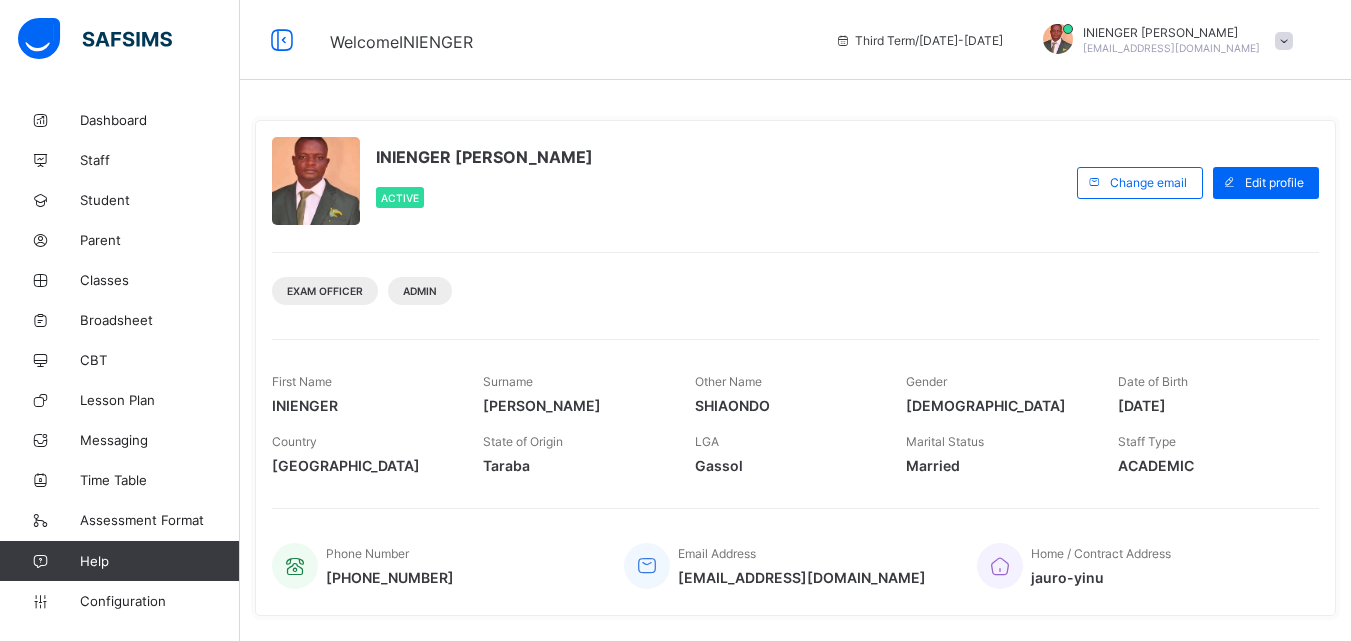 scroll, scrollTop: 0, scrollLeft: 0, axis: both 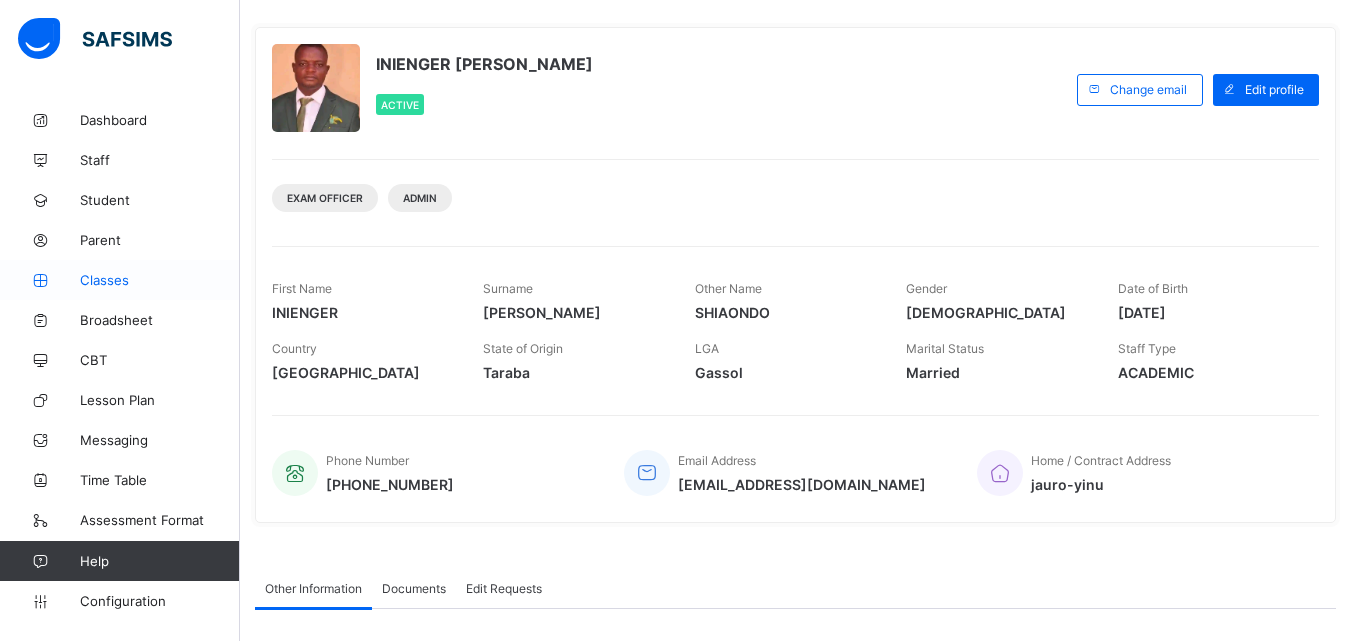 click on "Classes" at bounding box center [160, 280] 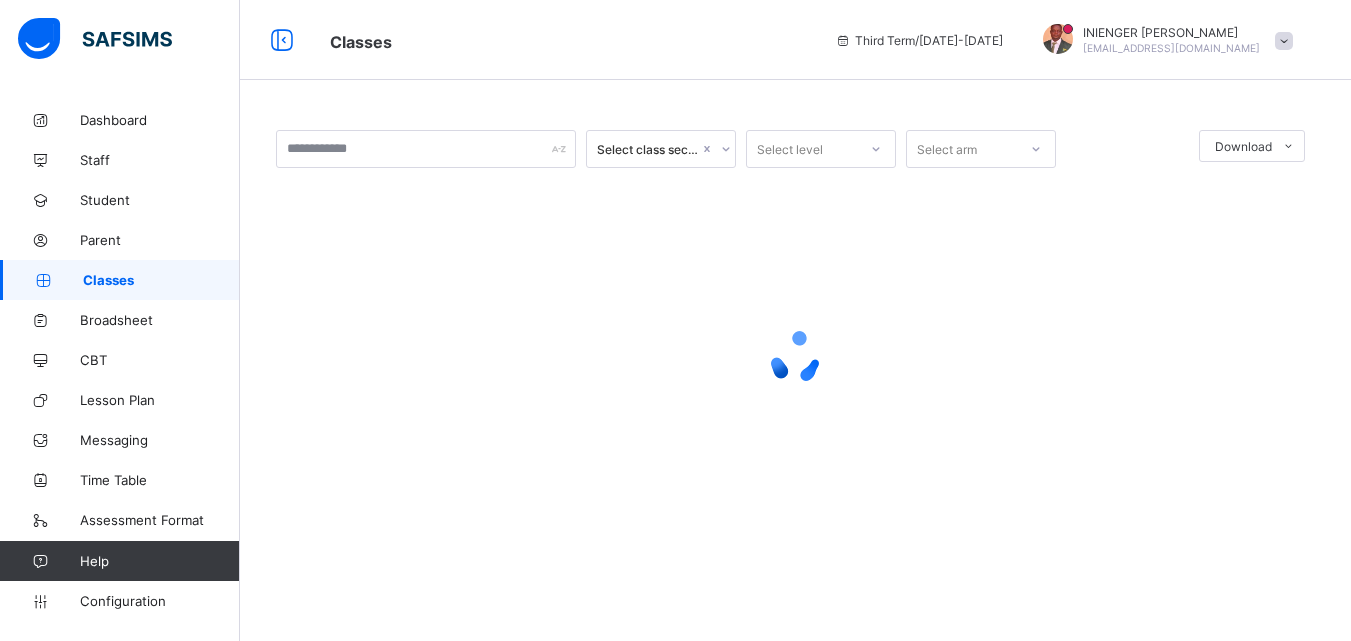 scroll, scrollTop: 0, scrollLeft: 0, axis: both 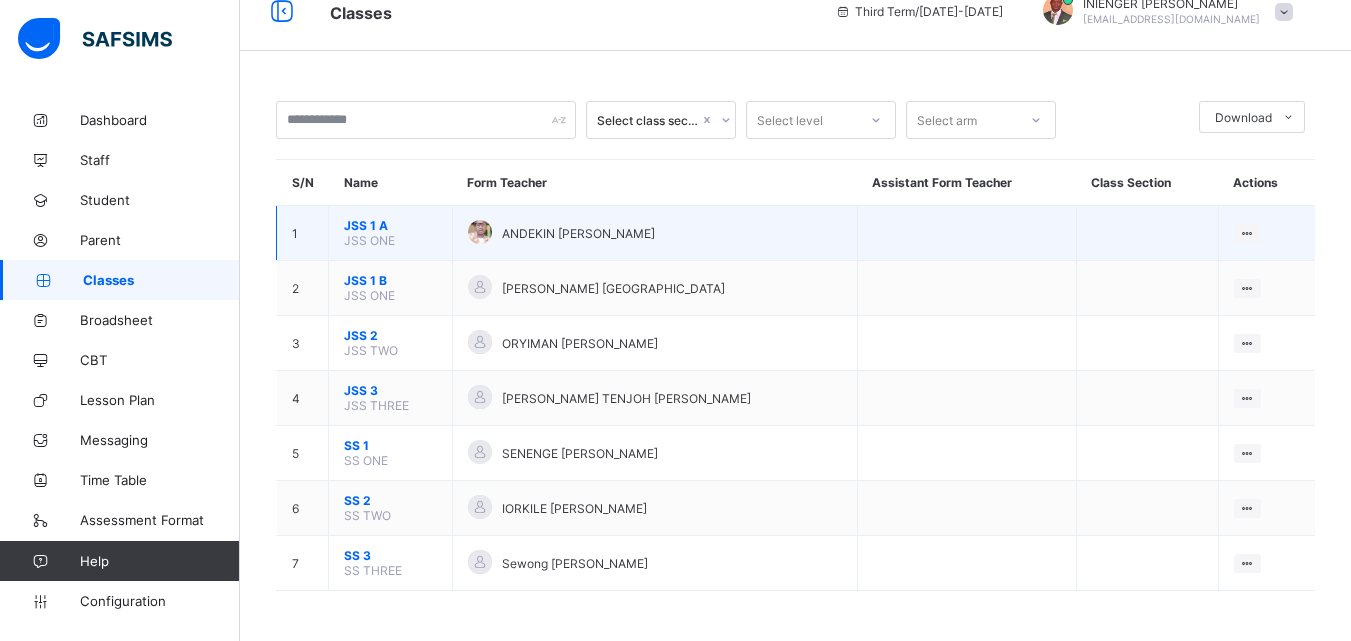 click on "View Class Assign form Teacher" at bounding box center (1266, 233) 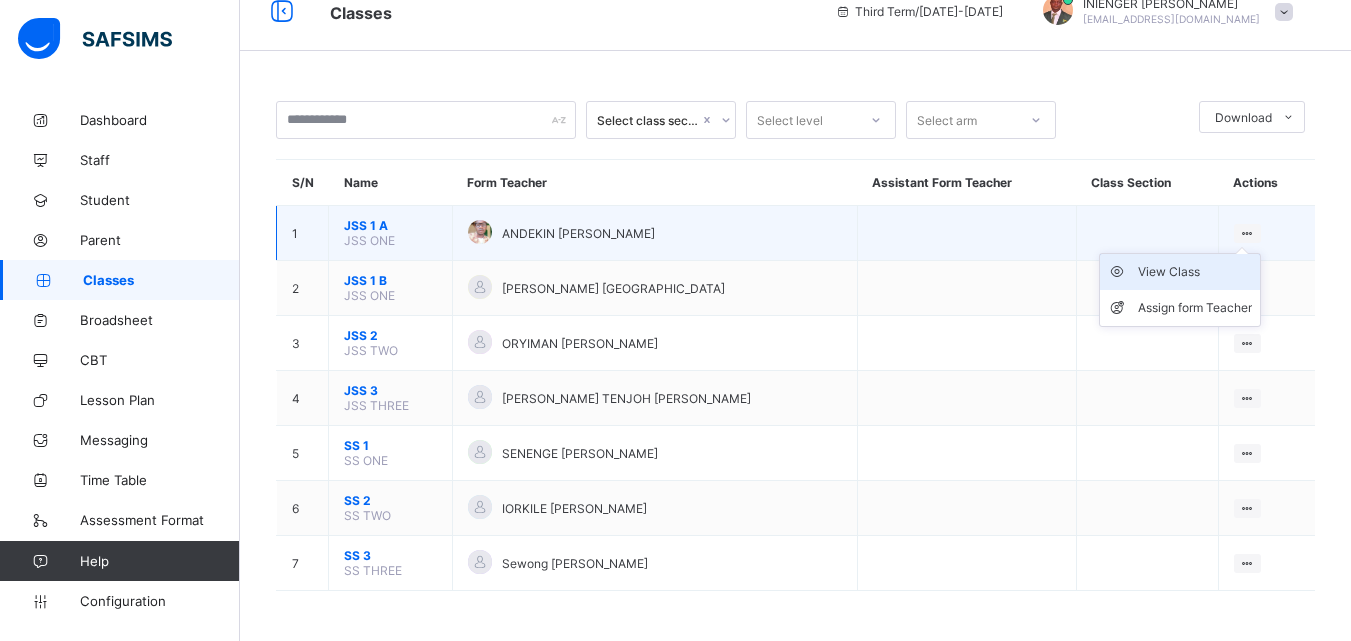 click on "View Class" at bounding box center [1195, 272] 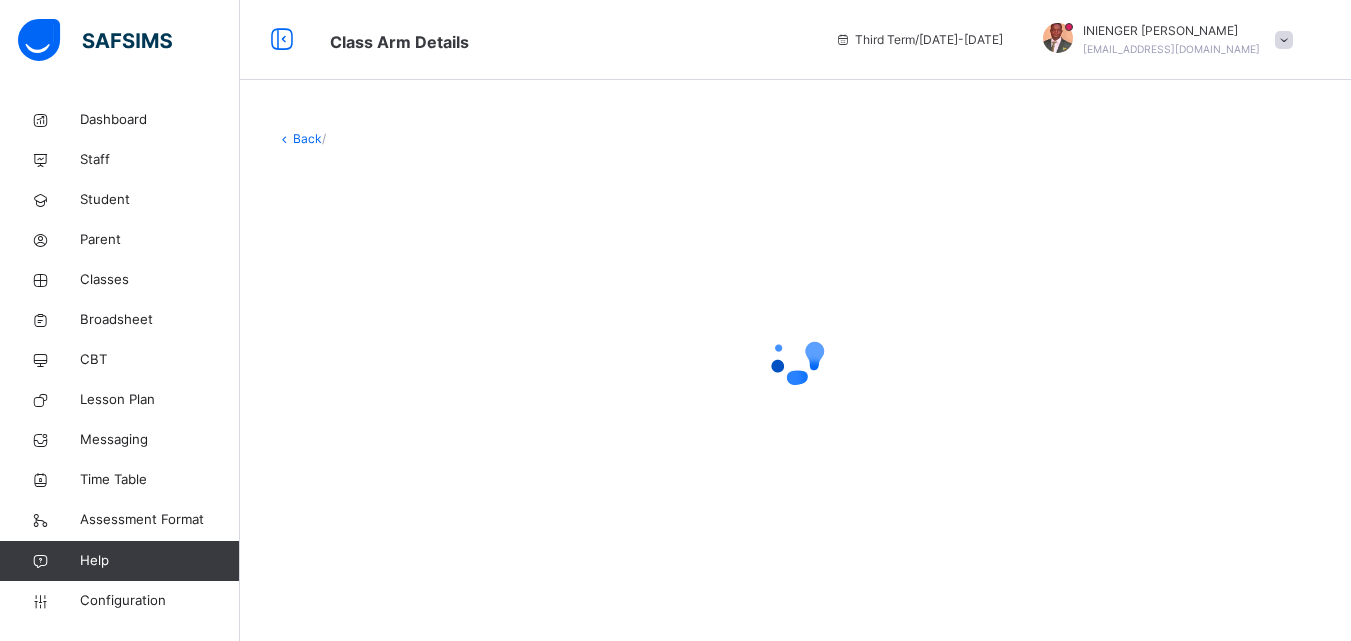 scroll, scrollTop: 0, scrollLeft: 0, axis: both 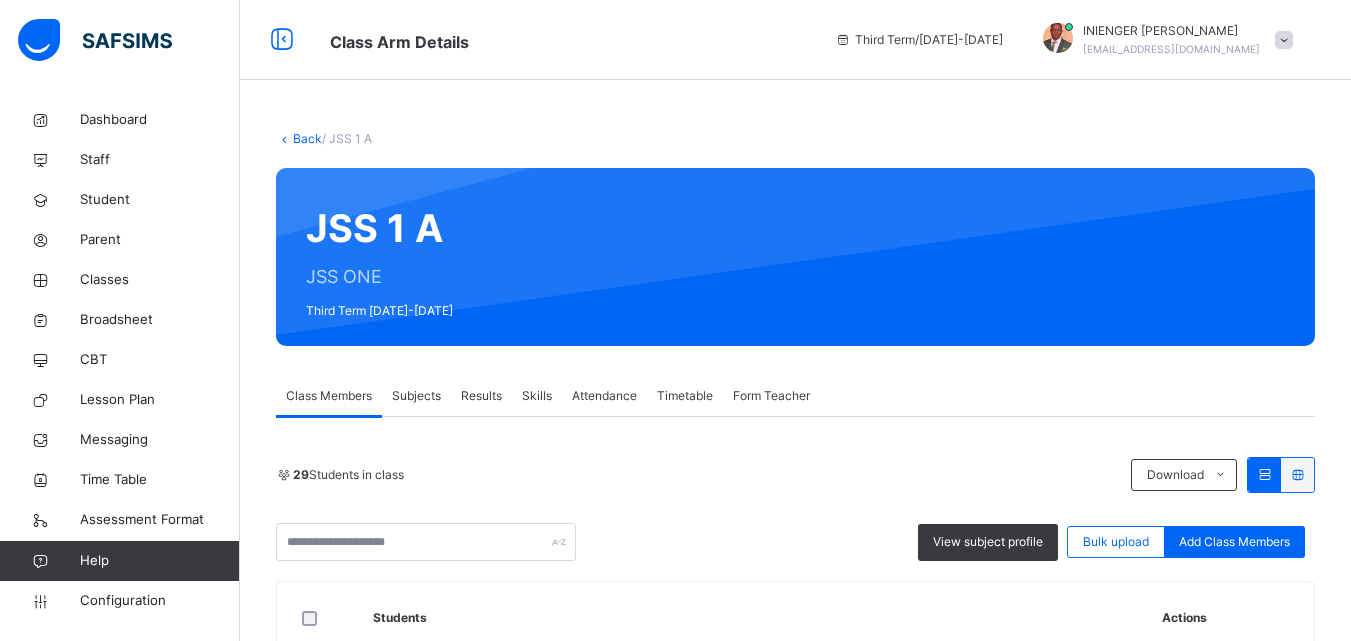 click on "Subjects" at bounding box center [416, 396] 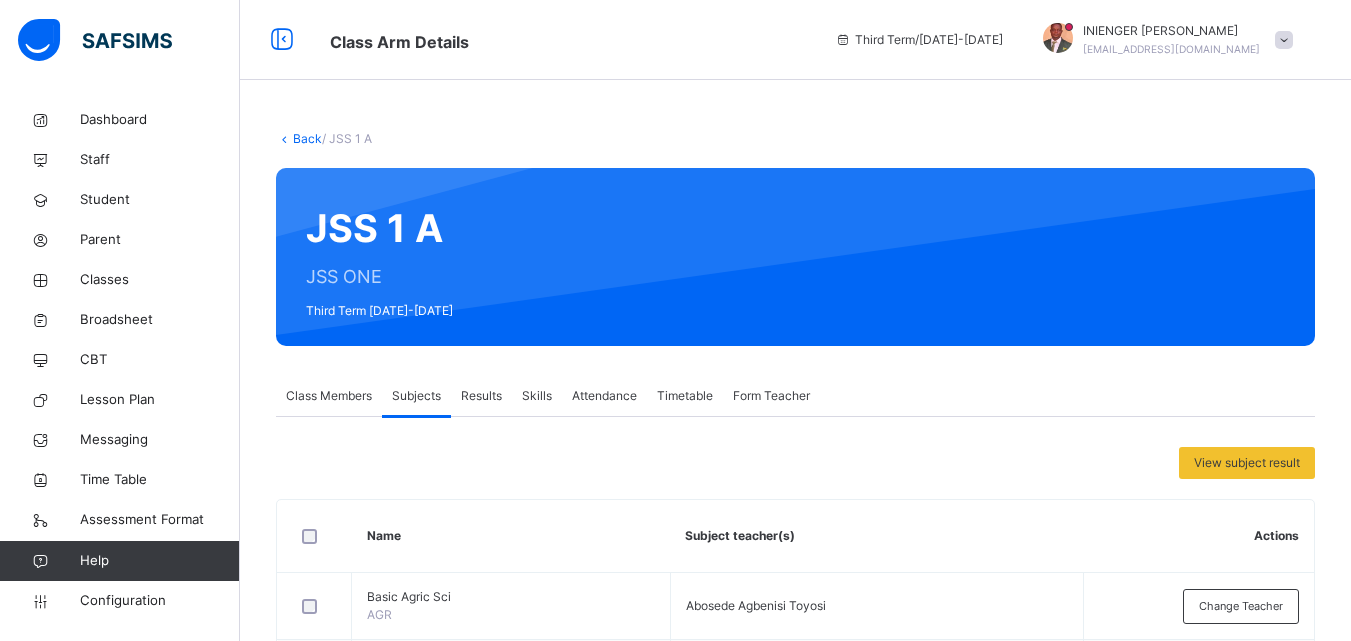 click on "Subjects" at bounding box center [416, 396] 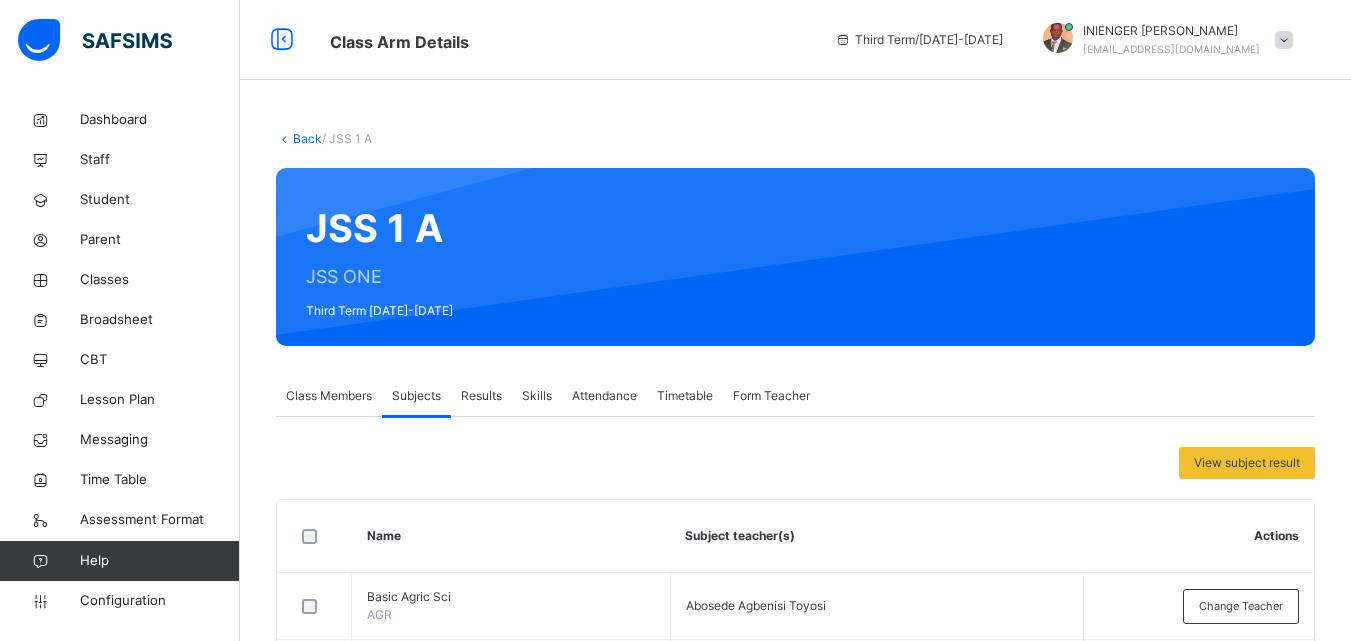 click on "Third Term  /  2024-2025   INIENGER   SIMON iniengersimon632@gmail.com" at bounding box center [1088, 40] 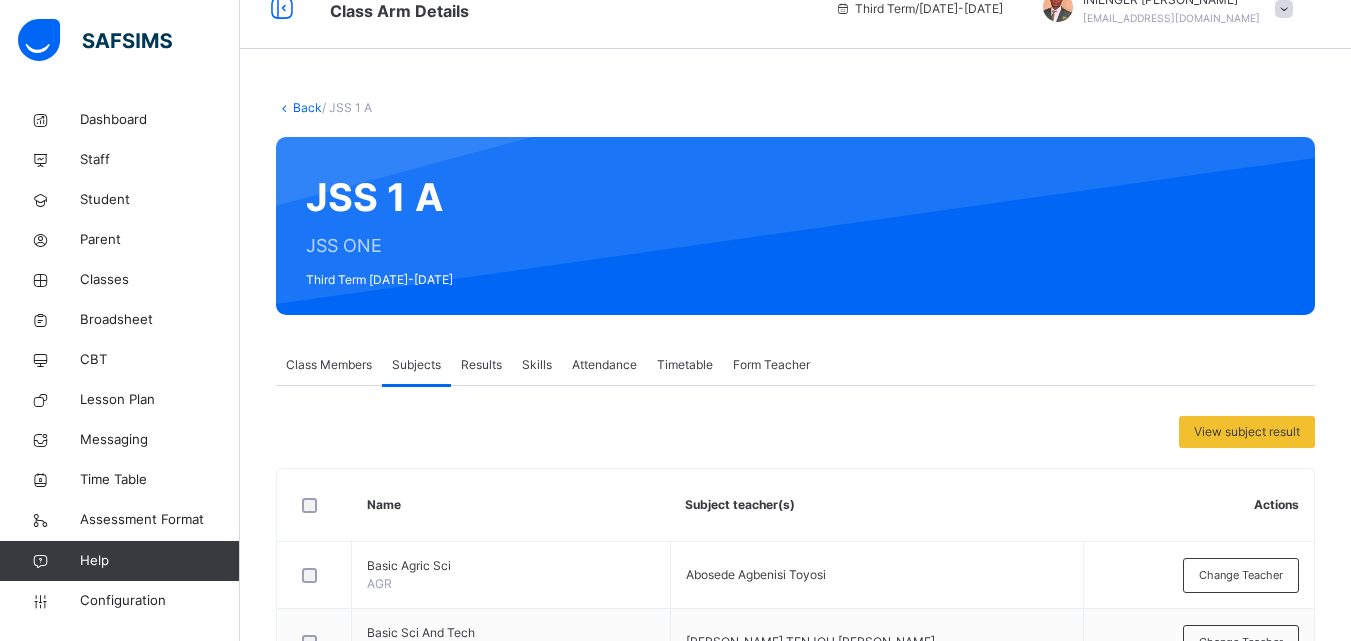 scroll, scrollTop: 56, scrollLeft: 0, axis: vertical 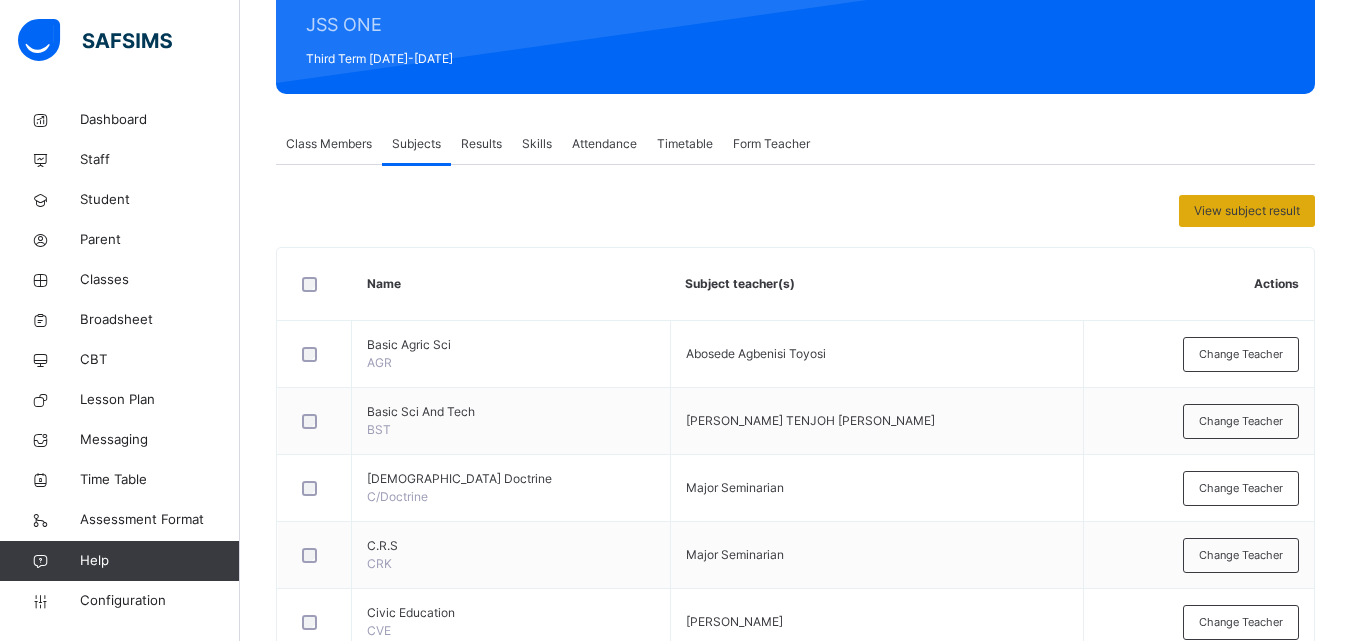 click on "View subject result" at bounding box center (1247, 211) 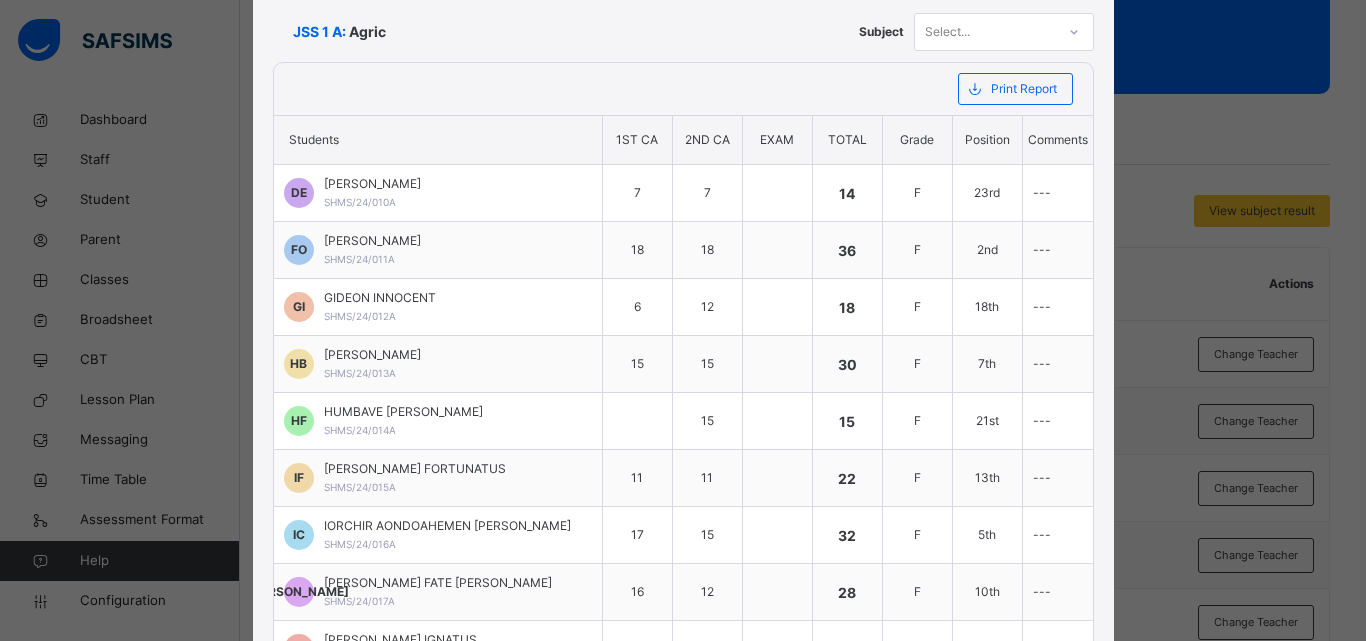 scroll, scrollTop: 120, scrollLeft: 0, axis: vertical 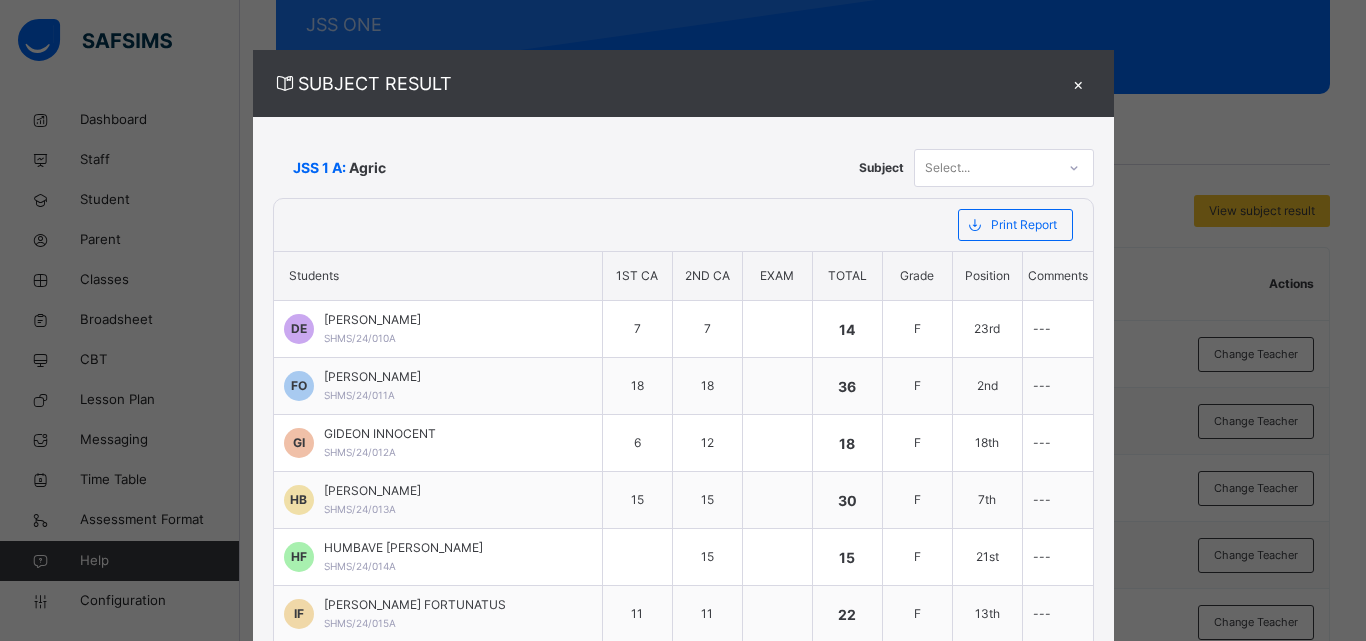 click 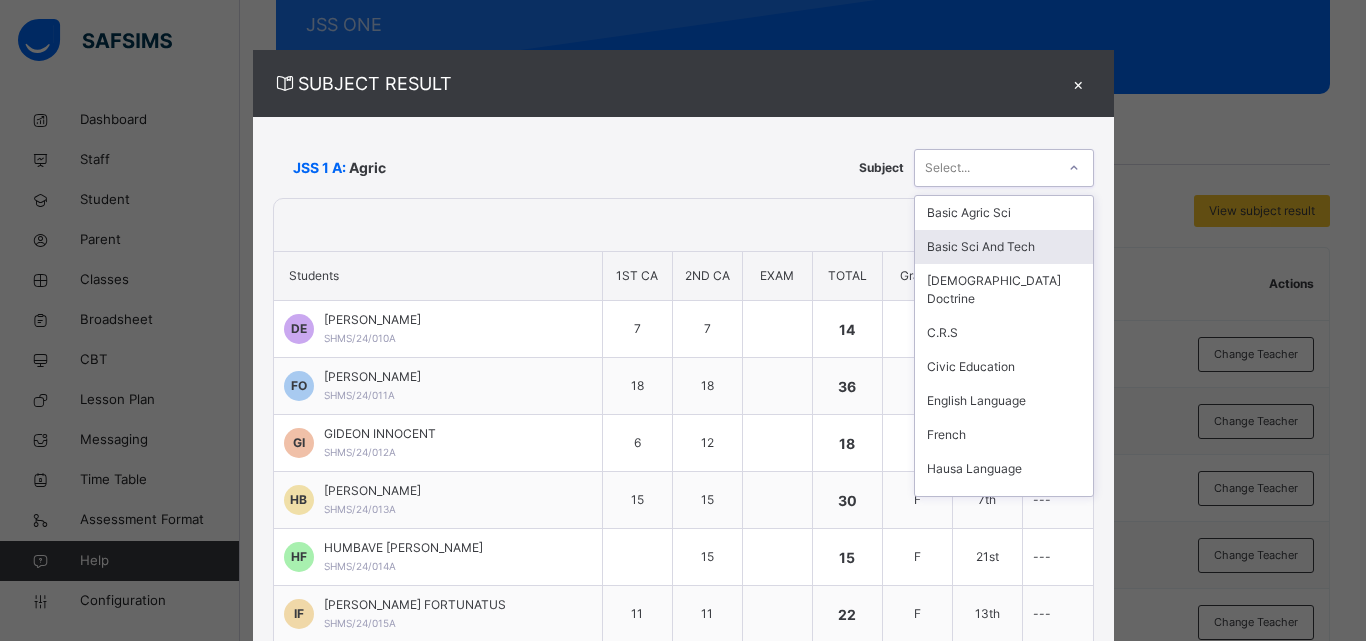 click on "Basic Sci And Tech" at bounding box center [1004, 247] 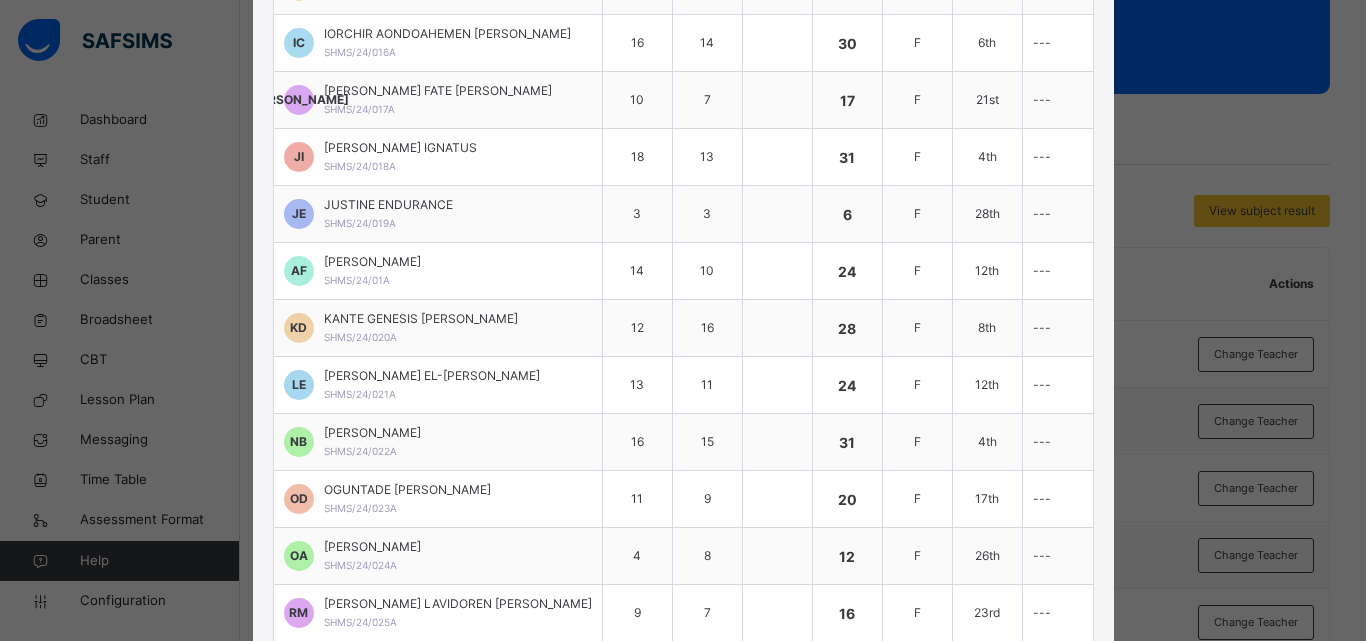 scroll, scrollTop: 632, scrollLeft: 0, axis: vertical 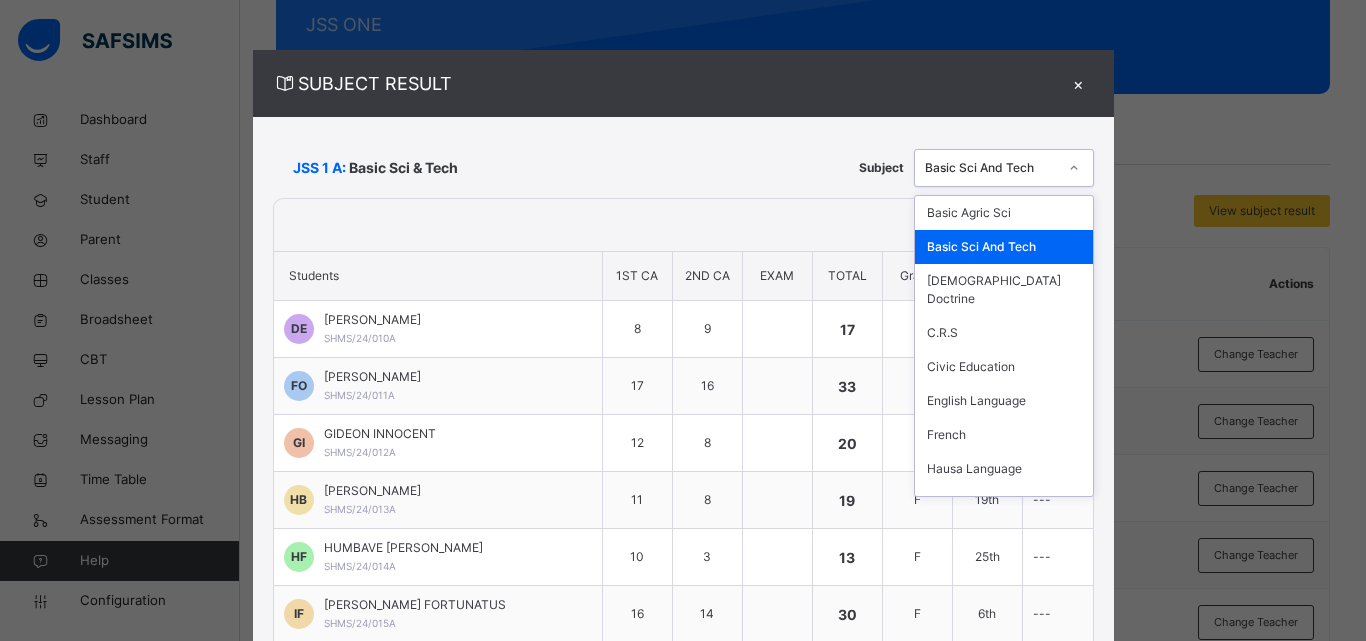 click 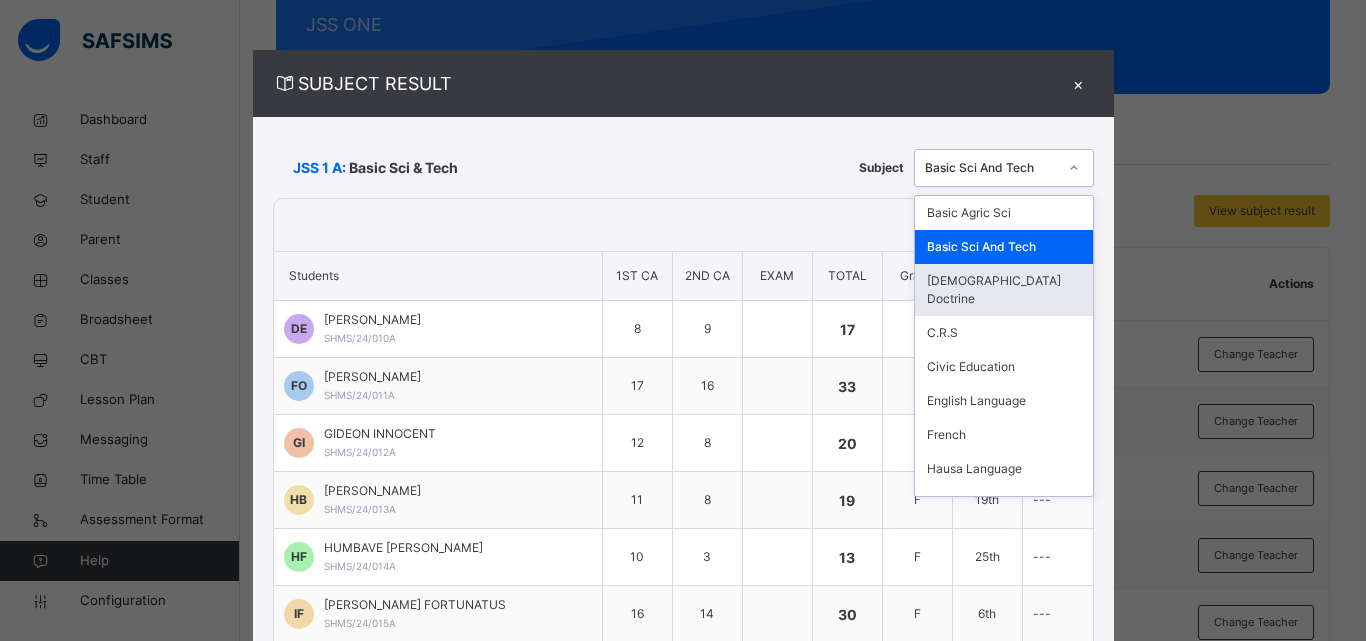 click on "[DEMOGRAPHIC_DATA] Doctrine" at bounding box center [1004, 290] 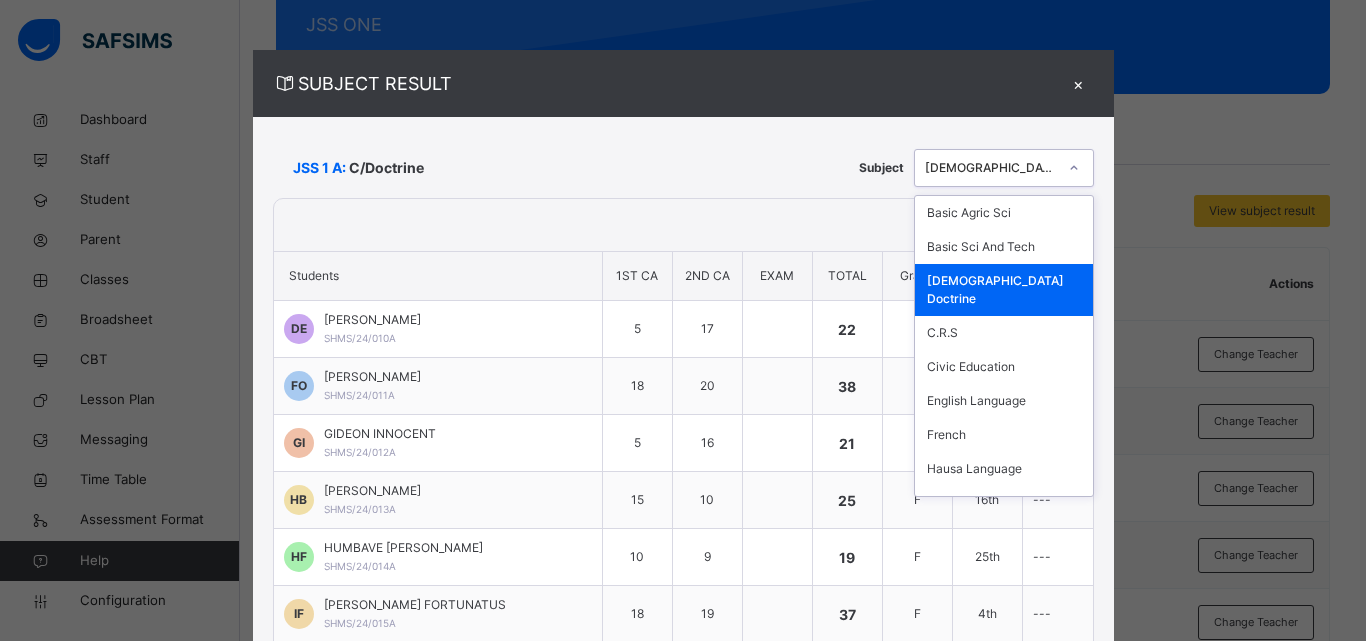 click at bounding box center [1074, 168] 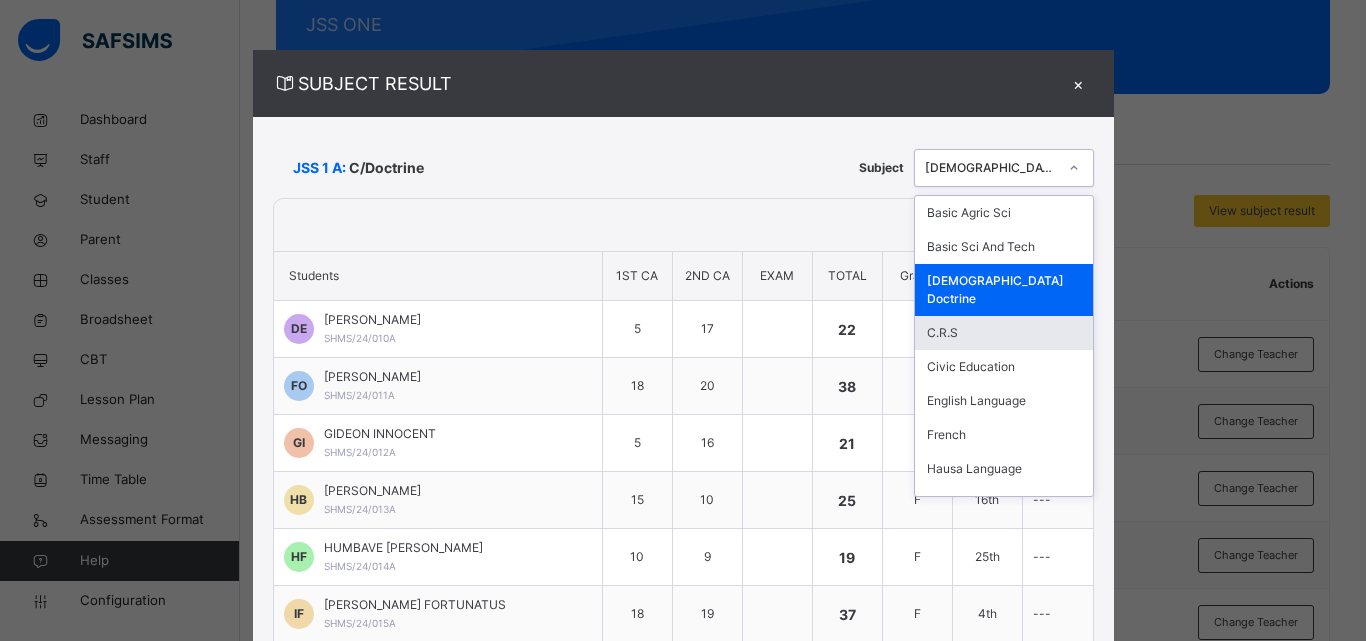 click on "C.R.S" at bounding box center (1004, 333) 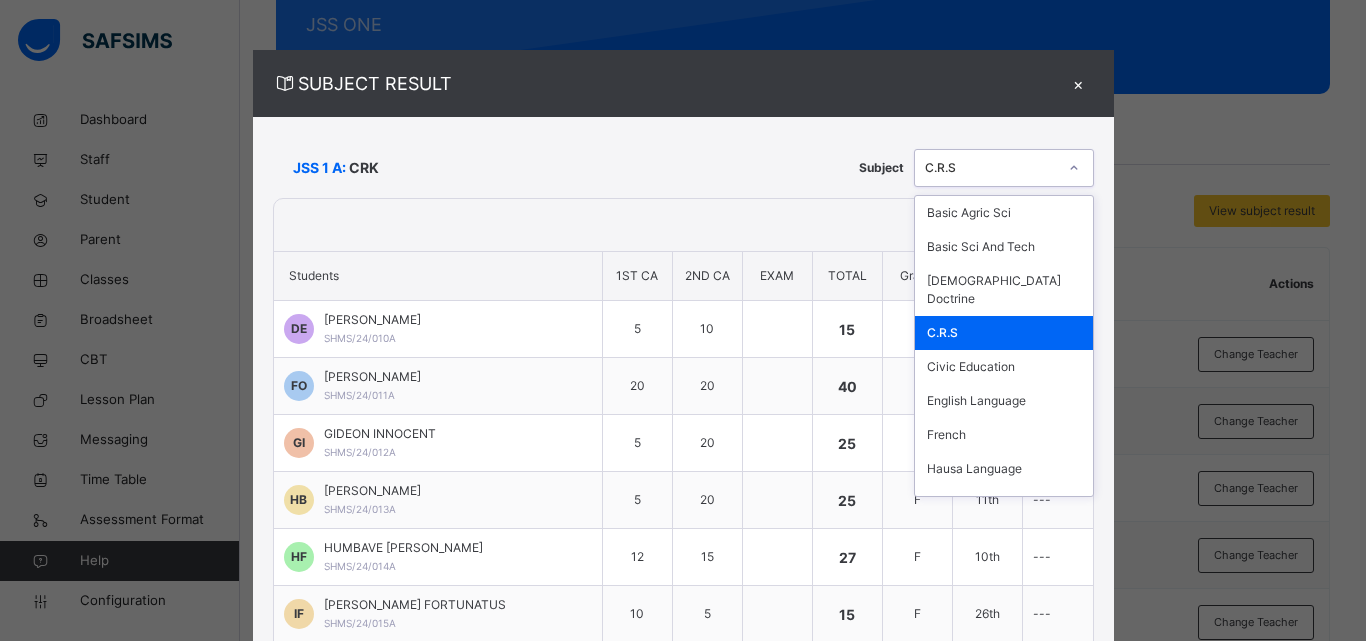 click 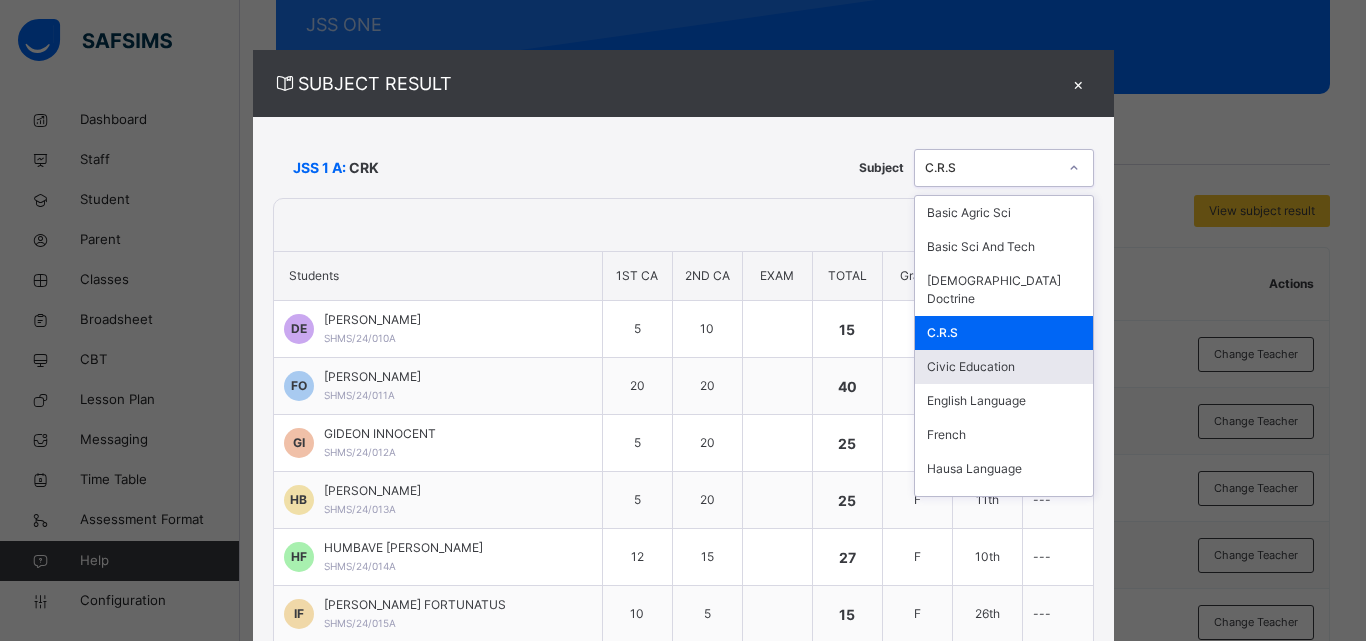 click on "Civic Education" at bounding box center (1004, 367) 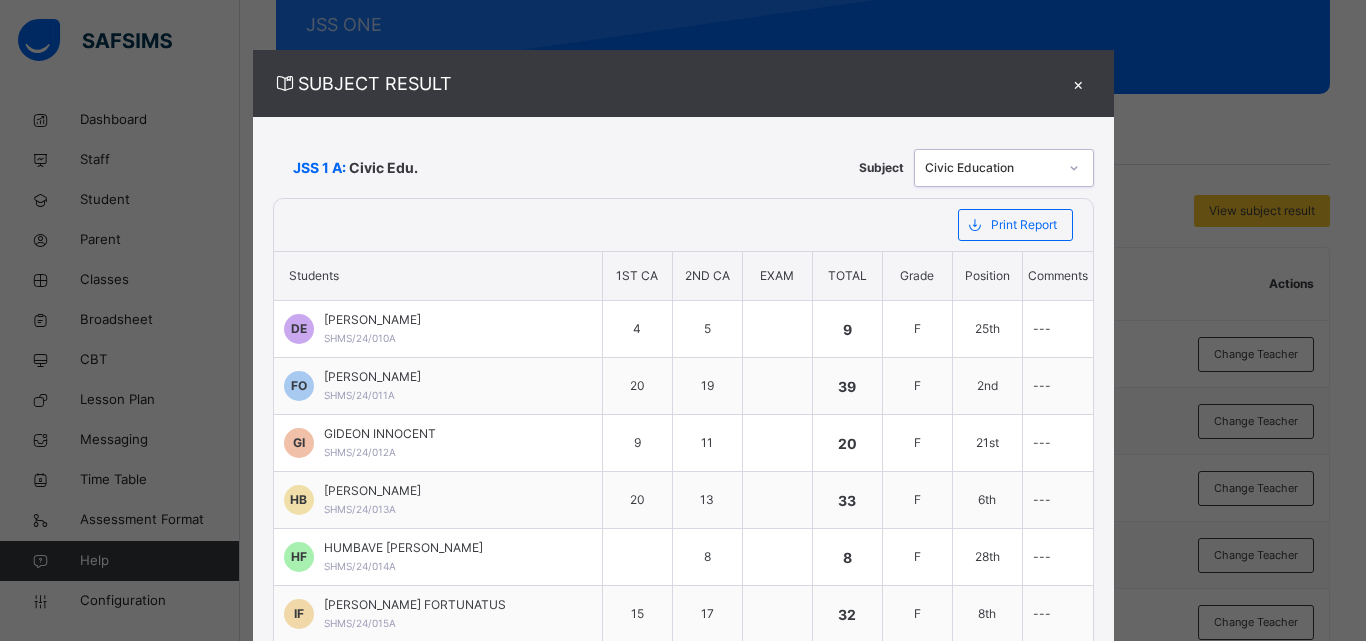 click 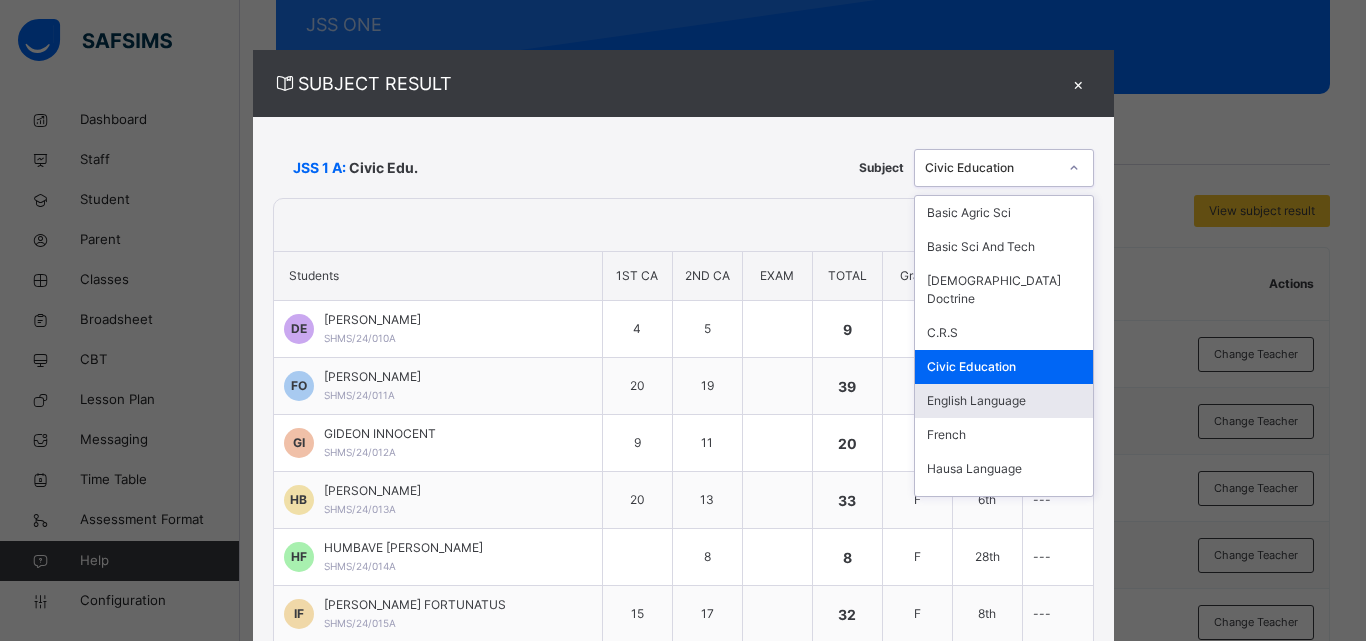 click on "English Language" at bounding box center [1004, 401] 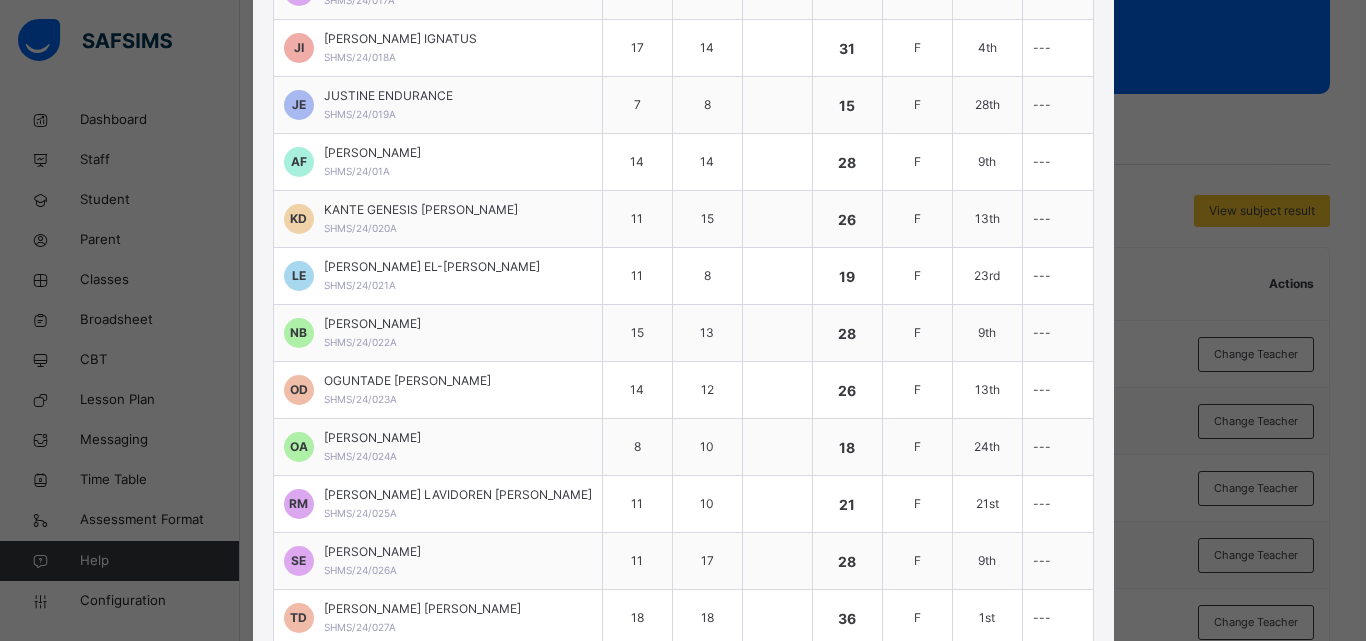 scroll, scrollTop: 0, scrollLeft: 0, axis: both 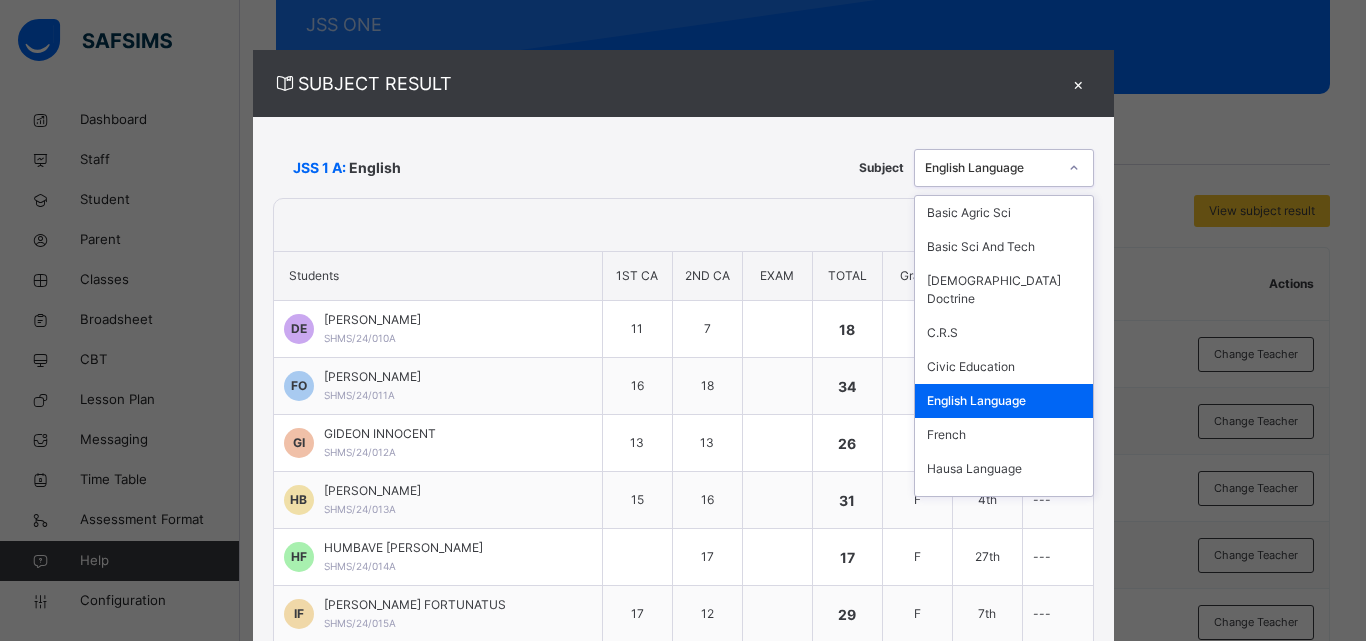 click 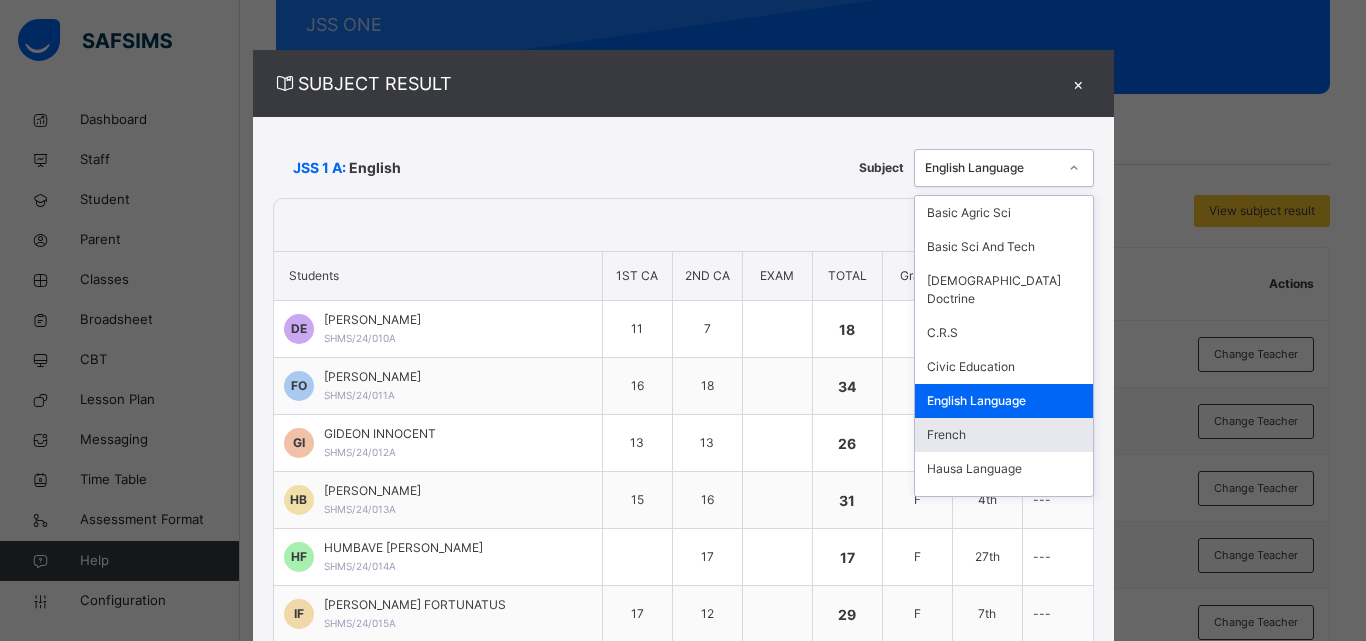 click on "French" at bounding box center (1004, 435) 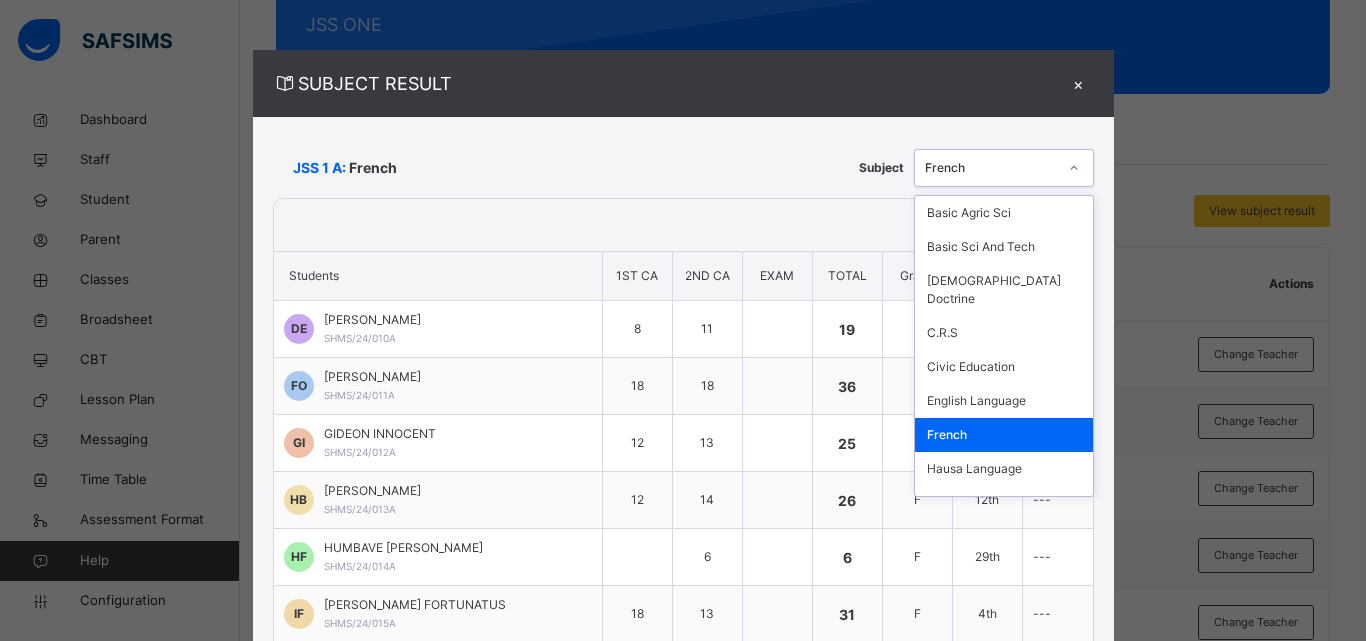 click 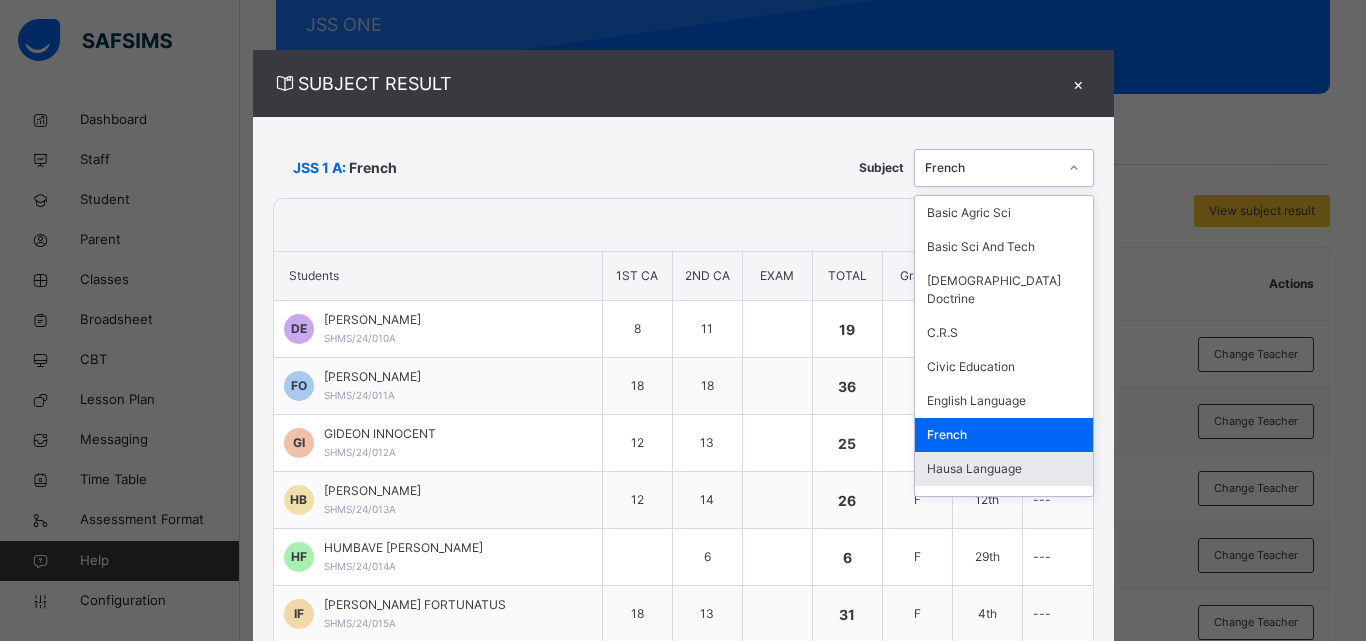 click on "Hausa Language" at bounding box center [1004, 469] 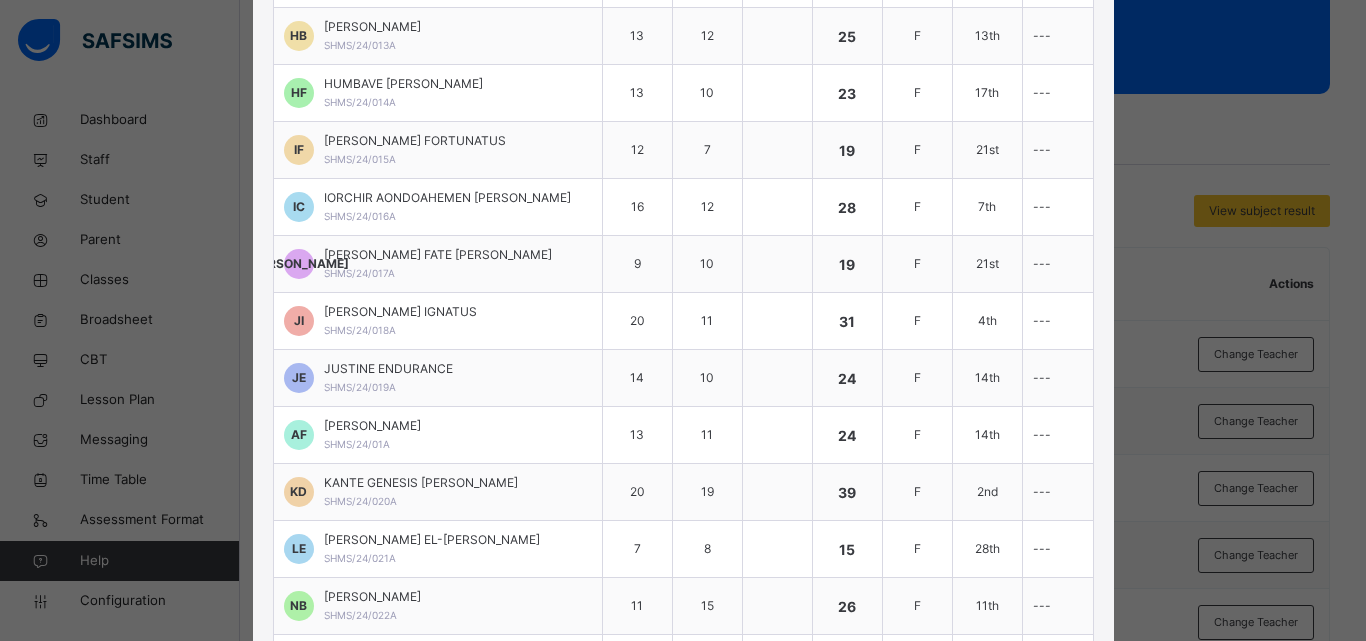 scroll, scrollTop: 426, scrollLeft: 0, axis: vertical 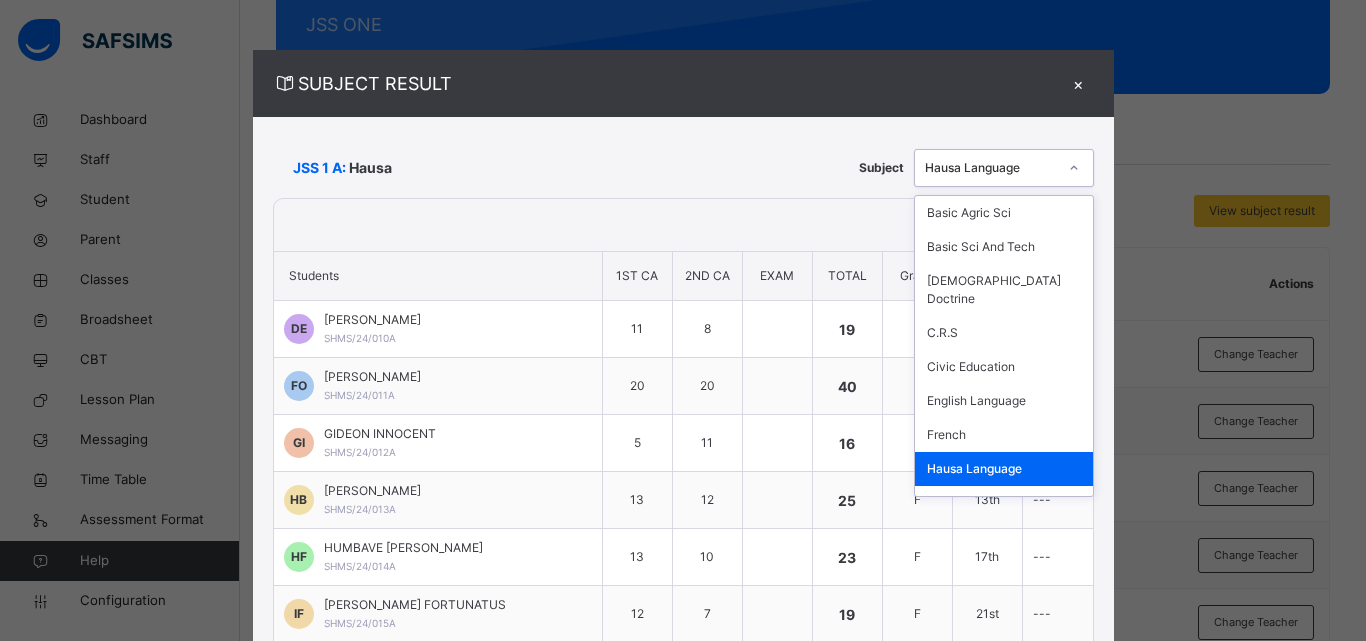 click 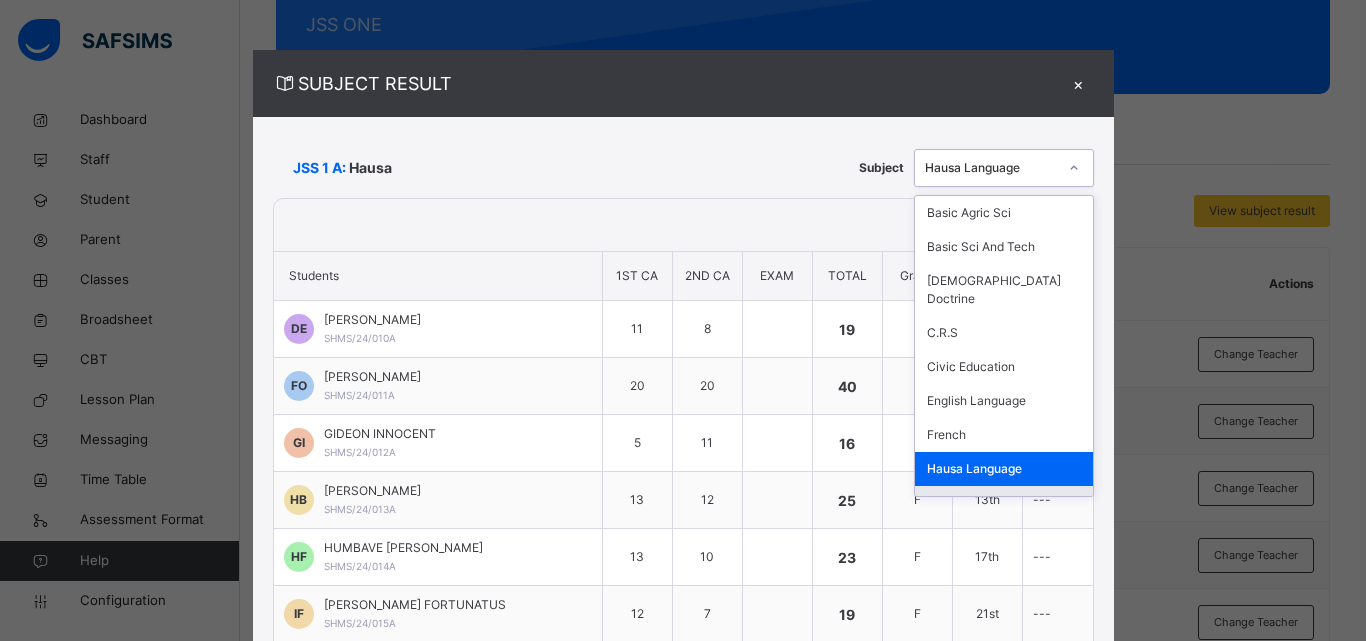 click on "History" at bounding box center [1004, 503] 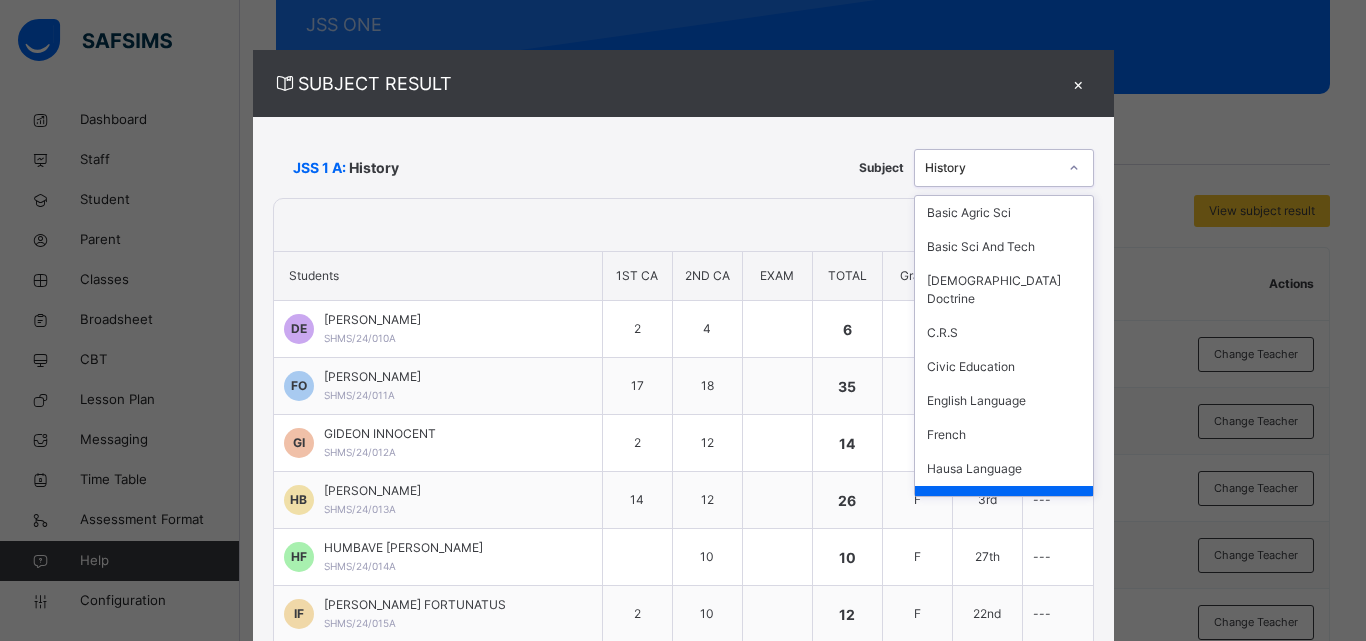 click 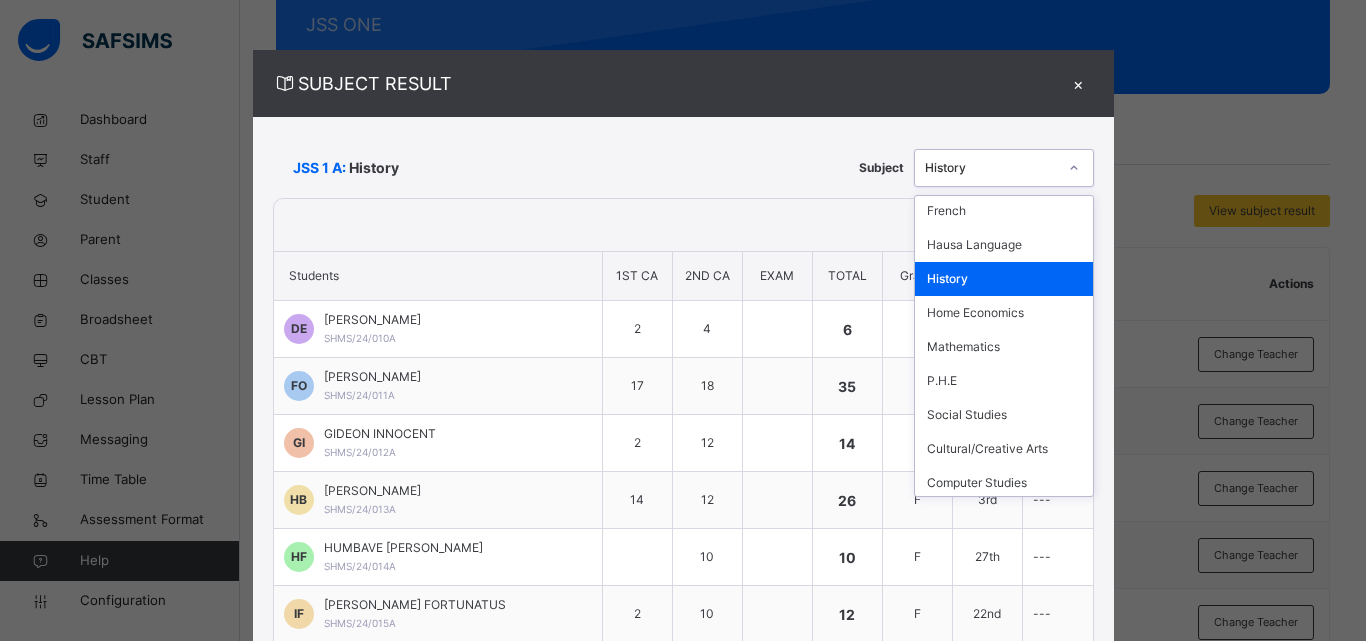 scroll, scrollTop: 226, scrollLeft: 0, axis: vertical 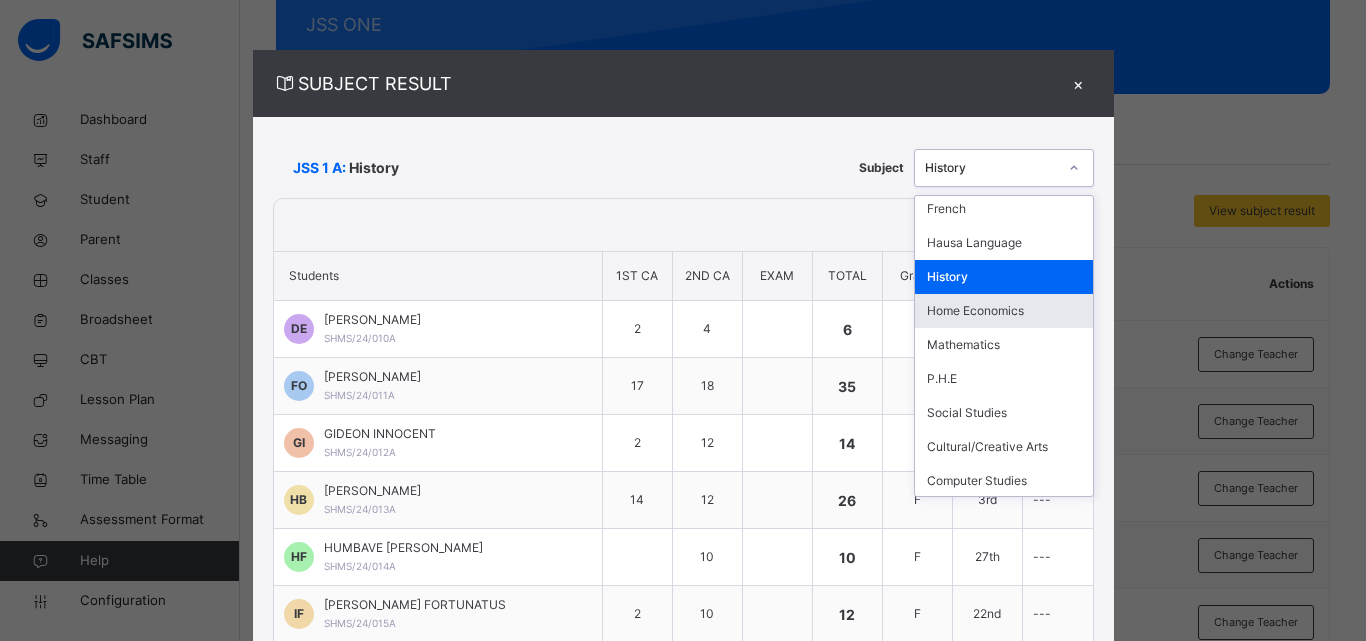 click on "Home Economics" at bounding box center [1004, 311] 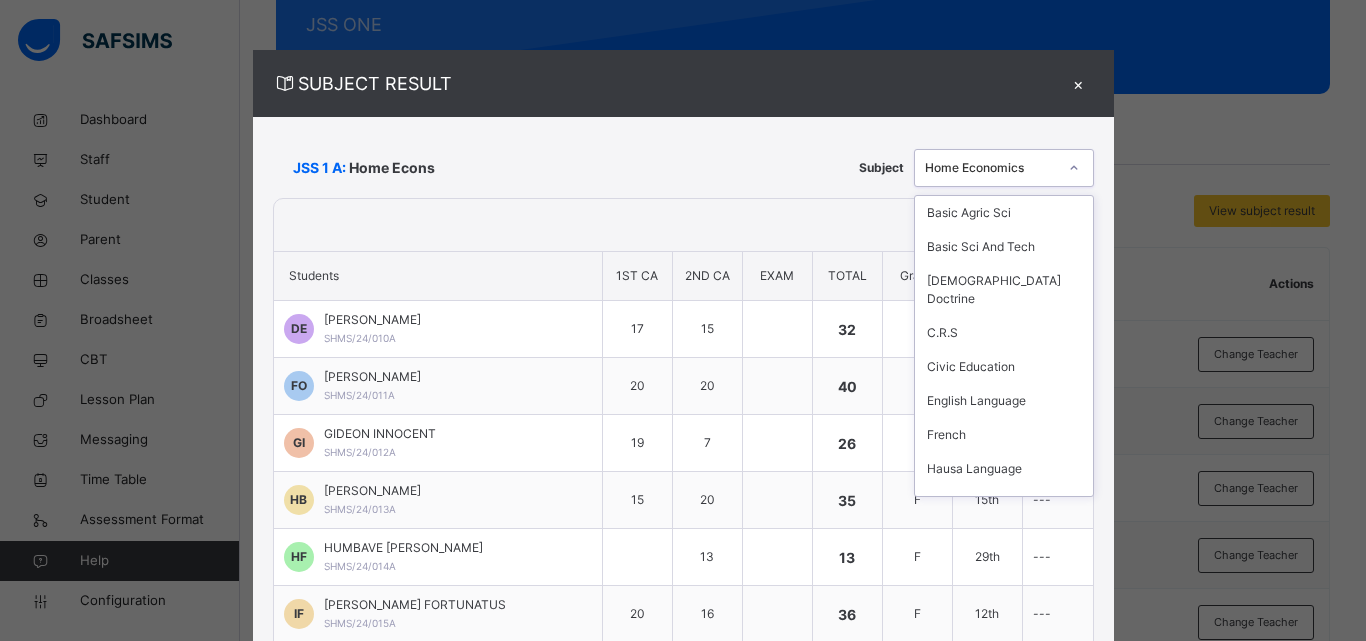 click at bounding box center (1074, 168) 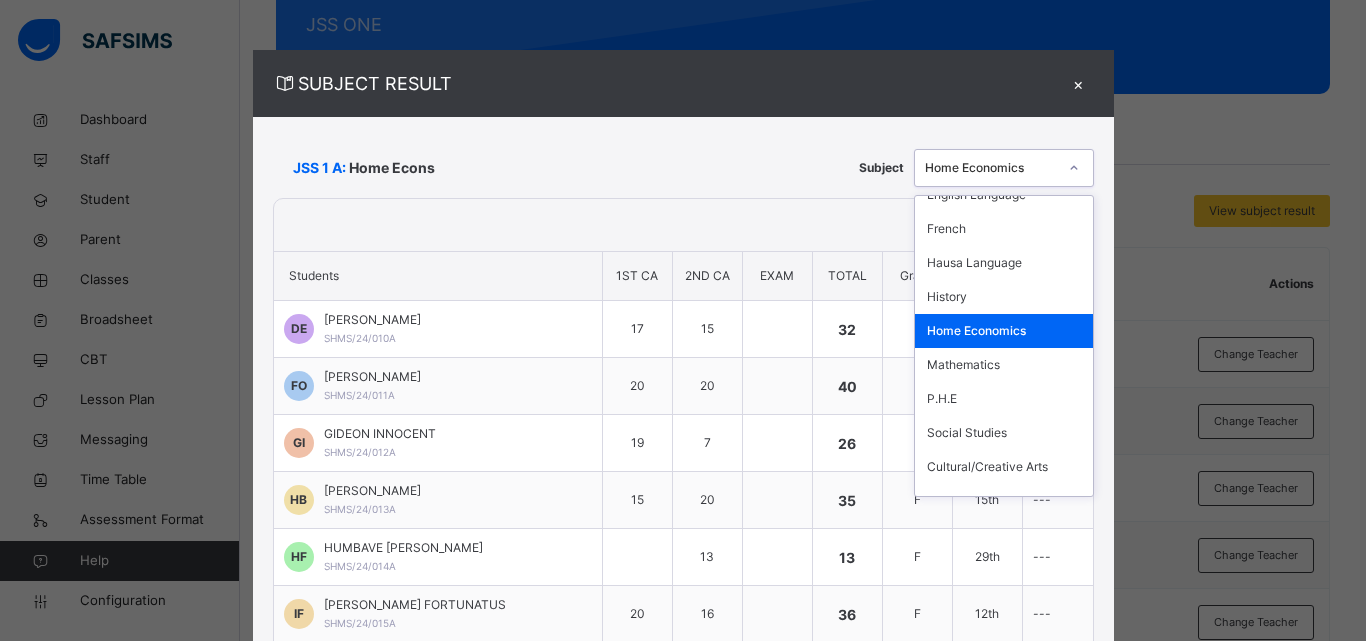 scroll, scrollTop: 244, scrollLeft: 0, axis: vertical 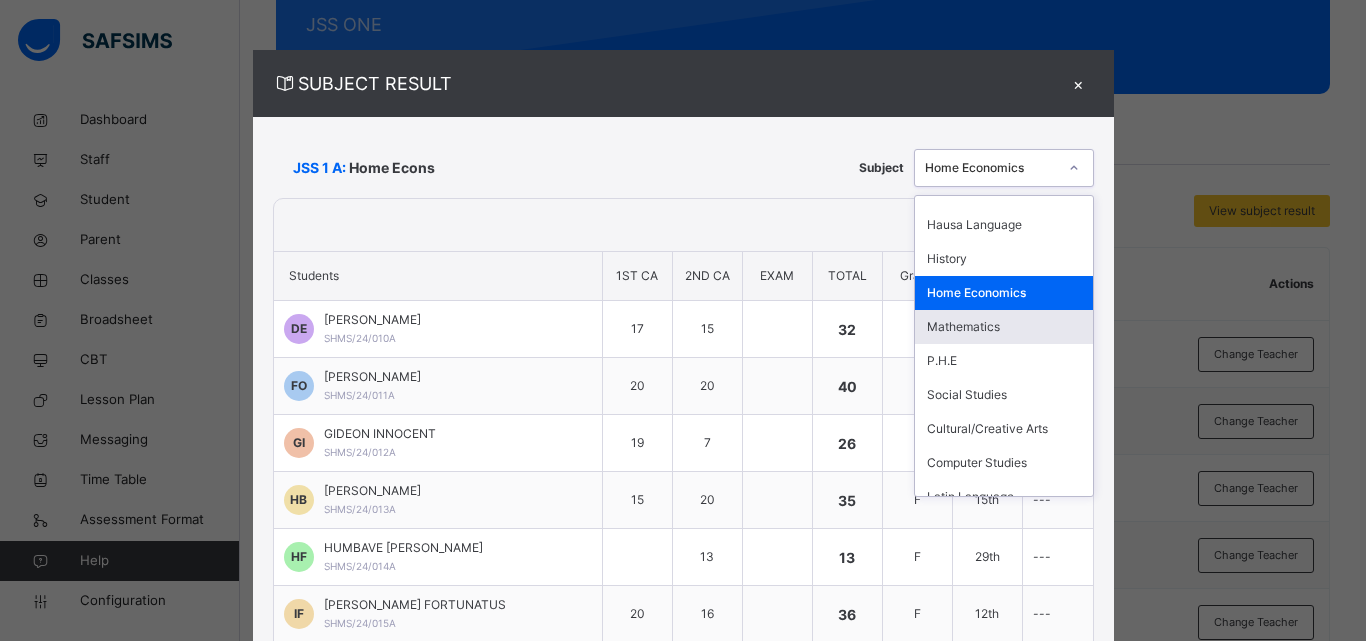 click on "Mathematics" at bounding box center [1004, 327] 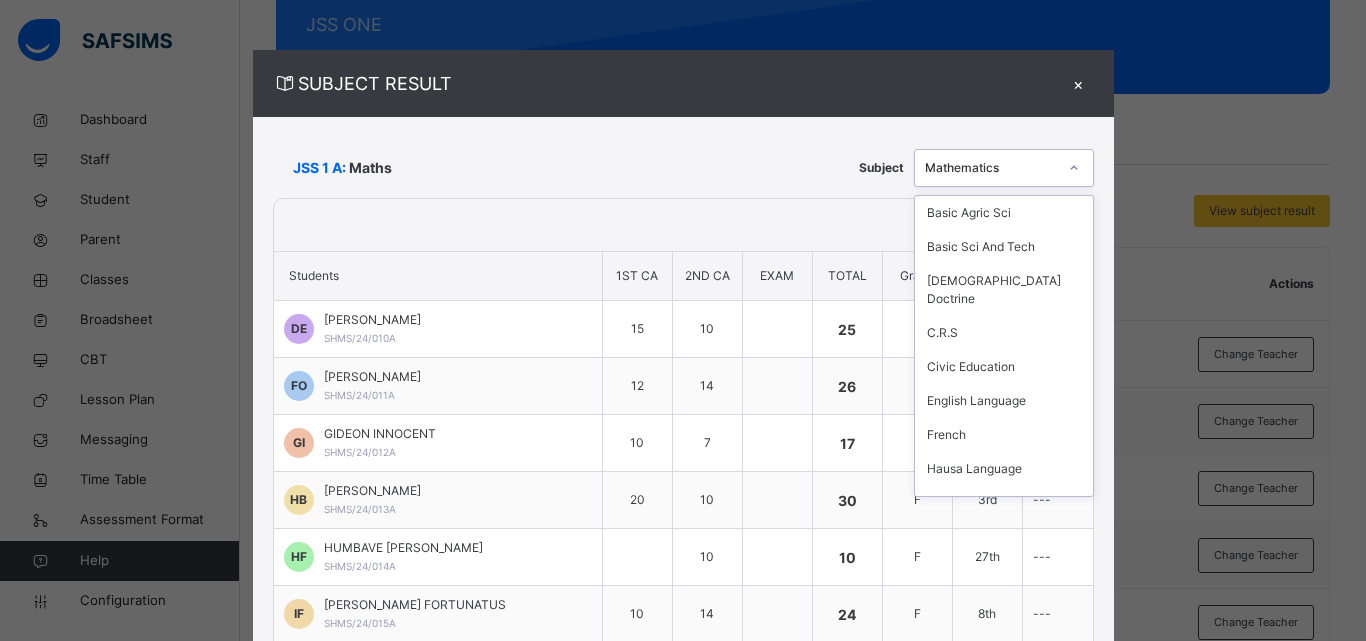 click 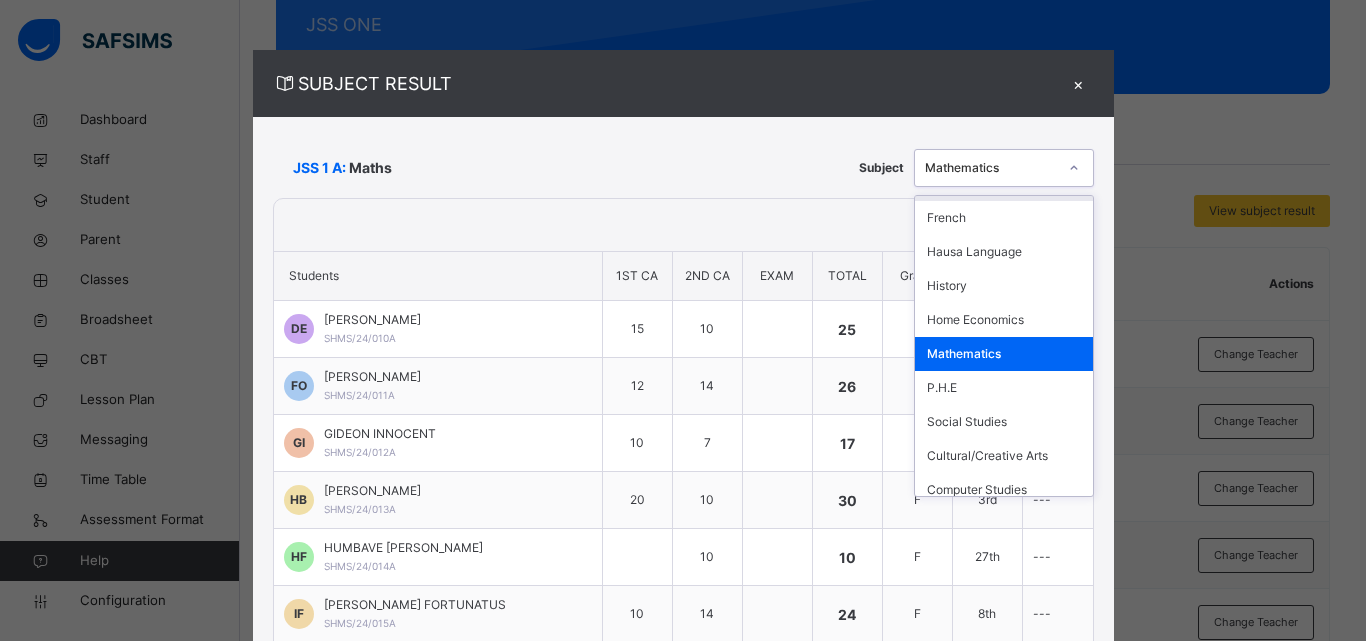 scroll, scrollTop: 244, scrollLeft: 0, axis: vertical 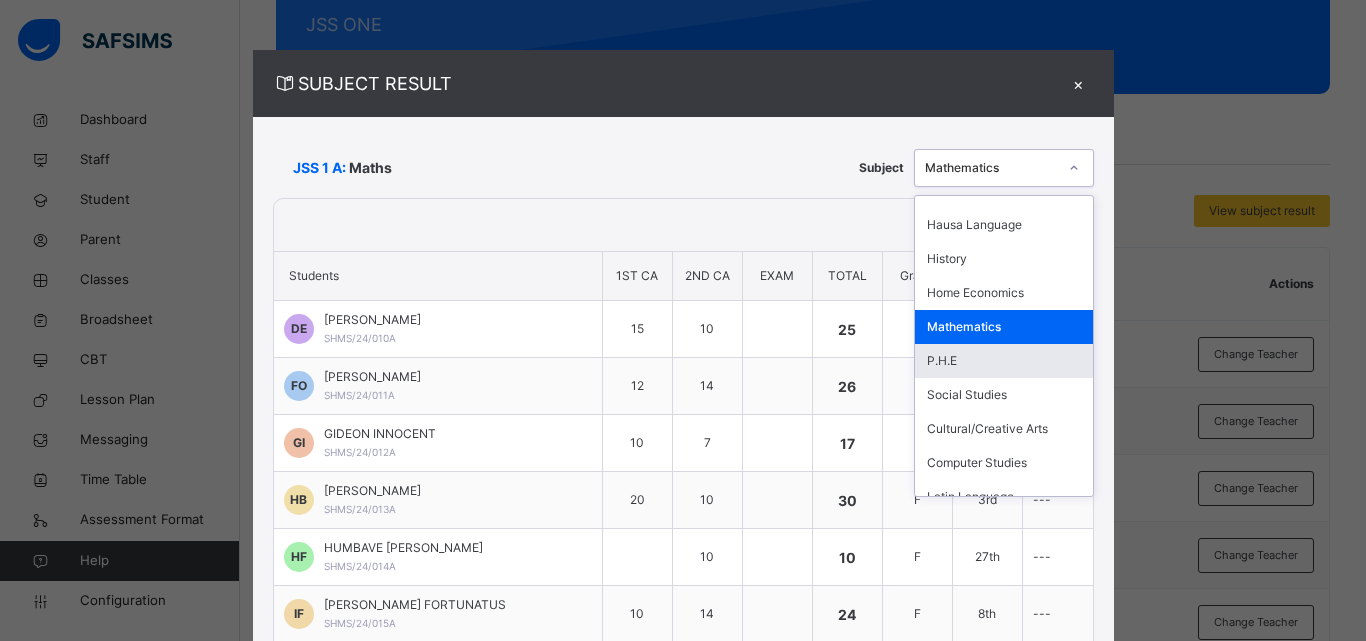 click on "P.H.E" at bounding box center (1004, 361) 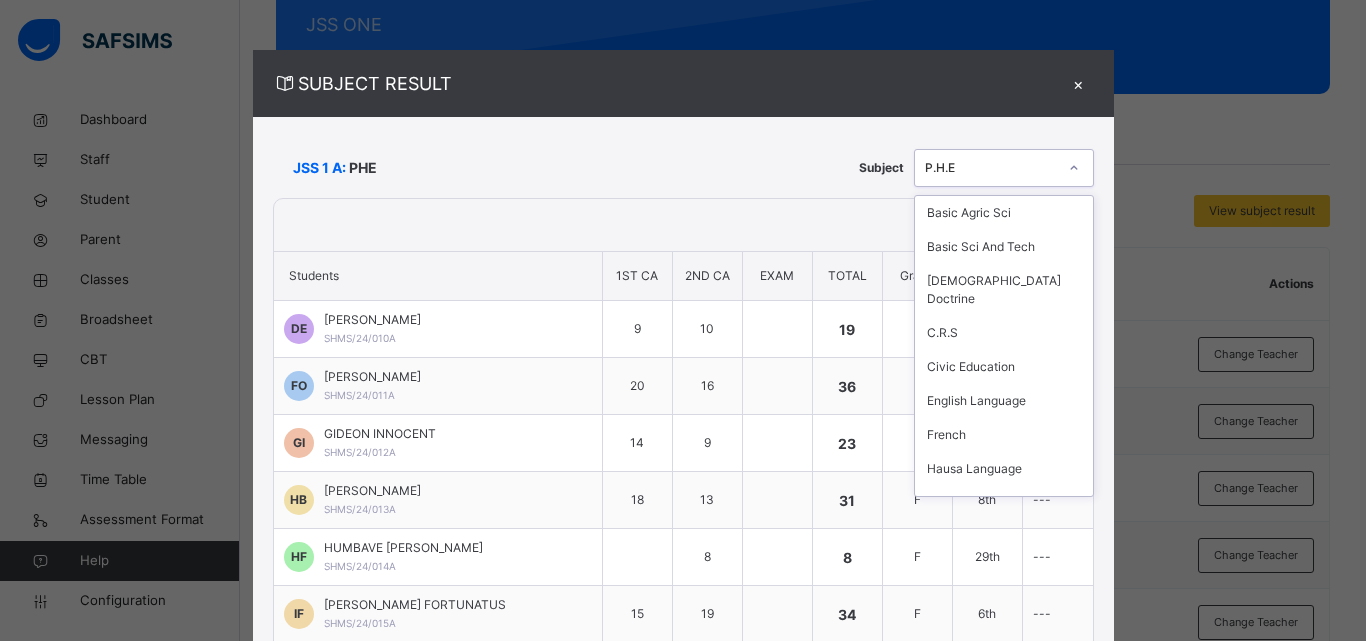 click at bounding box center (1074, 168) 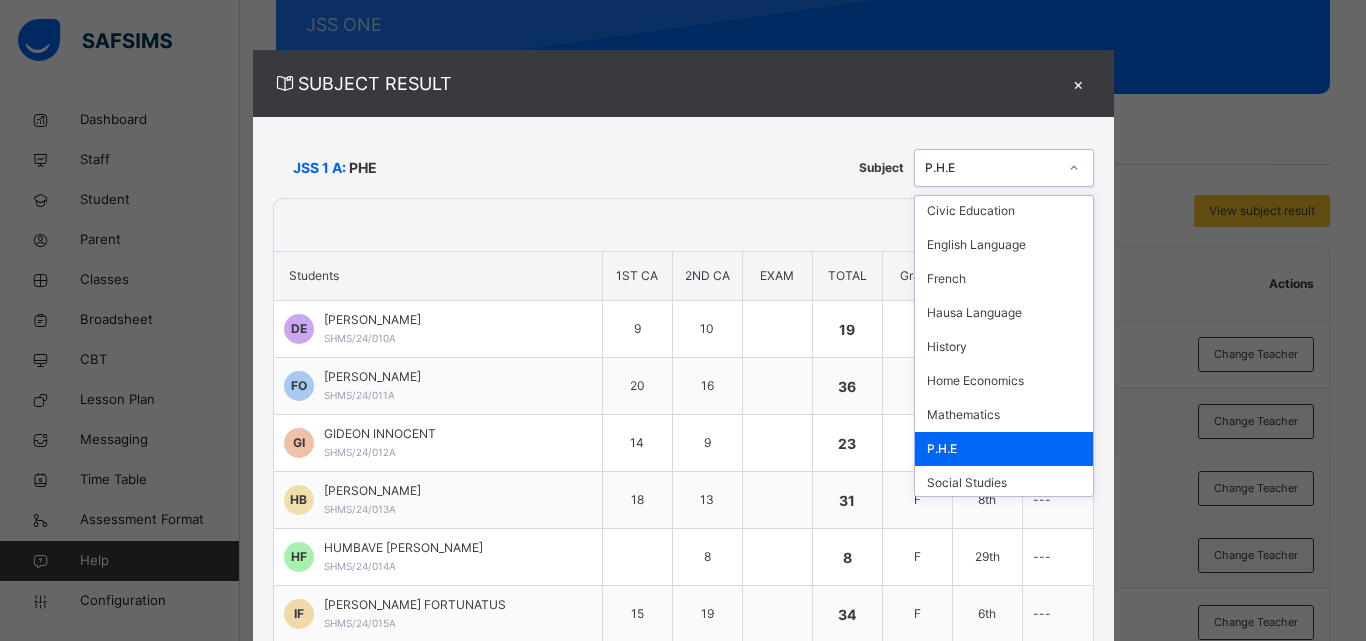 scroll, scrollTop: 244, scrollLeft: 0, axis: vertical 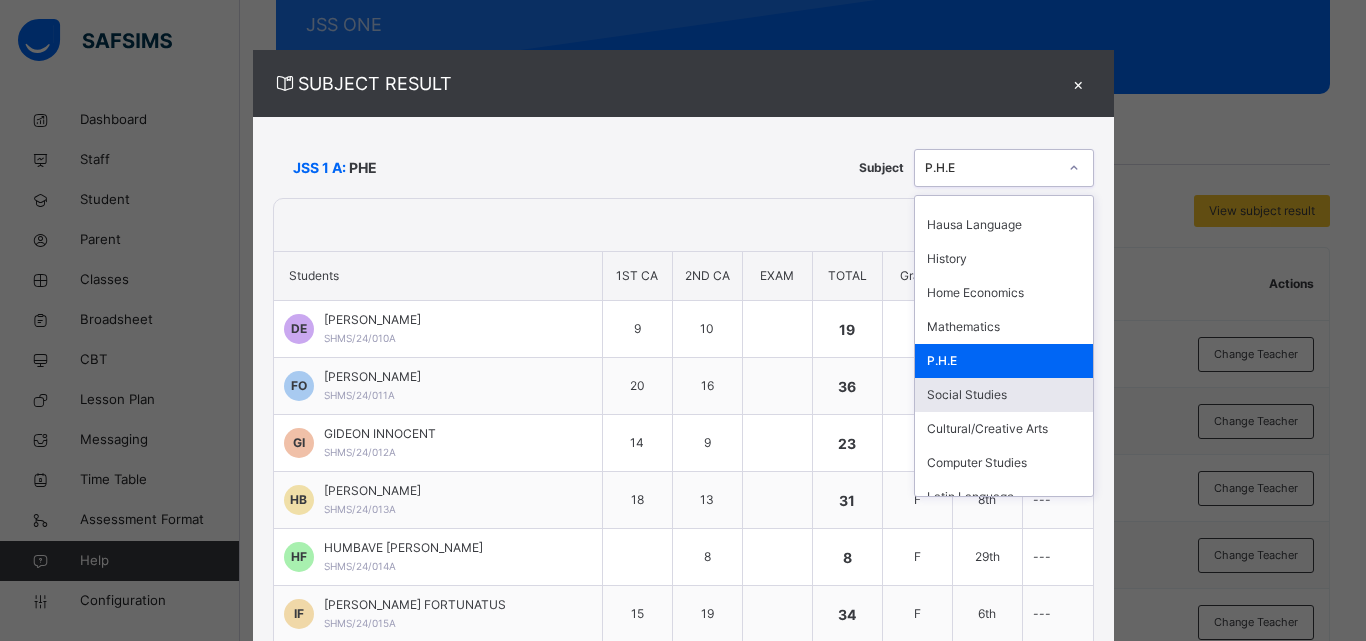 click on "Social Studies" at bounding box center (1004, 395) 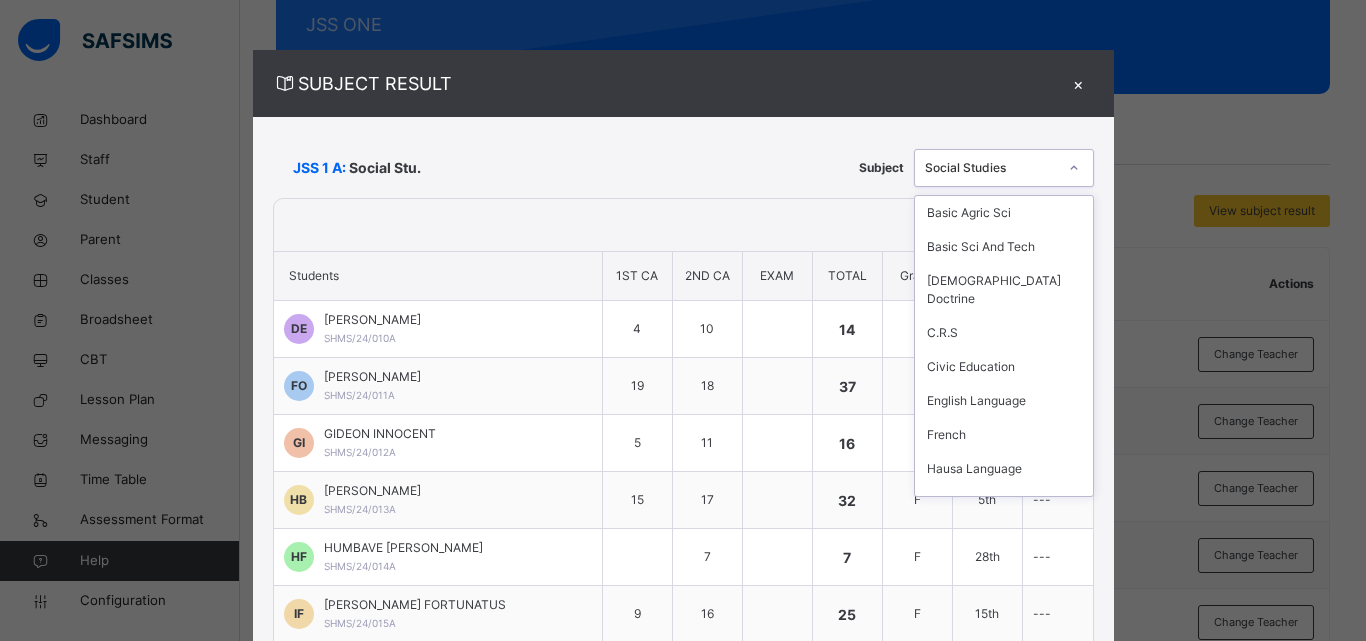 scroll, scrollTop: 153, scrollLeft: 0, axis: vertical 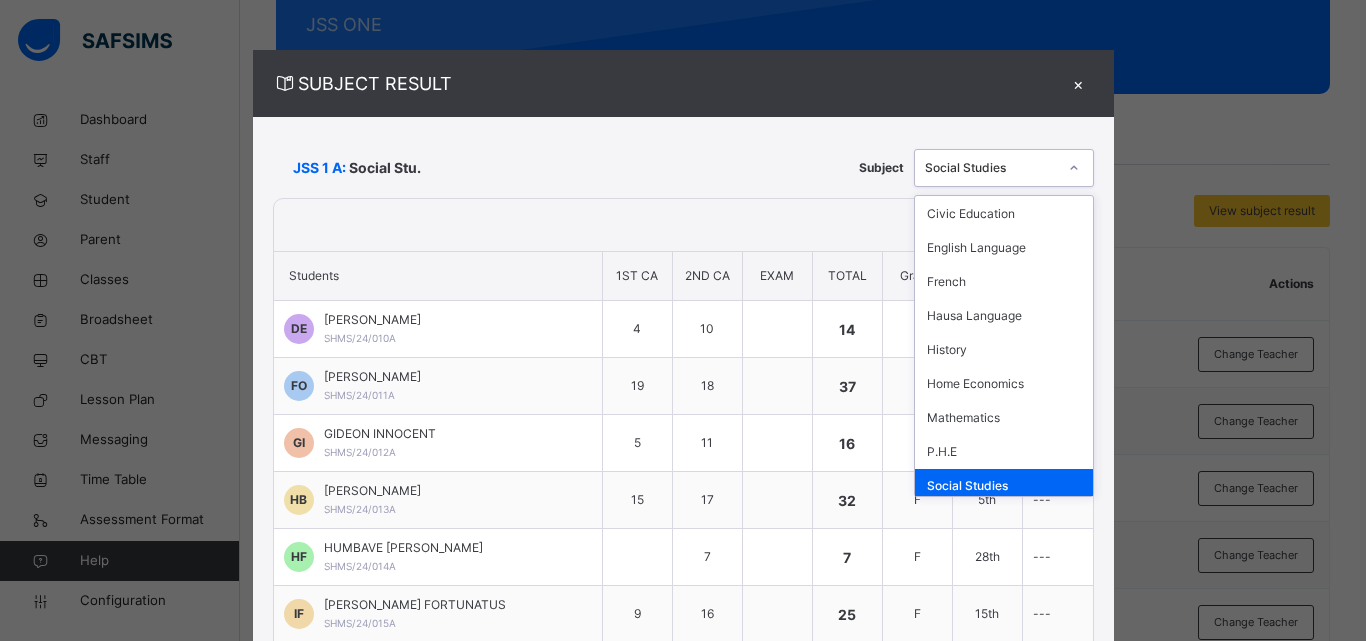 click at bounding box center (1074, 168) 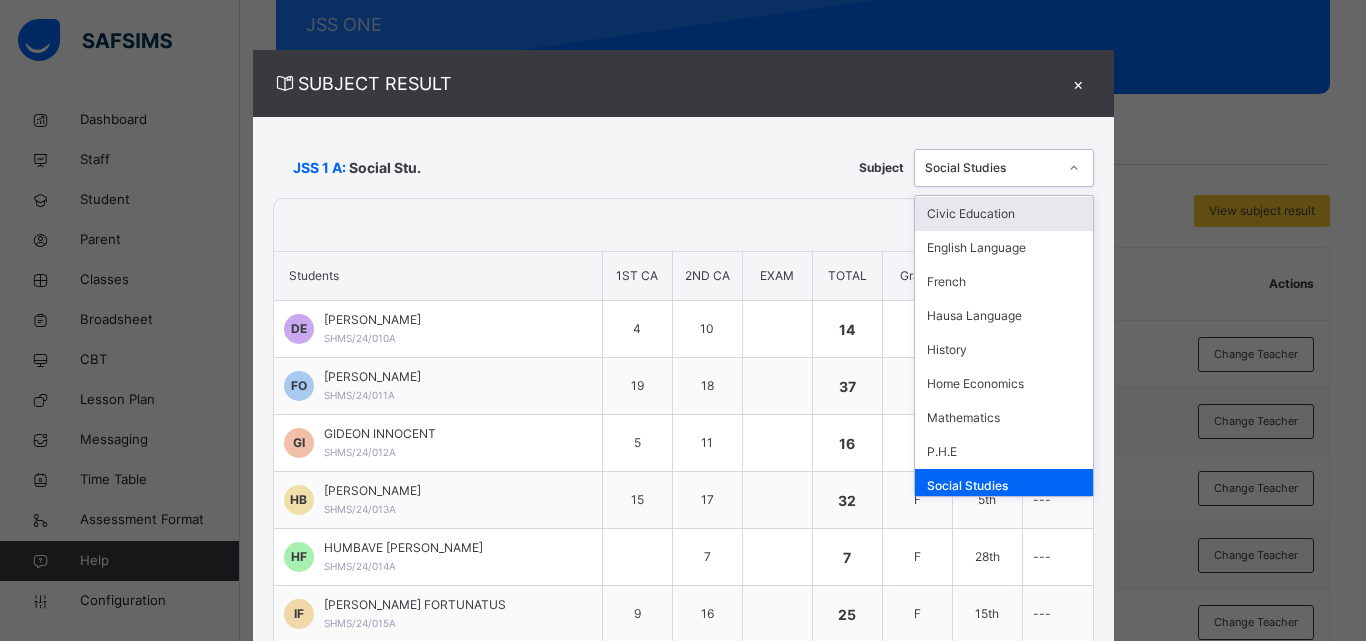 scroll, scrollTop: 244, scrollLeft: 0, axis: vertical 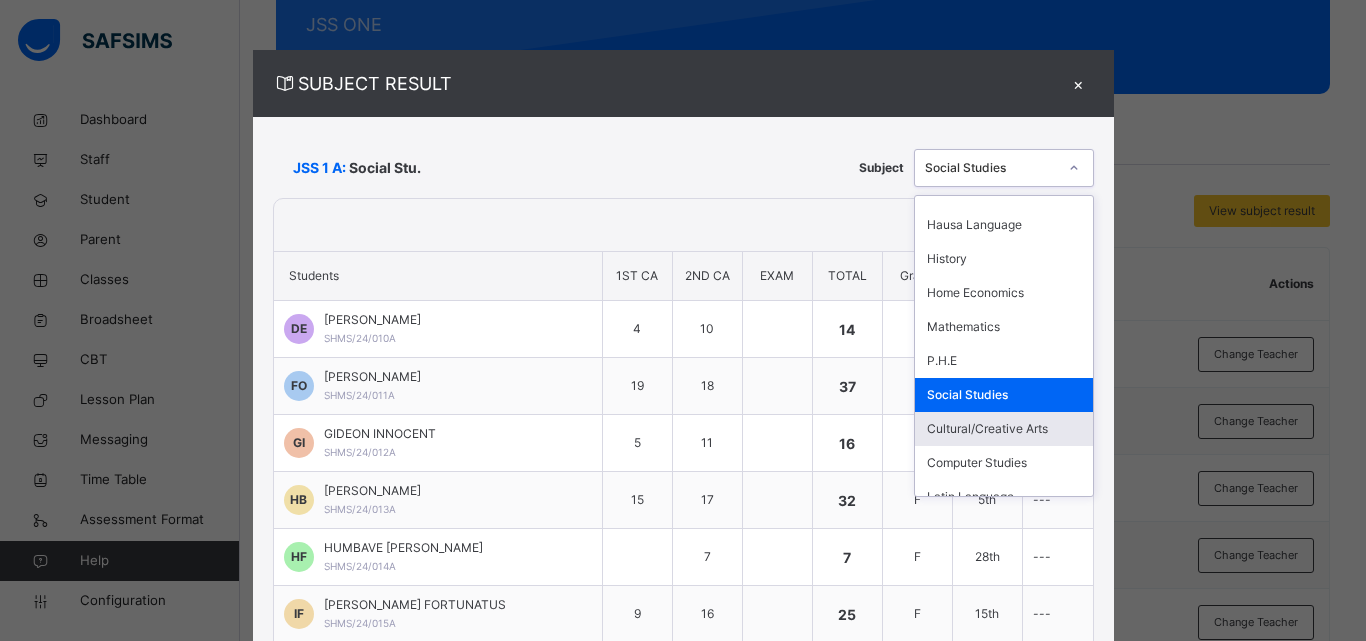 click on "Cultural/Creative Arts" at bounding box center [1004, 429] 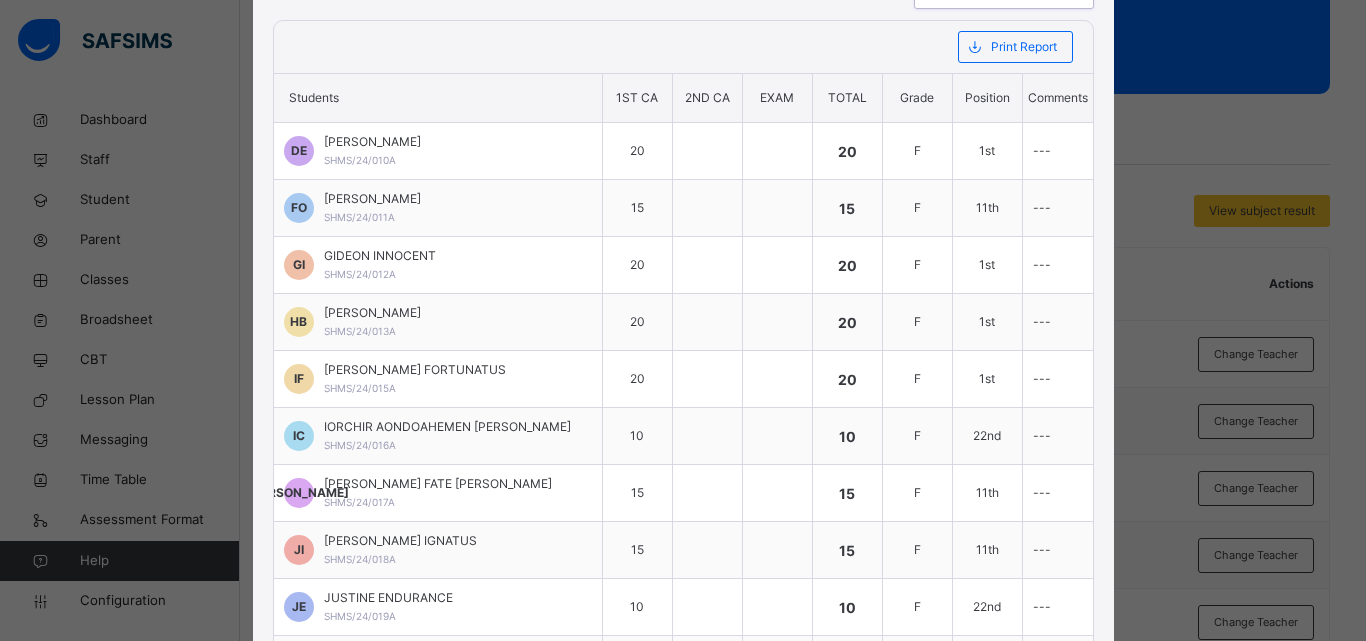 scroll, scrollTop: 206, scrollLeft: 0, axis: vertical 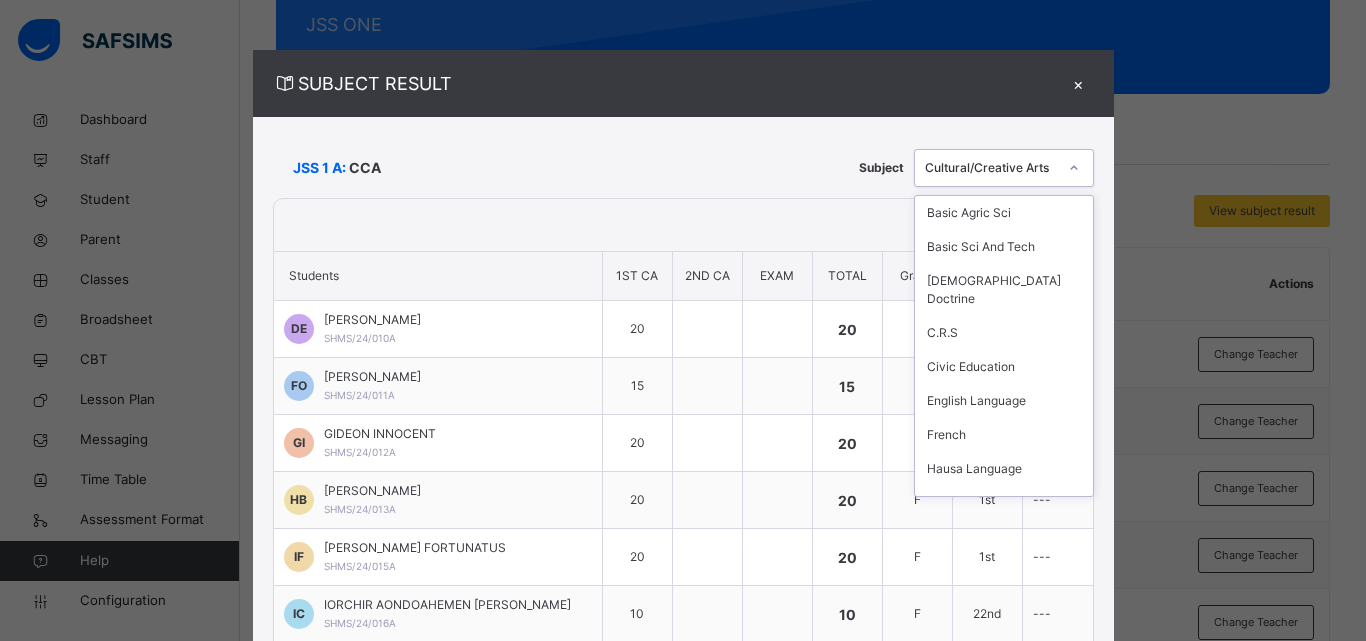 click 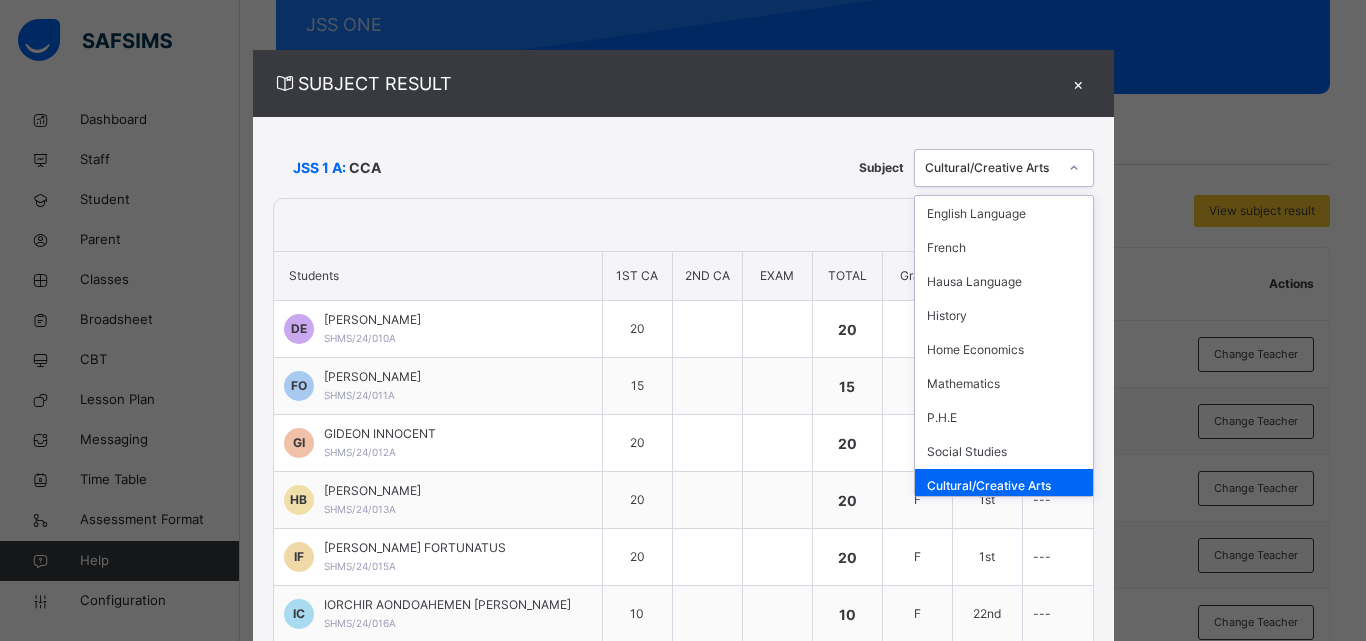 scroll, scrollTop: 244, scrollLeft: 0, axis: vertical 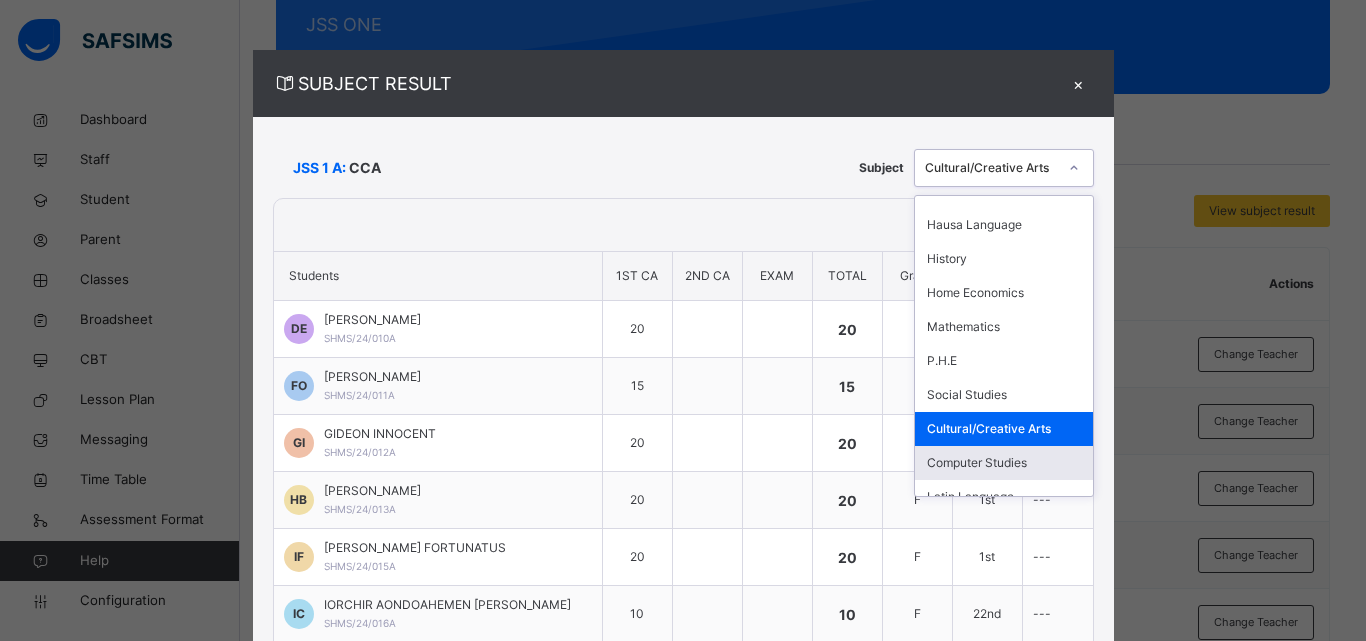 click on "Computer Studies" at bounding box center [1004, 463] 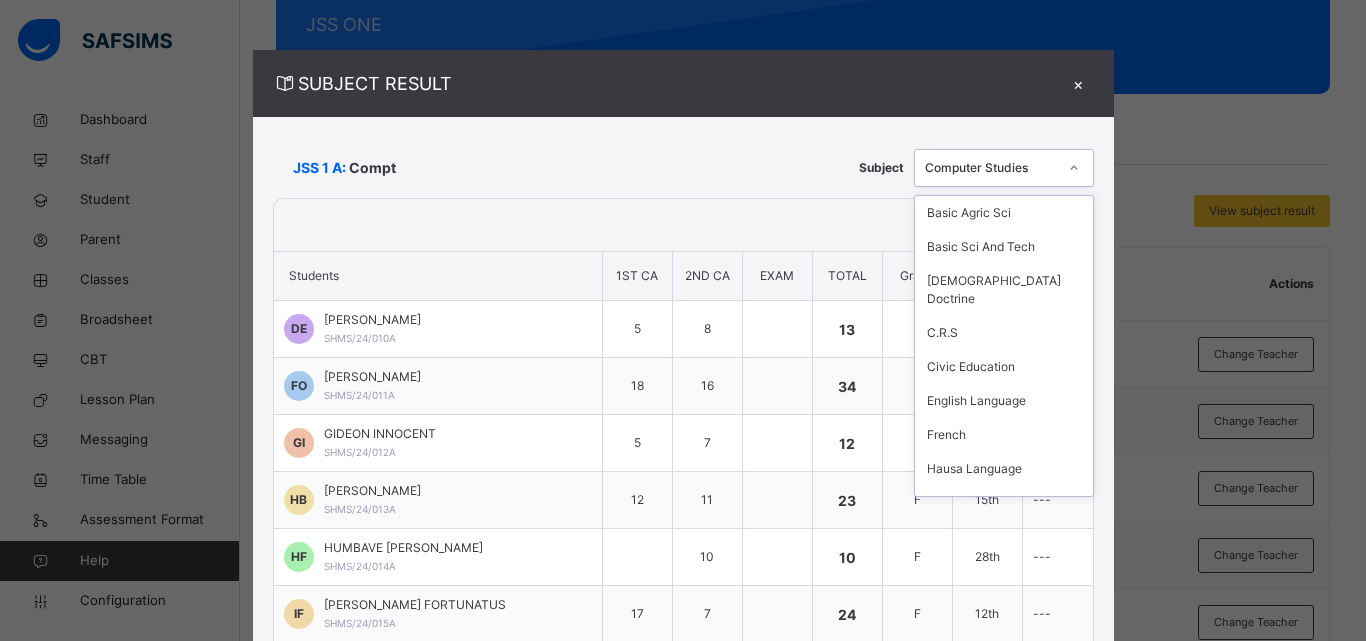 click 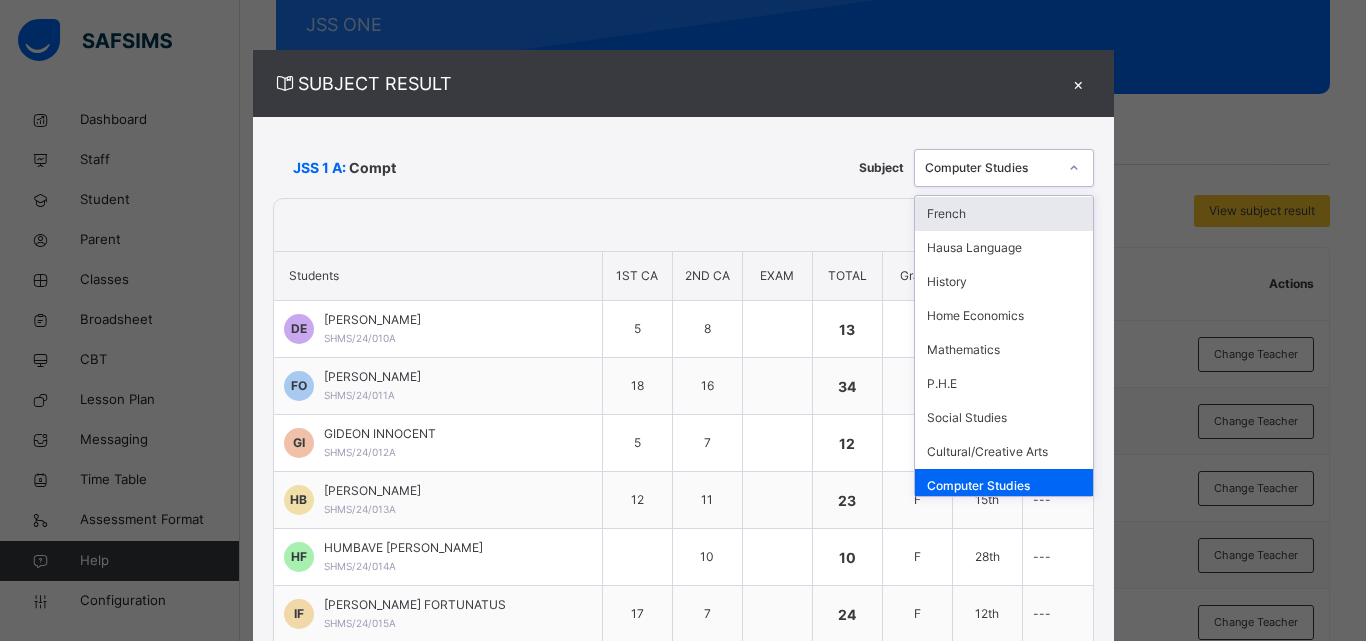 scroll, scrollTop: 244, scrollLeft: 0, axis: vertical 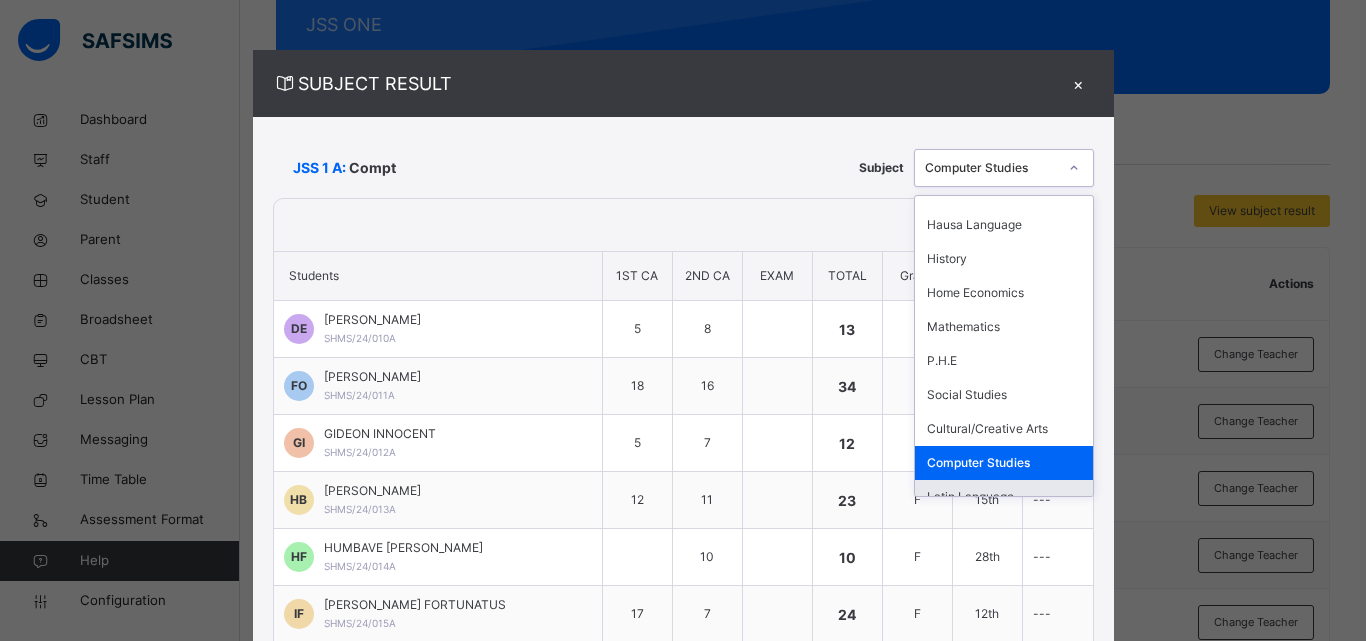 click on "Latin Language" at bounding box center (1004, 497) 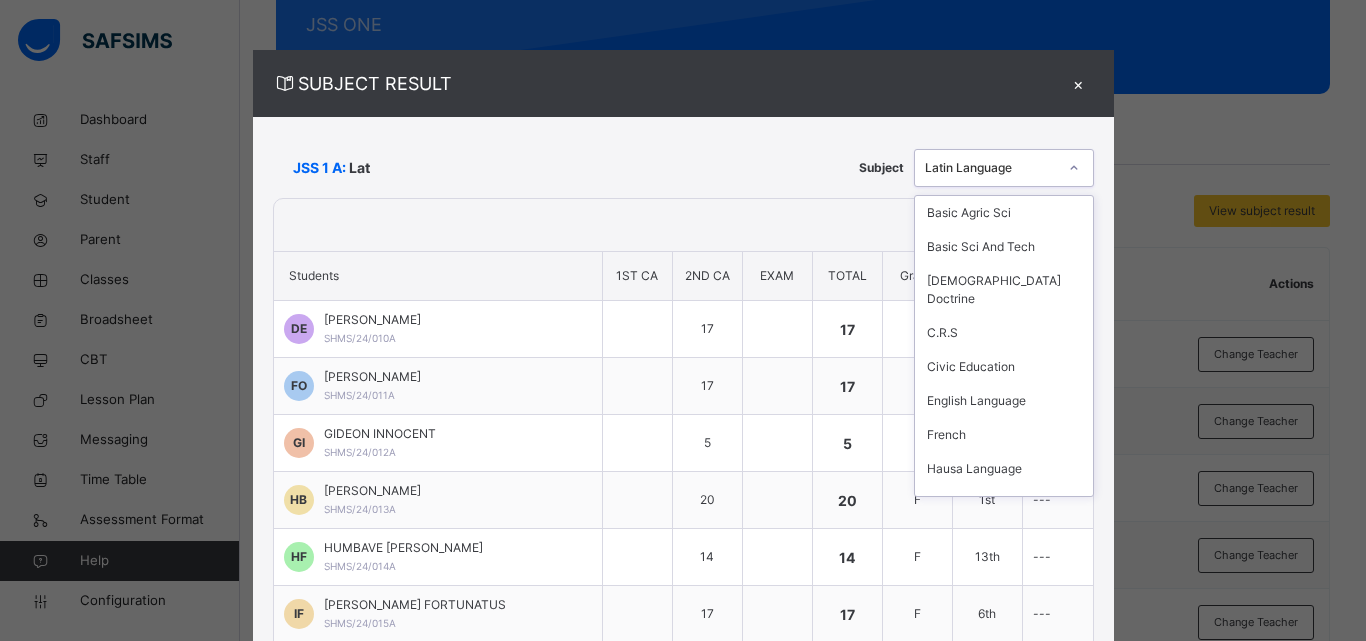 click 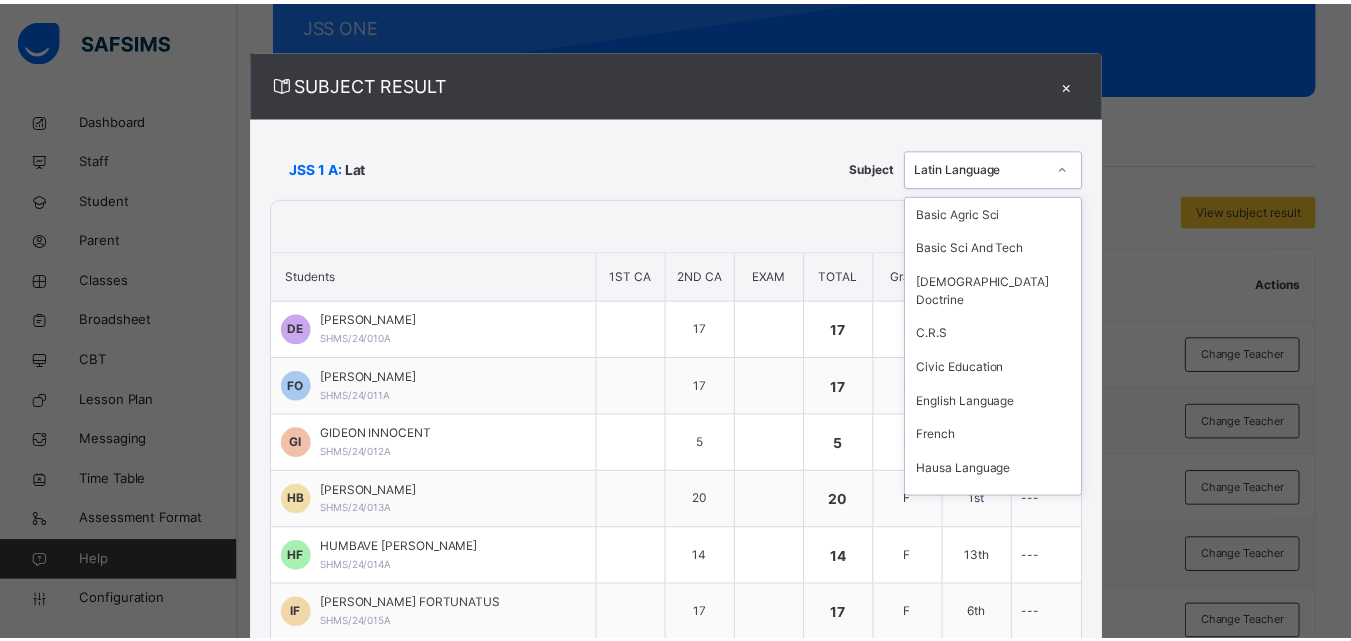 scroll, scrollTop: 244, scrollLeft: 0, axis: vertical 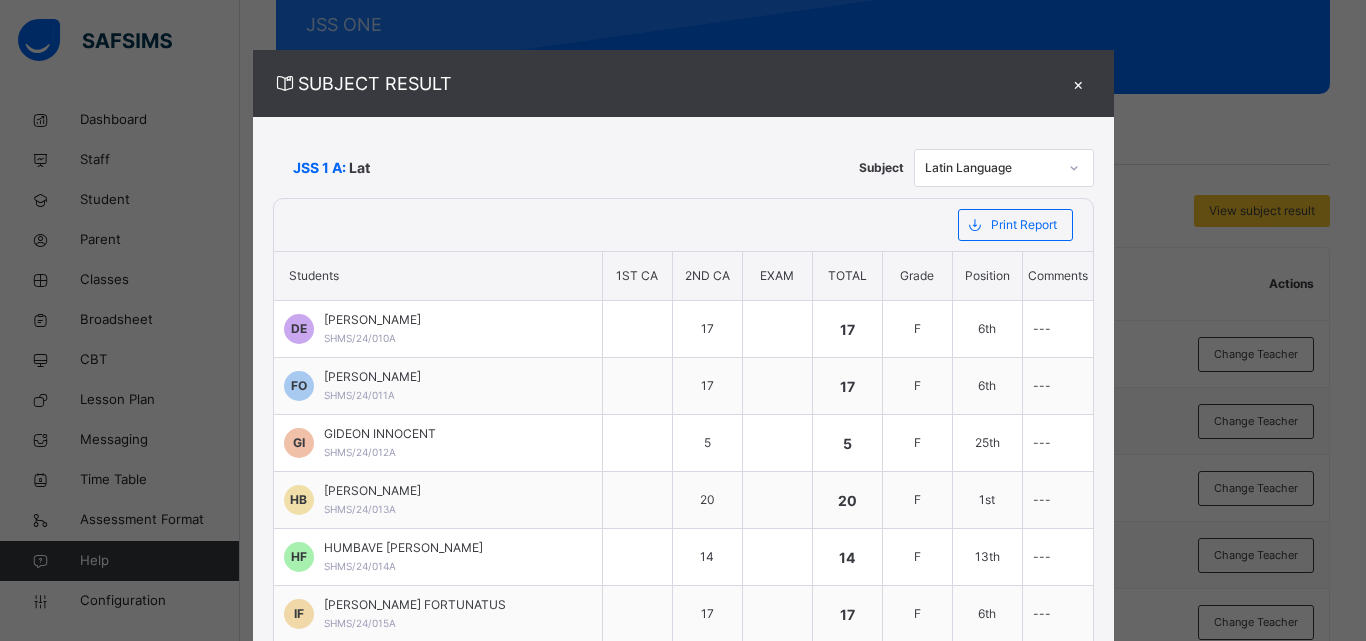 click on "×" at bounding box center (1079, 83) 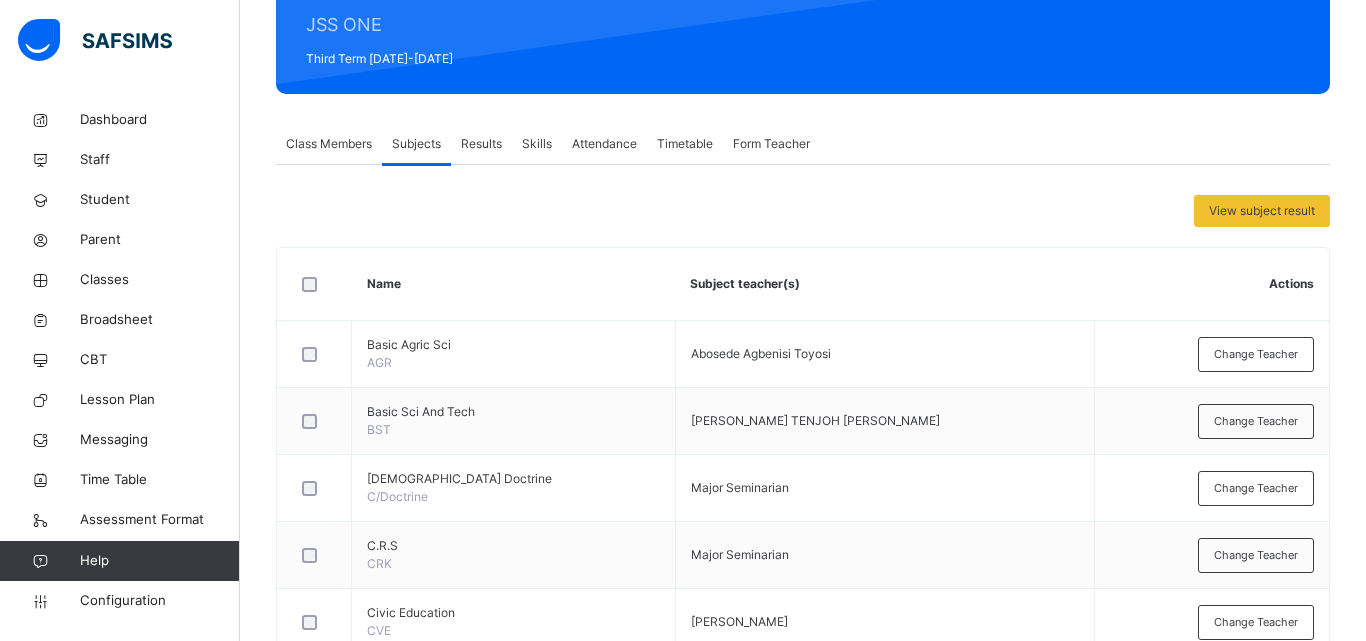 click on "JSS 1 A JSS ONE Third Term 2024-2025" at bounding box center [803, 5] 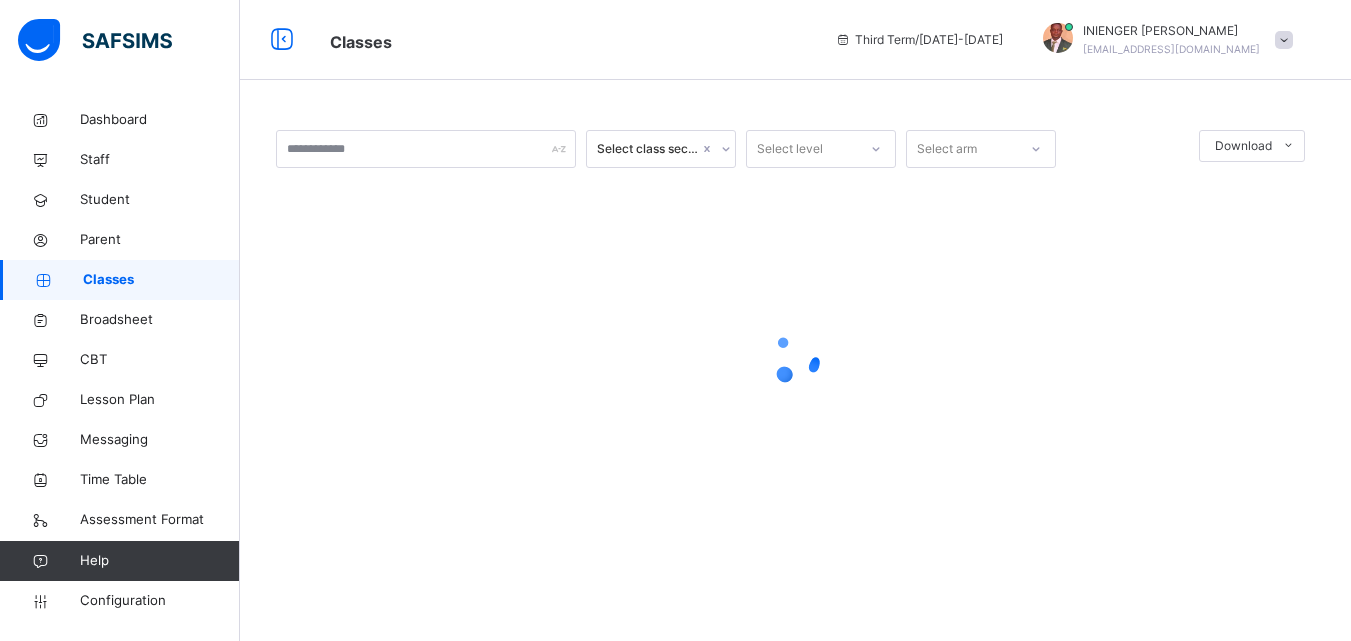 scroll, scrollTop: 0, scrollLeft: 0, axis: both 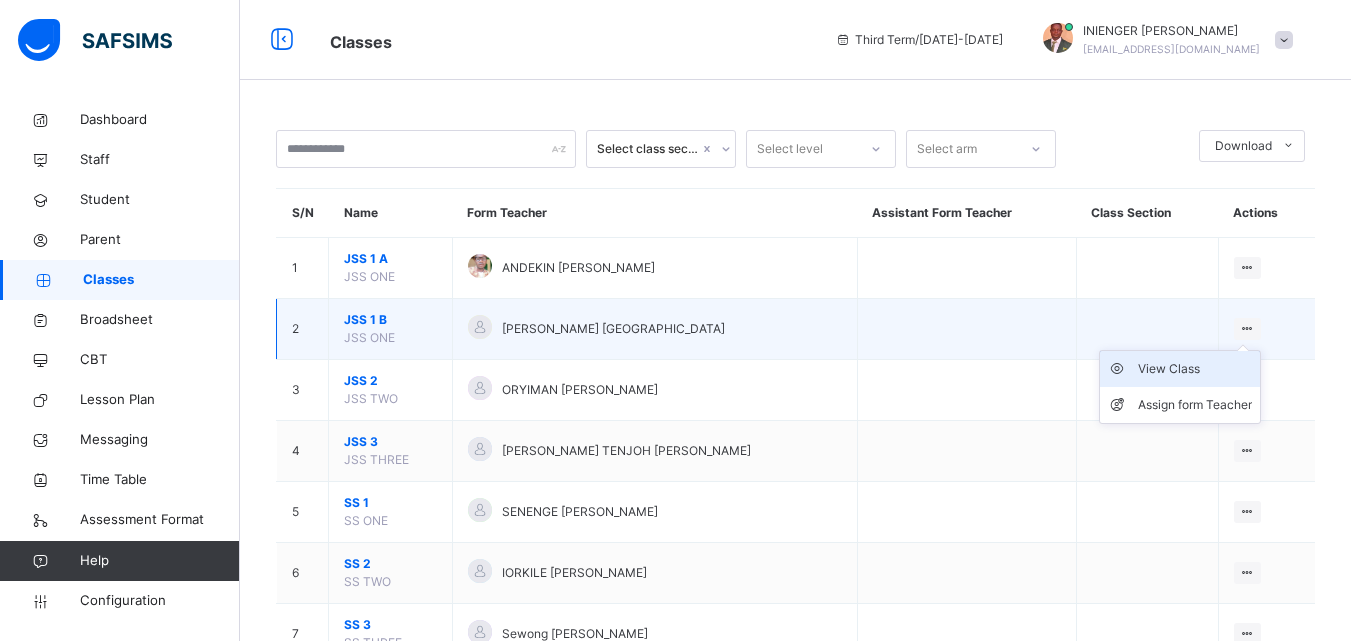 click on "View Class" at bounding box center [1195, 369] 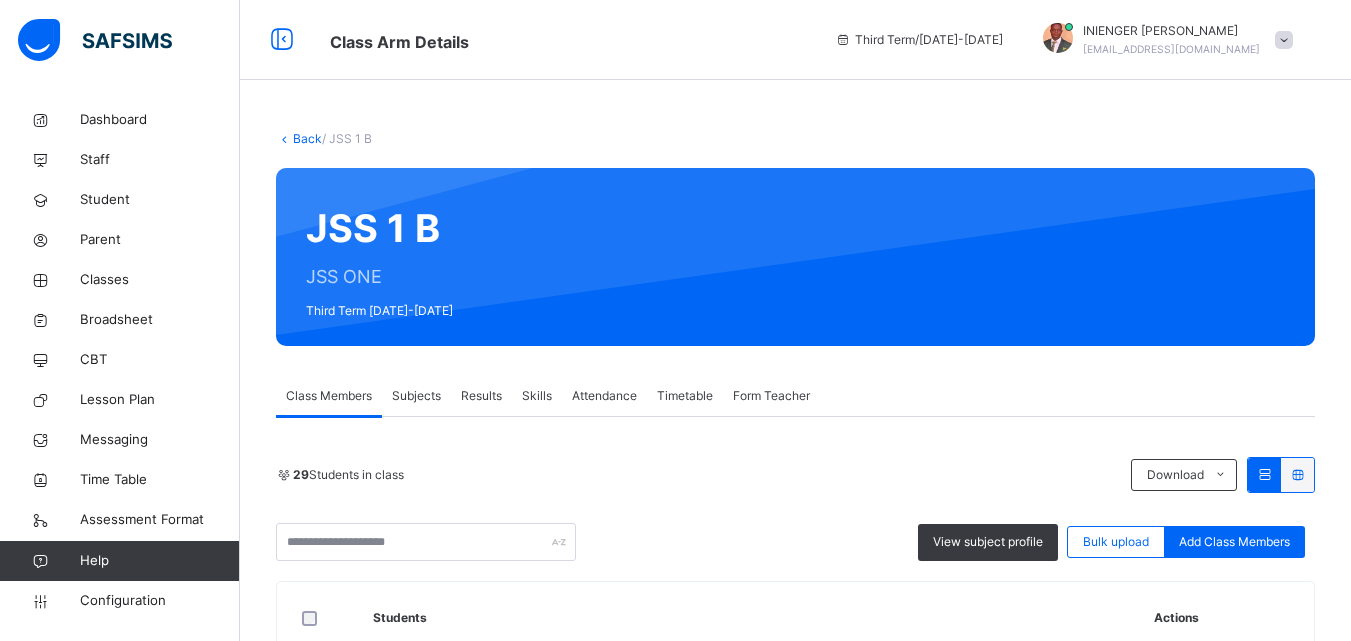click on "Subjects" at bounding box center [416, 396] 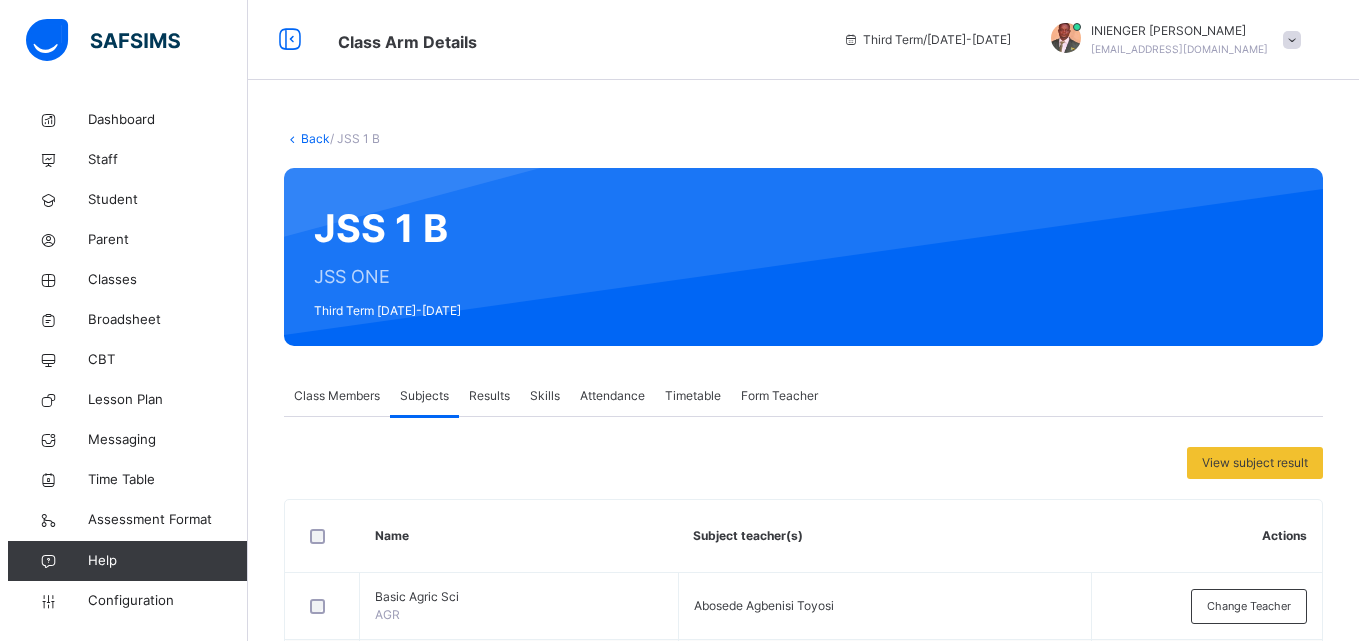 scroll, scrollTop: 322, scrollLeft: 0, axis: vertical 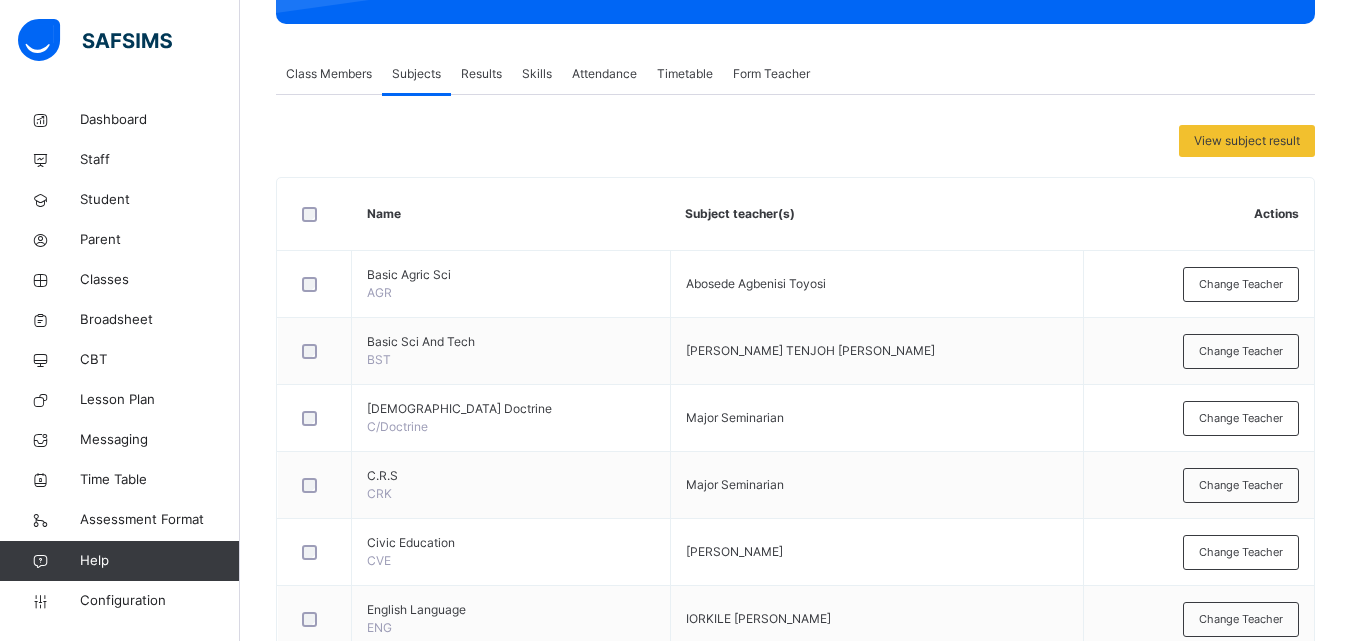 click on "Back  / JSS 1 B JSS 1 B JSS ONE Third Term 2024-2025 Class Members Subjects Results Skills Attendance Timetable Form Teacher Subjects More Options   29  Students in class Download Pdf Report Excel Report View subject profile Bulk upload Add Class Members SACRED HEART MINOR SEMINARY JAURO-YINU Date: 11th Jul 2025, 8:53:48 am Class Members Class:  JSS 1 B Total no. of Students:  29 Term:  Third Term Session:  2024-2025 S/NO Admission No. Last Name First Name Other Name 1 SHMS/24/02B PAUL AJAH FATER 2 SHMS/24/03B ELIJAH AKAMIGBO CHIEMERE 3 SHMS/24/04B MARTIN ALEXANDER TAVERSHIMA 4 SHMS/24/05B KEFAS AMACHIGH AONDOUNGWA 5 SHMS/24/01B MADING AMBROSE HEZRON 6 SHMS/24/06B THANKGOD ANDREW 7 SHMS/24/07B RAPHAEL AUGUSTINE OJONIKO 8 SHMS/24/08B SIMON CHIAHEMBA KUMAOR 9 SHMS/24/09B RAPHAEL CHUKWU  ALOYSIUS 10 SHMS/24/010B SYVESTER CLEMENT  NYATORUBA 11 SHMS/24/011B ELIJAH FELIX WOGABI 12 SHMS/24/012B FELIX FRANCIS JAGORO 13 SHMS/24/013B RAYMOND GACHI JONATHAN 14 SHMS/24/014B ABRAHAM GWALAGH SESUGH 15 SHMS/24/015B IGNATIUS" at bounding box center (795, 575) 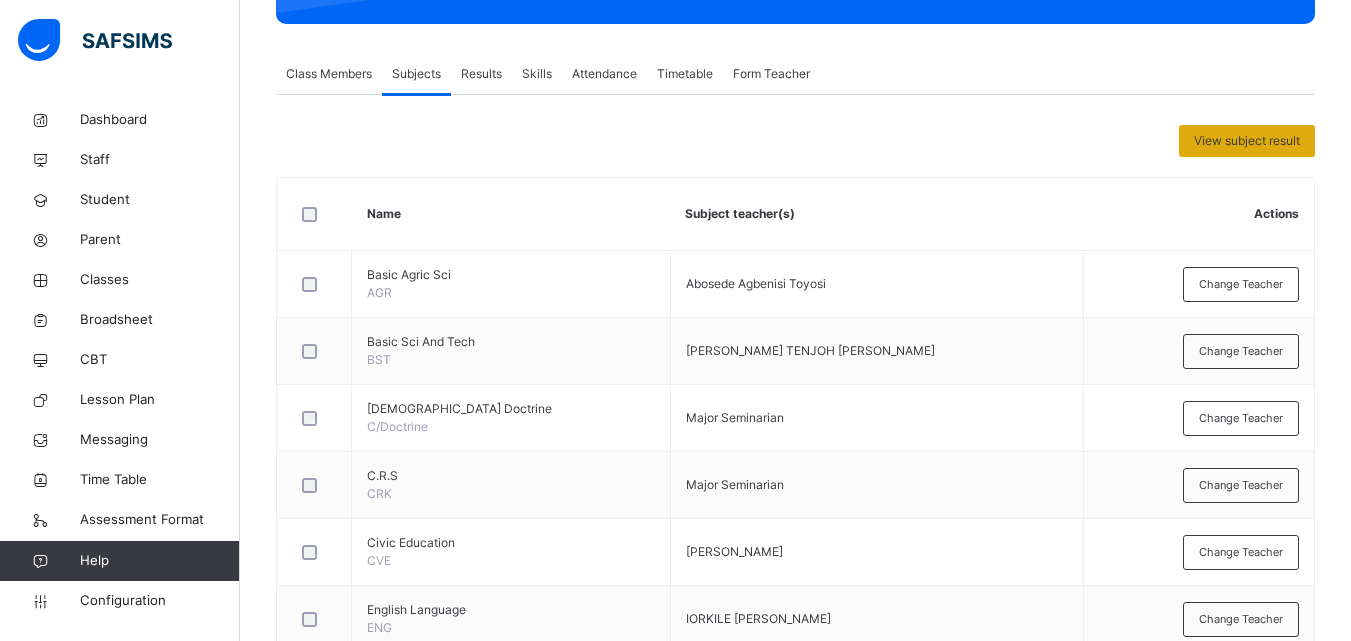click on "View subject result" at bounding box center [1247, 141] 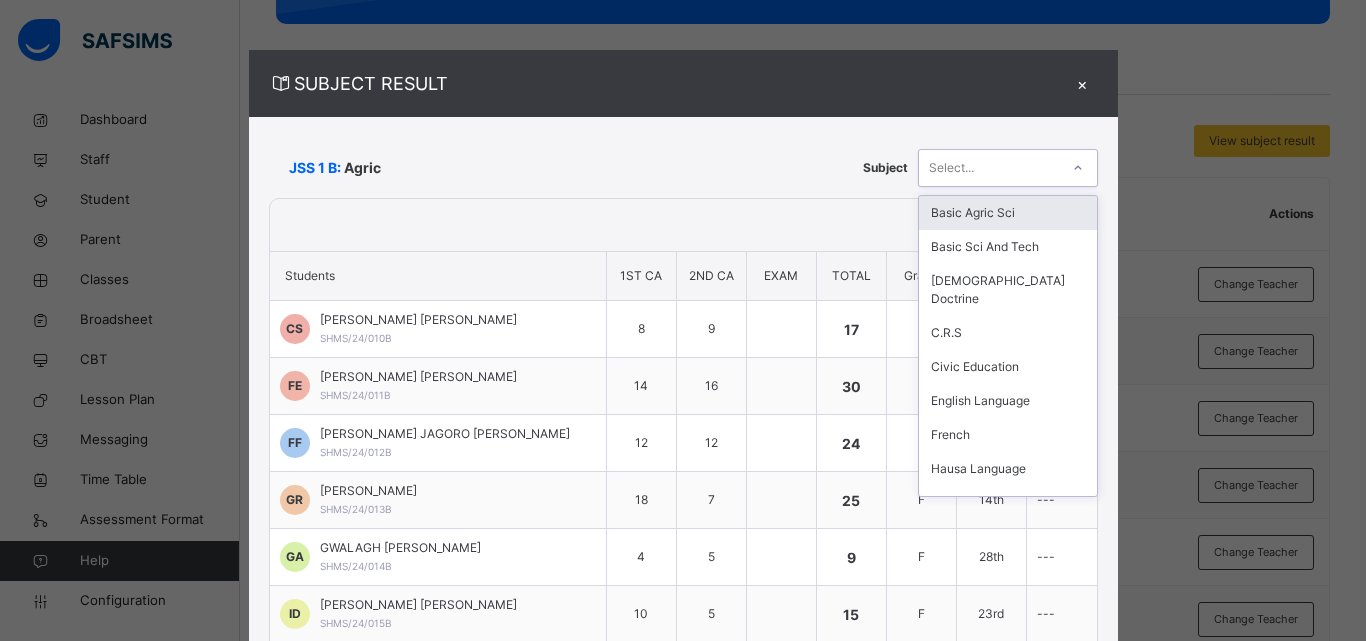 click 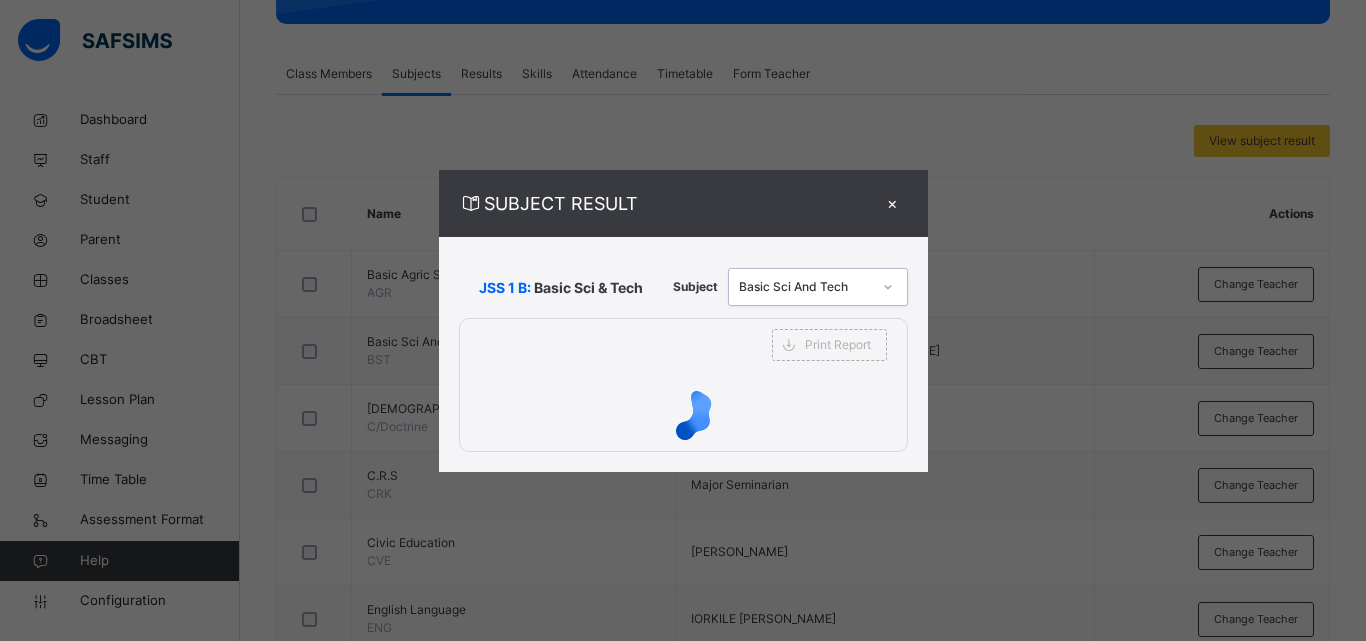 click on "SUBJECT RESULT   × JSS 1 B:     Basic Sci & Tech   Subject     option Basic Sci And Tech, selected.     0 results available. Select is focused ,type to refine list, press Down to open the menu,  Basic Sci And Tech Print Report SACRED HEART MINOR SEMINARY JAURO-YINU Date: 11th Jul 2025, 8:54:48 am Subject Result Class:  JSS 1 B Subject:  Basic Sci & Tech S/NO Admission No. Students   1ST CA     2ND CA     EXAM   Total Grade Position Comments 1 SHMS/24/010B CLEMENT  NYATORUBA SYVESTER 8 9 17 F 20th --- 2 SHMS/24/011B FELIX WOGABI ELIJAH 14 16 30 F 7th --- 3 SHMS/24/012B FRANCIS JAGORO FELIX 12 12 24 F 16th --- 4 SHMS/24/013B GACHI JONATHAN RAYMOND 18 7 25 F 14th --- 5 SHMS/24/014B GWALAGH SESUGH ABRAHAM 4 5 9 F 28th --- 6 SHMS/24/015B IGNATIUS NATHAN DANFULANI 10 5 15 F 23rd --- 7 SHMS/24/016B IORCHIGH SANEN PHILIP 9 3 12 F 26th --- 8 SHMS/24/017B JONES JOHN JEDEDIA 8 9 17 F 20th --- 9 SHMS/24/018B JOSEPH KANKE EZEKIEL 14 15 29 F 10th --- 10 SHMS/24/019B JOSEPH AYUBA JACOB 20 19 39 F 1st --- 11 SHMS/24/01B" at bounding box center (683, 320) 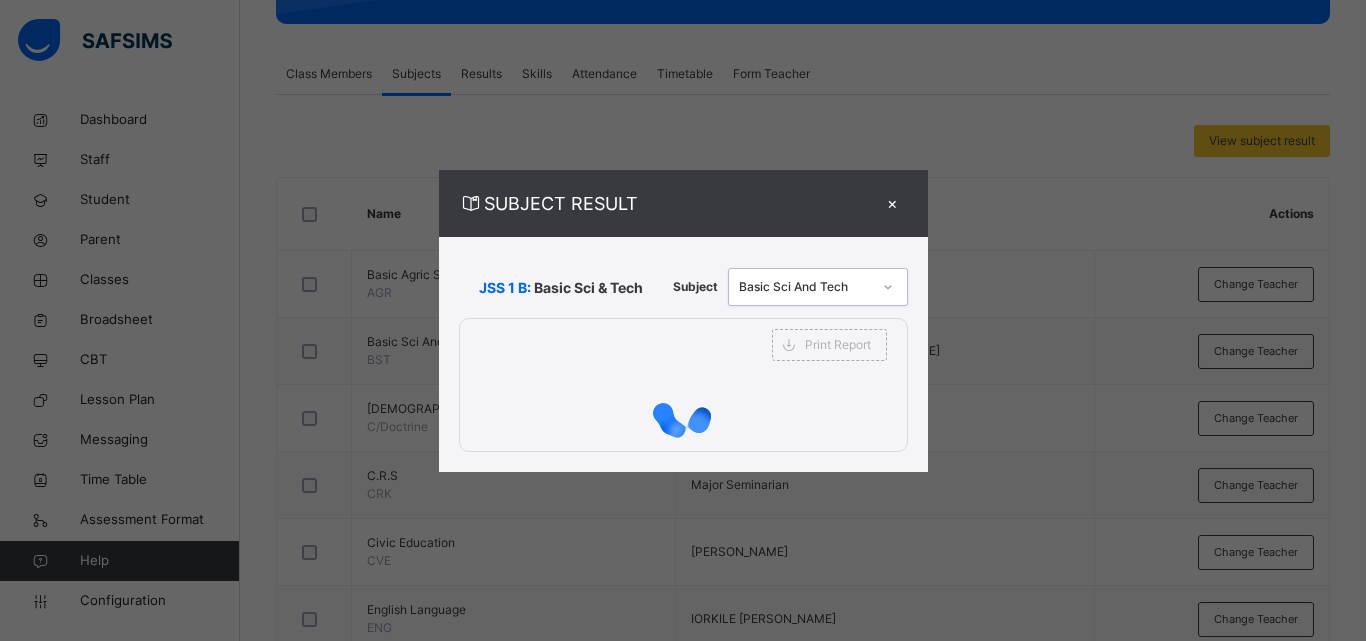 click on "SUBJECT RESULT   × JSS 1 B:     Basic Sci & Tech   Subject     option Basic Sci And Tech, selected.     0 results available. Select is focused ,type to refine list, press Down to open the menu,  Basic Sci And Tech Print Report SACRED HEART MINOR SEMINARY JAURO-YINU Date: 11th Jul 2025, 8:54:48 am Subject Result Class:  JSS 1 B Subject:  Basic Sci & Tech S/NO Admission No. Students   1ST CA     2ND CA     EXAM   Total Grade Position Comments 1 SHMS/24/010B CLEMENT  NYATORUBA SYVESTER 8 9 17 F 20th --- 2 SHMS/24/011B FELIX WOGABI ELIJAH 14 16 30 F 7th --- 3 SHMS/24/012B FRANCIS JAGORO FELIX 12 12 24 F 16th --- 4 SHMS/24/013B GACHI JONATHAN RAYMOND 18 7 25 F 14th --- 5 SHMS/24/014B GWALAGH SESUGH ABRAHAM 4 5 9 F 28th --- 6 SHMS/24/015B IGNATIUS NATHAN DANFULANI 10 5 15 F 23rd --- 7 SHMS/24/016B IORCHIGH SANEN PHILIP 9 3 12 F 26th --- 8 SHMS/24/017B JONES JOHN JEDEDIA 8 9 17 F 20th --- 9 SHMS/24/018B JOSEPH KANKE EZEKIEL 14 15 29 F 10th --- 10 SHMS/24/019B JOSEPH AYUBA JACOB 20 19 39 F 1st --- 11 SHMS/24/01B" at bounding box center (683, 320) 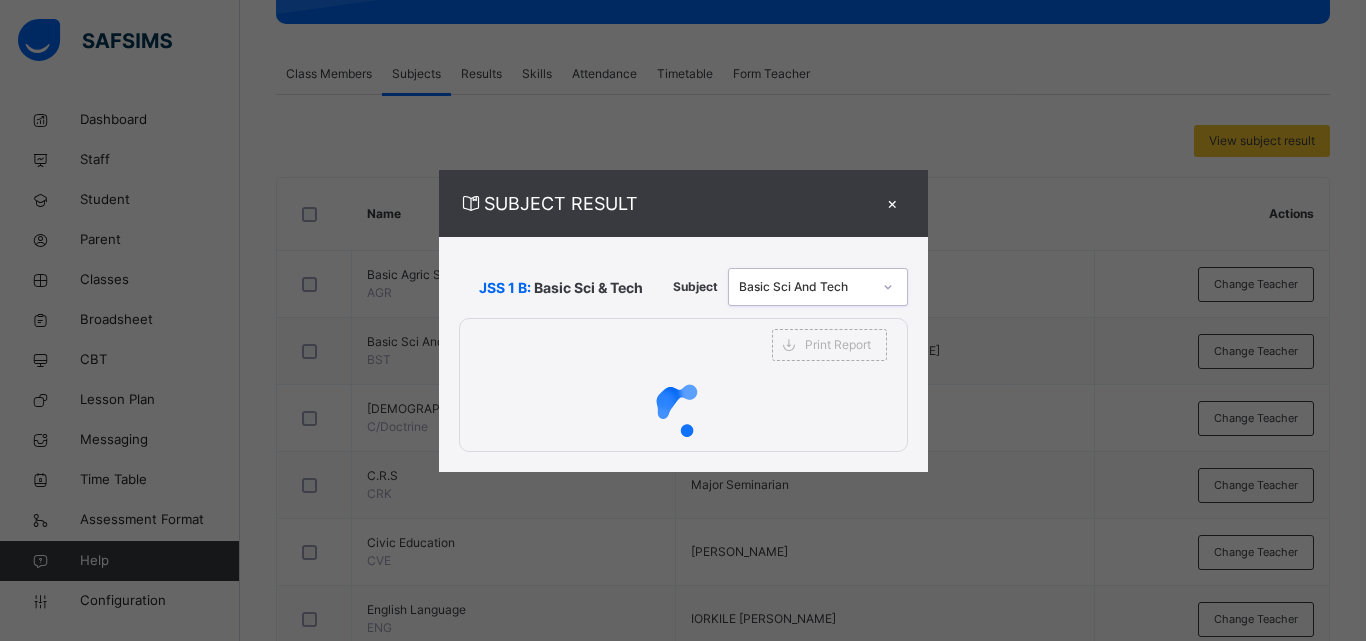 click on "SUBJECT RESULT   × JSS 1 B:     Basic Sci & Tech   Subject     option Basic Sci And Tech, selected.     0 results available. Select is focused ,type to refine list, press Down to open the menu,  Basic Sci And Tech Print Report SACRED HEART MINOR SEMINARY JAURO-YINU Date: 11th Jul 2025, 8:54:48 am Subject Result Class:  JSS 1 B Subject:  Basic Sci & Tech S/NO Admission No. Students   1ST CA     2ND CA     EXAM   Total Grade Position Comments 1 SHMS/24/010B CLEMENT  NYATORUBA SYVESTER 8 9 17 F 20th --- 2 SHMS/24/011B FELIX WOGABI ELIJAH 14 16 30 F 7th --- 3 SHMS/24/012B FRANCIS JAGORO FELIX 12 12 24 F 16th --- 4 SHMS/24/013B GACHI JONATHAN RAYMOND 18 7 25 F 14th --- 5 SHMS/24/014B GWALAGH SESUGH ABRAHAM 4 5 9 F 28th --- 6 SHMS/24/015B IGNATIUS NATHAN DANFULANI 10 5 15 F 23rd --- 7 SHMS/24/016B IORCHIGH SANEN PHILIP 9 3 12 F 26th --- 8 SHMS/24/017B JONES JOHN JEDEDIA 8 9 17 F 20th --- 9 SHMS/24/018B JOSEPH KANKE EZEKIEL 14 15 29 F 10th --- 10 SHMS/24/019B JOSEPH AYUBA JACOB 20 19 39 F 1st --- 11 SHMS/24/01B" at bounding box center (683, 320) 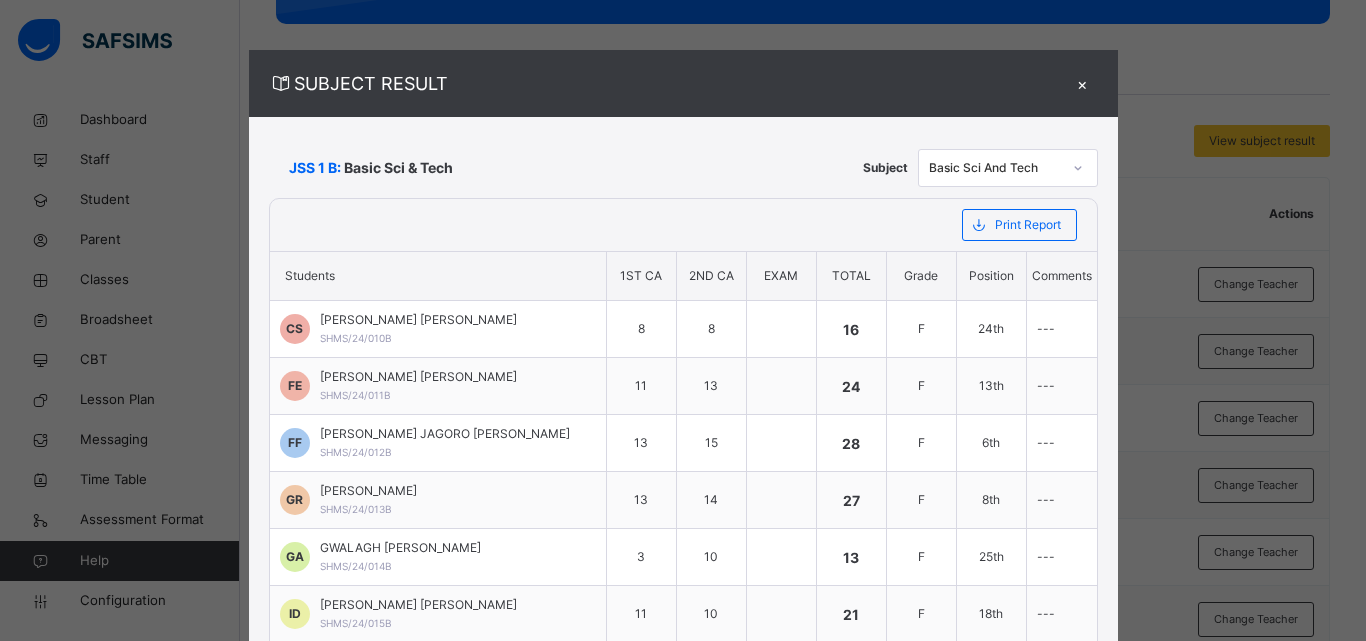 click 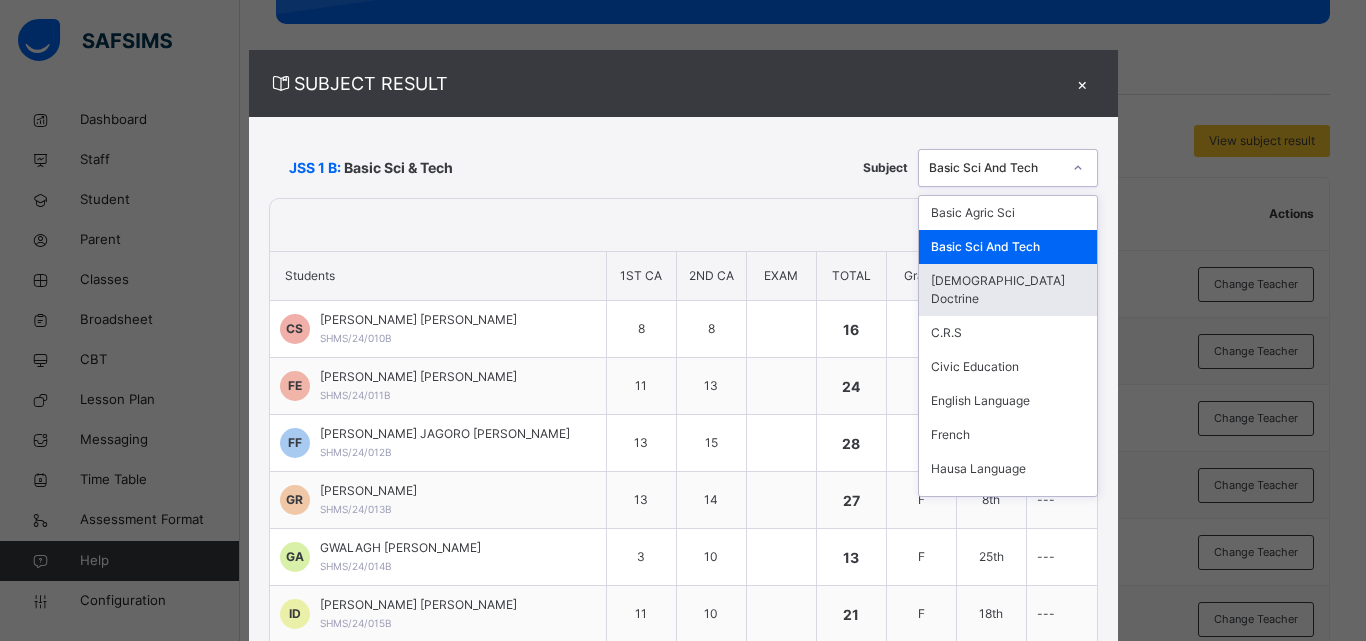 click on "[DEMOGRAPHIC_DATA] Doctrine" at bounding box center (1008, 290) 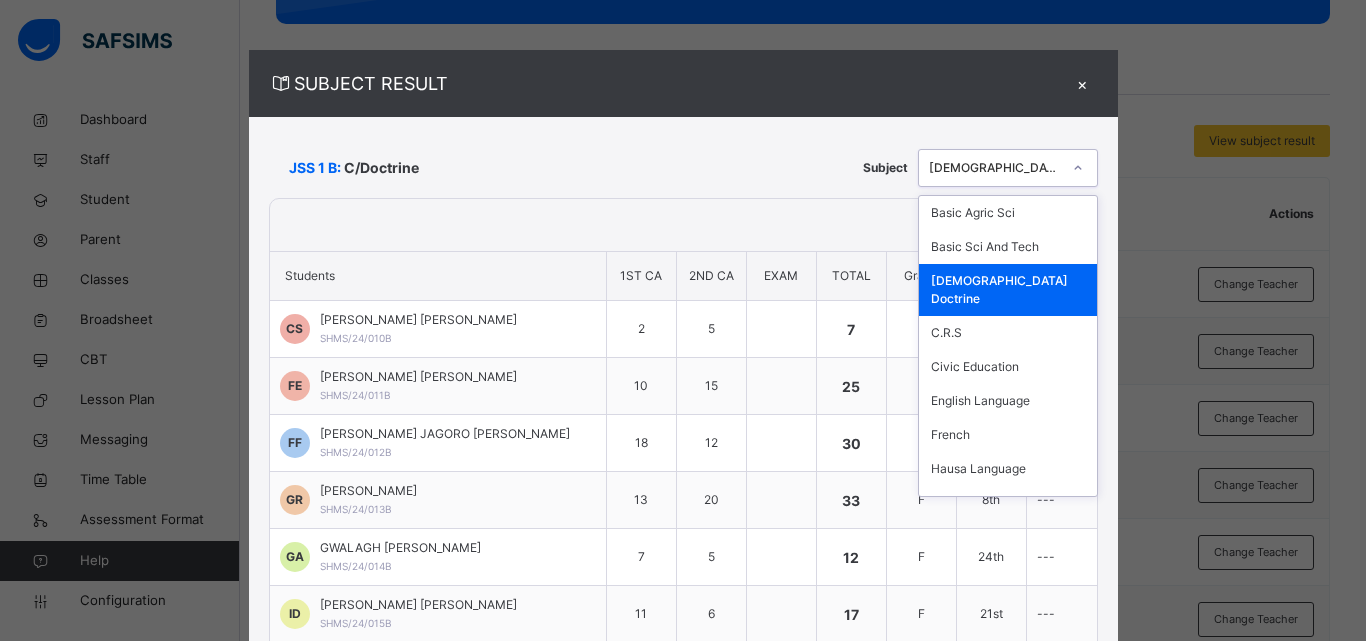 click 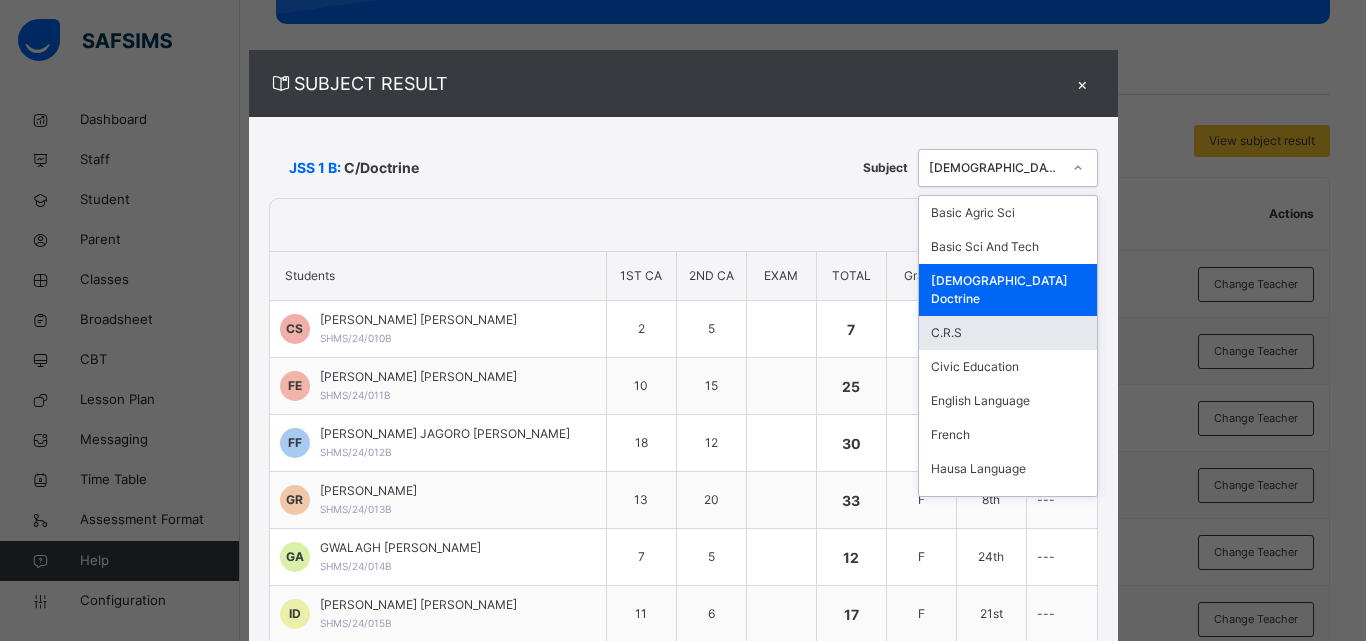 click on "C.R.S" at bounding box center [1008, 333] 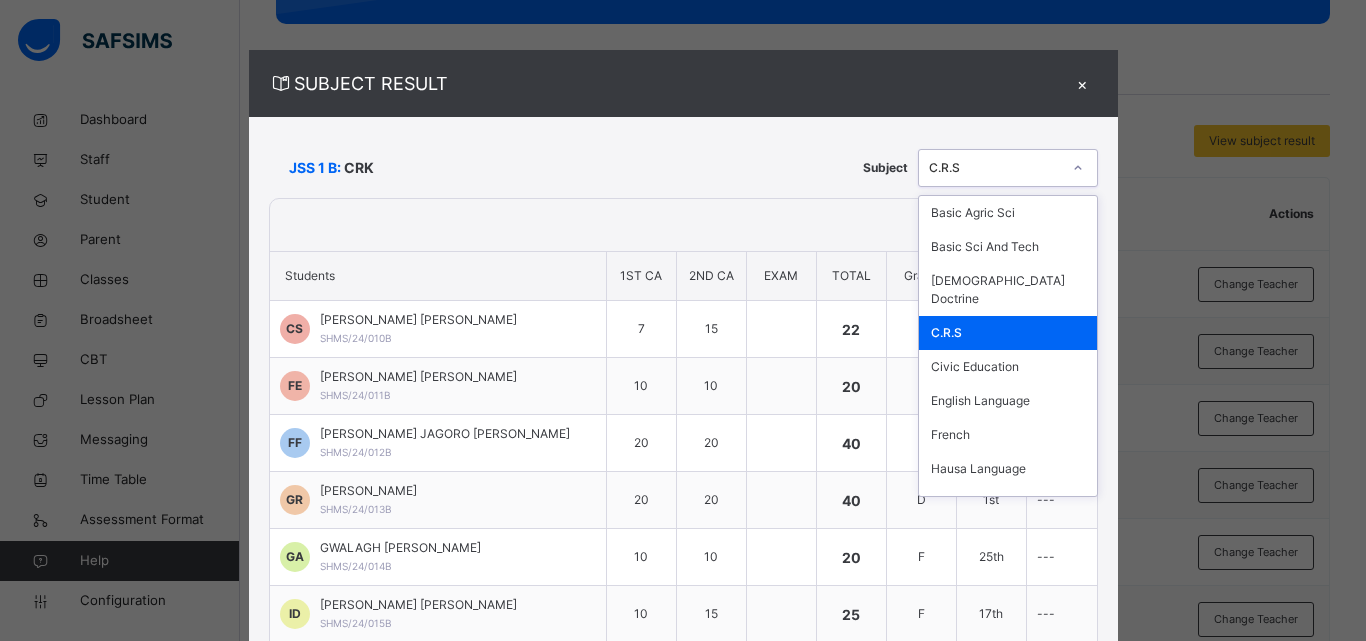 click 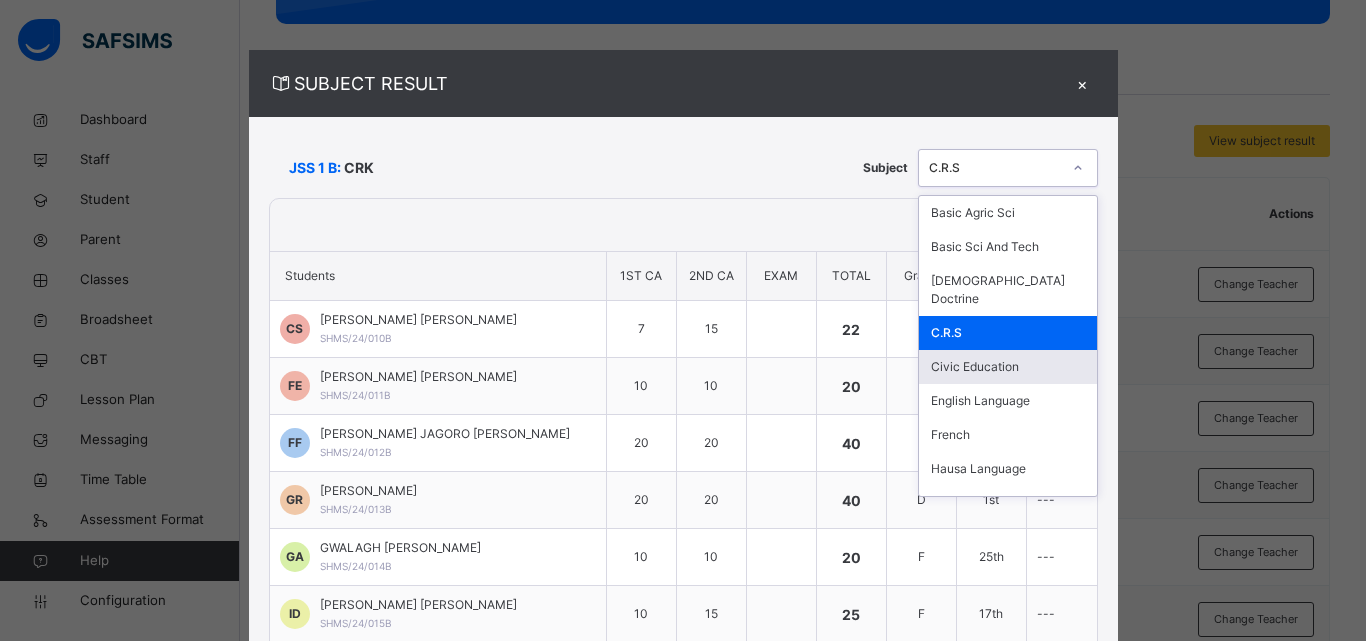 click on "Civic Education" at bounding box center (1008, 367) 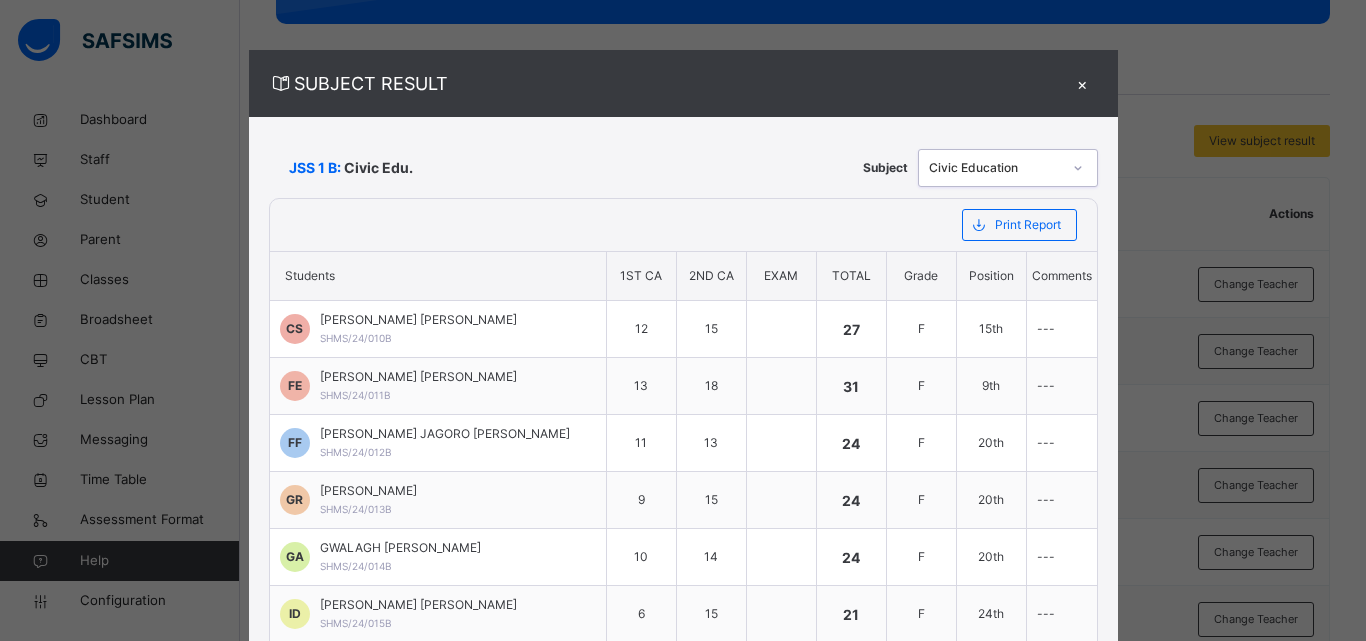 click at bounding box center [1078, 168] 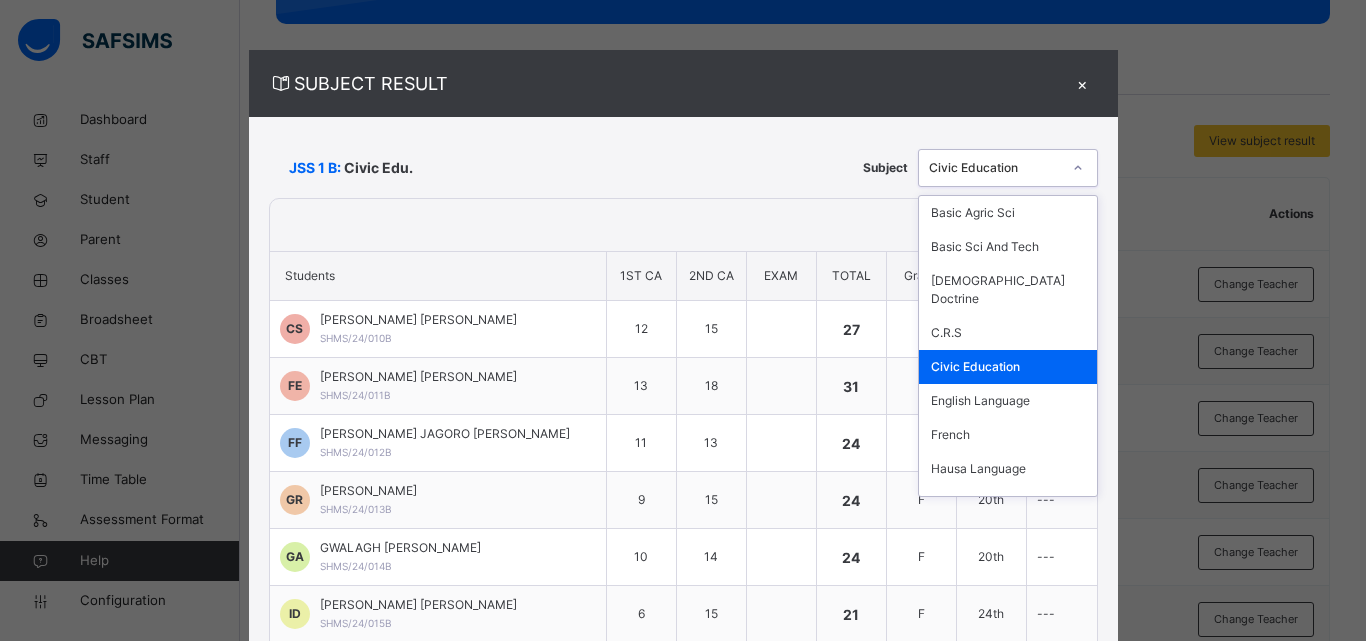 click 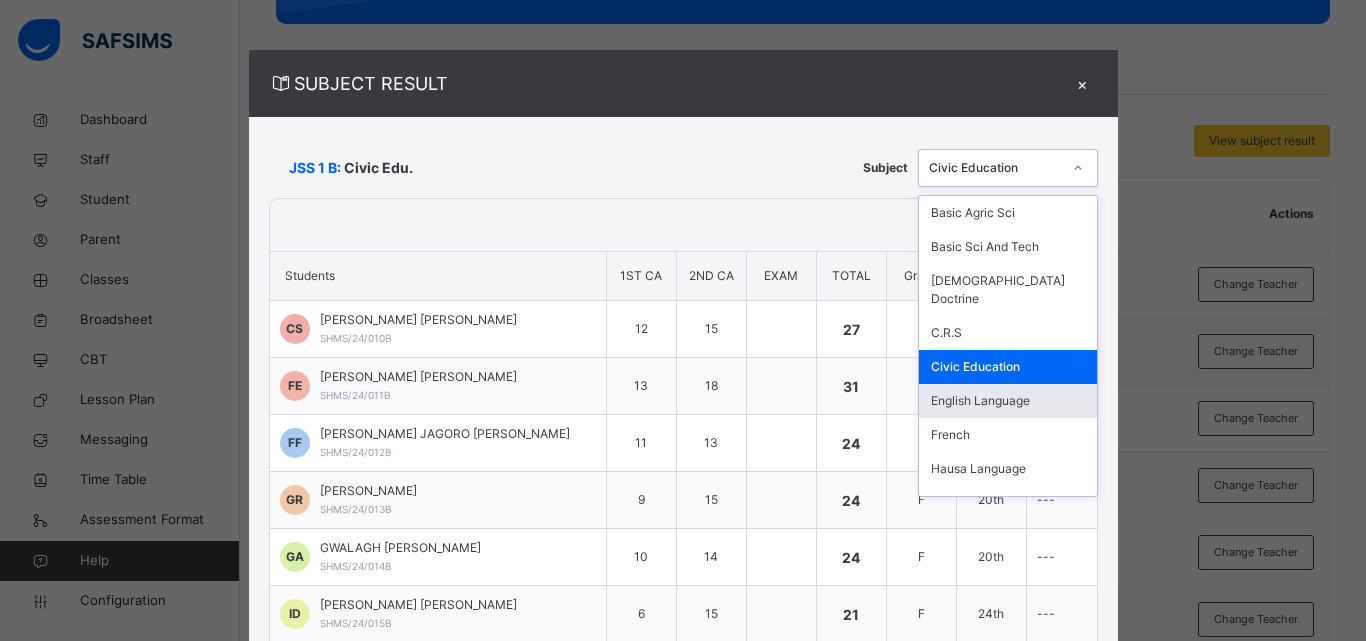 click on "English Language" at bounding box center (1008, 401) 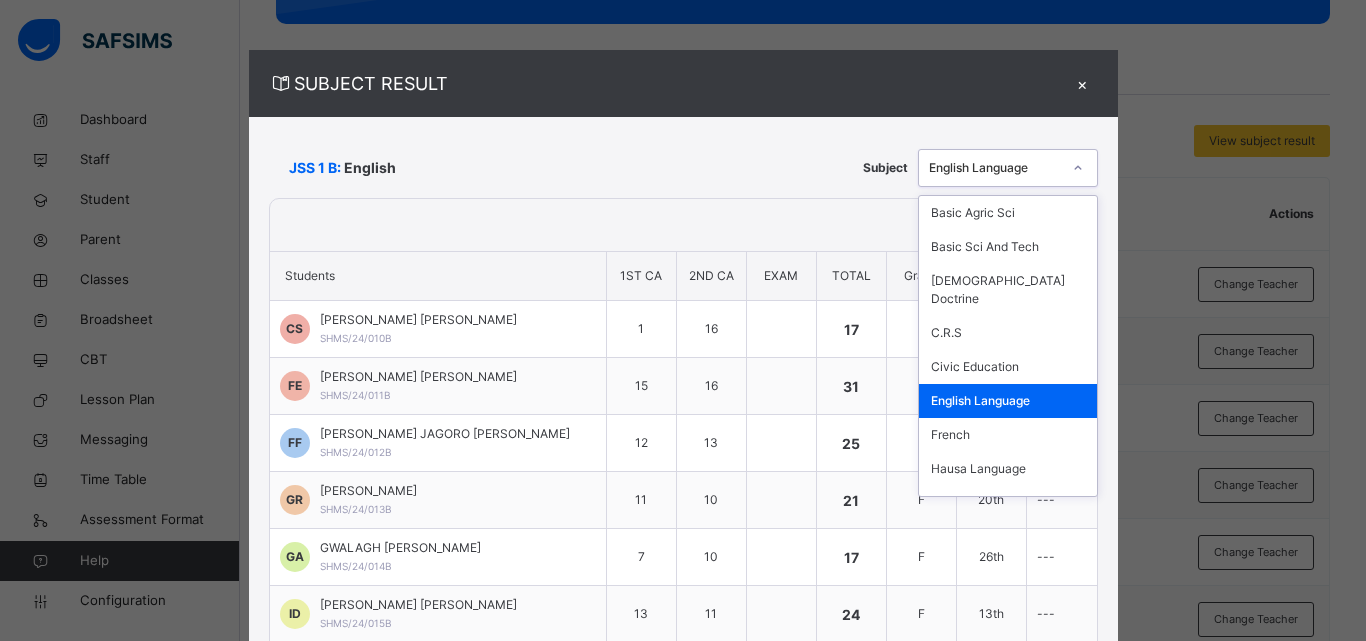click 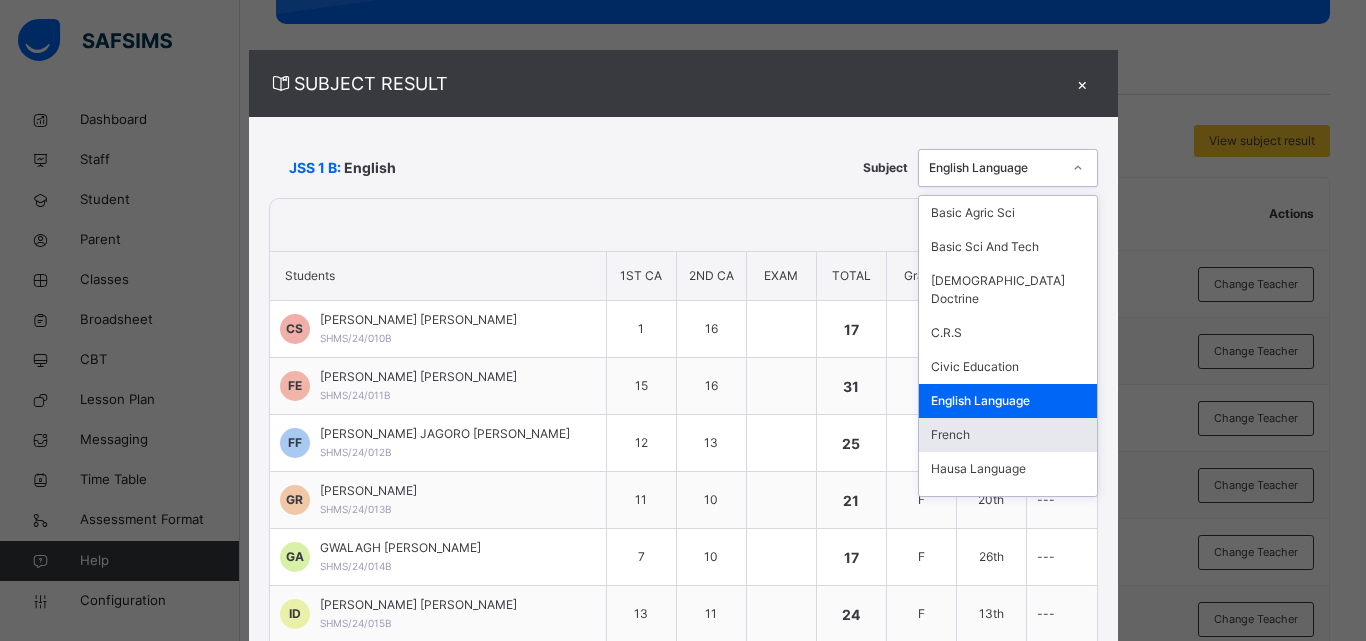 click on "French" at bounding box center [1008, 435] 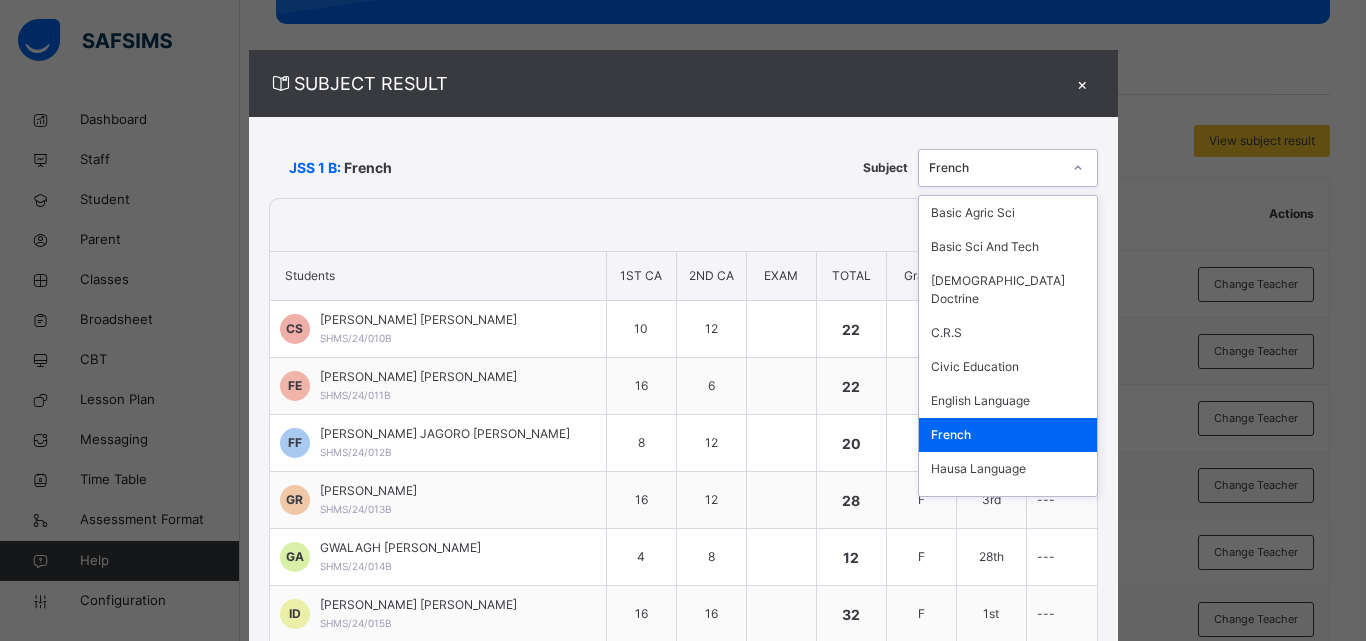 click 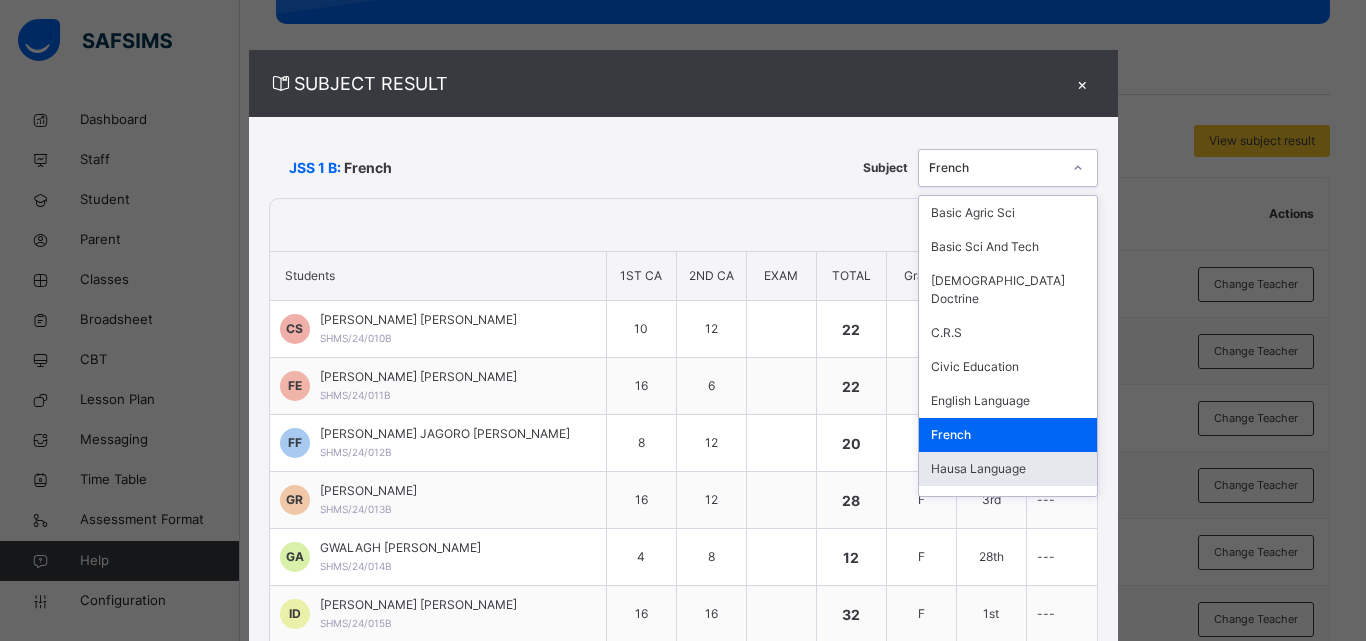click on "Hausa Language" at bounding box center (1008, 469) 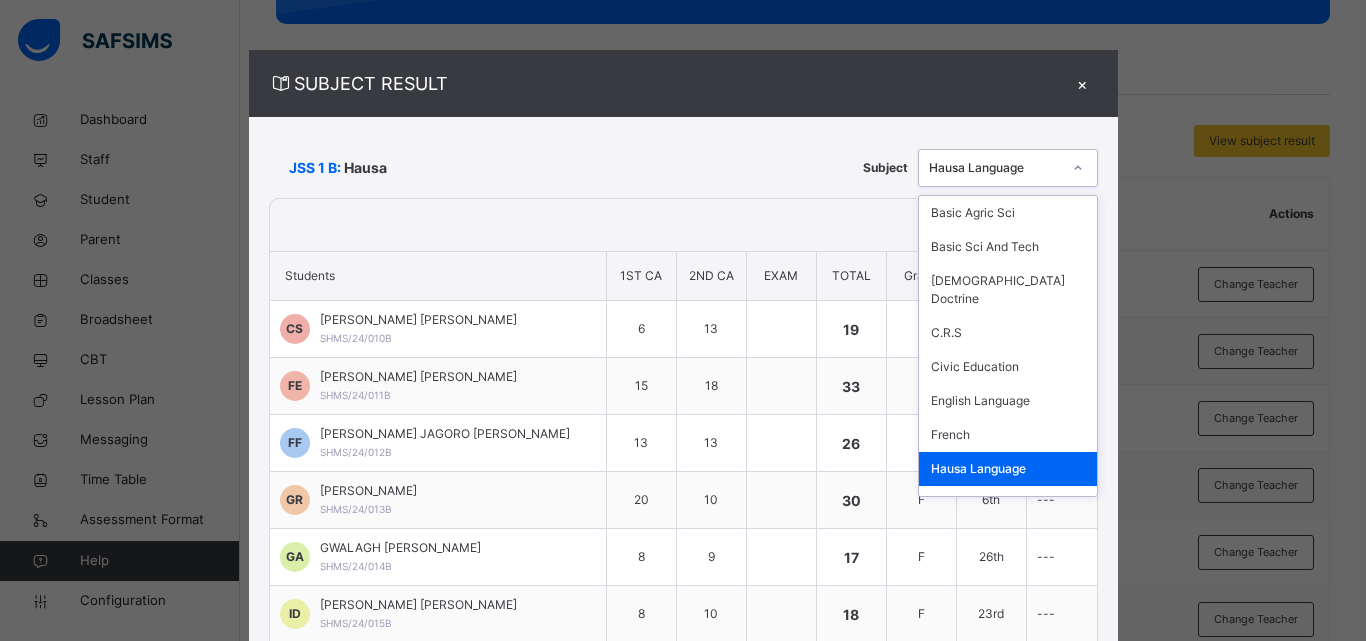 click 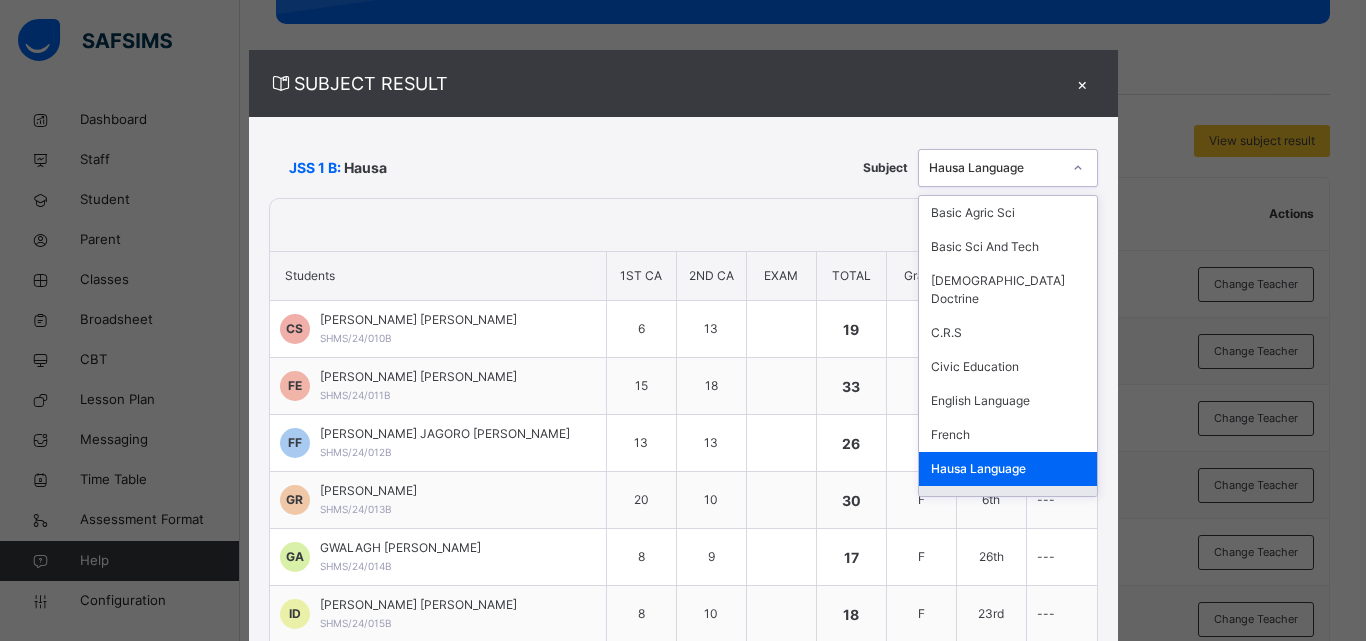 click on "History" at bounding box center (1008, 503) 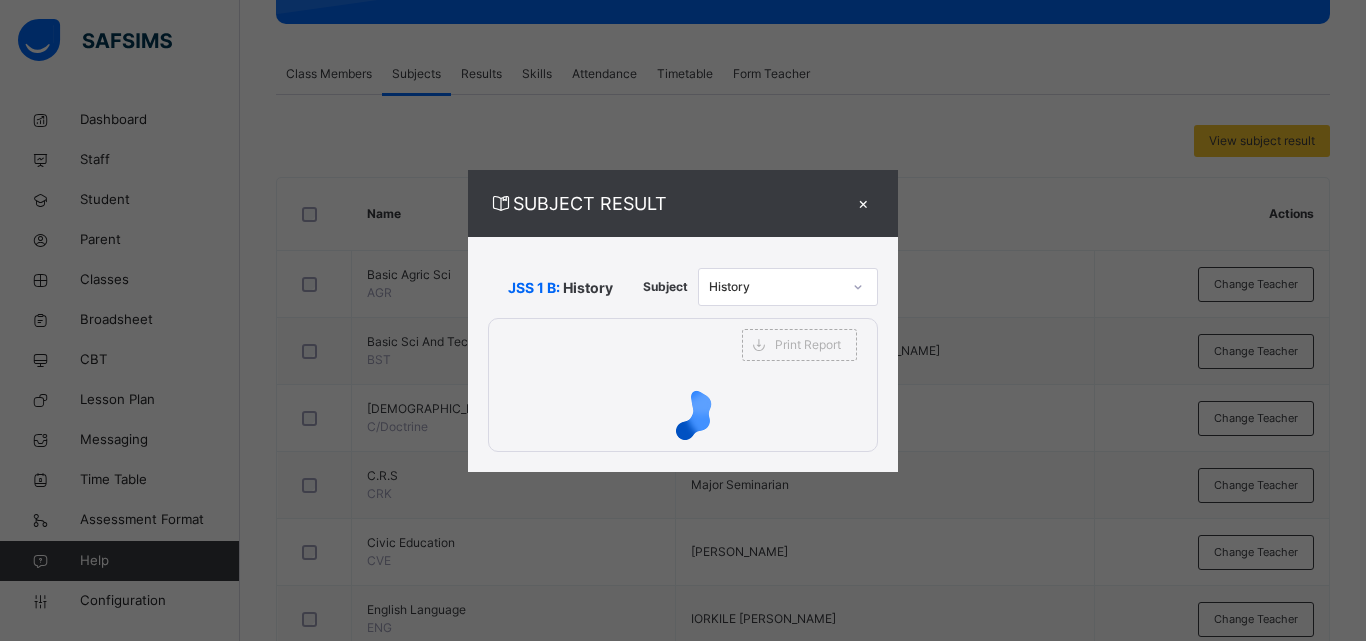 click on "SUBJECT RESULT   × JSS 1 B:     History   Subject   History Print Report SACRED HEART MINOR SEMINARY JAURO-YINU Date: 11th Jul 2025, 8:58:09 am Subject Result Class:  JSS 1 B Subject:  History S/NO Admission No. Students   1ST CA     2ND CA     EXAM   Total Grade Position Comments 1 SHMS/24/010B CLEMENT  NYATORUBA SYVESTER 6 13 19 F 22nd --- 2 SHMS/24/011B FELIX WOGABI ELIJAH 15 18 33 F 3rd --- 3 SHMS/24/012B FRANCIS JAGORO FELIX 13 13 26 F 10th --- 4 SHMS/24/013B GACHI JONATHAN RAYMOND 20 10 30 F 6th --- 5 SHMS/24/014B GWALAGH SESUGH ABRAHAM 8 9 17 F 26th --- 6 SHMS/24/015B IGNATIUS NATHAN DANFULANI 8 10 18 F 23rd --- 7 SHMS/24/016B IORCHIGH SANEN PHILIP 12 10 22 F 17th --- 8 SHMS/24/017B JONES JOHN JEDEDIA 13 8 21 F 20th --- 9 SHMS/24/018B JOSEPH KANKE EZEKIEL 18 18 36 F 2nd --- 10 SHMS/24/019B JOSEPH AYUBA JACOB 20 13 33 F 3rd --- 11 SHMS/24/01B AMBROSE HEZRON MADING 20 20 40 D 1st --- 12 SHMS/24/020B LE0NARD AMBROSE DAVID 7 11 18 F 23rd --- 13 SHMS/24/021B MICHAEL NOKIYA INNOCENT 15 8 23 F 14th --- 14" at bounding box center (683, 320) 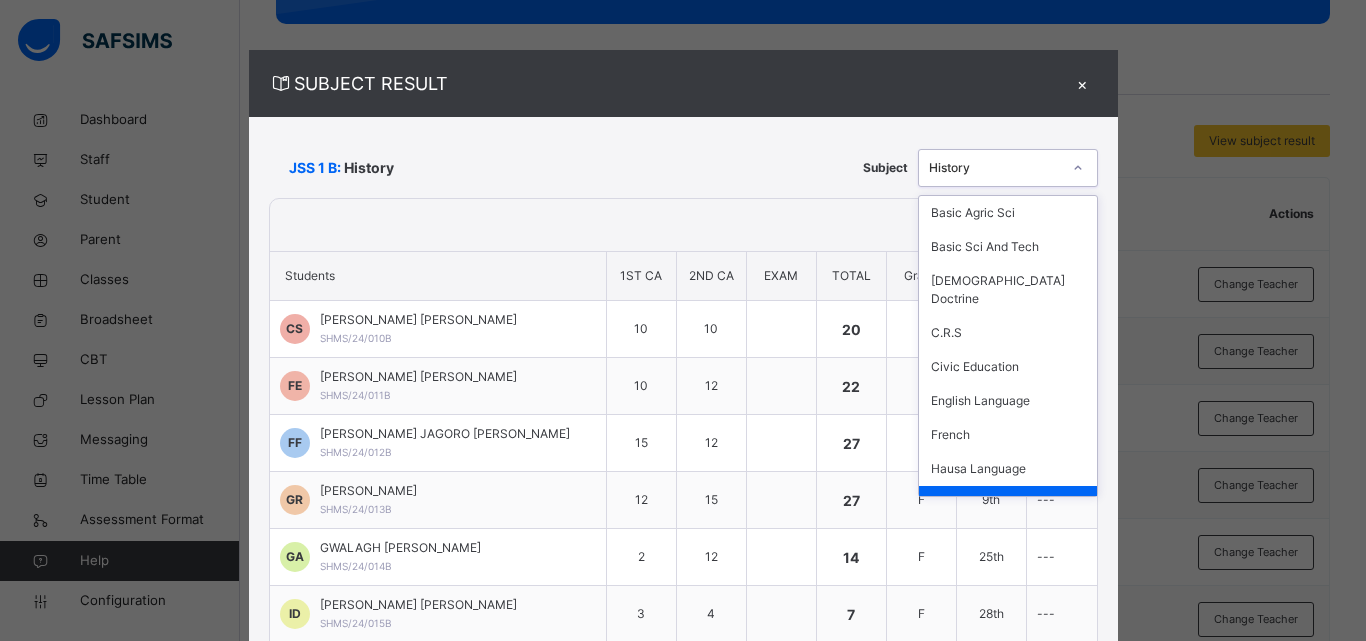 click 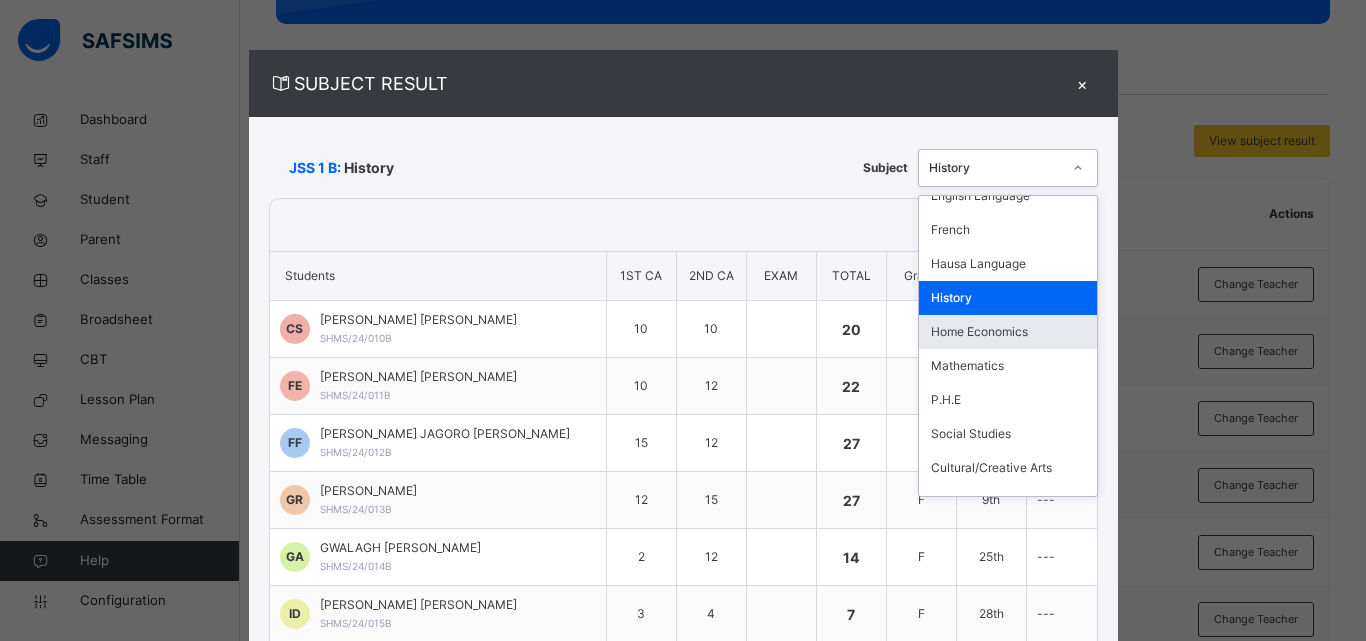 click on "Home Economics" at bounding box center (1008, 332) 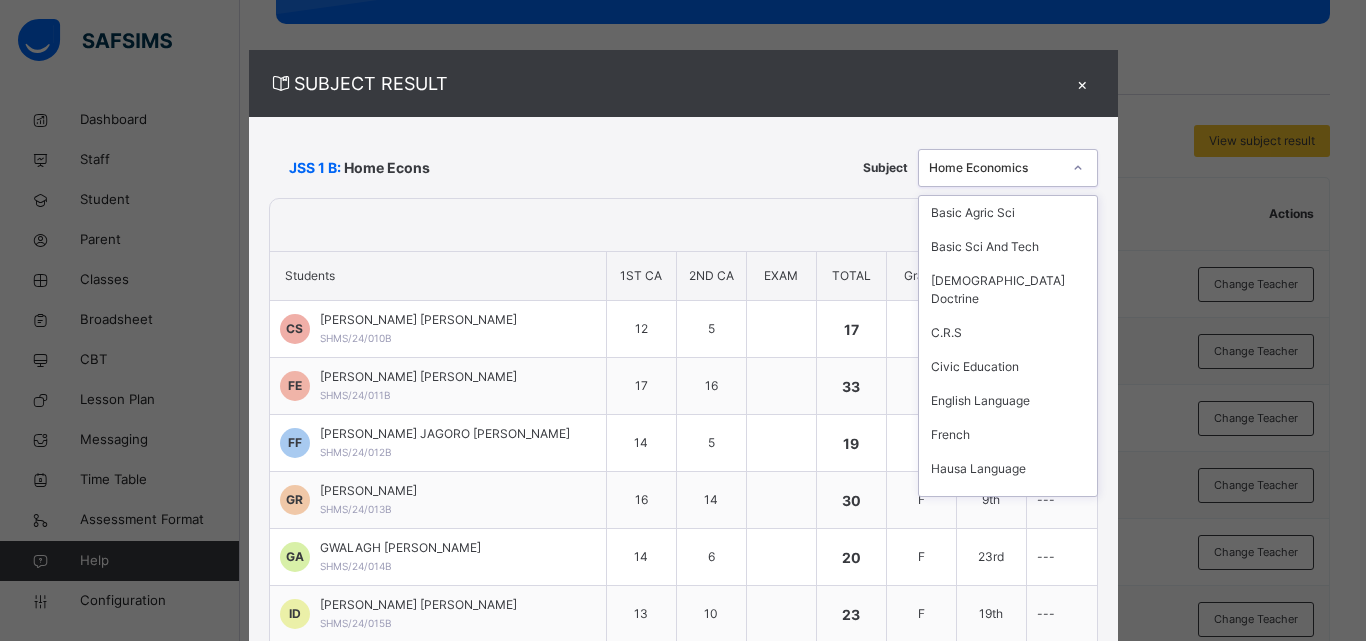 click 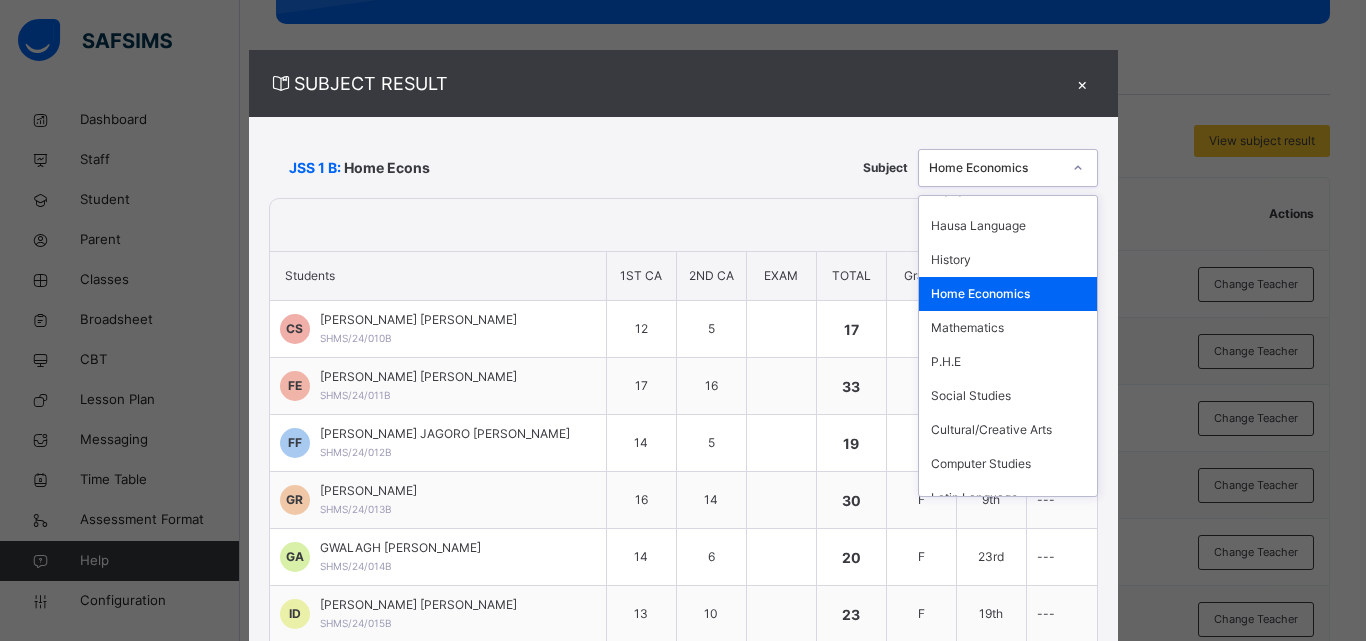 scroll, scrollTop: 244, scrollLeft: 0, axis: vertical 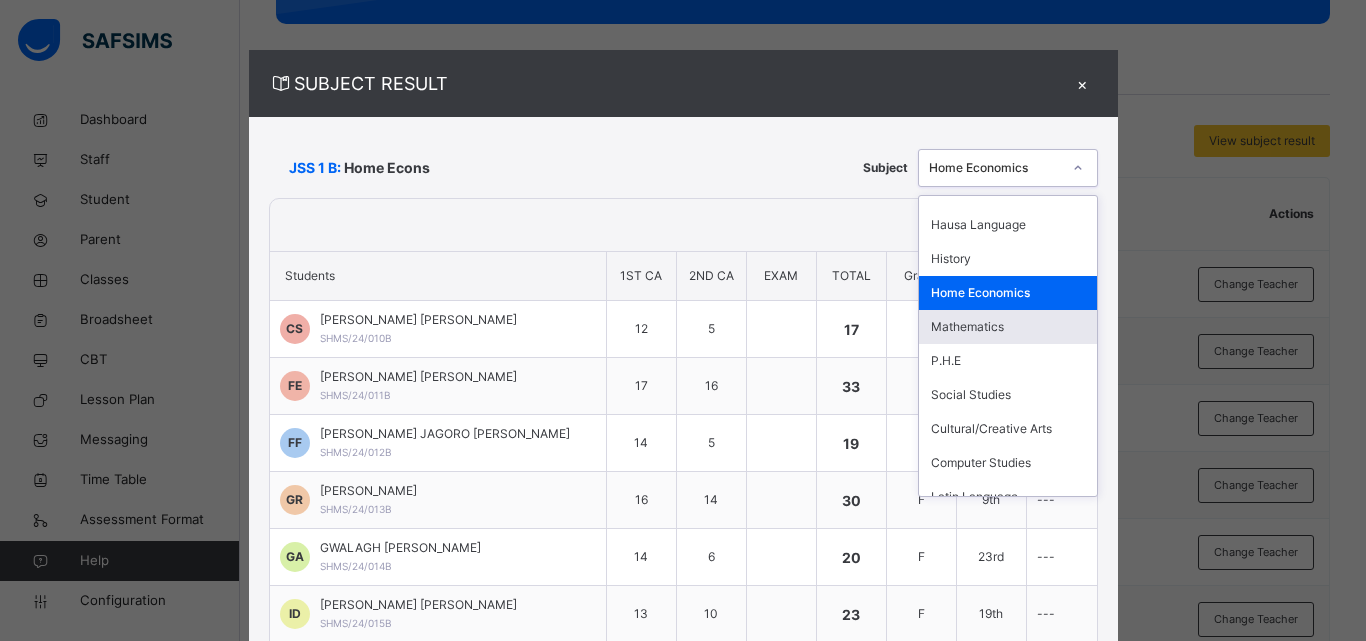 click on "Mathematics" at bounding box center (1008, 327) 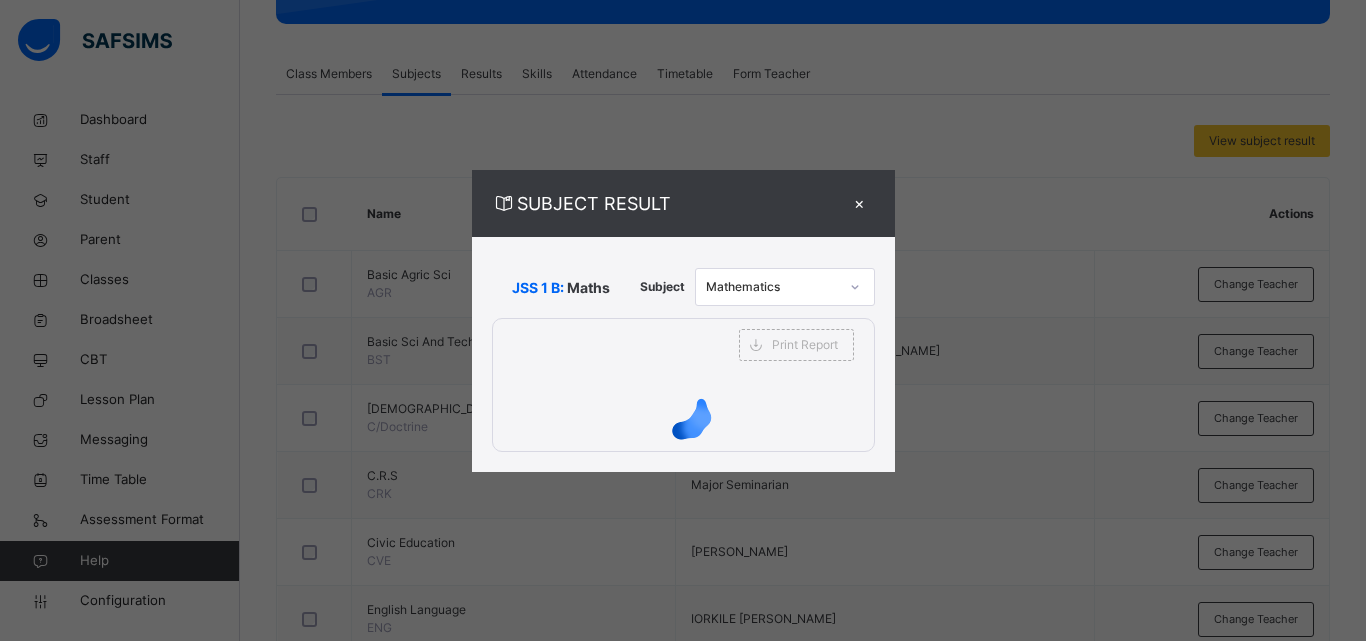 click on "SUBJECT RESULT   × JSS 1 B:     Maths   Subject   Mathematics Print Report SACRED HEART MINOR SEMINARY JAURO-YINU Date: 11th Jul 2025, 8:59:14 am Subject Result Class:  JSS 1 B Subject:  Maths S/NO Admission No. Students   1ST CA     2ND CA     EXAM   Total Grade Position Comments 1 SHMS/24/010B CLEMENT  NYATORUBA SYVESTER 12 5 17 F 27th --- 2 SHMS/24/011B FELIX WOGABI ELIJAH 17 16 33 F 6th --- 3 SHMS/24/012B FRANCIS JAGORO FELIX 14 5 19 F 24th --- 4 SHMS/24/013B GACHI JONATHAN RAYMOND 16 14 30 F 9th --- 5 SHMS/24/014B GWALAGH SESUGH ABRAHAM 14 6 20 F 23rd --- 6 SHMS/24/015B IGNATIUS NATHAN DANFULANI 13 10 23 F 19th --- 7 SHMS/24/016B IORCHIGH SANEN PHILIP 14 12 26 F 14th --- 8 SHMS/24/017B JONES JOHN JEDEDIA 16 9 25 F 16th --- 9 SHMS/24/018B JOSEPH KANKE EZEKIEL 13 5 18 F 26th --- 10 SHMS/24/019B JOSEPH AYUBA JACOB 17 18 35 F 3rd --- 11 SHMS/24/01B AMBROSE HEZRON MADING 14 16 30 F 9th --- 12 SHMS/24/020B LE0NARD AMBROSE DAVID 16 7 23 F 19th --- 13 SHMS/24/021B MICHAEL NOKIYA INNOCENT 18 5 23 F 19th --- 14" at bounding box center [683, 320] 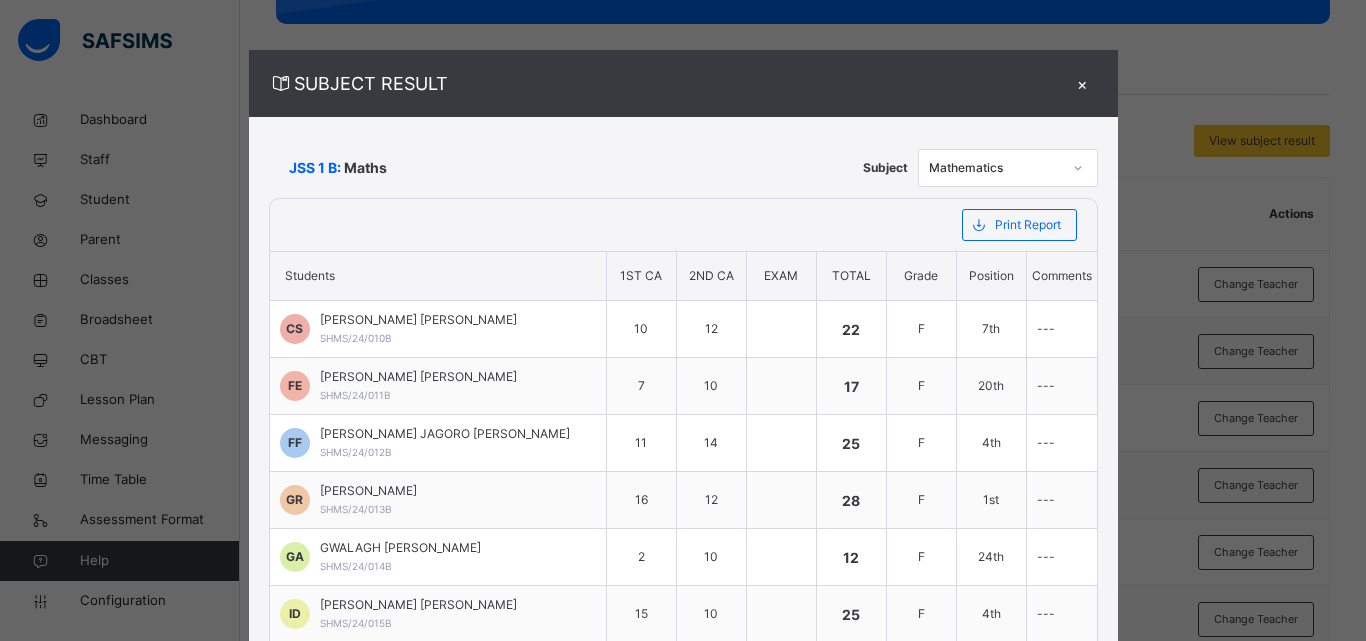 click 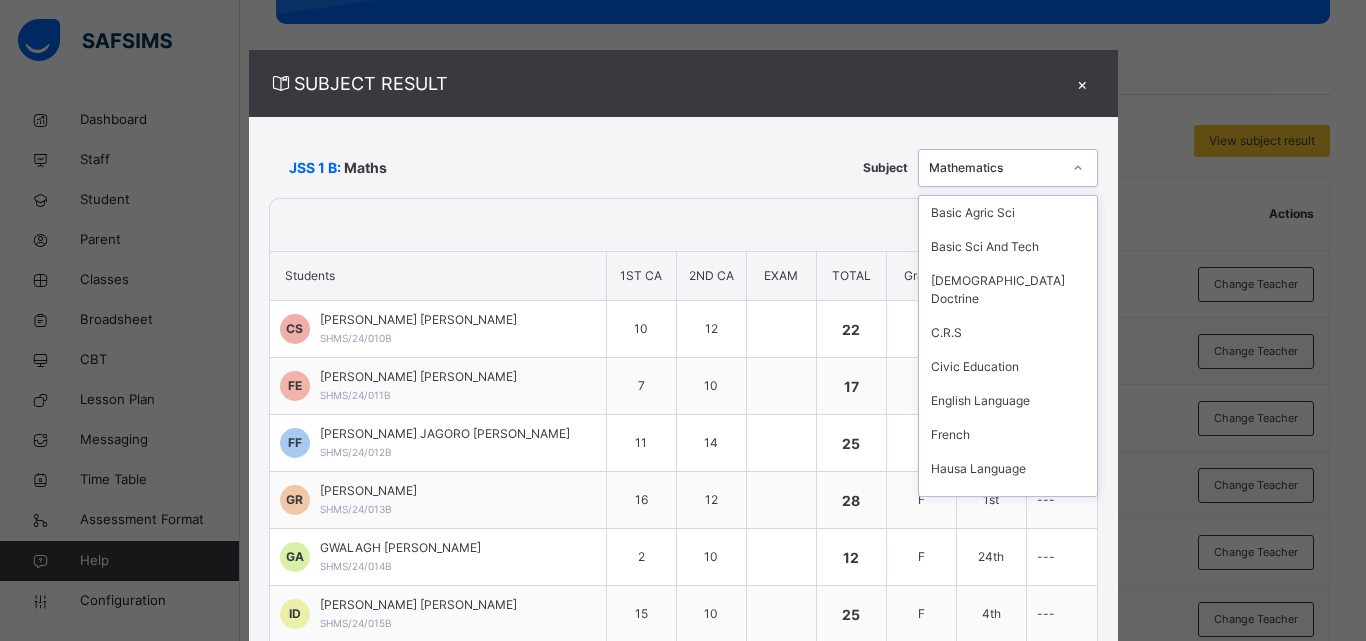 scroll, scrollTop: 85, scrollLeft: 0, axis: vertical 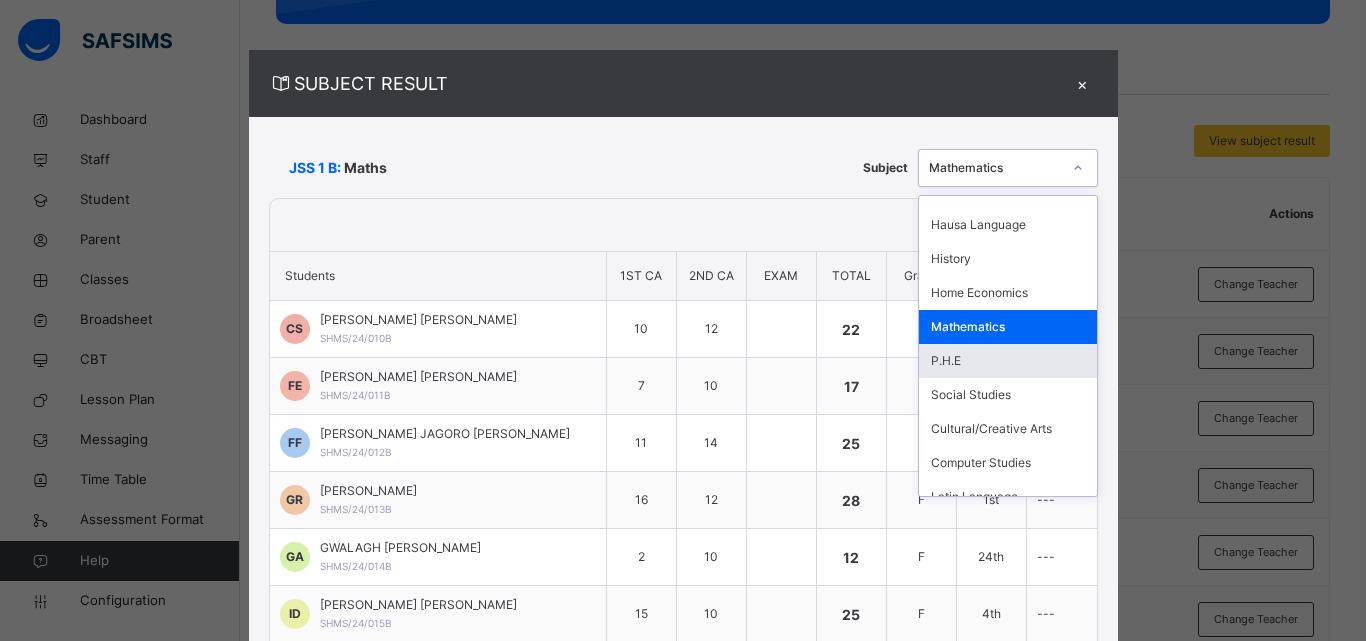click on "P.H.E" at bounding box center (1008, 361) 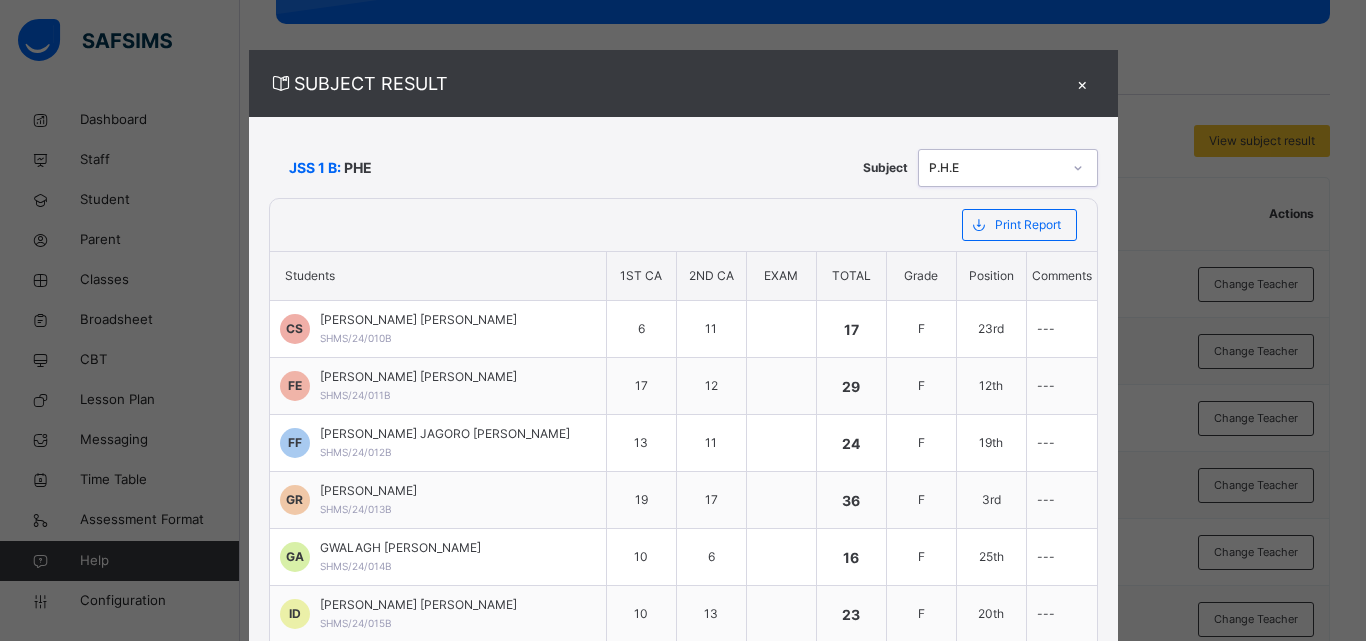 click 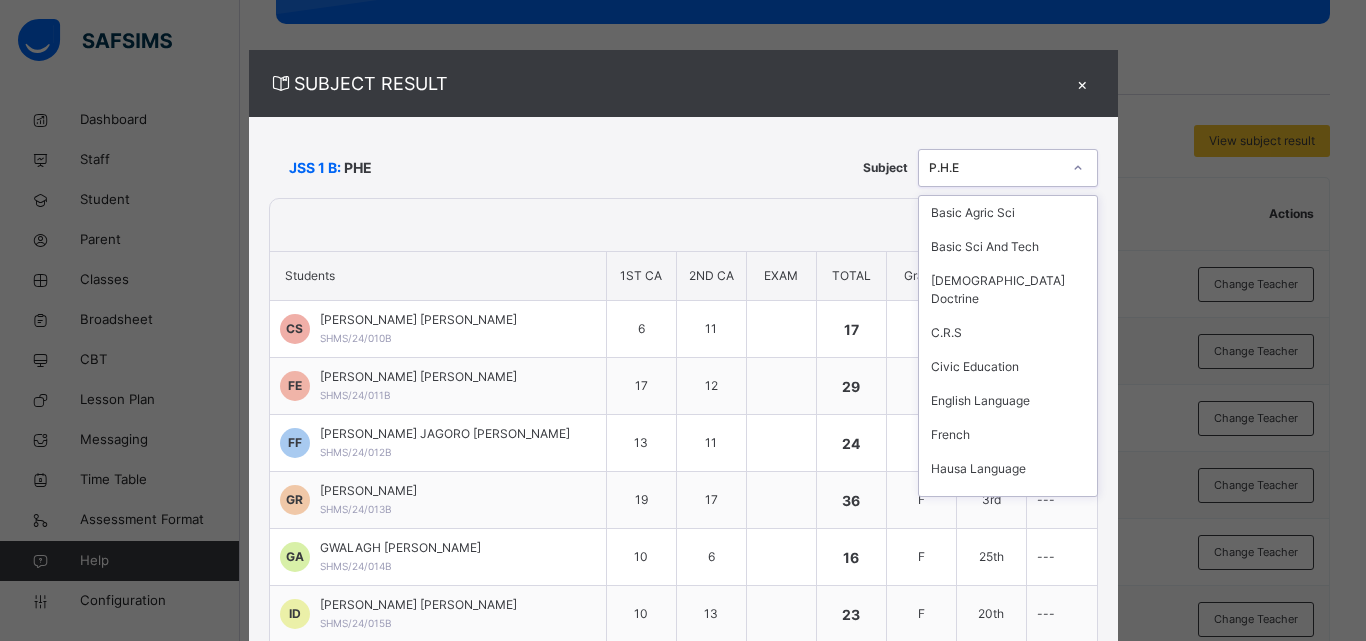 scroll, scrollTop: 119, scrollLeft: 0, axis: vertical 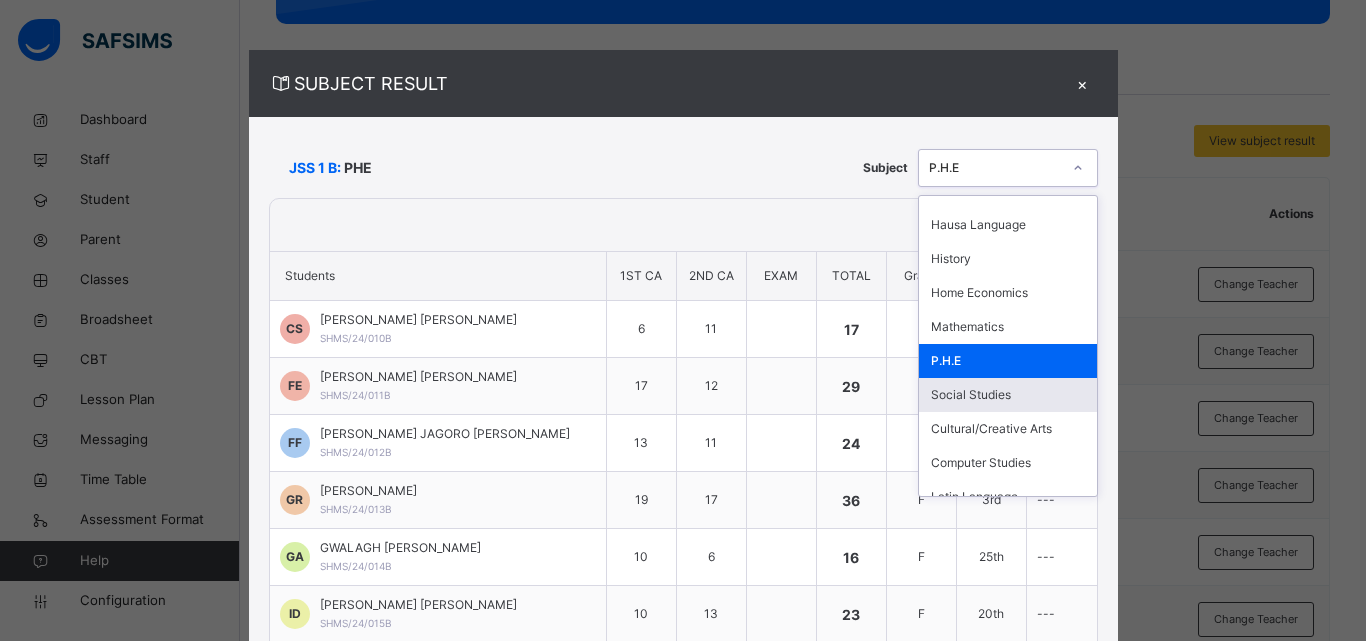 click on "Social Studies" at bounding box center [1008, 395] 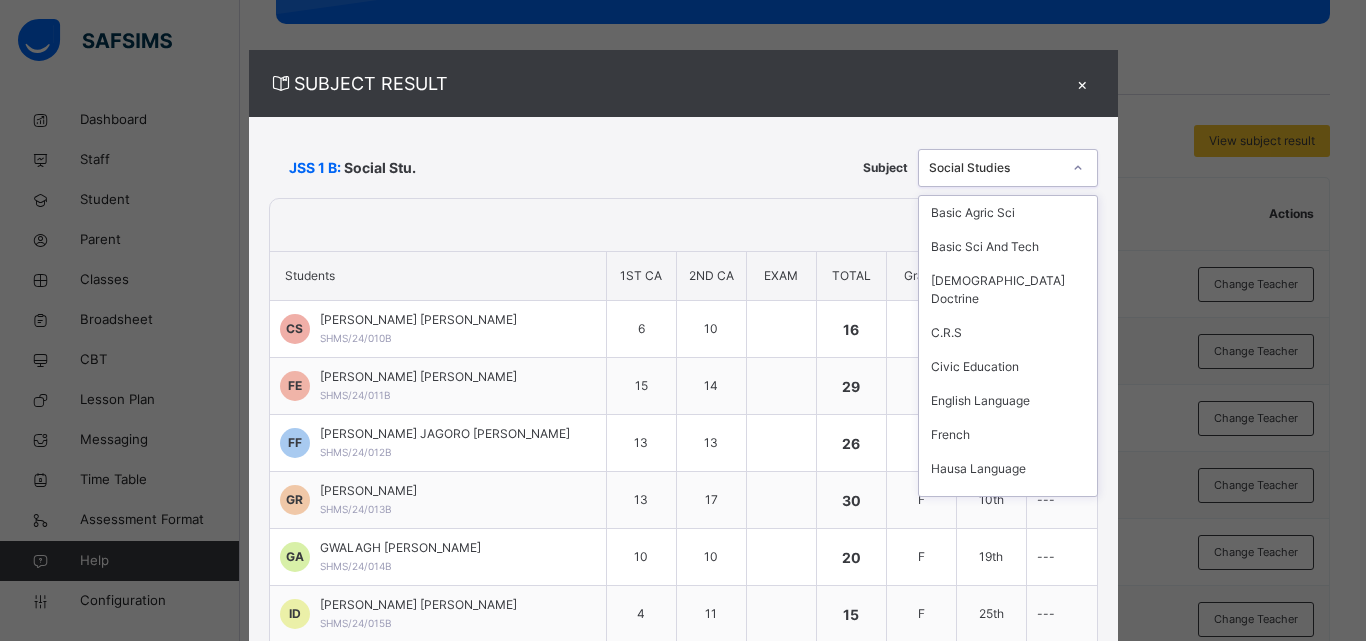 click 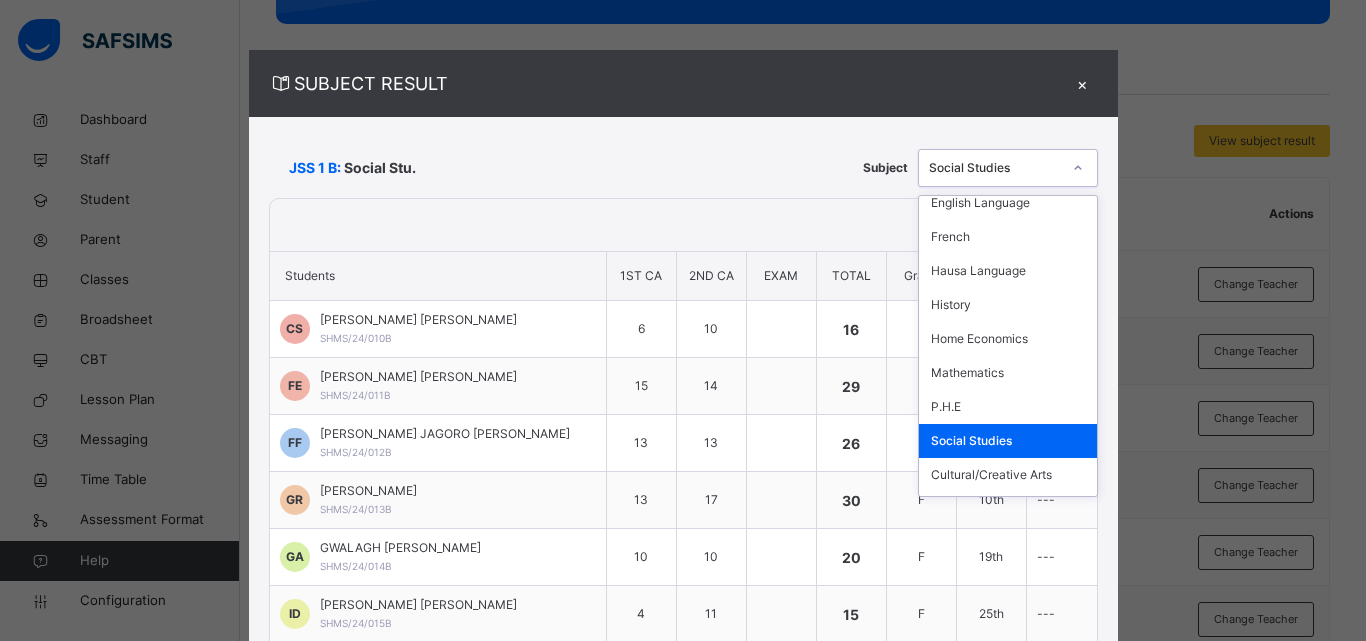 scroll, scrollTop: 244, scrollLeft: 0, axis: vertical 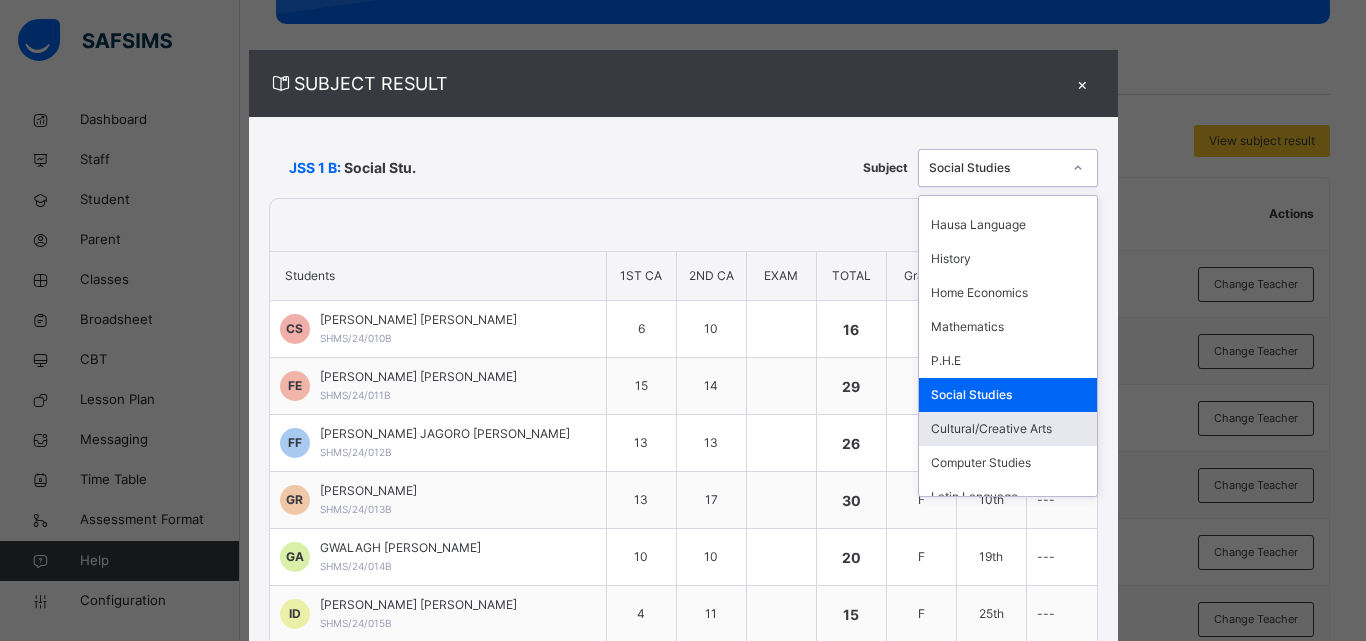 click on "Cultural/Creative Arts" at bounding box center (1008, 429) 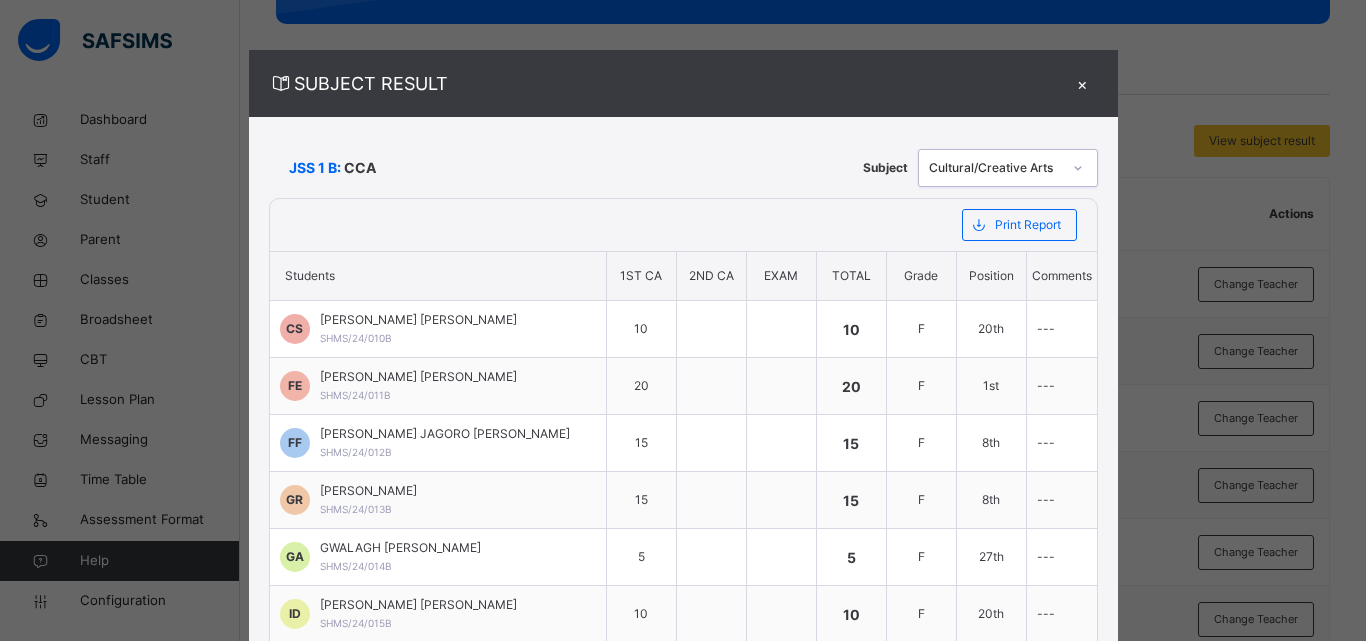 click at bounding box center [1078, 168] 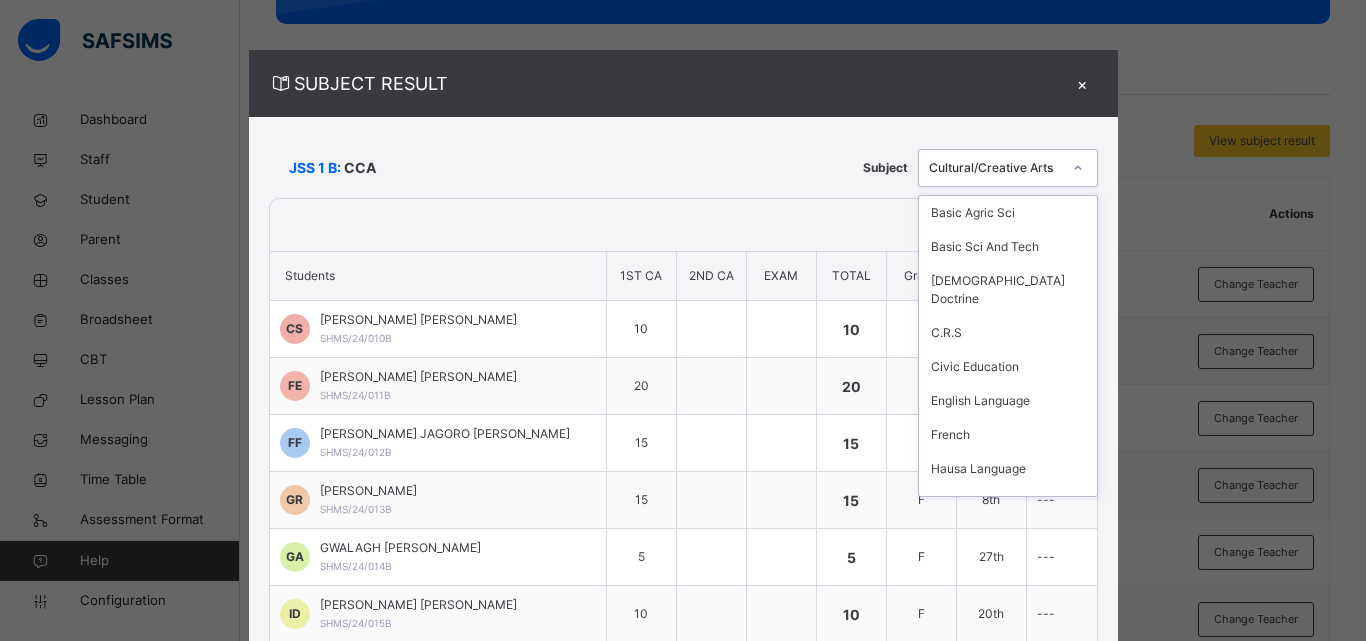 scroll, scrollTop: 187, scrollLeft: 0, axis: vertical 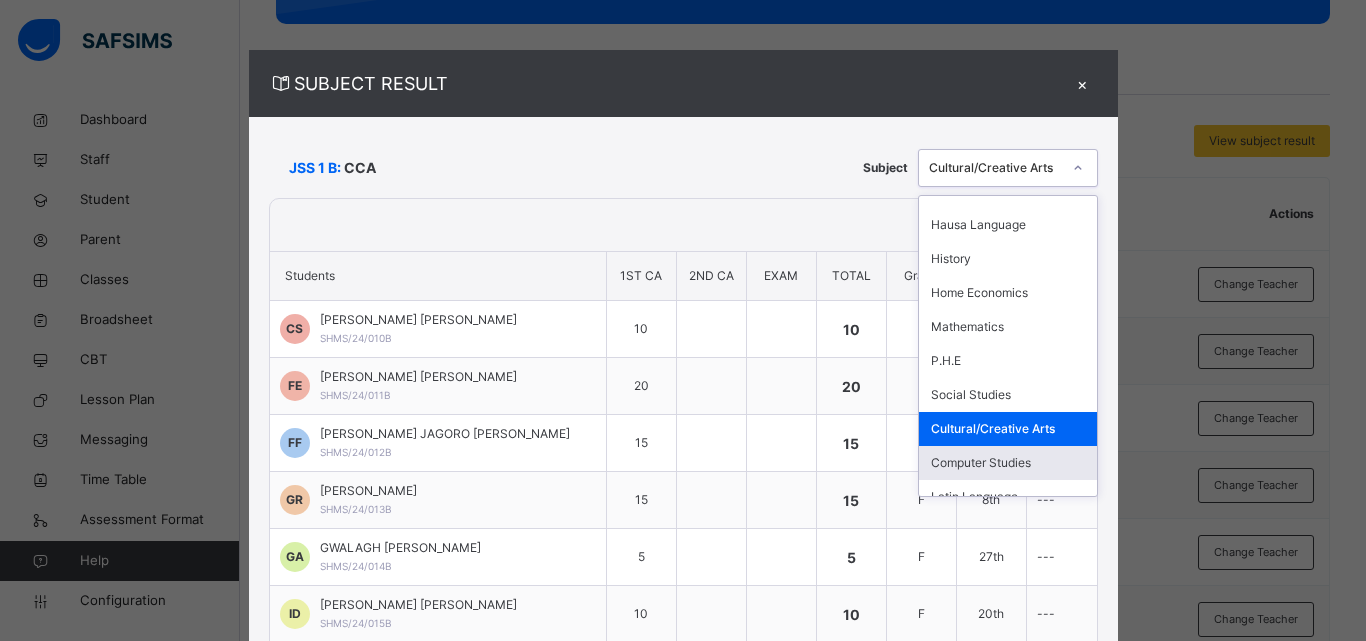 click on "Computer Studies" at bounding box center [1008, 463] 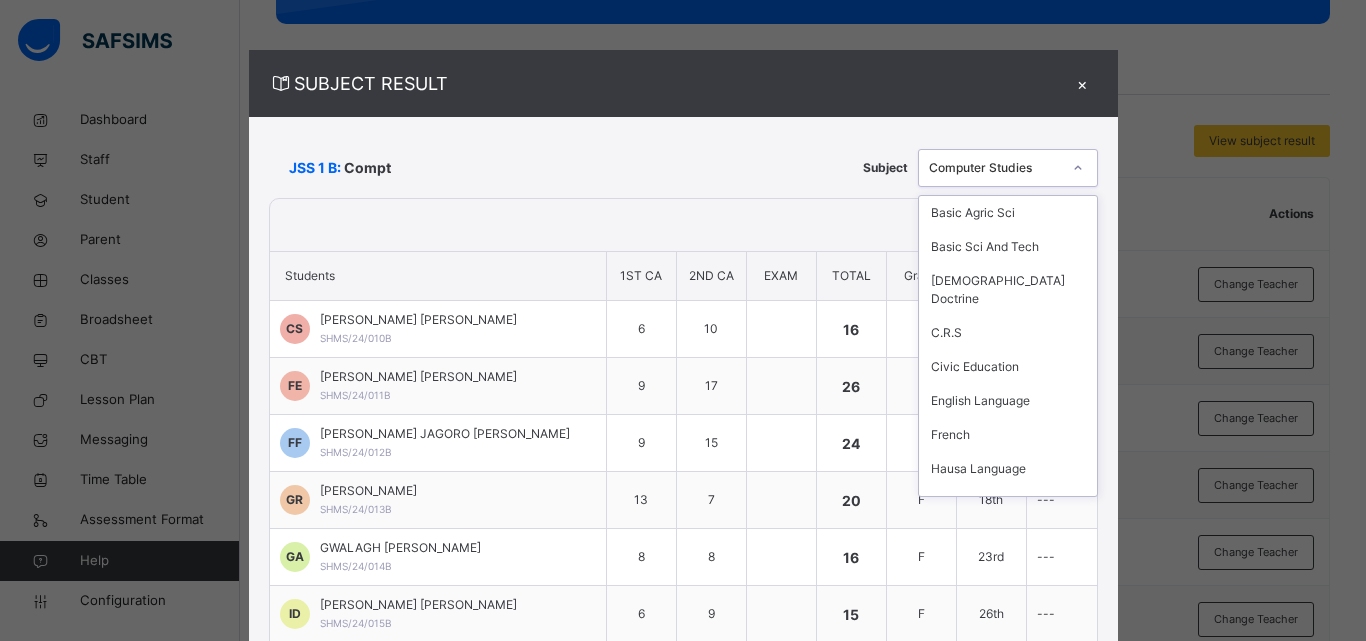 click 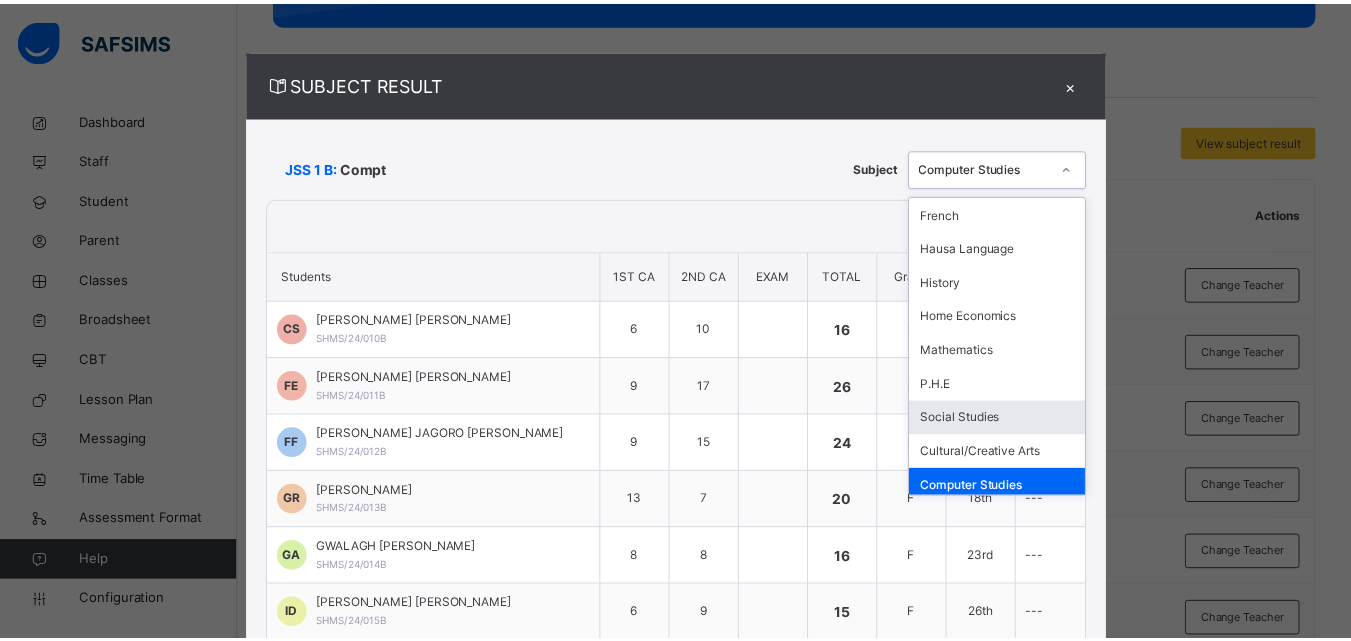 scroll, scrollTop: 244, scrollLeft: 0, axis: vertical 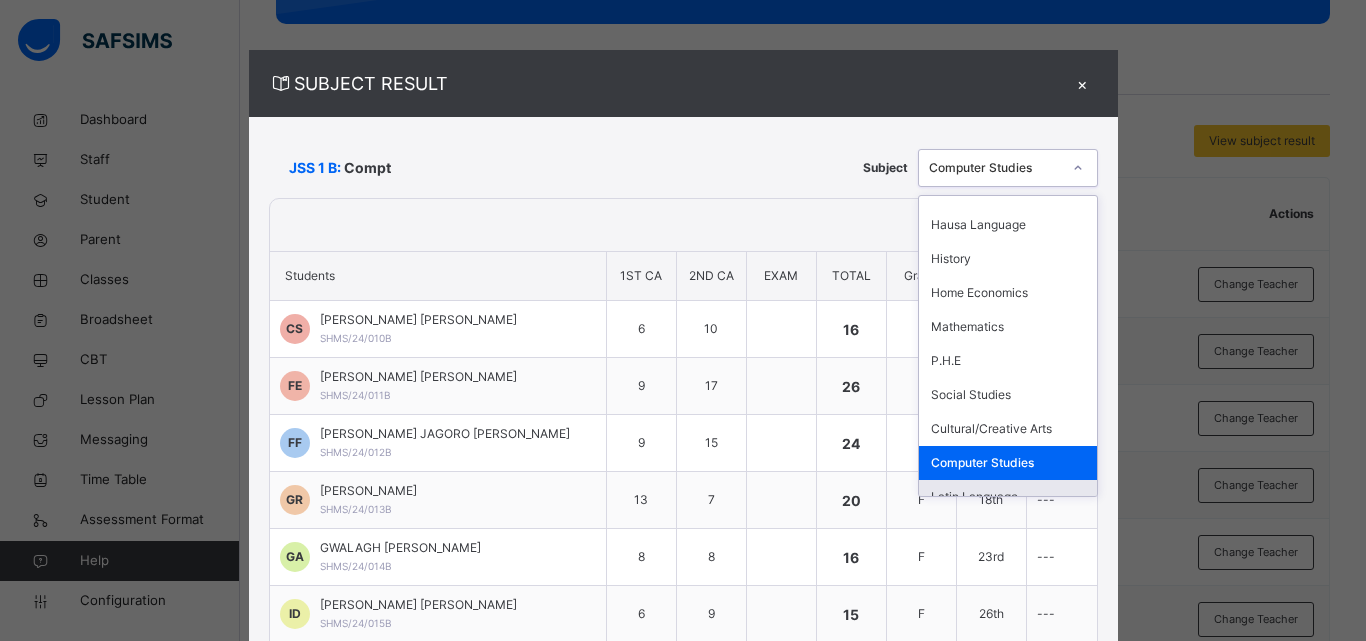 click on "Latin Language" at bounding box center [1008, 497] 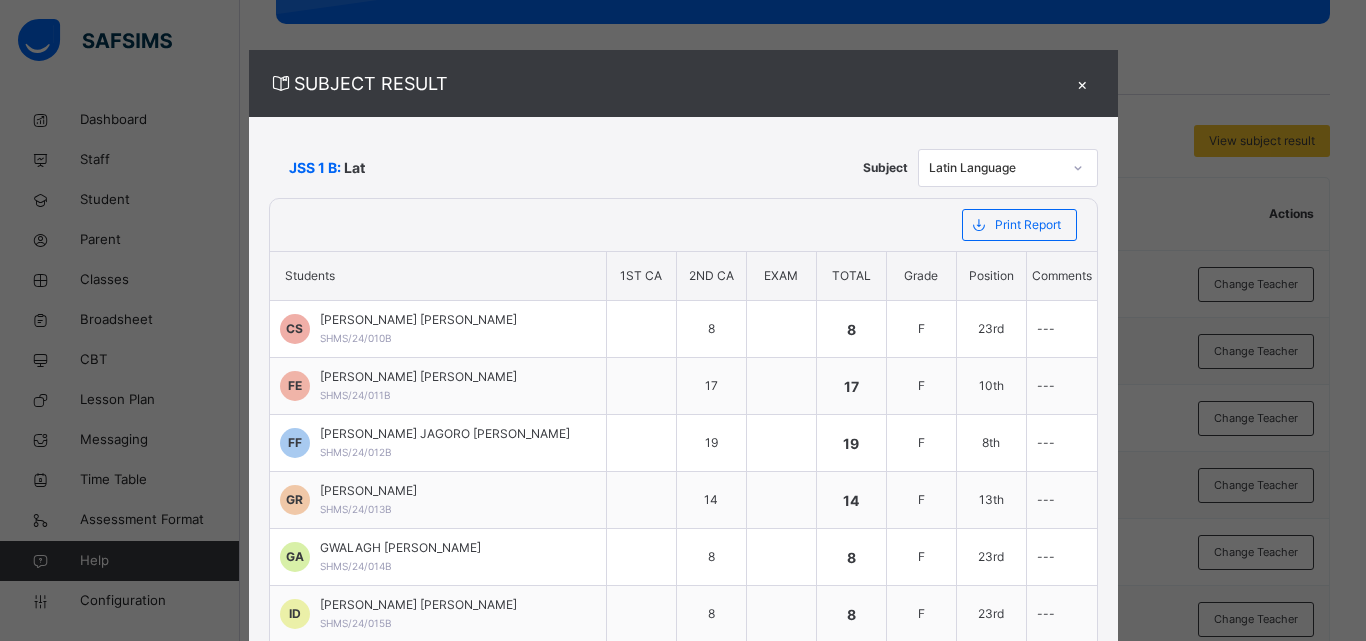 click on "×" at bounding box center [1083, 83] 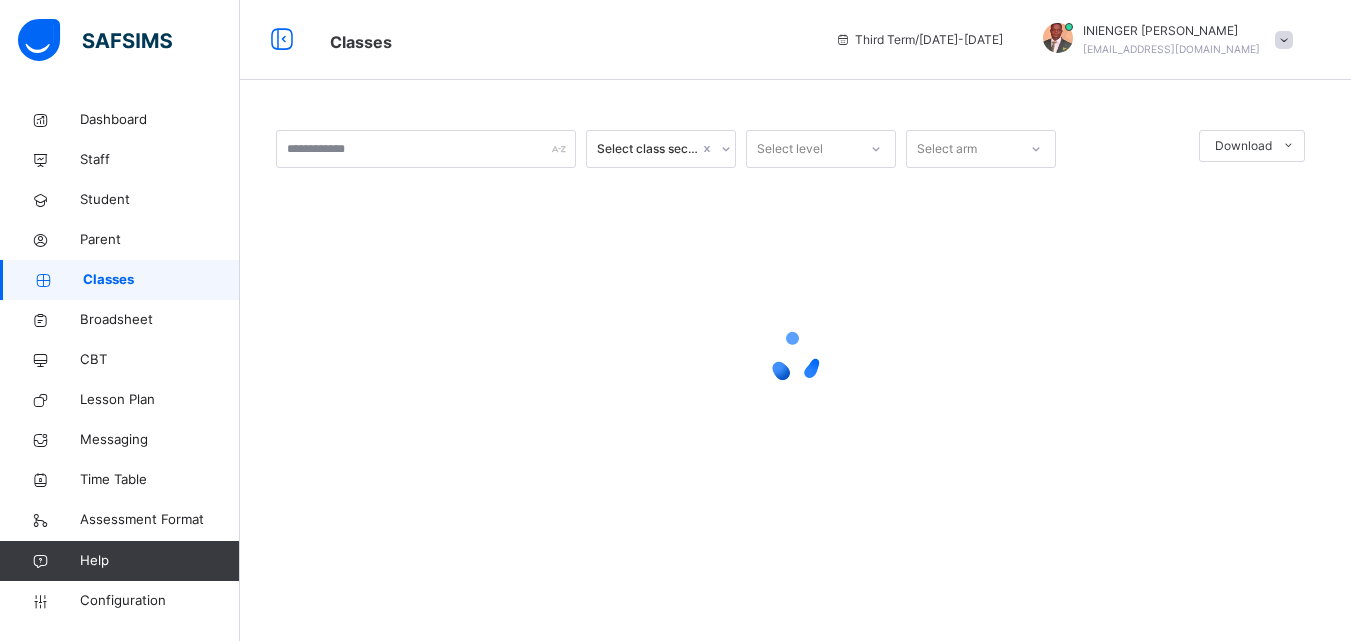 scroll, scrollTop: 0, scrollLeft: 0, axis: both 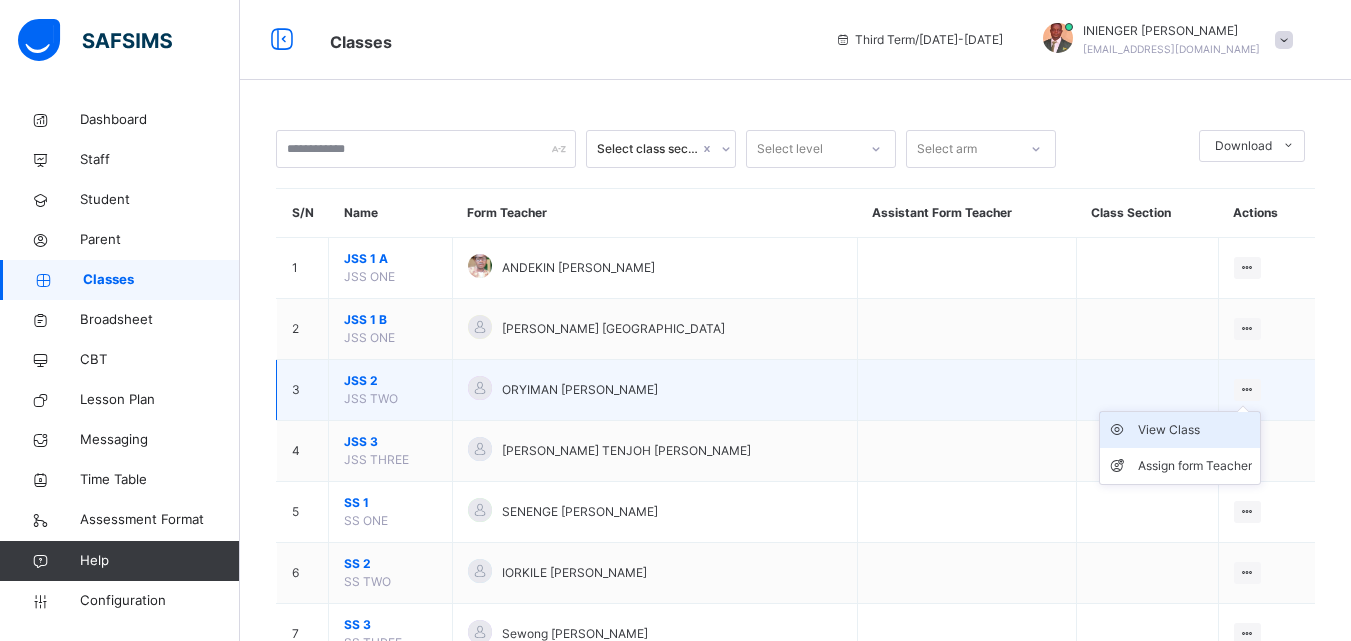 click on "View Class" at bounding box center [1195, 430] 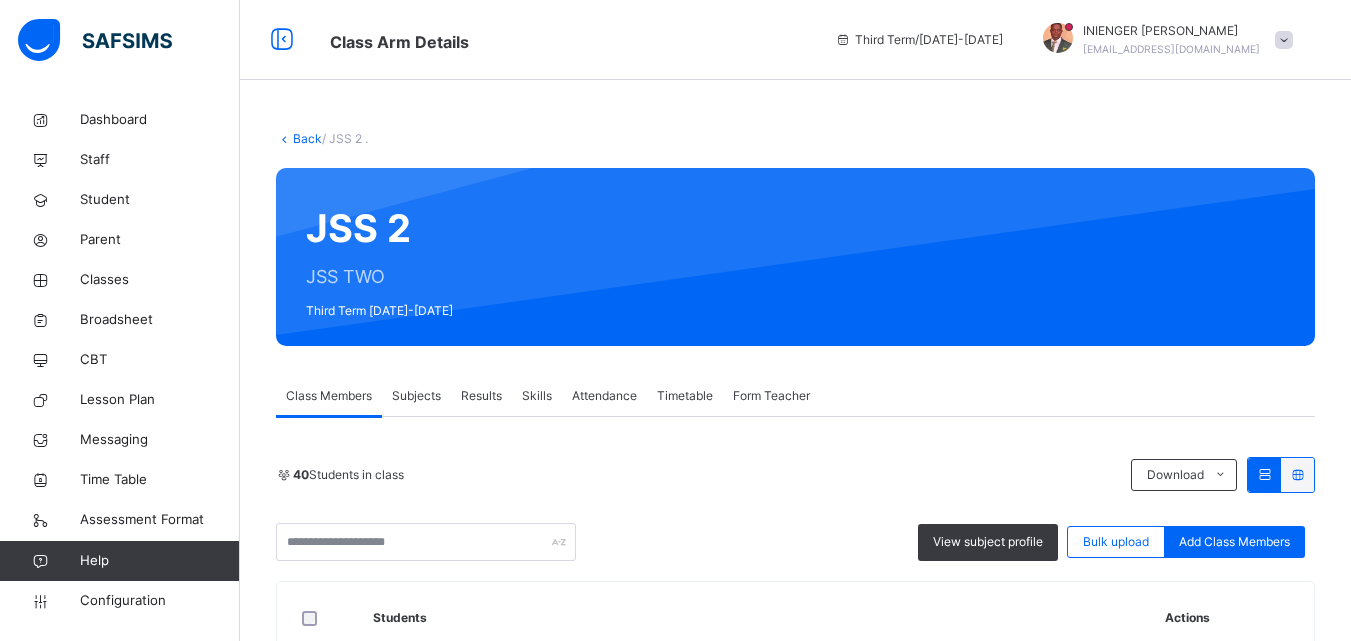 scroll, scrollTop: 222, scrollLeft: 0, axis: vertical 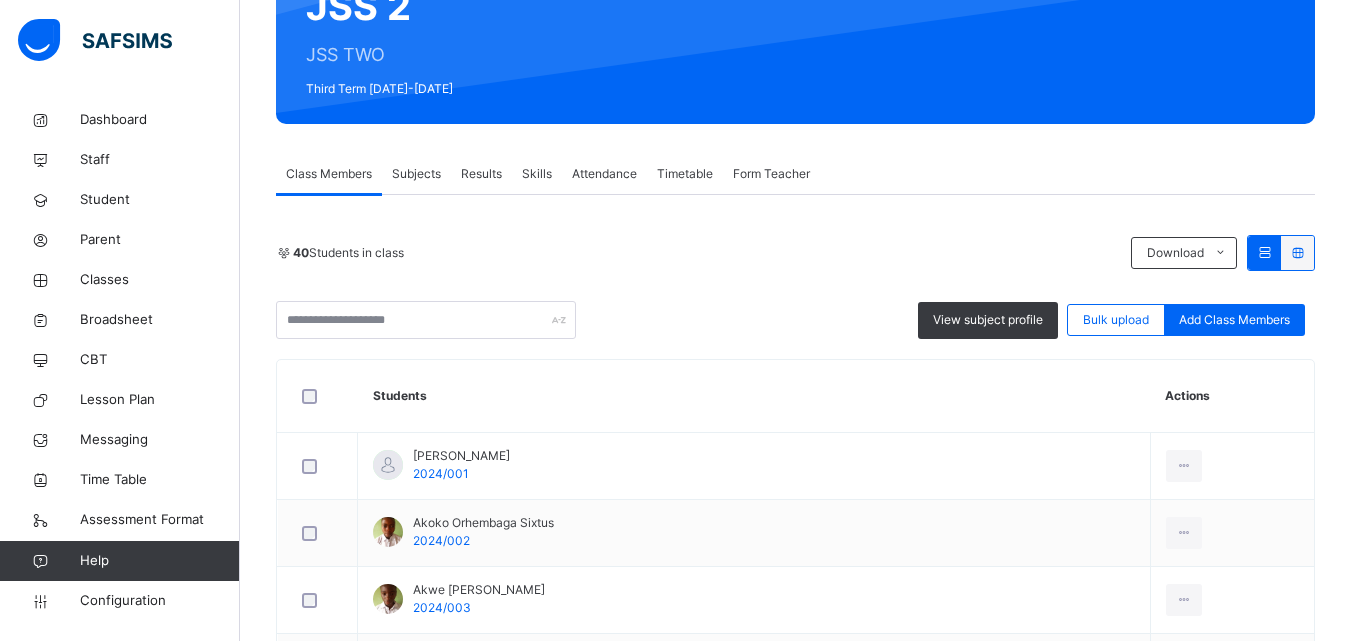 click on "Subjects" at bounding box center [416, 174] 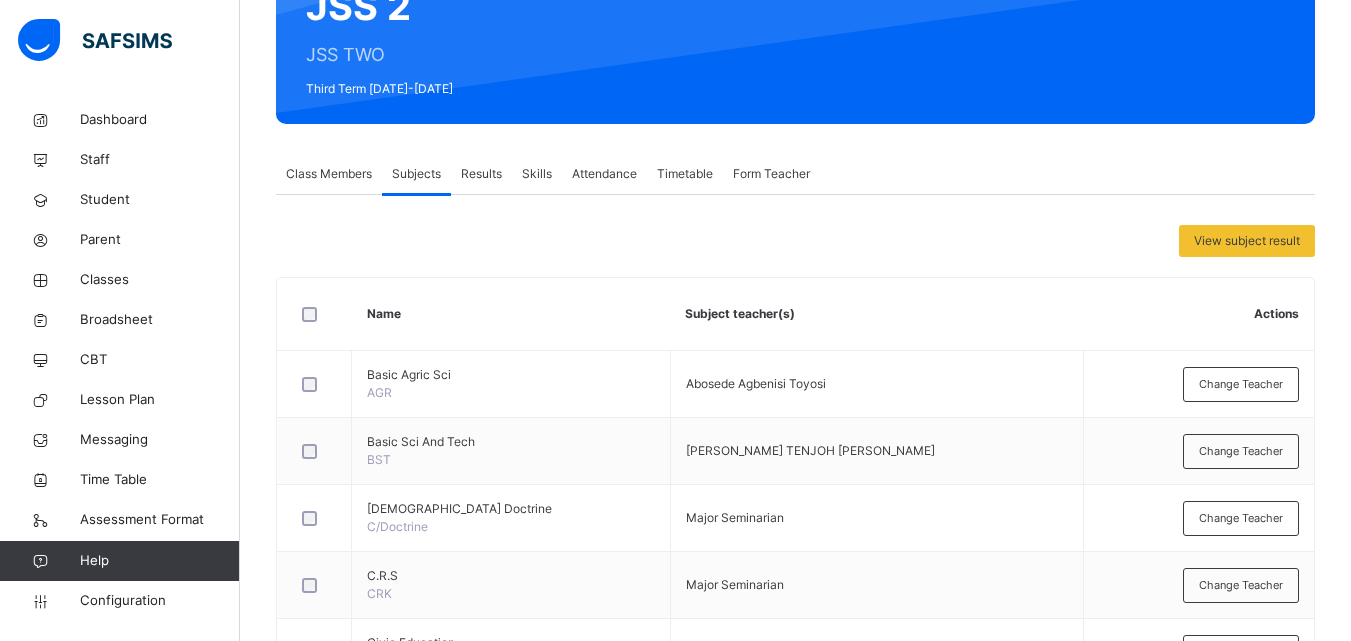 click on "Subjects" at bounding box center [416, 174] 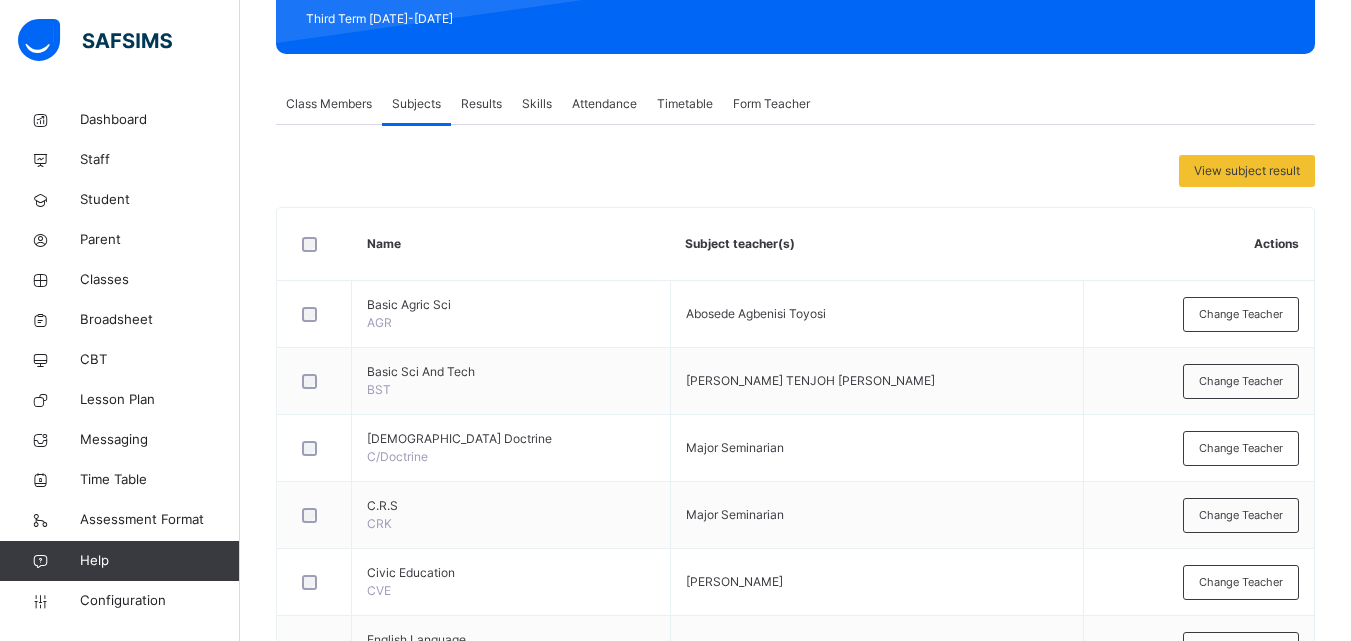 scroll, scrollTop: 217, scrollLeft: 0, axis: vertical 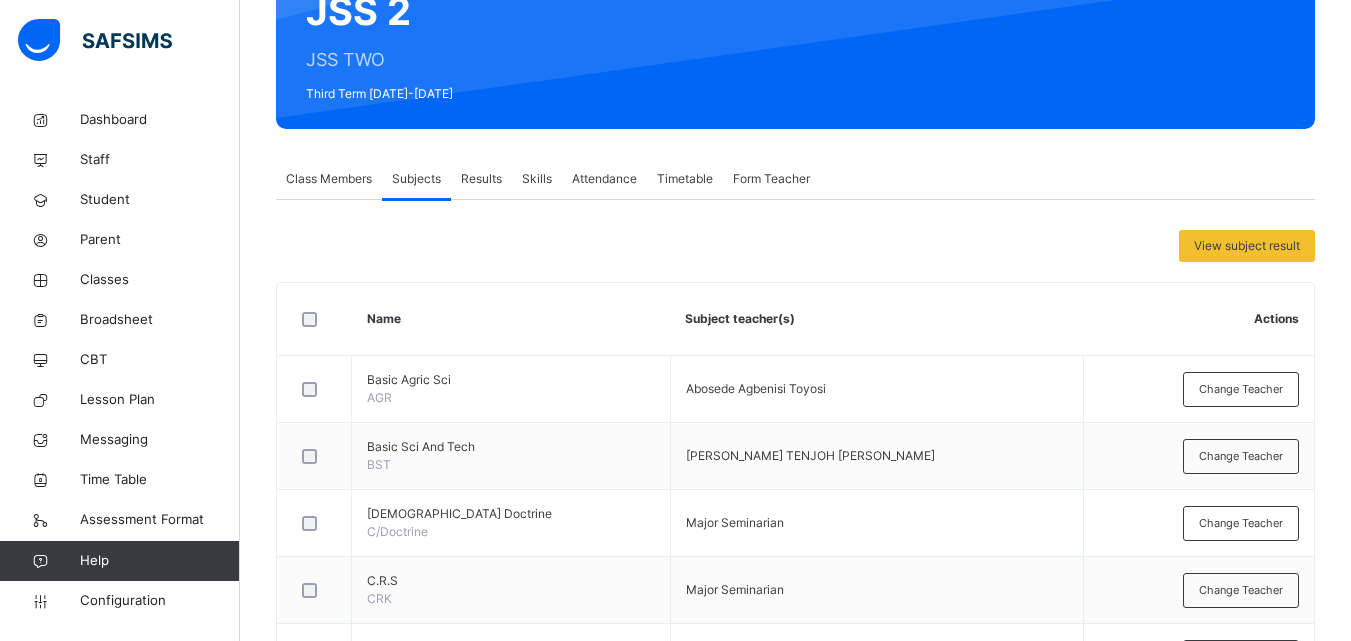 click on "View subject result" at bounding box center [1247, 246] 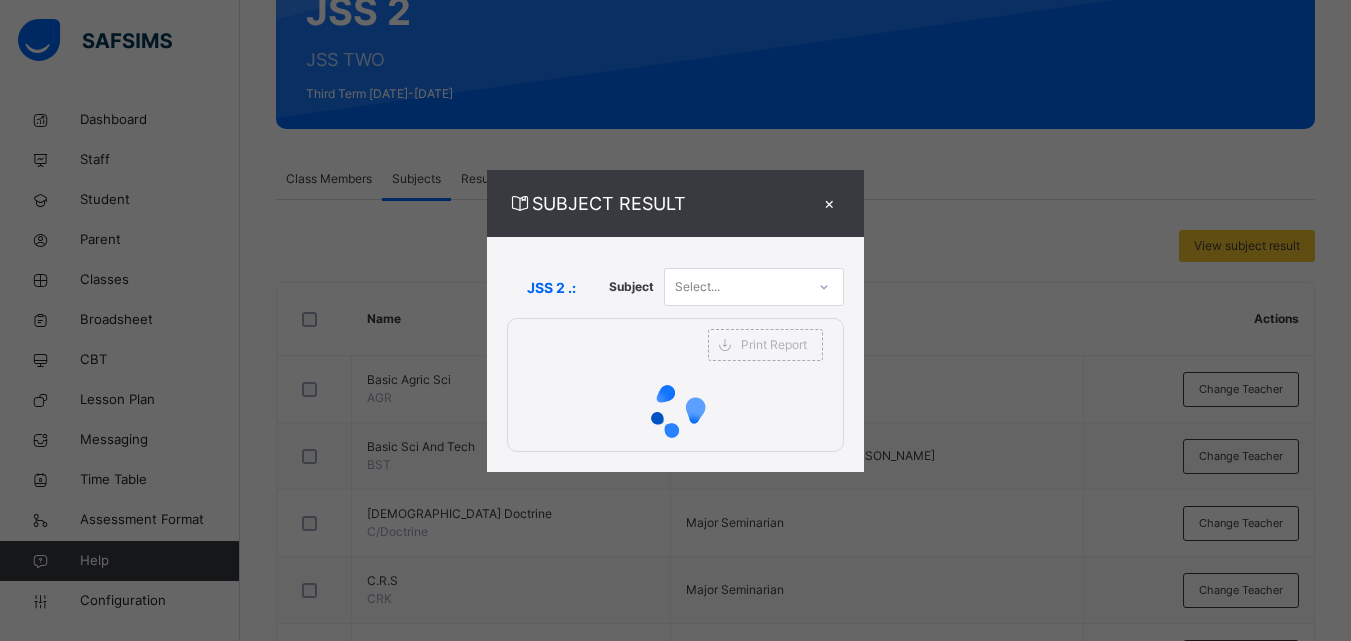 click on "Select..." at bounding box center [735, 287] 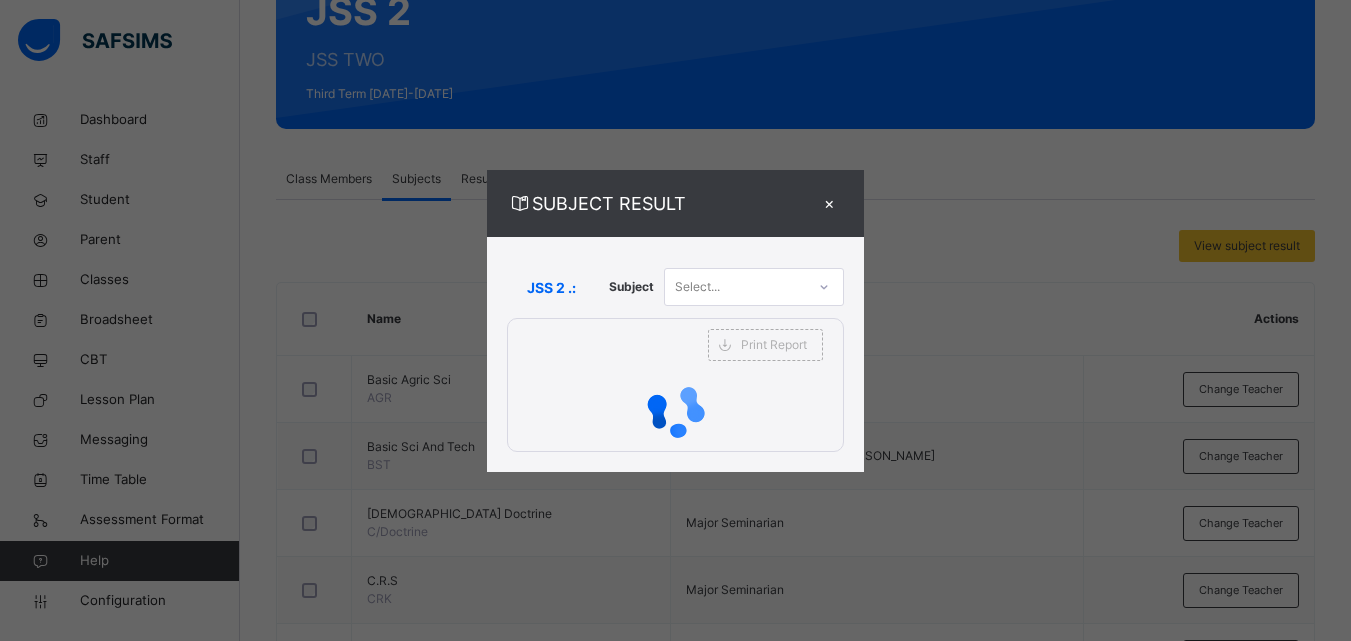 click on "SUBJECT RESULT   × JSS 2 .:       Subject   Select... Print Report SACRED HEART MINOR SEMINARY JAURO-YINU Date: 11th Jul 2025, 9:03:25 am Subject Result Class:  JSS 2  Subject:  S/NO Admission No. Students   1ST CA     2ND CA     EXAM   Total Grade Position Comments 1 SHMS/24/010B CLEMENT  NYATORUBA SYVESTER 8 8 F 23rd --- 2 SHMS/24/011B FELIX WOGABI ELIJAH 17 17 F 10th --- 3 SHMS/24/012B FRANCIS JAGORO FELIX 19 19 F 8th --- 4 SHMS/24/013B GACHI JONATHAN RAYMOND 14 14 F 13th --- 5 SHMS/24/014B GWALAGH SESUGH ABRAHAM 8 8 F 23rd --- 6 SHMS/24/015B IGNATIUS NATHAN DANFULANI 8 8 F 23rd --- 7 SHMS/24/016B IORCHIGH SANEN PHILIP 11 11 F 18th --- 8 SHMS/24/017B JONES JOHN JEDEDIA 8 8 F 23rd --- 9 SHMS/24/018B JOSEPH KANKE EZEKIEL 14 14 F 13th --- 10 SHMS/24/019B JOSEPH AYUBA JACOB 20 20 F 1st --- 11 SHMS/24/01B AMBROSE HEZRON MADING 17 17 F 10th --- 12 SHMS/24/020B LE0NARD AMBROSE DAVID 11 11 F 18th --- 13 SHMS/24/021B MICHAEL NOKIYA INNOCENT 5 5 F 29th --- 14 SHMS/24/022B OBADIAH HENRY GASHON 17 17 F 10th --- 15" at bounding box center (675, 320) 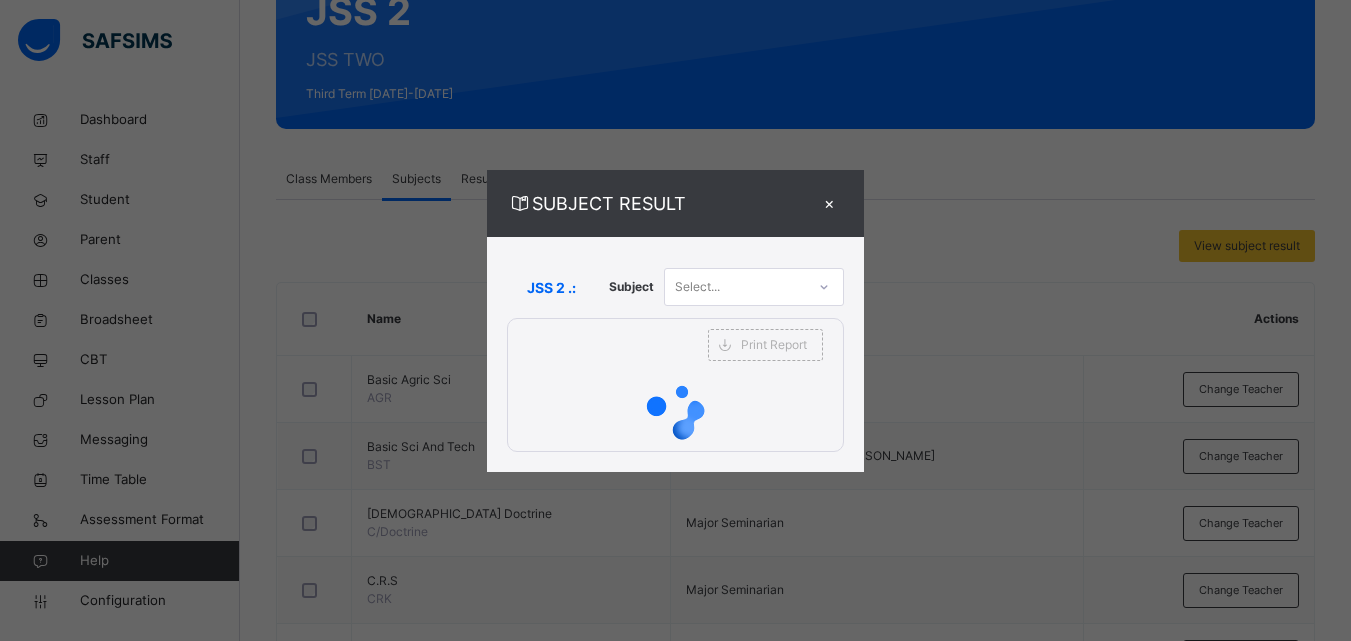 click on "Print Report" at bounding box center (774, 345) 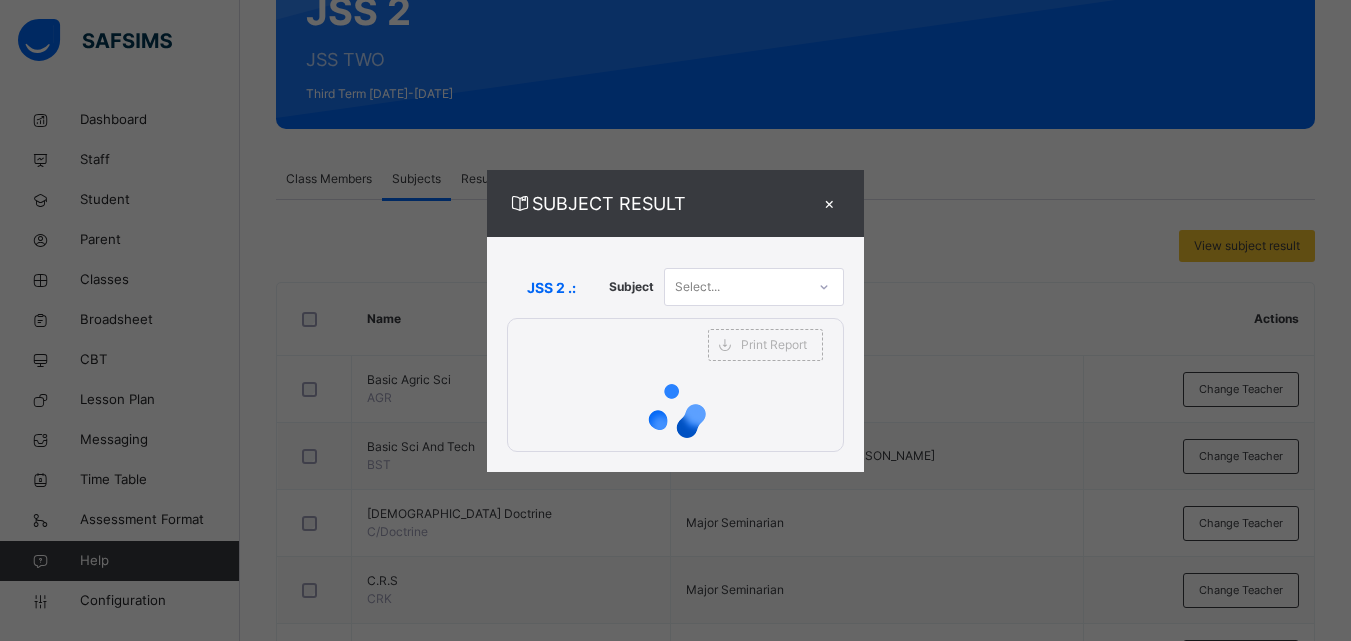 click at bounding box center [593, 345] 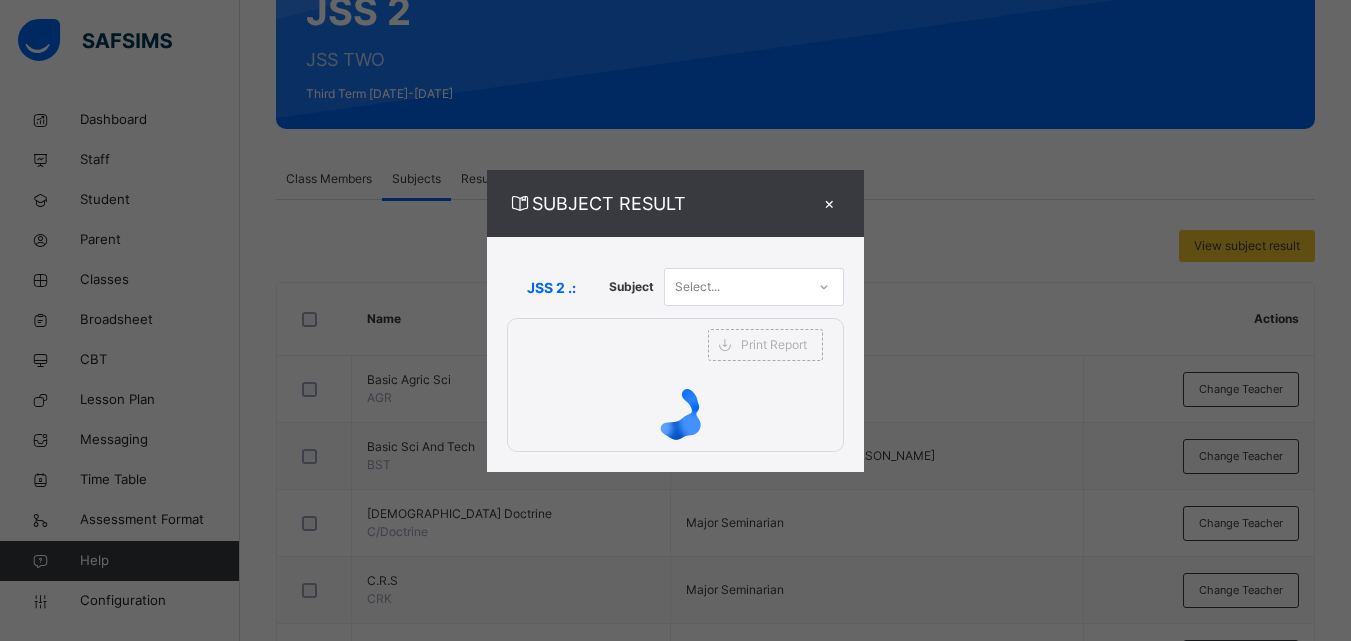 click at bounding box center (593, 345) 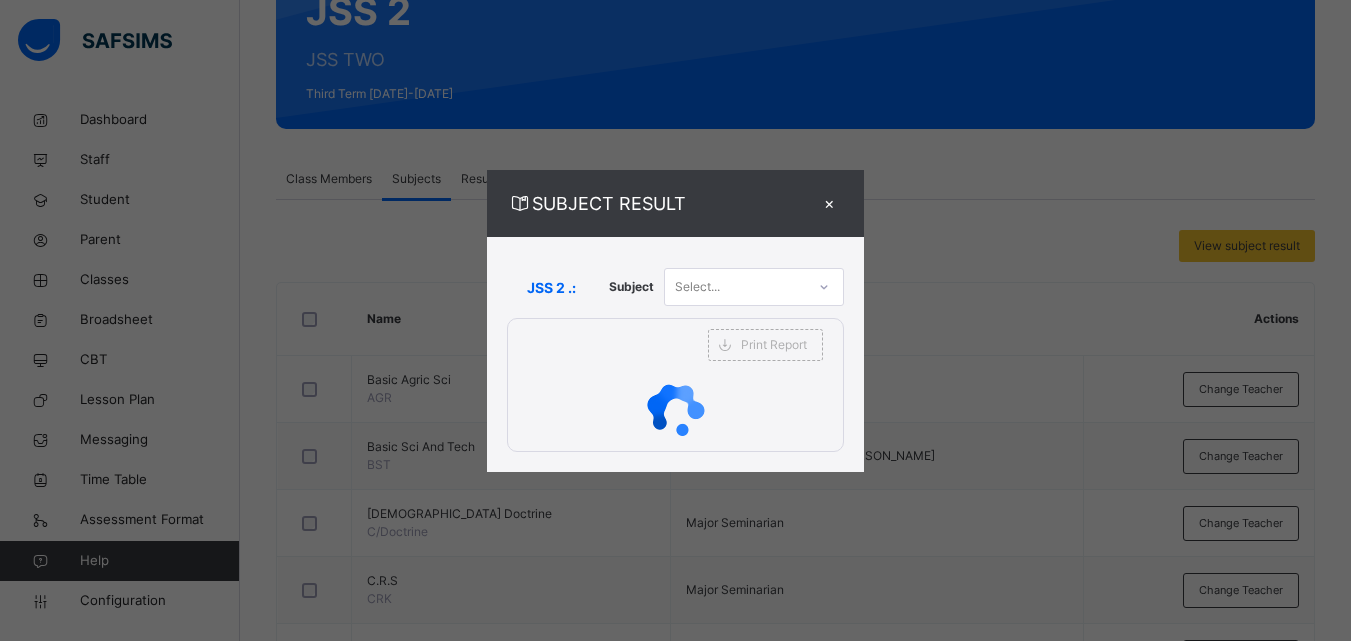click on "Print Report" at bounding box center (765, 345) 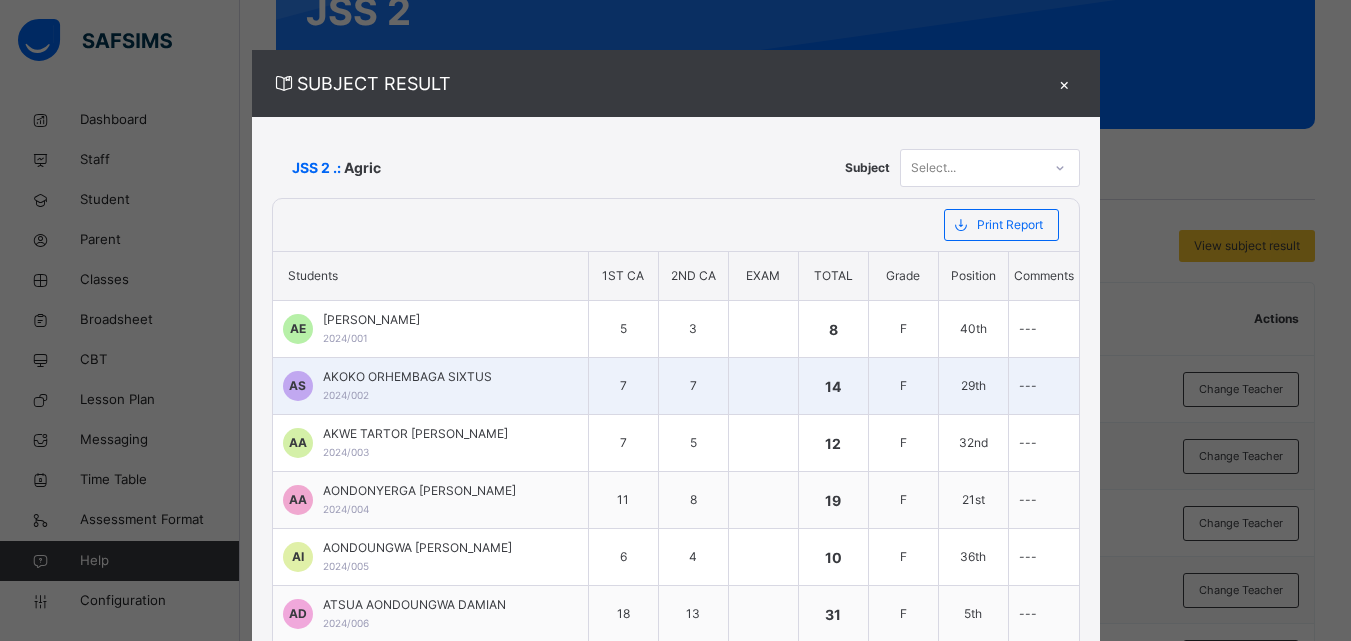 click on "AE ADI EVANS EVANS   2024/001   5 3 8 F 40th --- AS AKOKO ORHEMBAGA SIXTUS   2024/002   7 7 14 F 29th --- AA AKWE TARTOR ANDREW   2024/003   7 5 12 F 32nd --- AA AONDONYERGA  ABRAHAM   2024/004   11 8 19 F 21st --- AI AONDOUNGWA IORWA IORWA   2024/005   6 4 10 F 36th --- AD ATSUA AONDOUNGWA DAMIAN   2024/006   18 13 31 F 5th --- AF AWUA TERHILE FRANKLIN   2024/007   15 10 25 F 11th --- AE AYOGU  EDMOND   2024/008   5 10 15 F 28th --- BI BARNABAS AVIEUBAM ISRAEL   2024/009   10 13 23 F 13th --- BE BONIFACE CHIBIKE EMMANUEL   2024/010   11 12 23 F 13th --- CL CHARLES TUME-JUNIOR LEINYUY   2024/011   5 7 12 F 32nd --- CG CHINDO GODSWILL GODSWILL   2024/012   5 5 10 F 36th --- CC CHRISTOPHER SAMUEL CHINONSO   2024/013   7 4 11 F 34th --- DA DAVID GODWIN AONDOHEMBA   2024/014   7 10 17 F 23rd --- IF IORHUNA ORHUMBAGA FELIX   2024/015   20 19 39 F 1st --- JJ JOHN JAMES JAMES   2024/016   15 17 32 F 4th --- JG JOSEPH LA'ATAREN GOODNESS   2024/017   15 19 34 F 2nd --- JN JUDE FESTUS NYUKONGE   2024/018   11 10 21 F" at bounding box center (676, 1441) 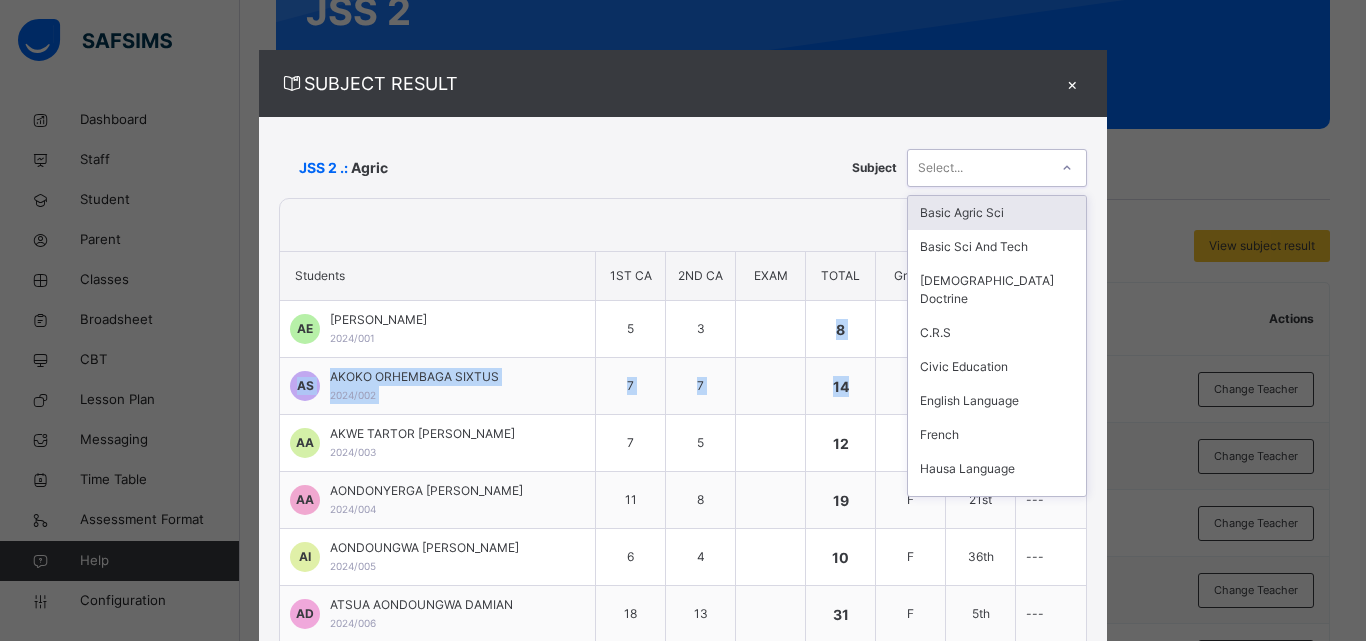 click 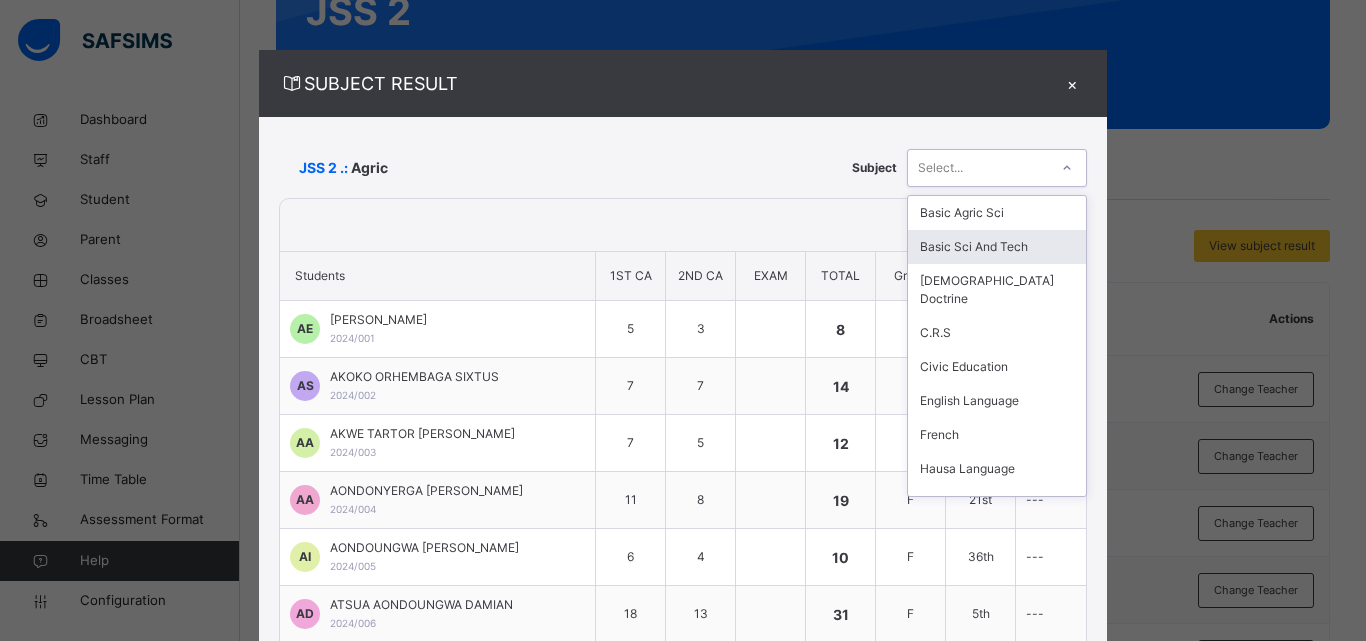 click on "Basic Sci And Tech" at bounding box center (997, 247) 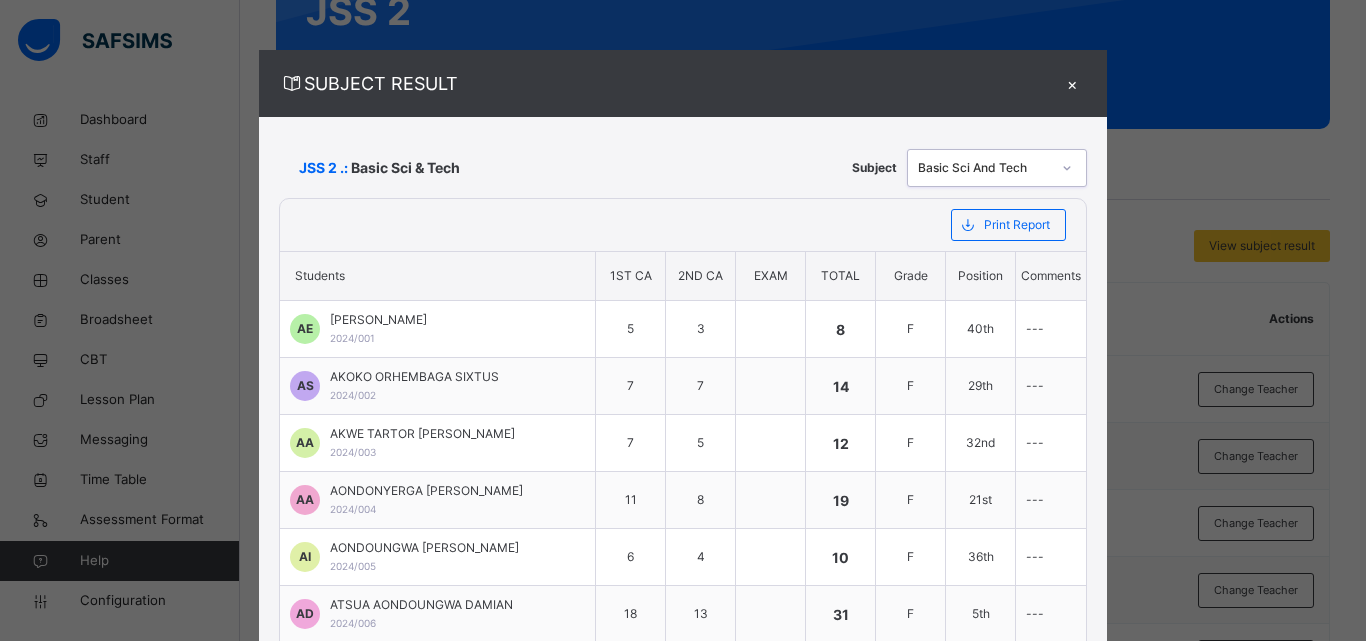 click 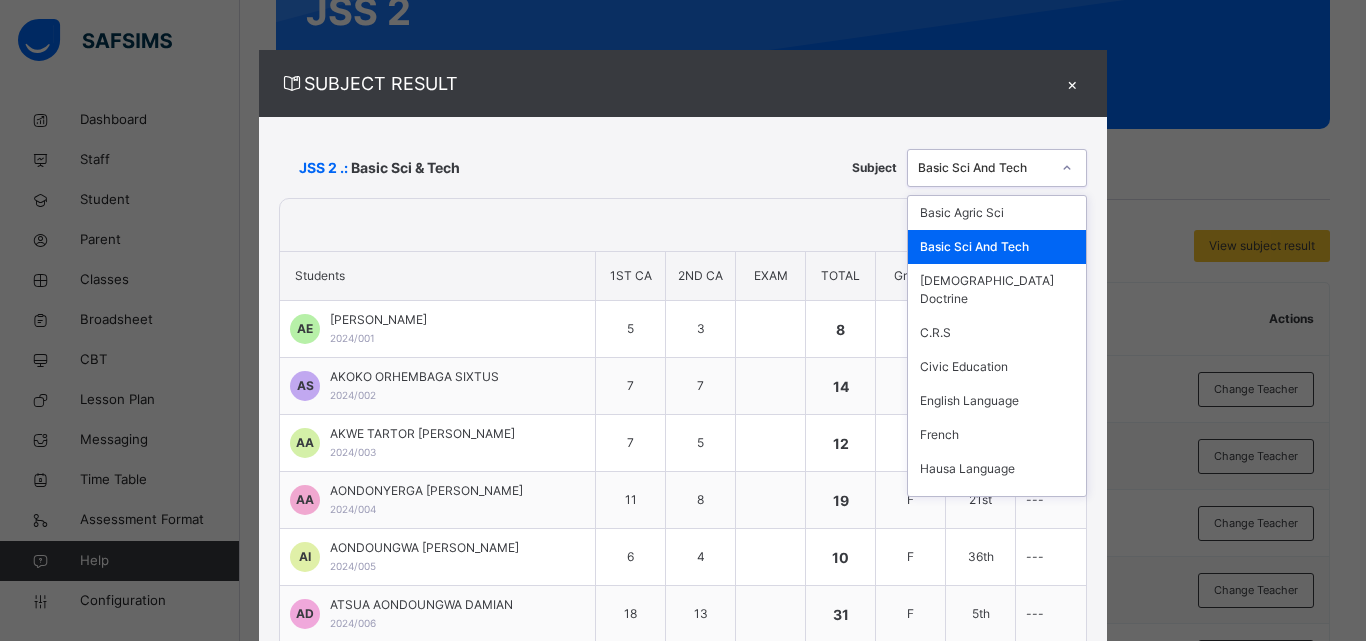 click 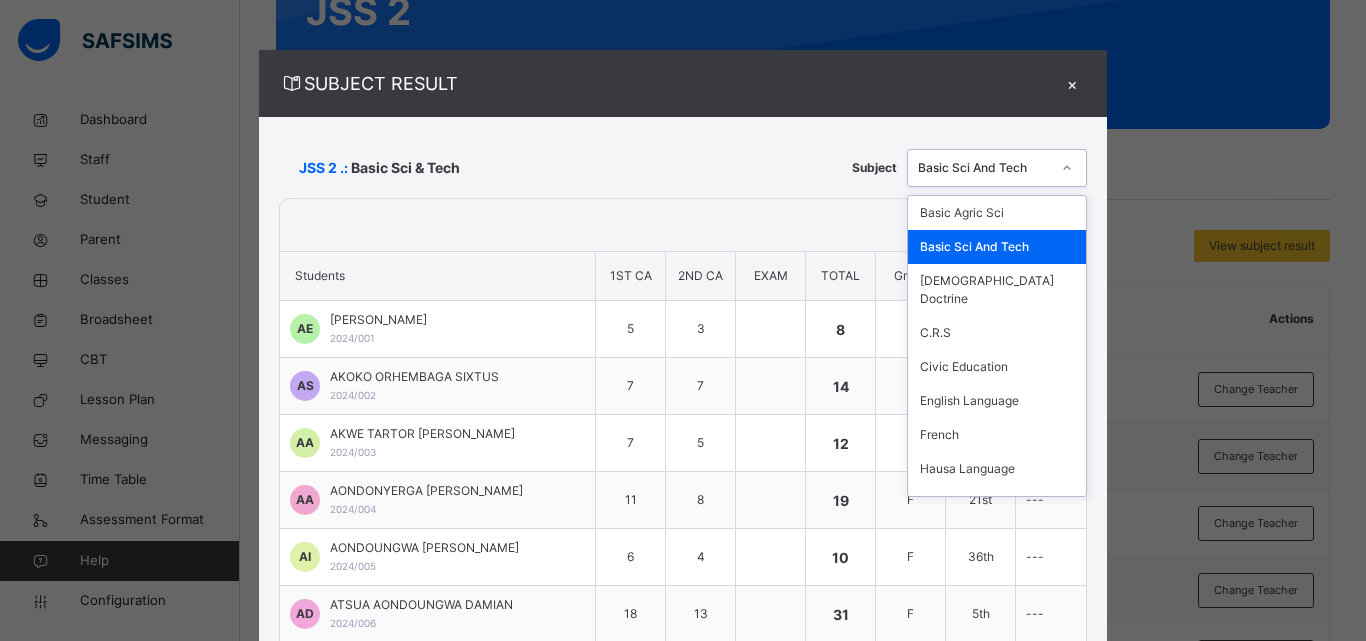 click 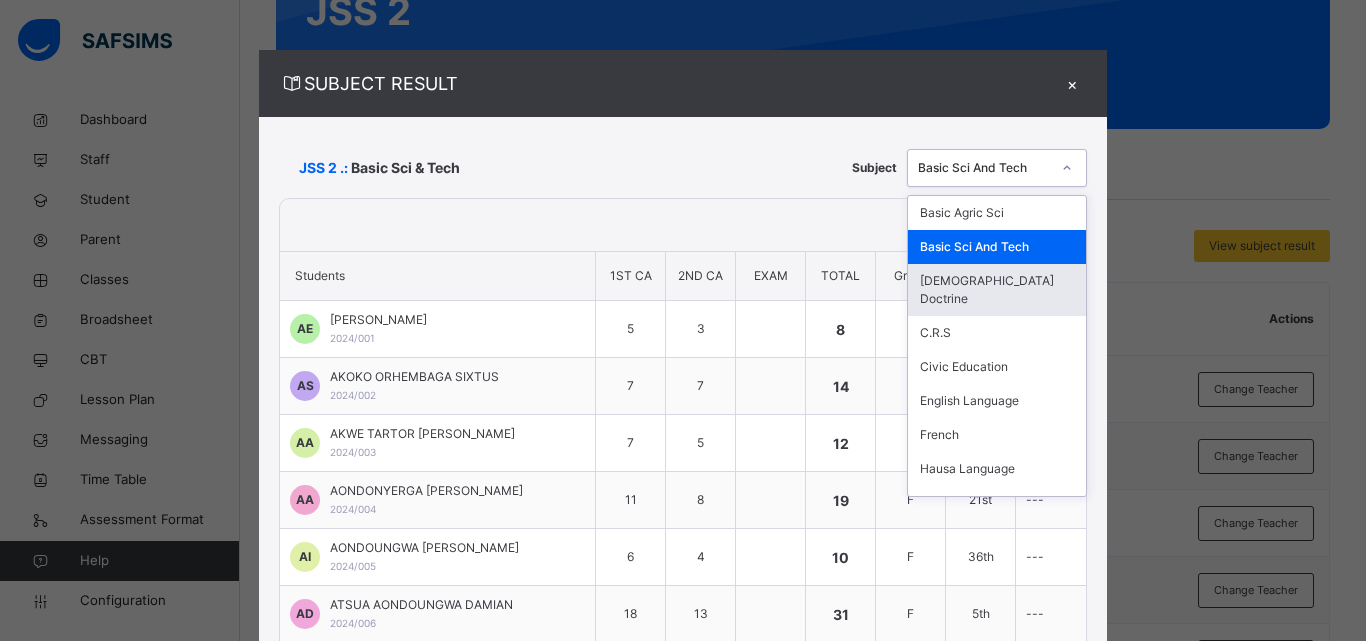 click on "[DEMOGRAPHIC_DATA] Doctrine" at bounding box center [997, 290] 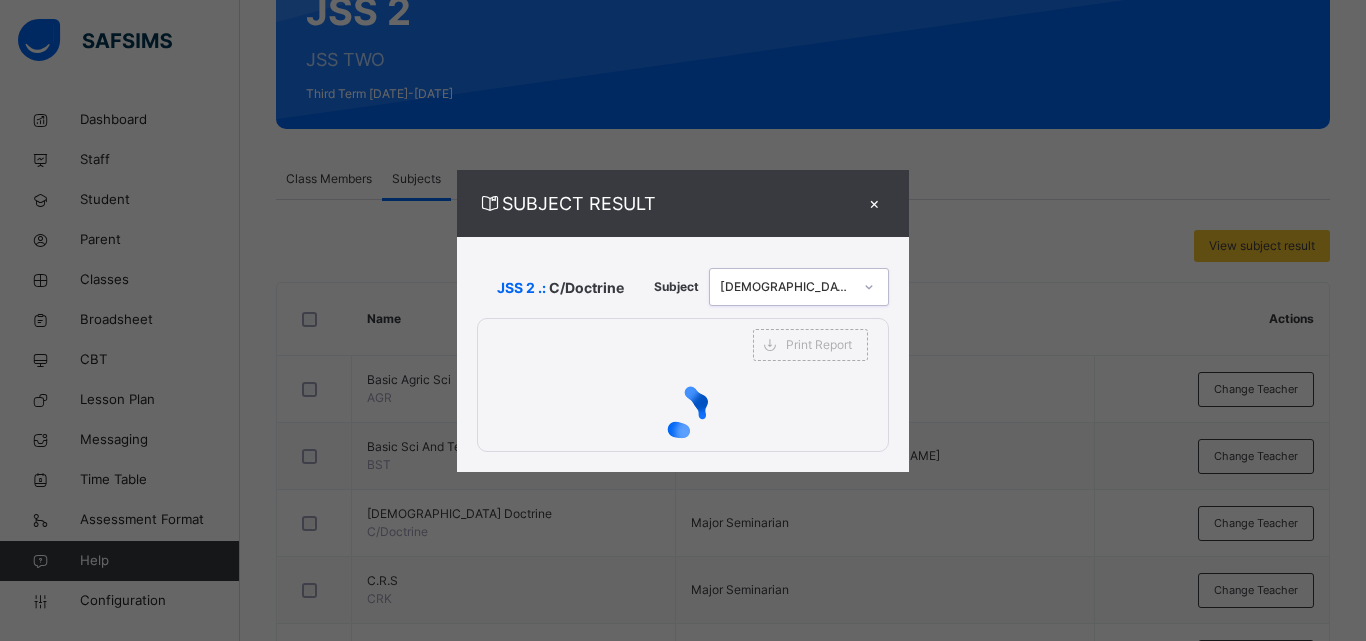 click on "SUBJECT RESULT   × JSS 2 .:     C/Doctrine    Subject     option Catholic Doctrine , selected.     0 results available. Select is focused ,type to refine list, press Down to open the menu,  Catholic Doctrine  Print Report SACRED HEART MINOR SEMINARY JAURO-YINU Date: 11th Jul 2025, 9:10:40 am Subject Result Class:  JSS 2  Subject:  C/Doctrine  S/NO Admission No. Students   1ST CA     2ND CA     EXAM   Total Grade Position Comments 1 2024/001 ADI EVANS EVANS 5 3 8 F 40th --- 2 2024/002 AKOKO ORHEMBAGA SIXTUS 7 7 14 F 29th --- 3 2024/003 AKWE TARTOR ANDREW 7 5 12 F 32nd --- 4 2024/004 AONDONYERGA  ABRAHAM 11 8 19 F 21st --- 5 2024/005 AONDOUNGWA IORWA IORWA 6 4 10 F 36th --- 6 2024/006 ATSUA AONDOUNGWA DAMIAN 18 13 31 F 5th --- 7 2024/007 AWUA TERHILE FRANKLIN 15 10 25 F 11th --- 8 2024/008 AYOGU  EDMOND 5 10 15 F 28th --- 9 2024/009 BARNABAS AVIEUBAM ISRAEL 10 13 23 F 13th --- 10 2024/010 BONIFACE CHIBIKE EMMANUEL 11 12 23 F 13th --- 11 2024/011 CHARLES TUME-JUNIOR LEINYUY 5 7 12 F 32nd --- 12 2024/012 5 5" at bounding box center [683, 320] 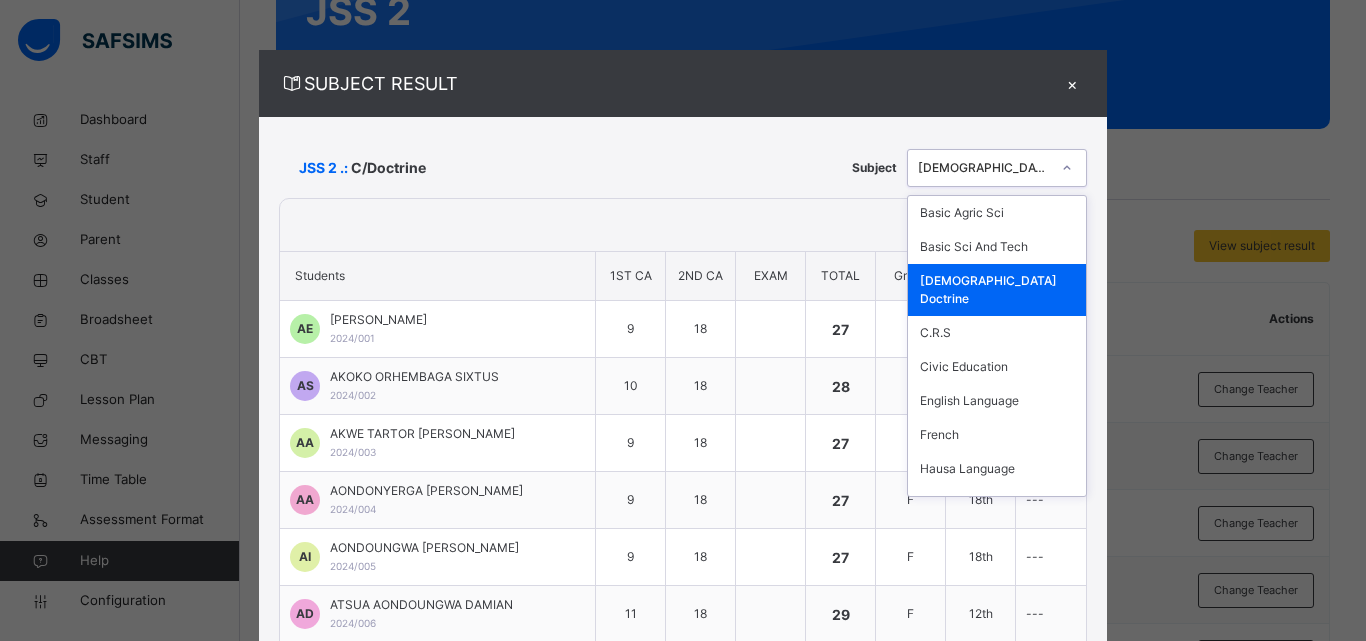 click 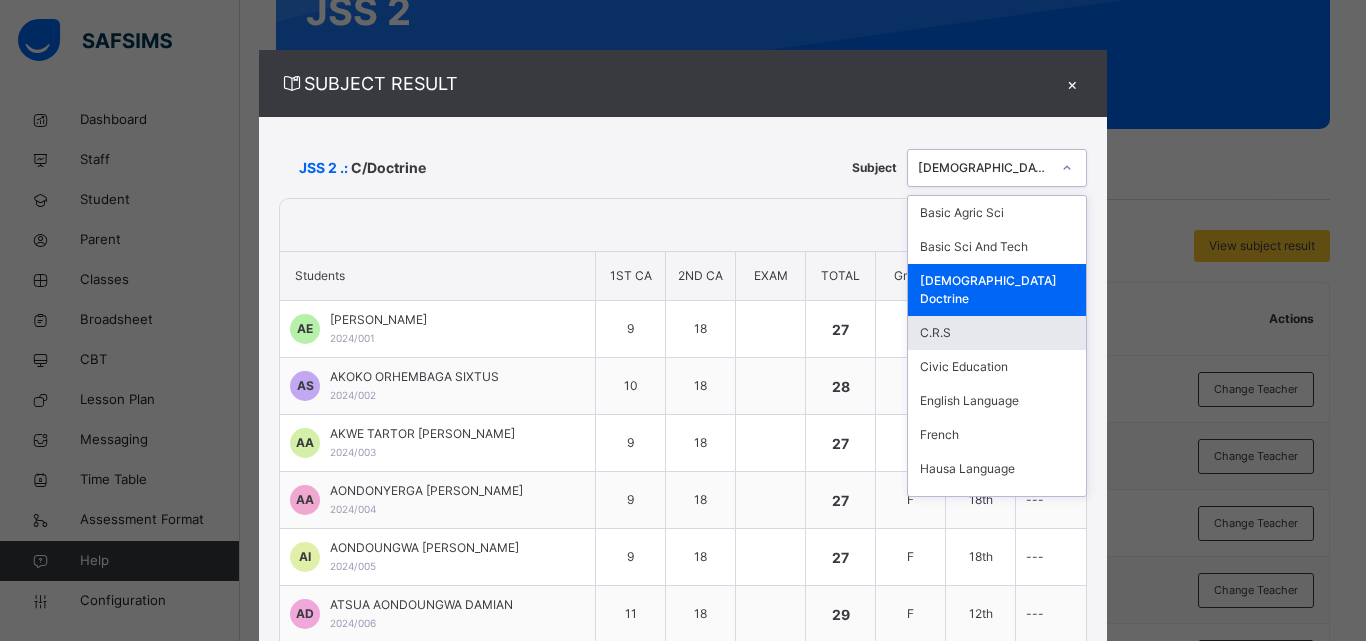 click on "C.R.S" at bounding box center [997, 333] 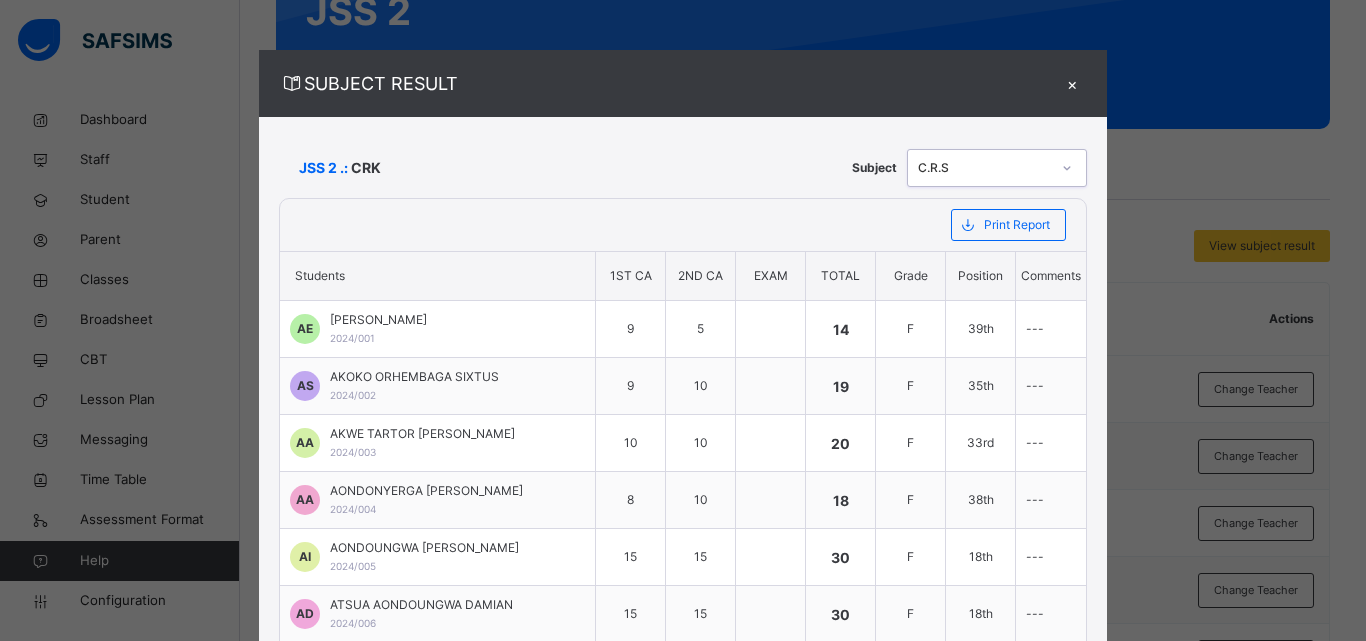 click 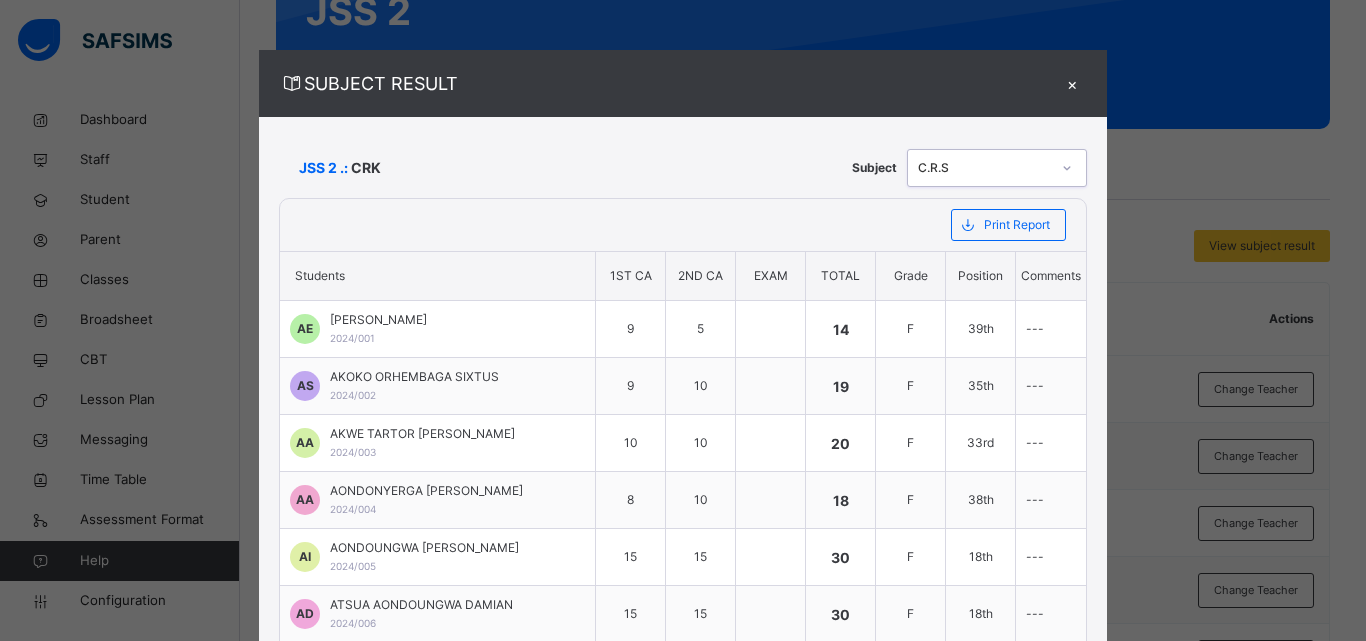 click 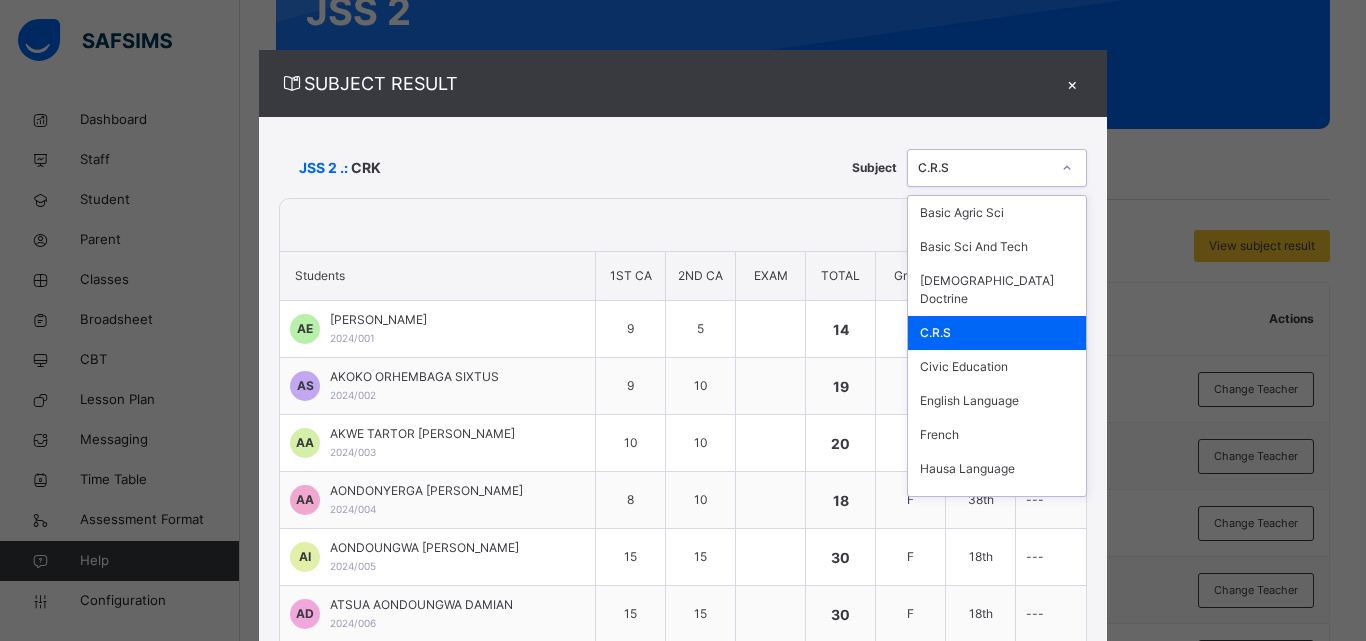 click 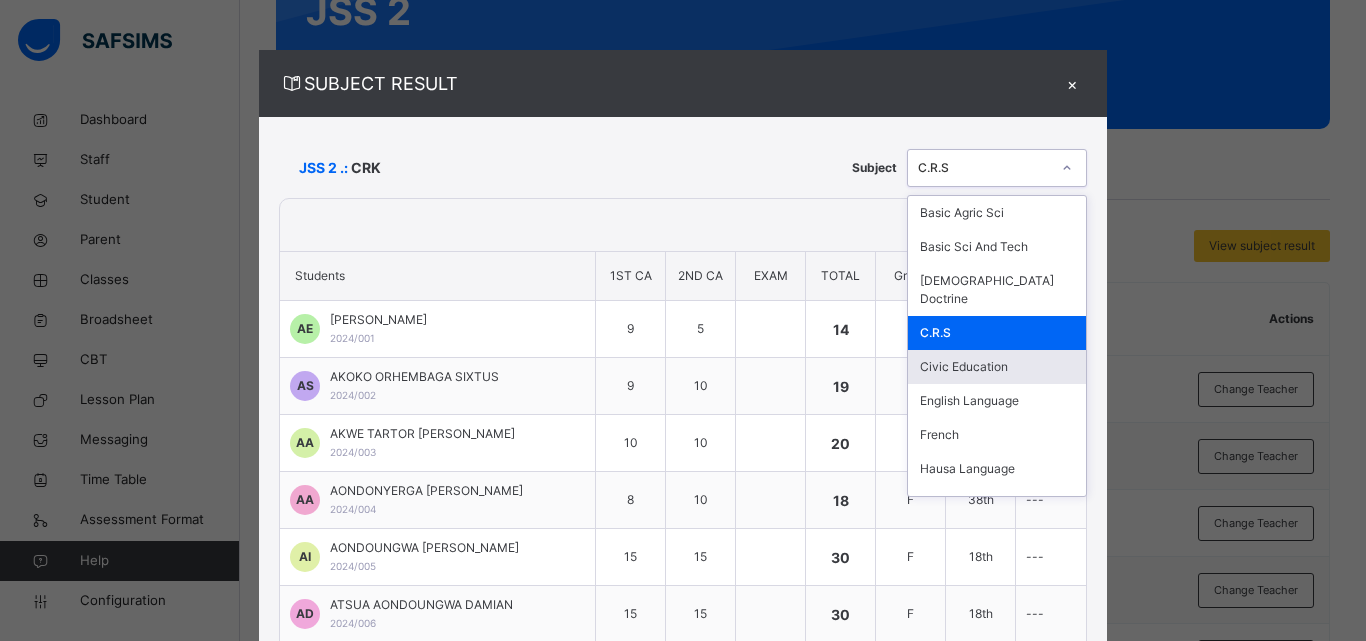 click on "Civic Education" at bounding box center (997, 367) 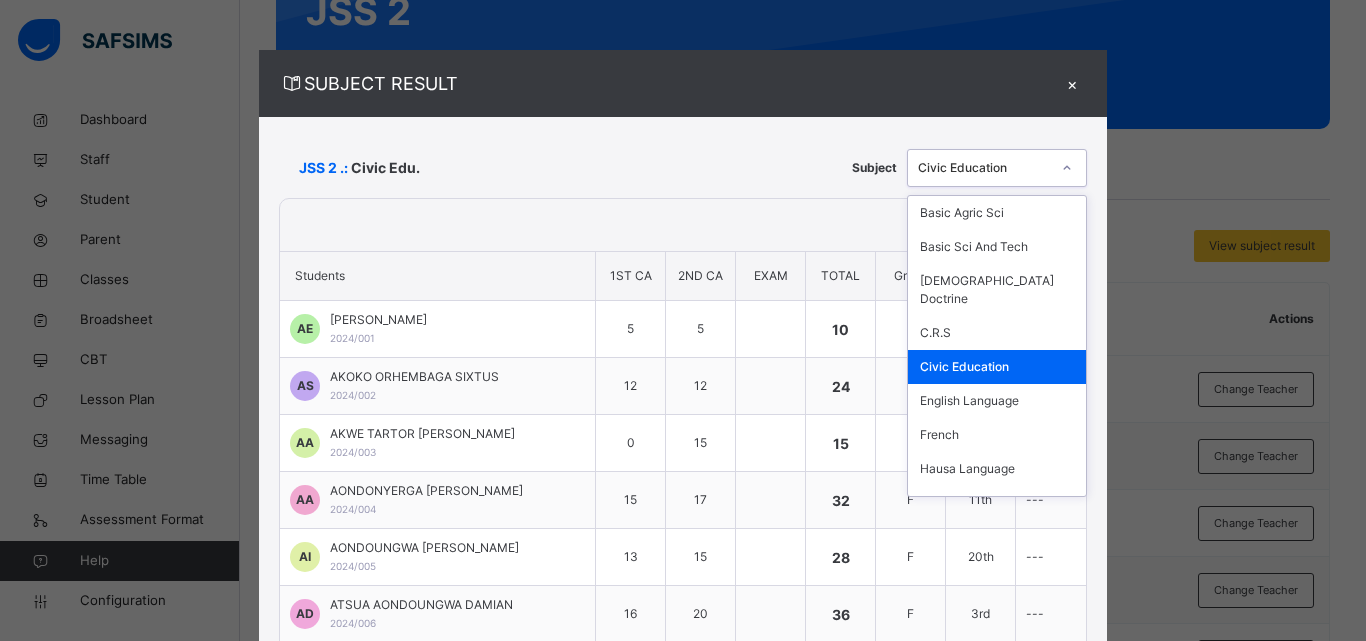 click 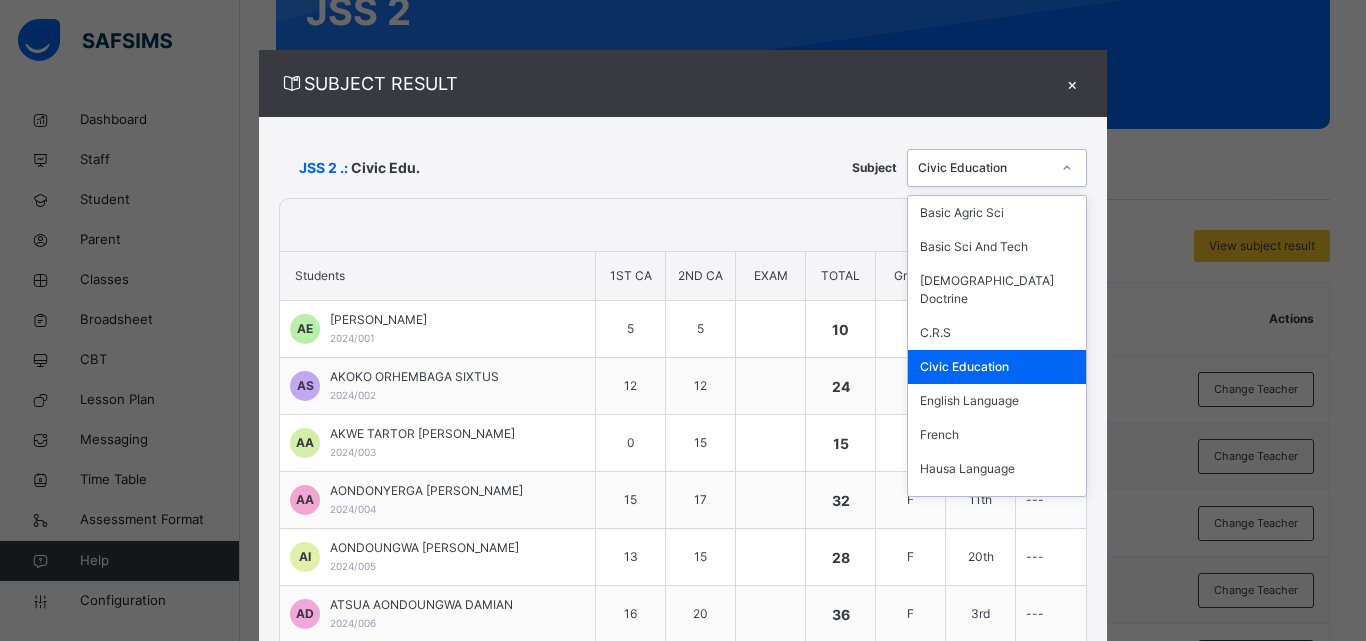 click 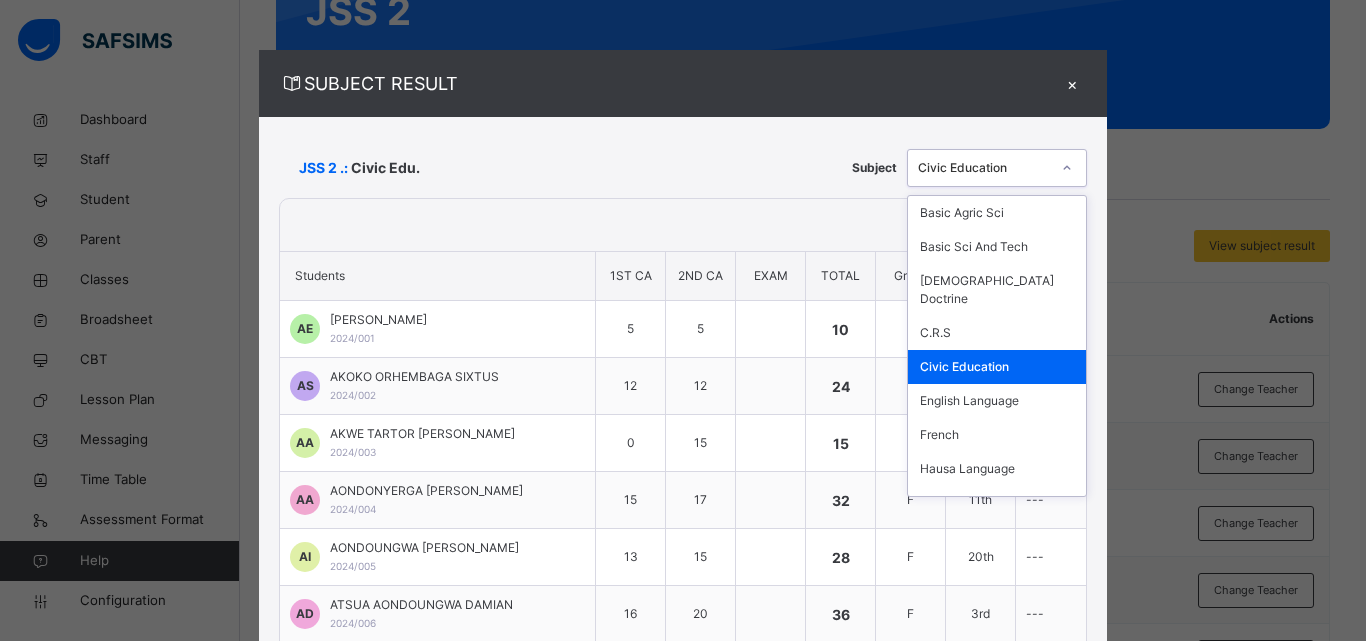 click 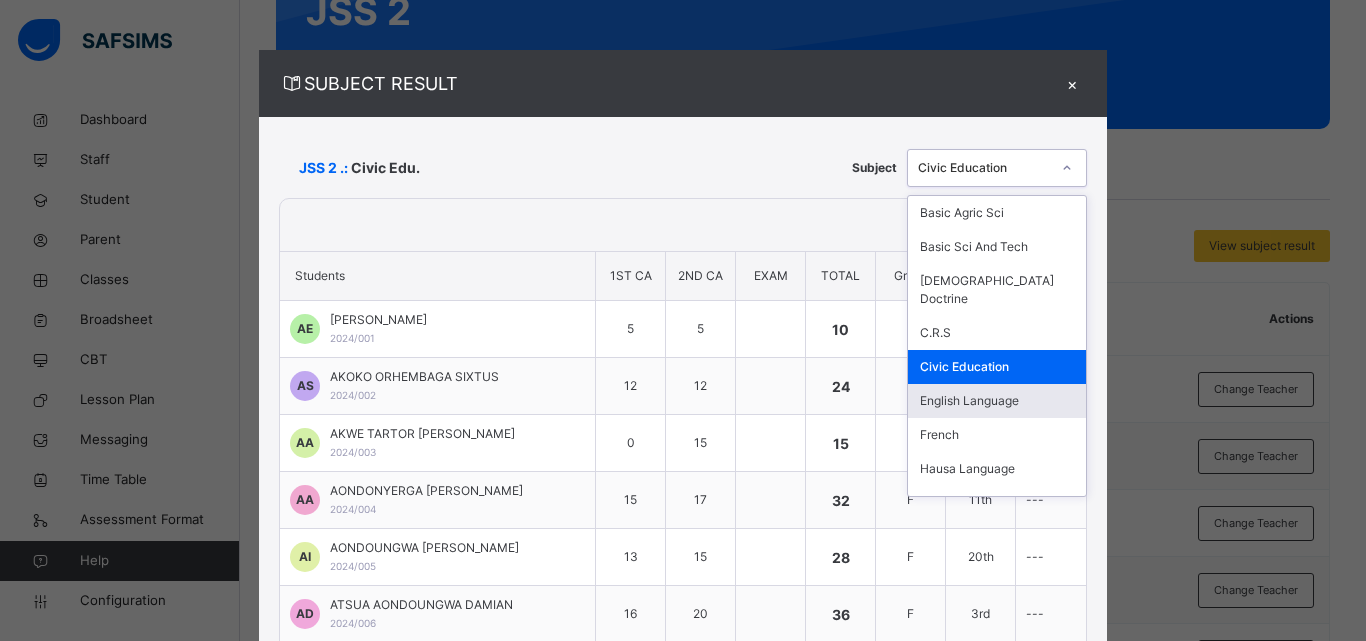 click on "English Language" at bounding box center [997, 401] 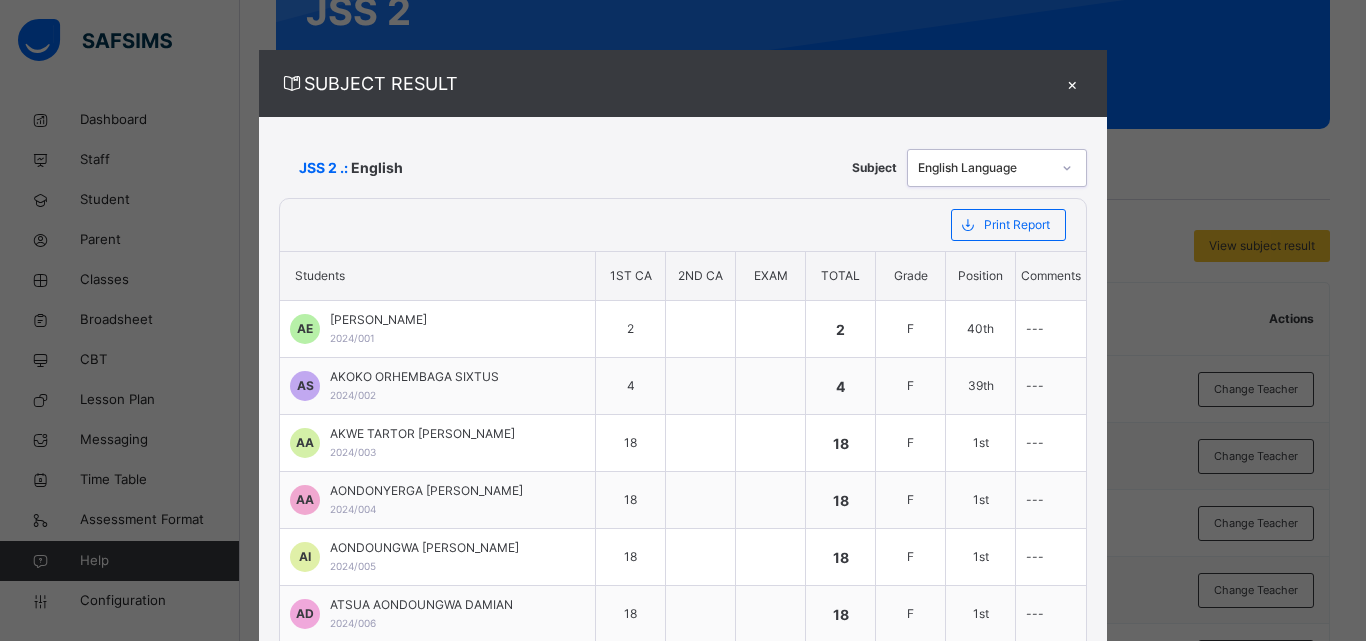 click 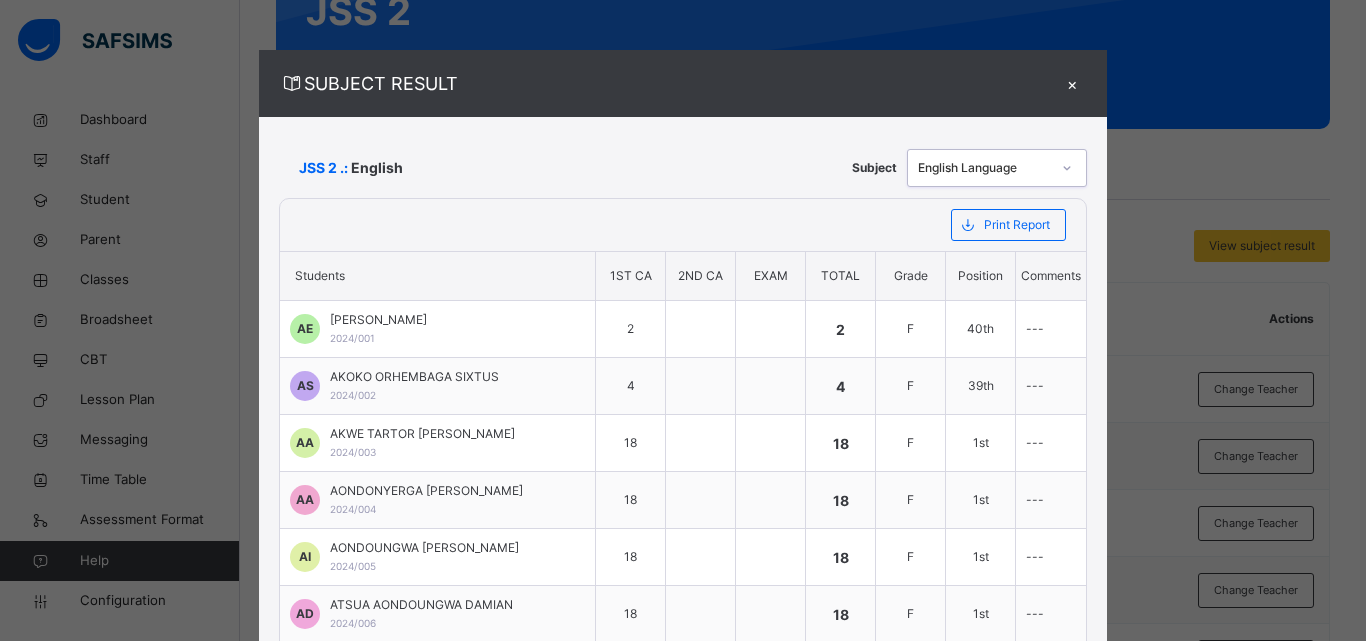 click 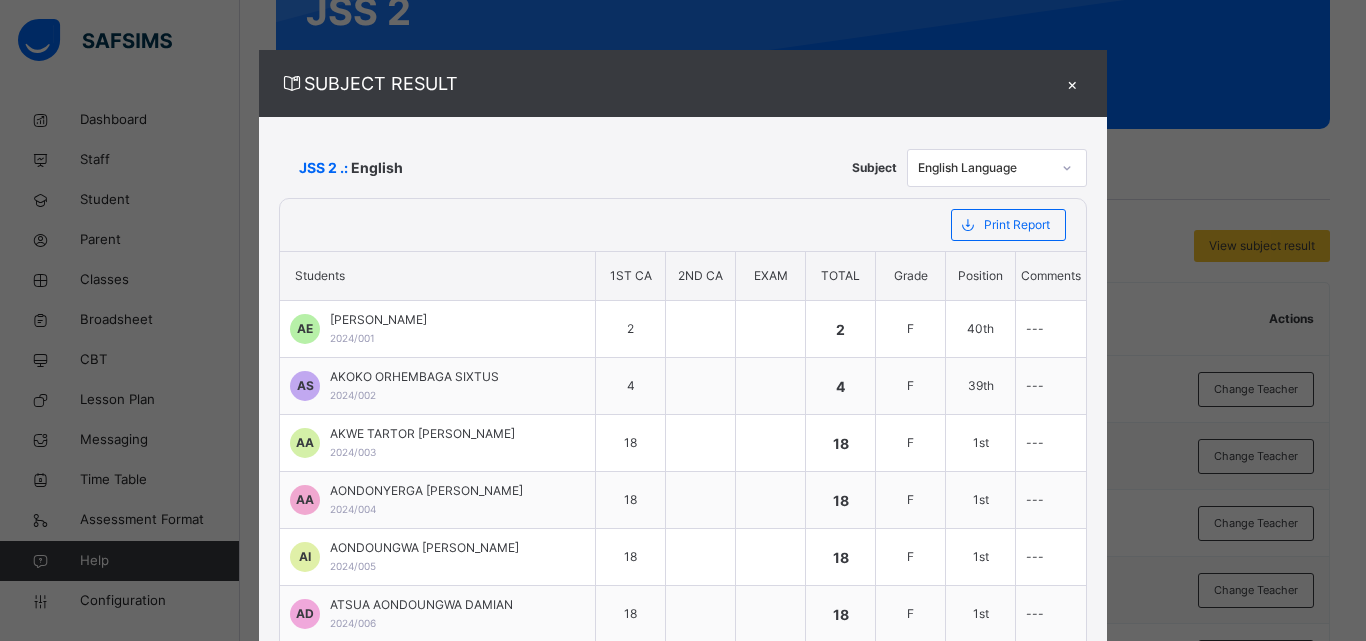 drag, startPoint x: 1057, startPoint y: 283, endPoint x: 1046, endPoint y: 166, distance: 117.51595 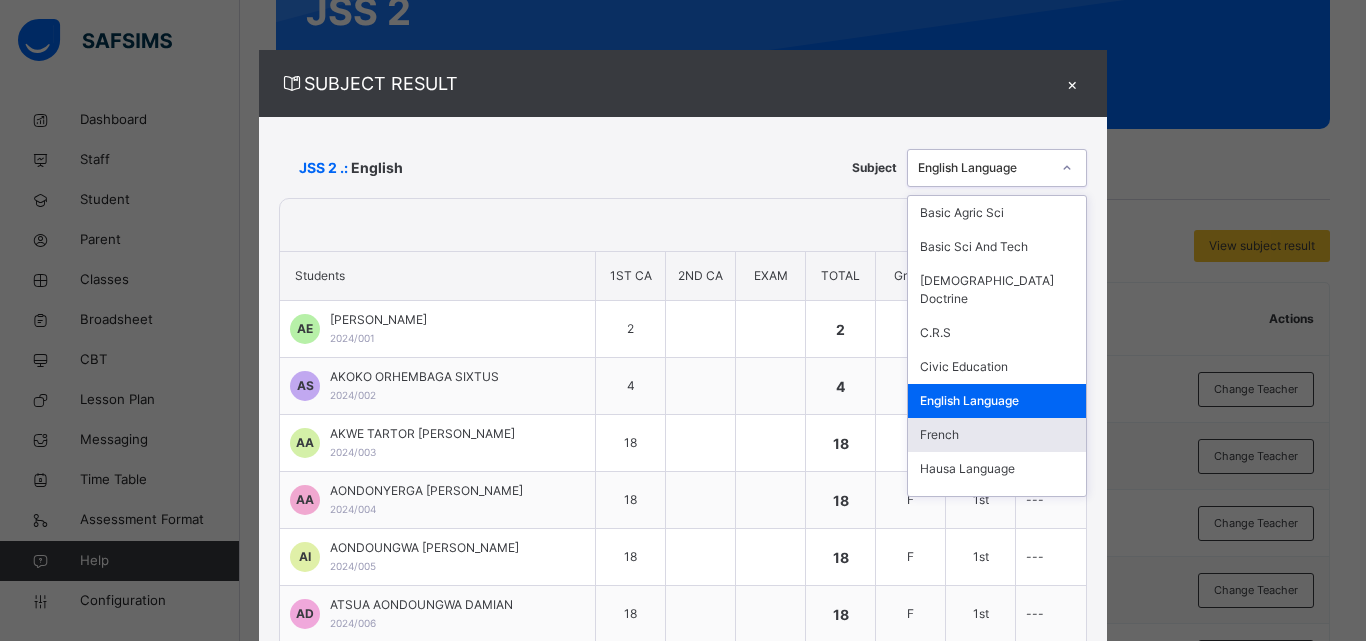 click on "French" at bounding box center [997, 435] 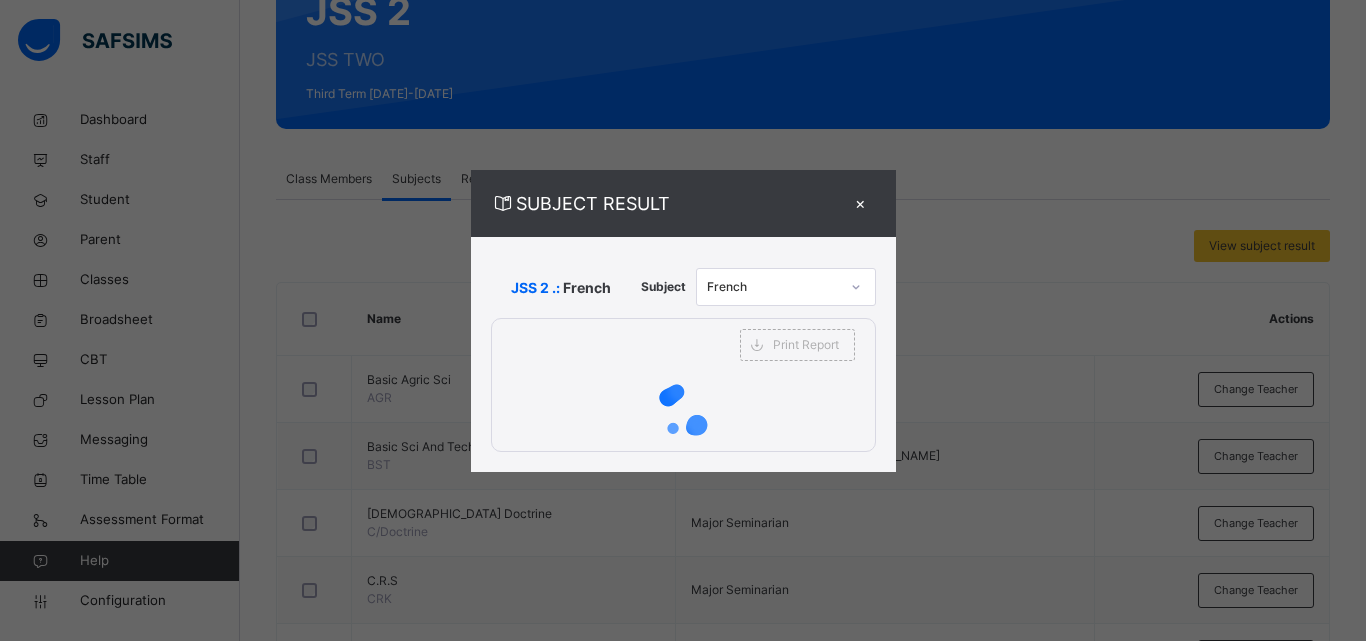 click on "SUBJECT RESULT   × JSS 2 .:     French   Subject   French Print Report SACRED HEART MINOR SEMINARY JAURO-YINU Date: 11th Jul 2025, 9:34:52 am Subject Result Class:  JSS 2  Subject:  French S/NO Admission No. Students   1ST CA     2ND CA     EXAM   Total Grade Position Comments 1 2024/001 ADI EVANS EVANS 2 2 F 40th --- 2 2024/002 AKOKO ORHEMBAGA SIXTUS 4 4 F 39th --- 3 2024/003 AKWE TARTOR ANDREW 18 18 F 1st --- 4 2024/004 AONDONYERGA  ABRAHAM 18 18 F 1st --- 5 2024/005 AONDOUNGWA IORWA IORWA 18 18 F 1st --- 6 2024/006 ATSUA AONDOUNGWA DAMIAN 18 18 F 1st --- 7 2024/007 AWUA TERHILE FRANKLIN 18 18 F 1st --- 8 2024/008 AYOGU  EDMOND 18 18 F 1st --- 9 2024/009 BARNABAS AVIEUBAM ISRAEL 18 18 F 1st --- 10 2024/010 BONIFACE CHIBIKE EMMANUEL 18 18 F 1st --- 11 2024/011 CHARLES TUME-JUNIOR LEINYUY 18 18 F 1st --- 12 2024/012 CHINDO GODSWILL GODSWILL 17 17 F 29th --- 13 2024/013 CHRISTOPHER SAMUEL CHINONSO 17 17 F 29th --- 14 2024/014 DAVID GODWIN AONDOHEMBA 18 18 F 1st --- 15 2024/015 IORHUNA ORHUMBAGA FELIX 18 18" at bounding box center [683, 320] 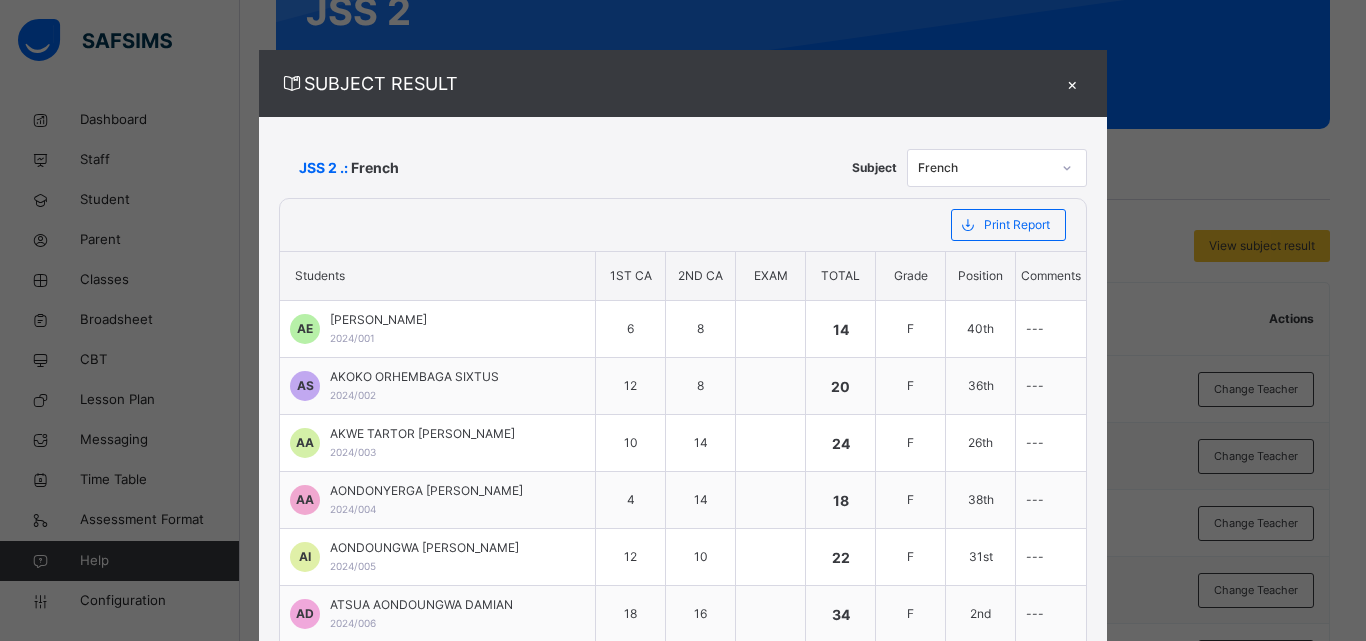 click 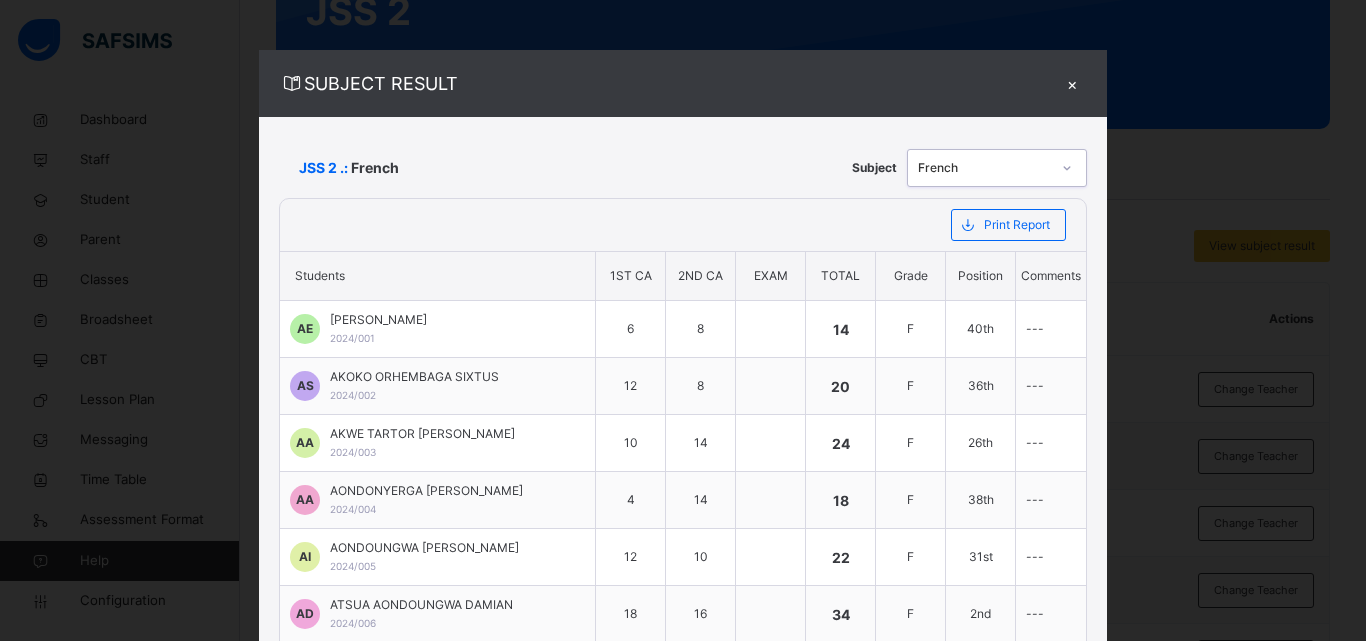 drag, startPoint x: 1045, startPoint y: 116, endPoint x: 1047, endPoint y: 174, distance: 58.034473 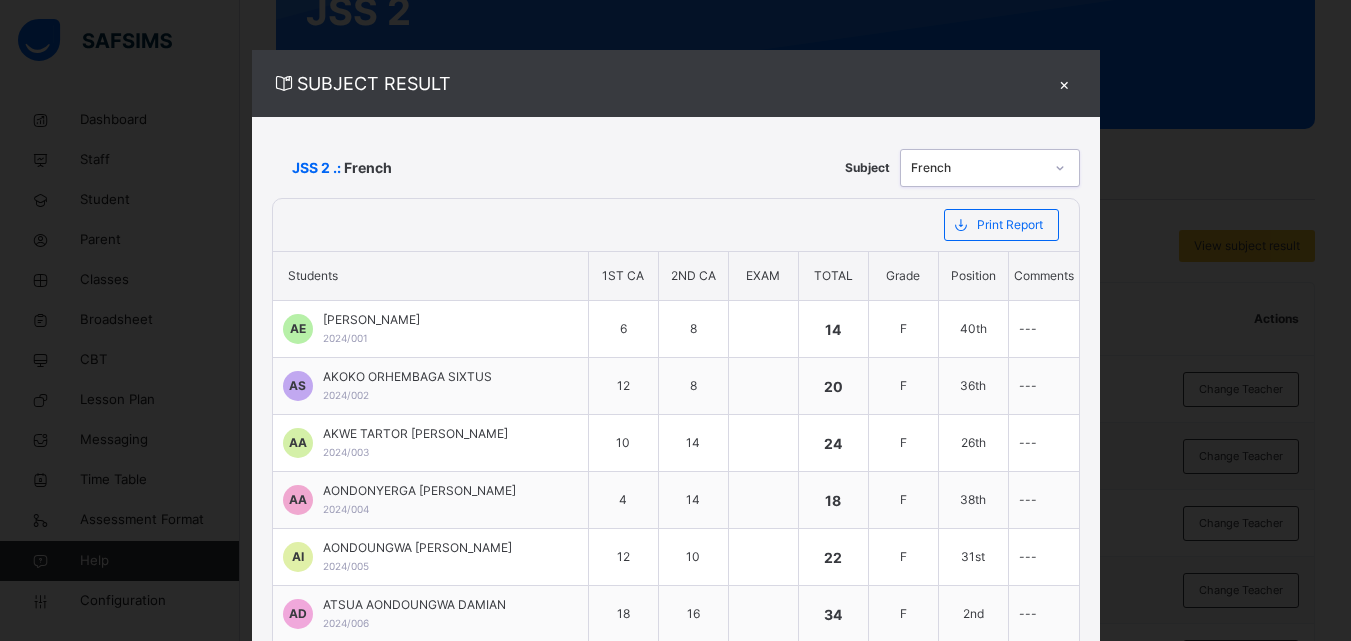 click at bounding box center (1060, 168) 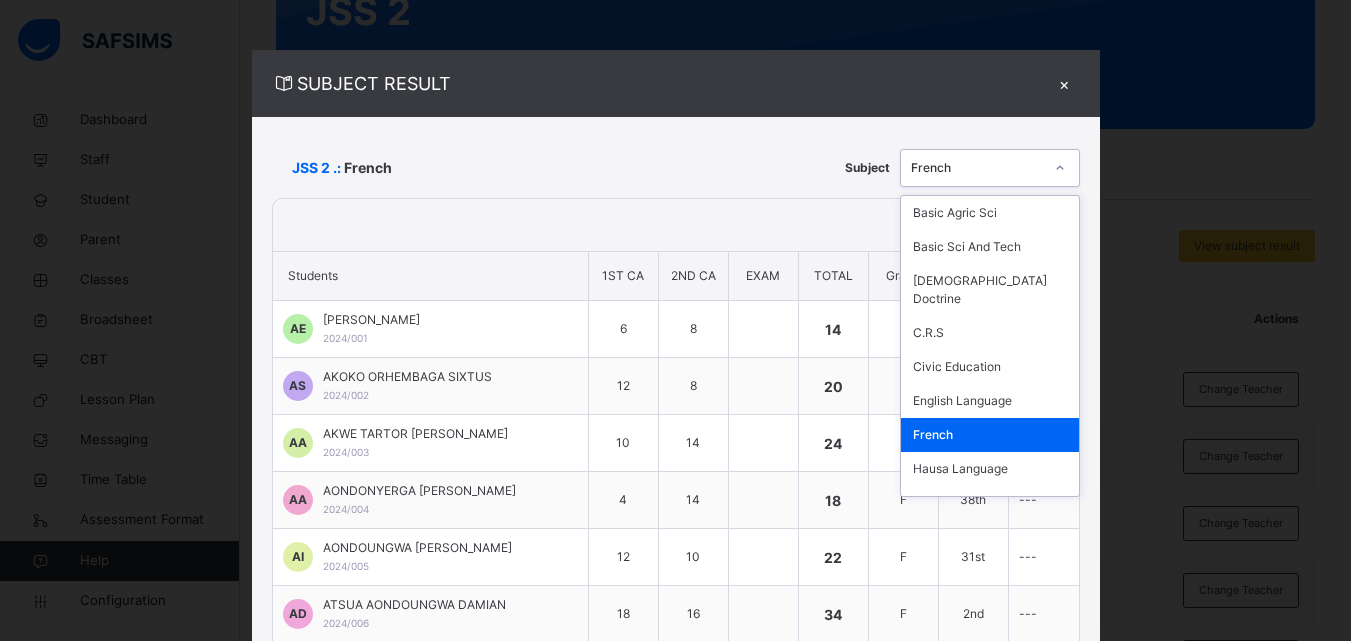 click at bounding box center [1060, 168] 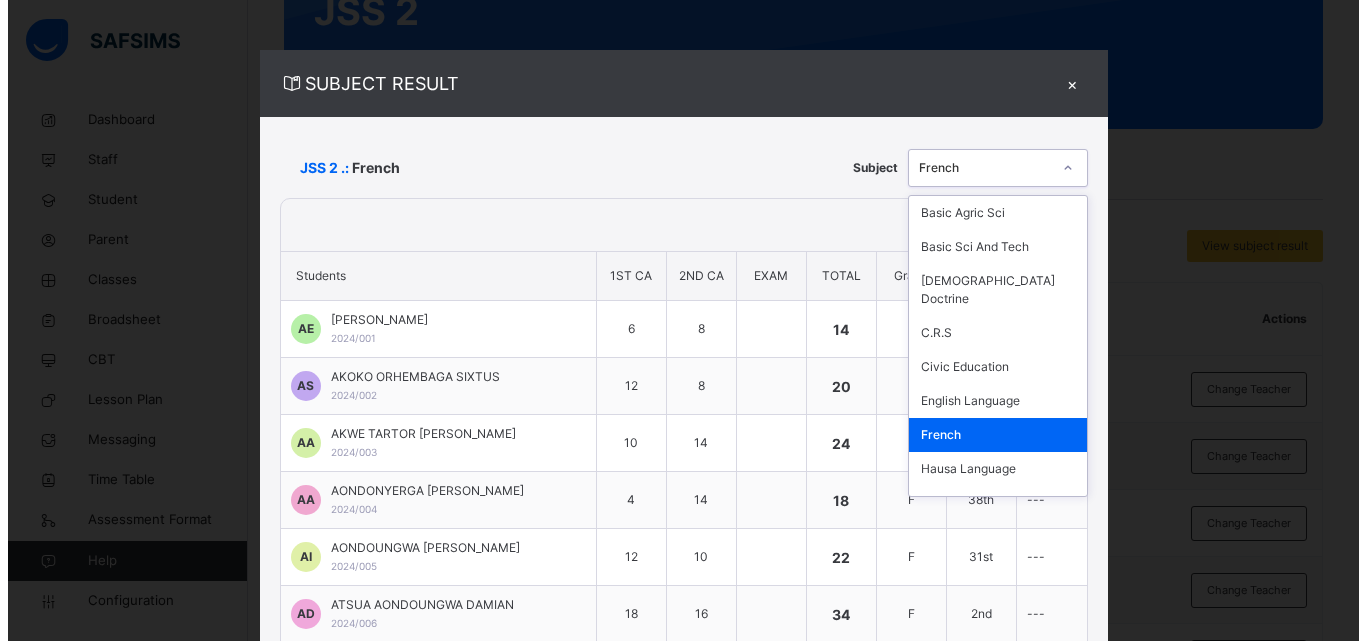 scroll, scrollTop: 180, scrollLeft: 0, axis: vertical 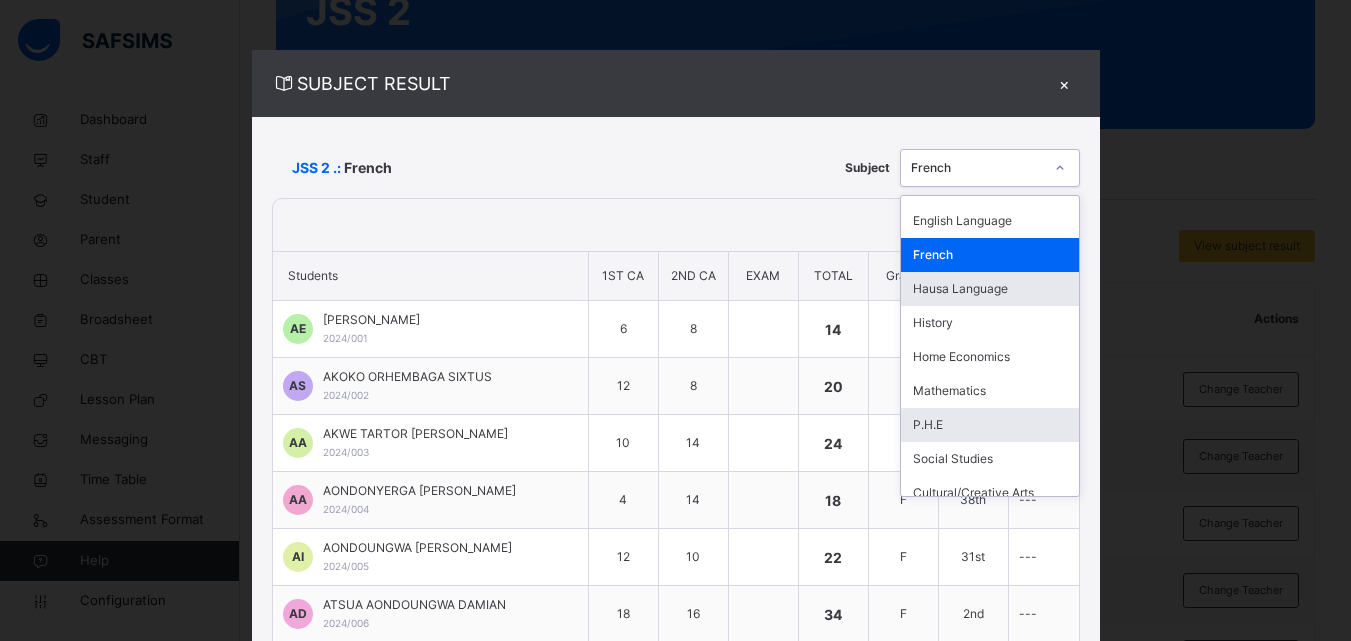 click on "Hausa Language" at bounding box center [990, 289] 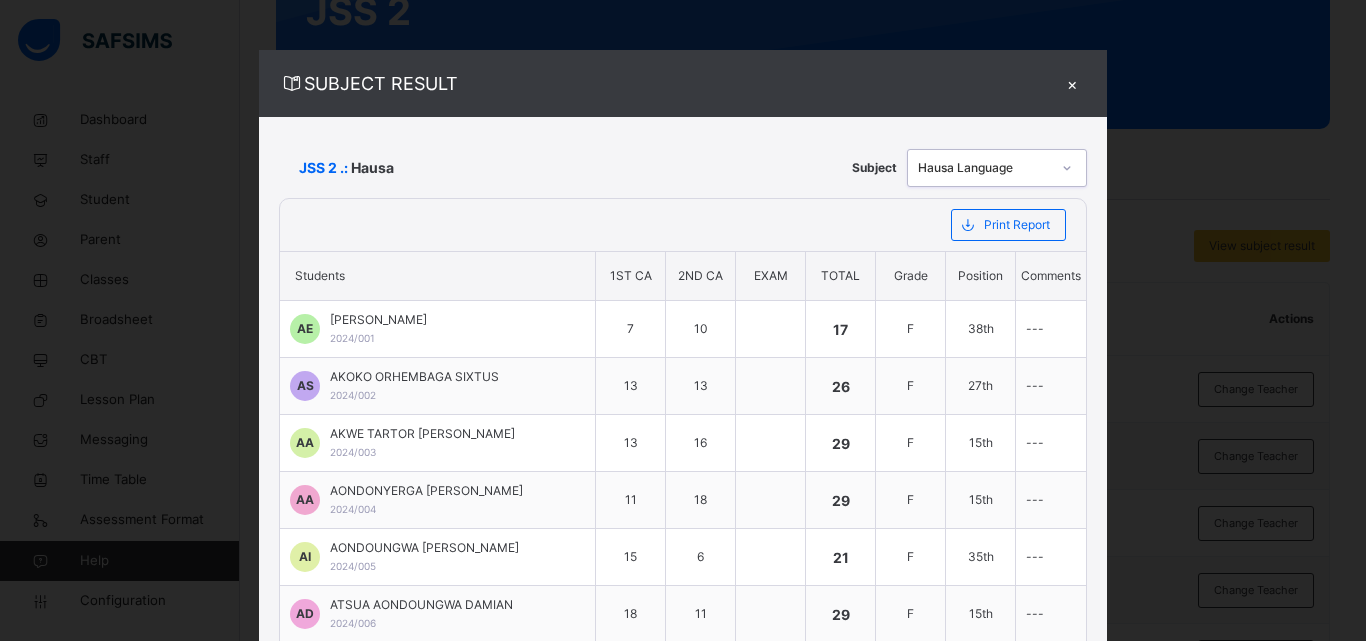 click on "Hausa Language" at bounding box center [984, 168] 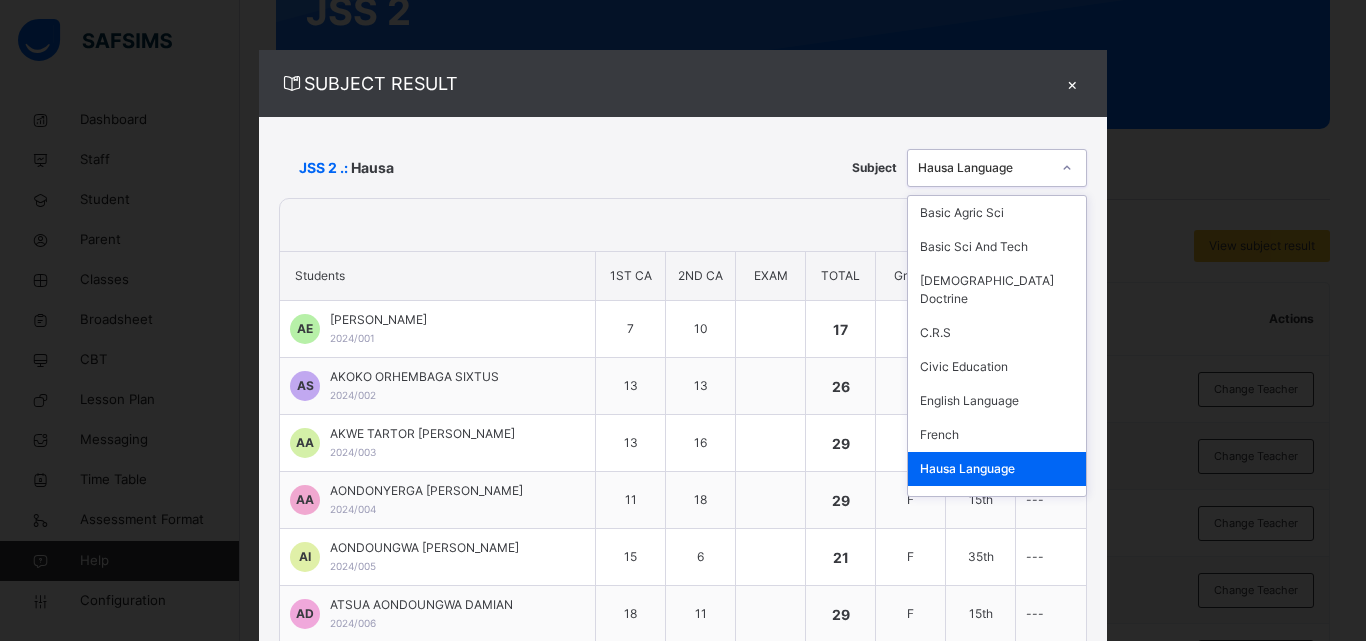 scroll, scrollTop: 244, scrollLeft: 0, axis: vertical 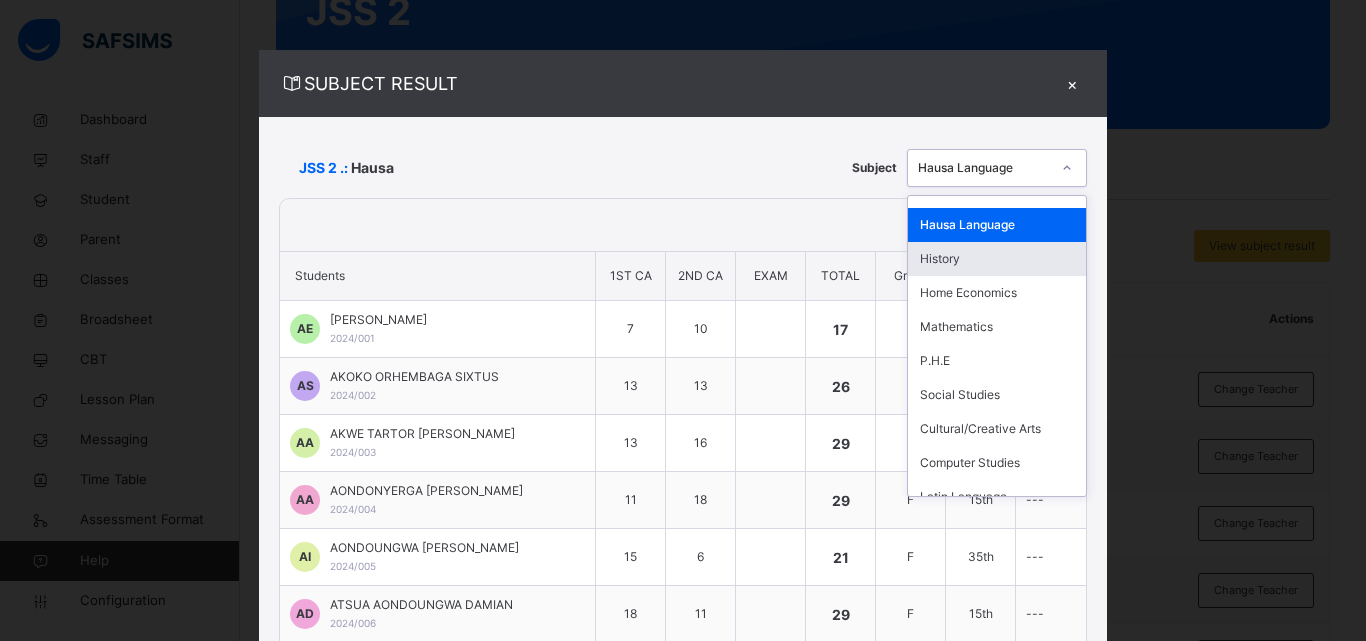 click on "History" at bounding box center (997, 259) 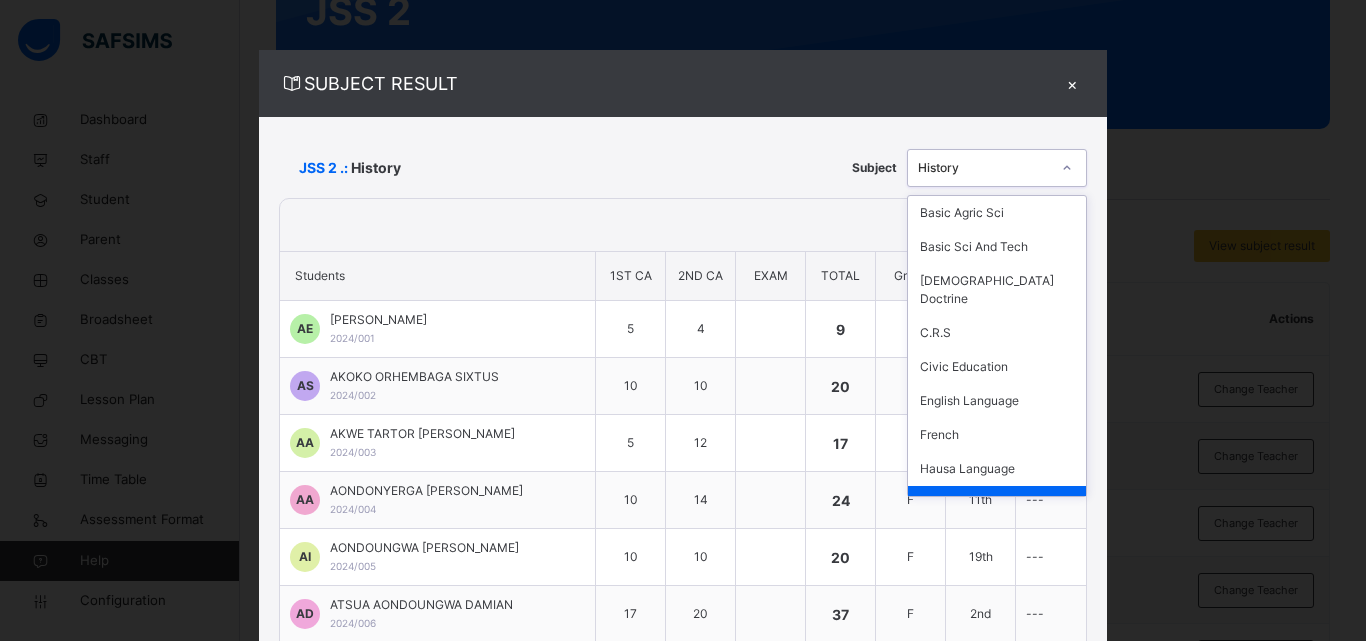click 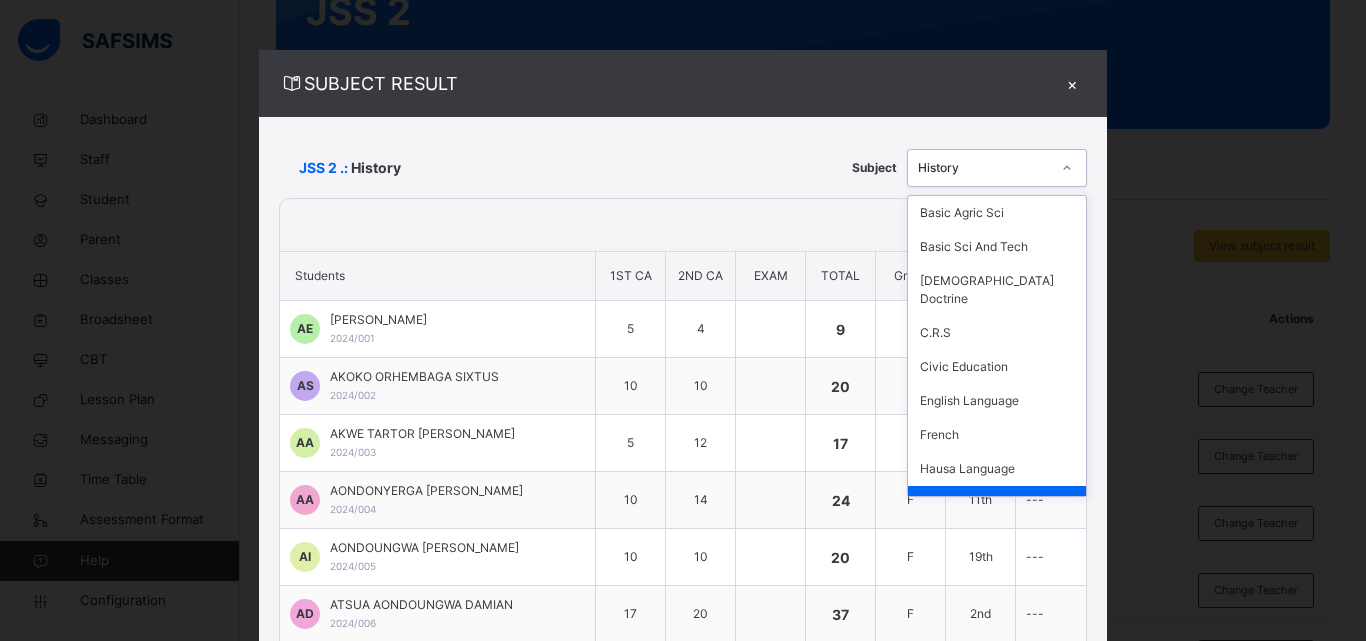scroll, scrollTop: 244, scrollLeft: 0, axis: vertical 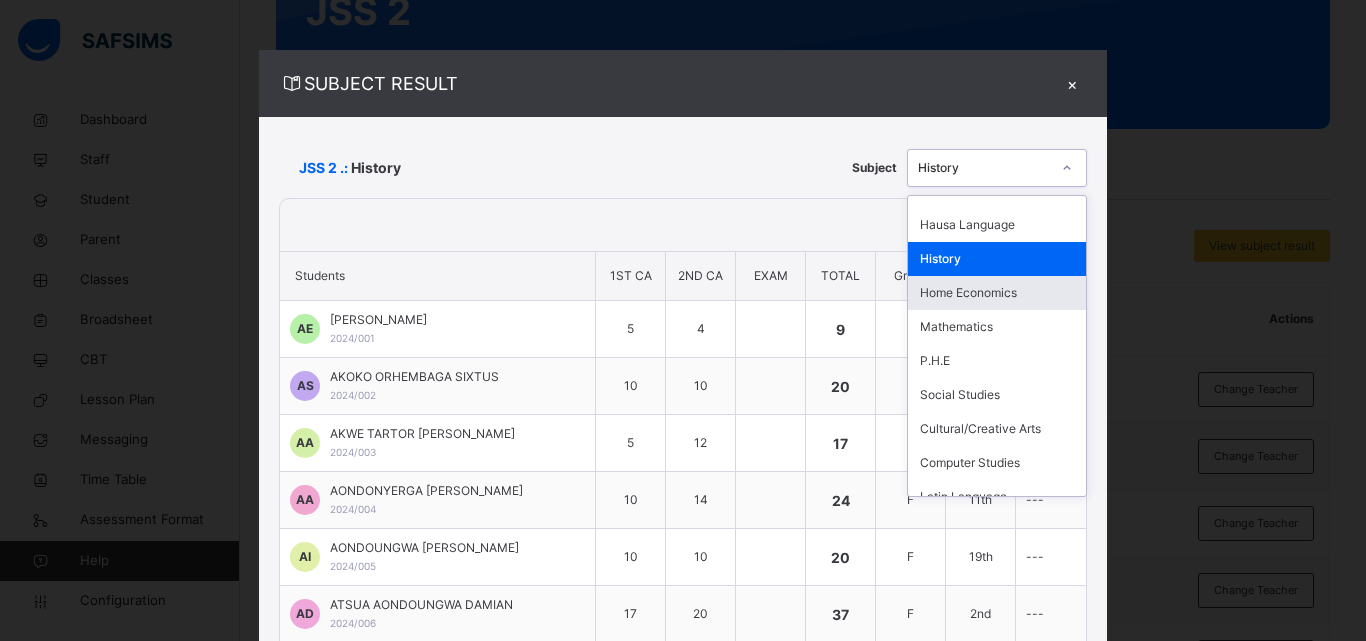 click on "Home Economics" at bounding box center (997, 293) 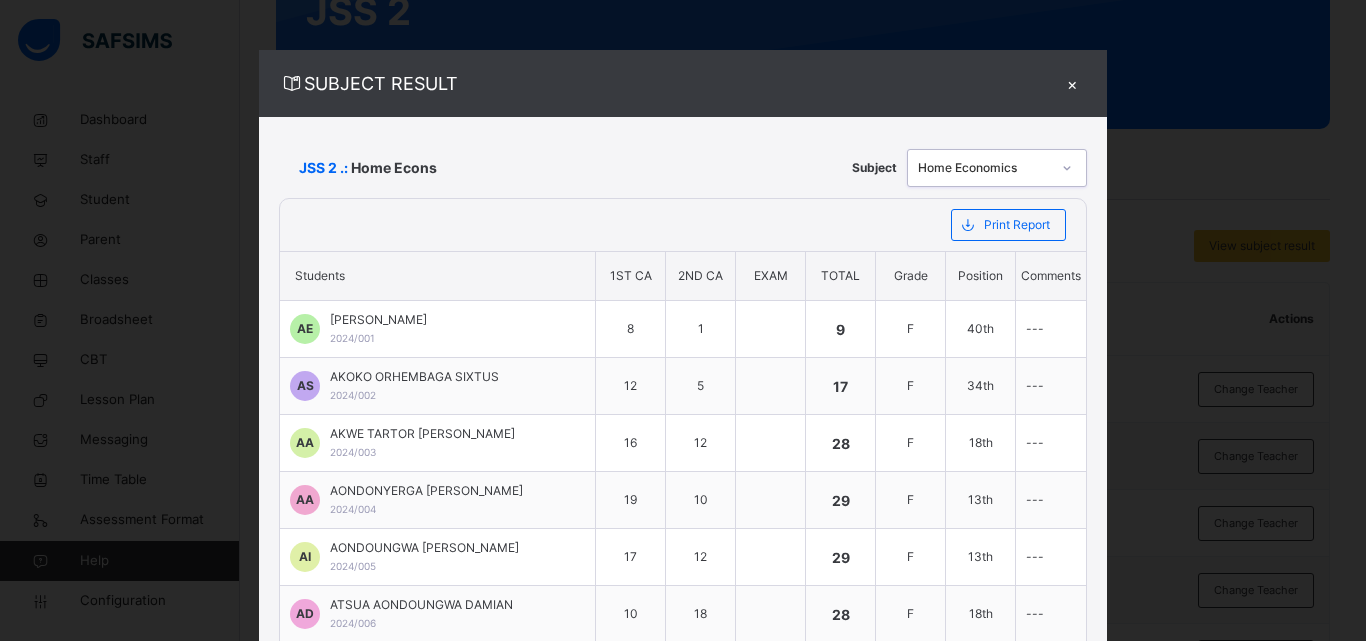 click 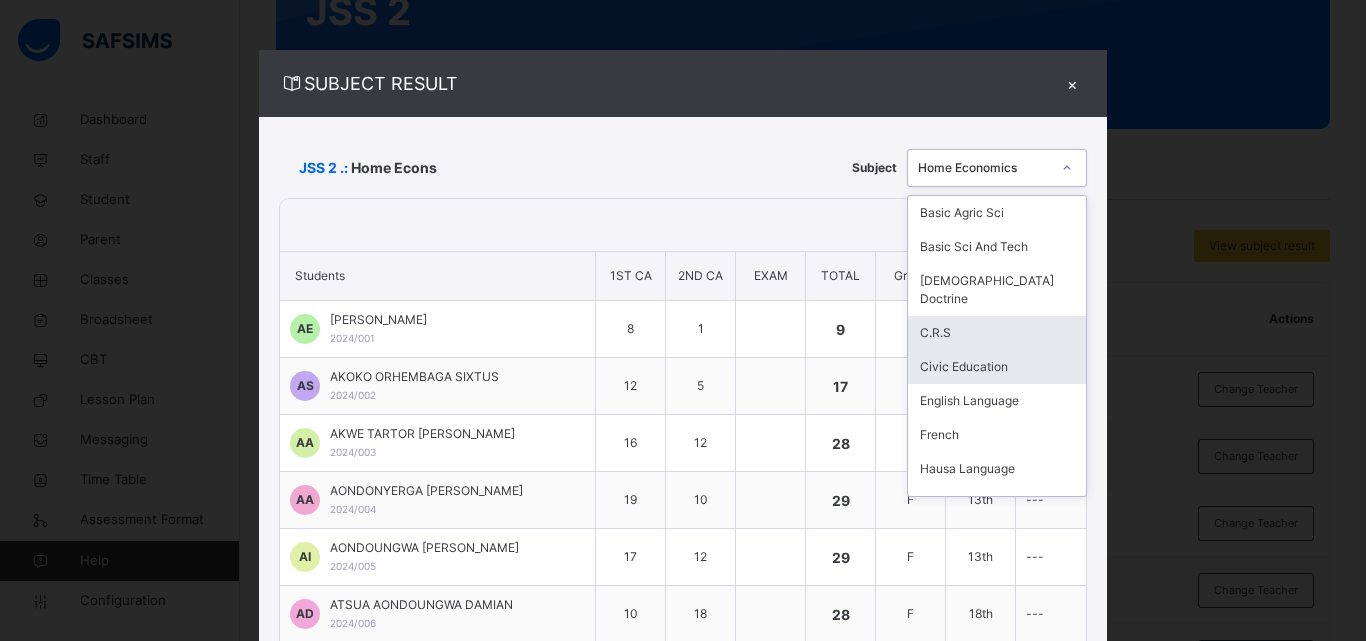 scroll, scrollTop: 51, scrollLeft: 0, axis: vertical 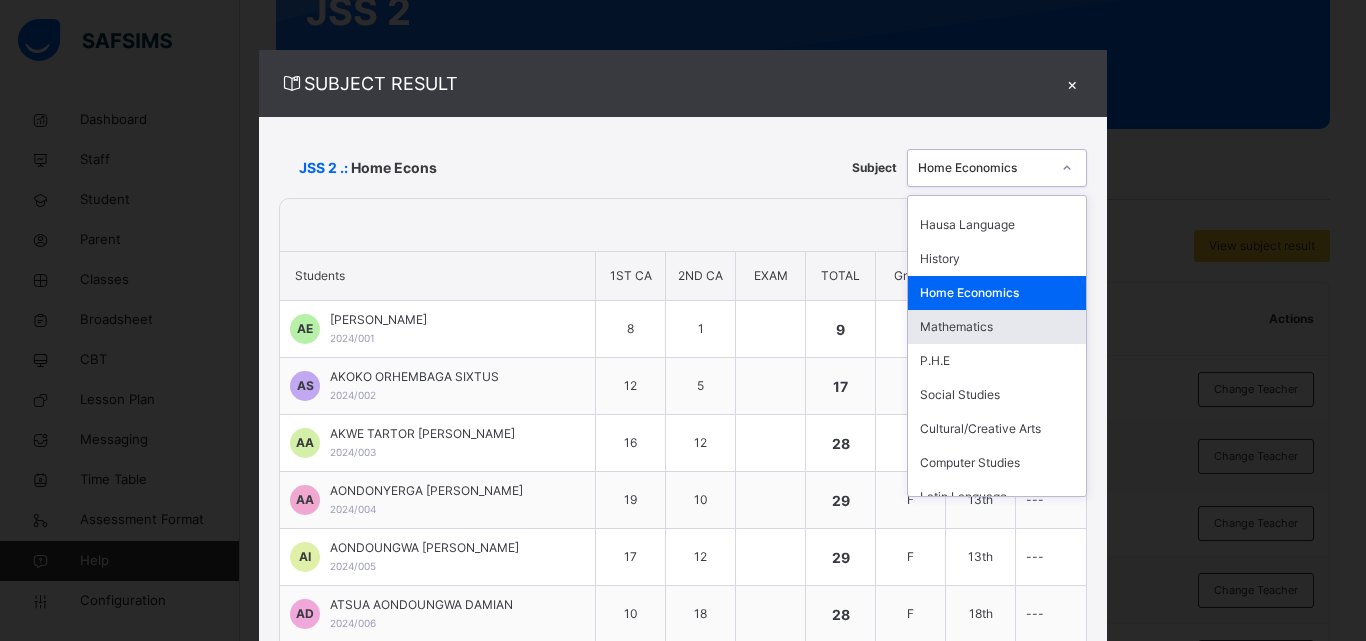 click on "Mathematics" at bounding box center (997, 327) 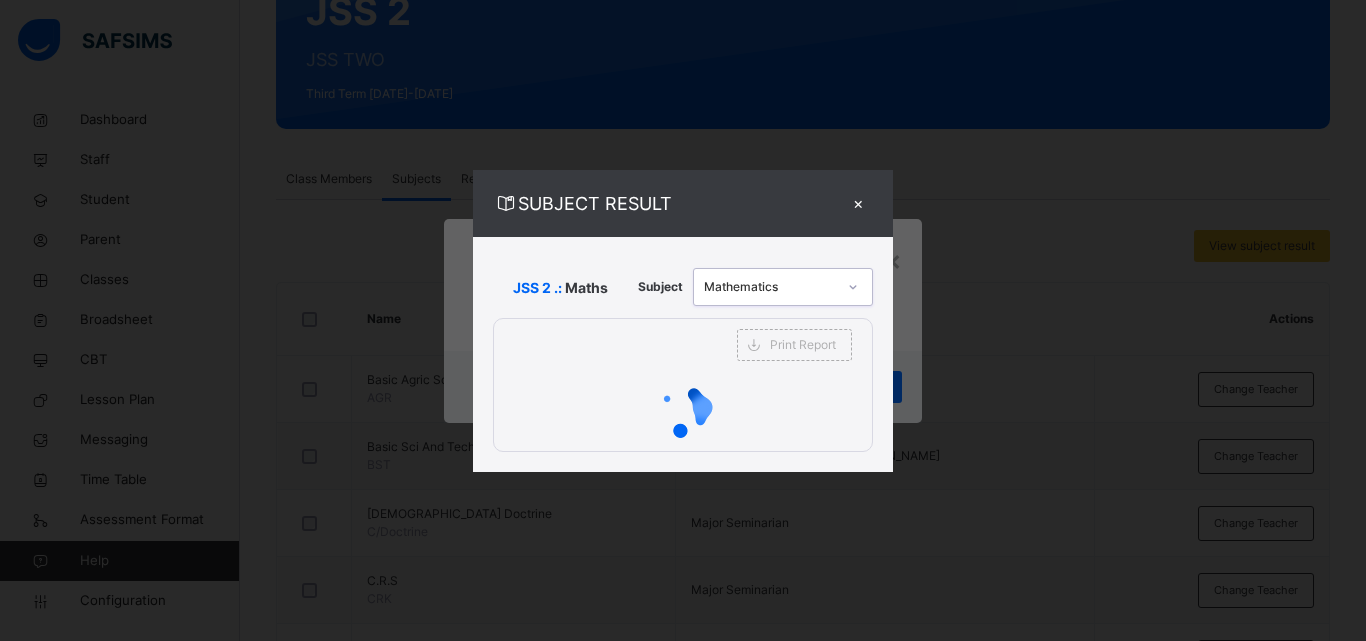 click on "SUBJECT RESULT   × JSS 2 .:     Maths   Subject     option Mathematics, selected.     0 results available. Select is focused ,type to refine list, press Down to open the menu,  Mathematics Print Report SACRED HEART MINOR SEMINARY JAURO-YINU Date: 11th Jul 2025, 9:52:58 am Subject Result Class:  JSS 2  Subject:  Maths S/NO Admission No. Students   1ST CA     2ND CA     EXAM   Total Grade Position Comments 1 2024/001 ADI EVANS EVANS 8 1 9 F 40th --- 2 2024/002 AKOKO ORHEMBAGA SIXTUS 12 5 17 F 34th --- 3 2024/003 AKWE TARTOR ANDREW 16 12 28 F 18th --- 4 2024/004 AONDONYERGA  ABRAHAM 19 10 29 F 13th --- 5 2024/005 AONDOUNGWA IORWA IORWA 17 12 29 F 13th --- 6 2024/006 ATSUA AONDOUNGWA DAMIAN 10 18 28 F 18th --- 7 2024/007 AWUA TERHILE FRANKLIN 15 18 33 F 7th --- 8 2024/008 AYOGU  EDMOND 20 7 27 F 22nd --- 9 2024/009 BARNABAS AVIEUBAM ISRAEL 17 5 22 F 27th --- 10 2024/010 BONIFACE CHIBIKE EMMANUEL 17 20 37 F 5th --- 11 2024/011 CHARLES TUME-JUNIOR LEINYUY 13 6 19 F 32nd --- 12 2024/012 CHINDO GODSWILL GODSWILL" at bounding box center (683, 320) 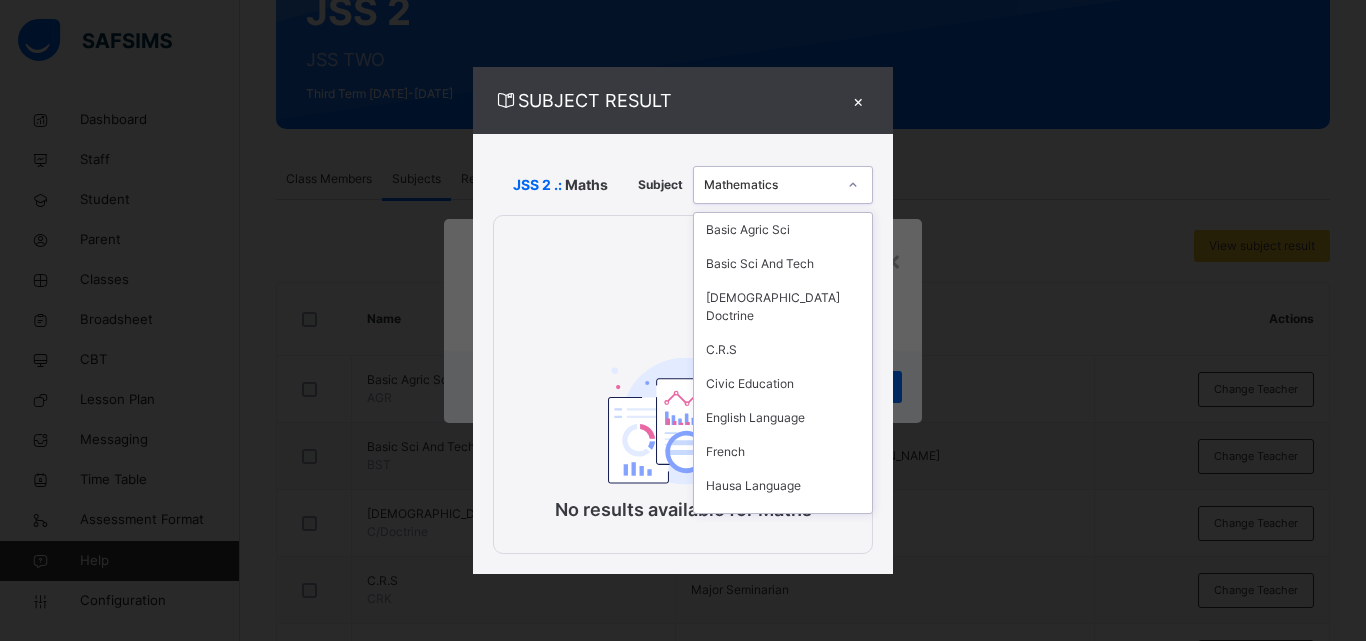 click 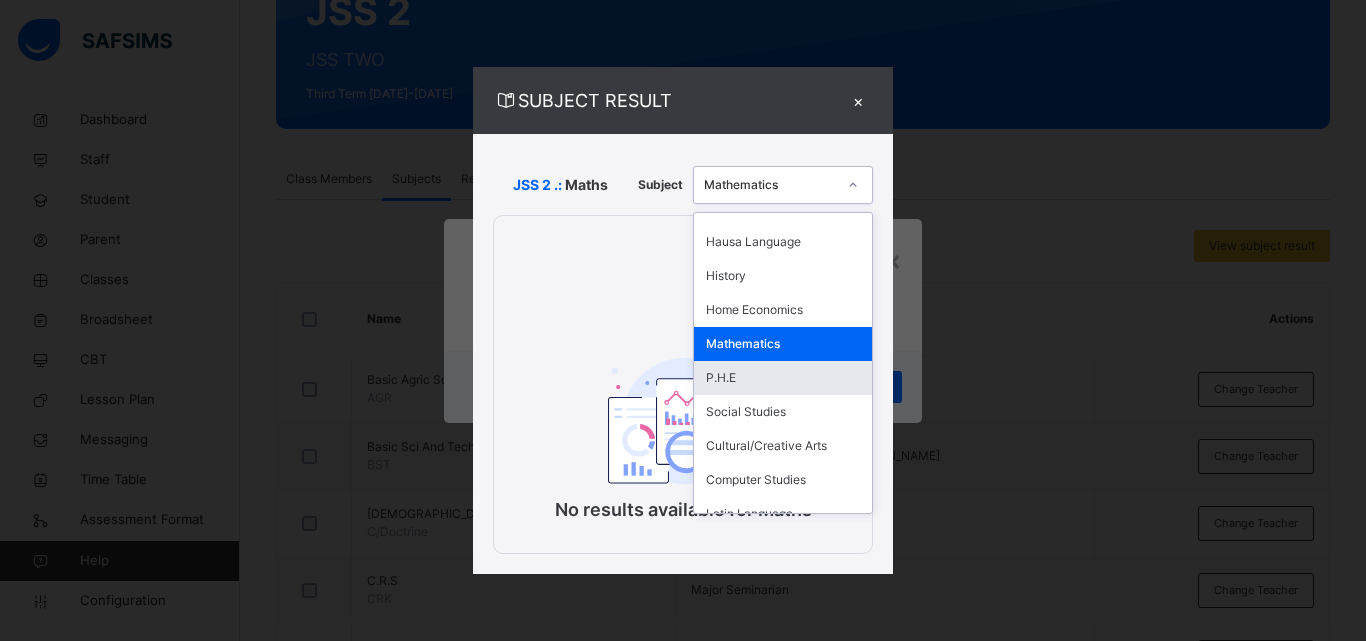 click on "P.H.E" at bounding box center [783, 378] 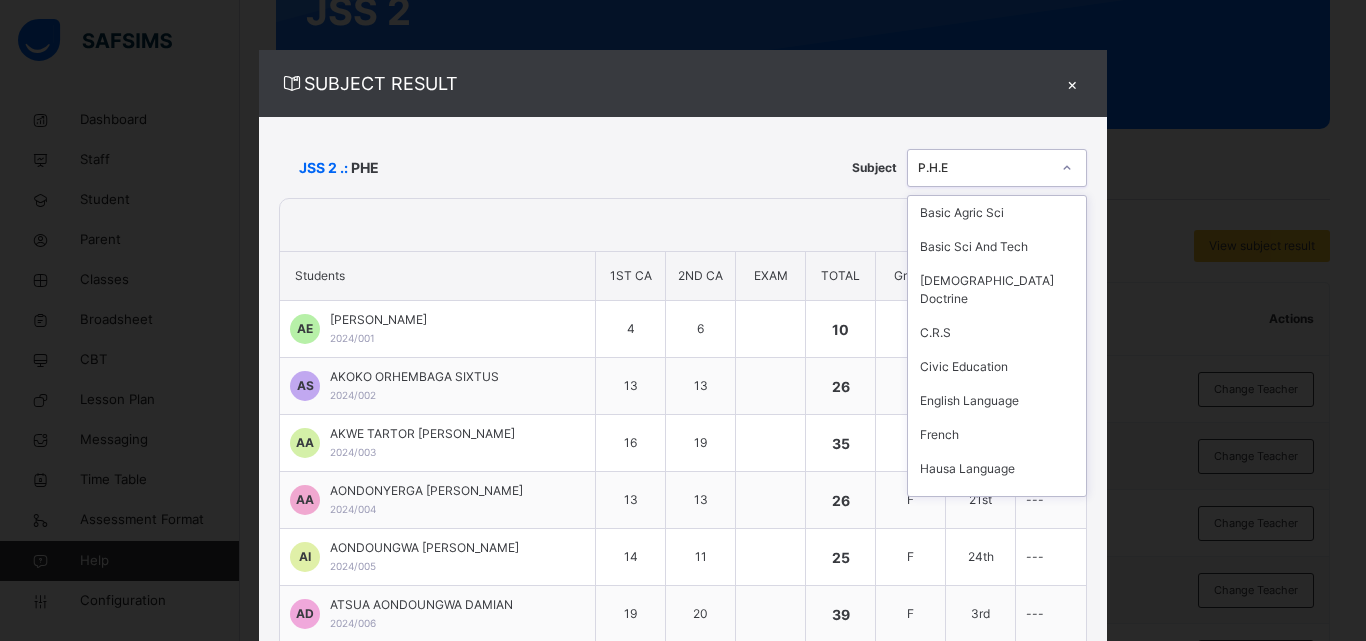 click 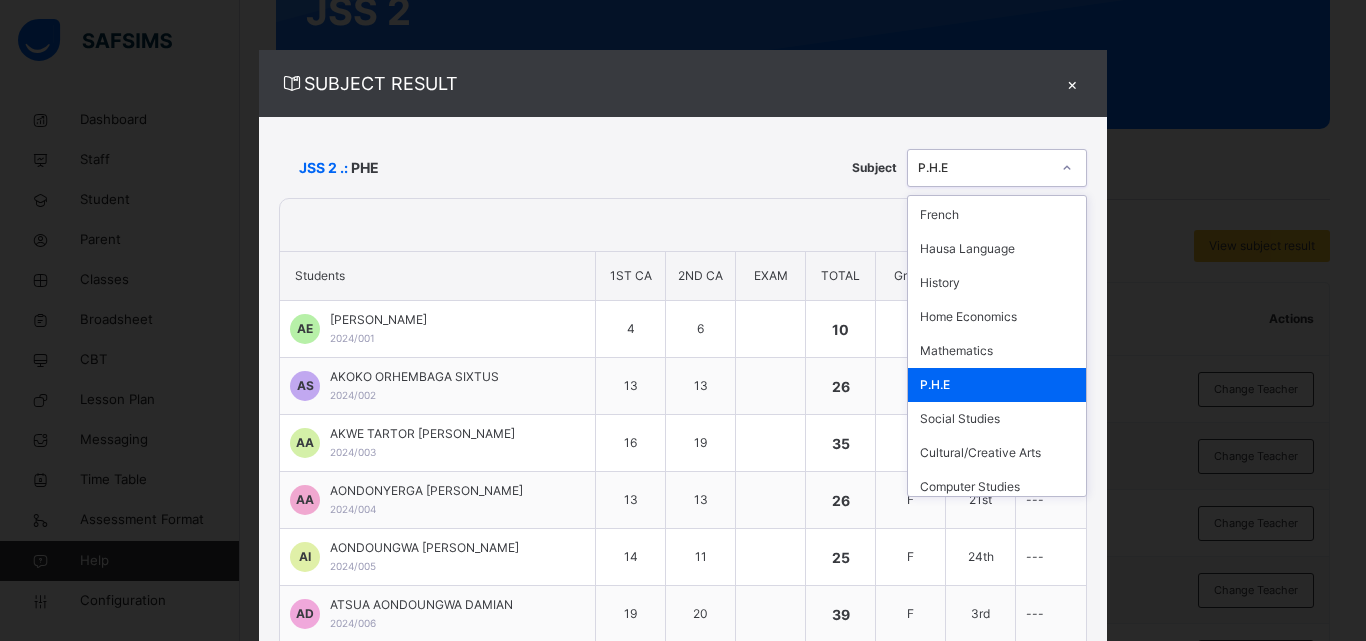 scroll, scrollTop: 244, scrollLeft: 0, axis: vertical 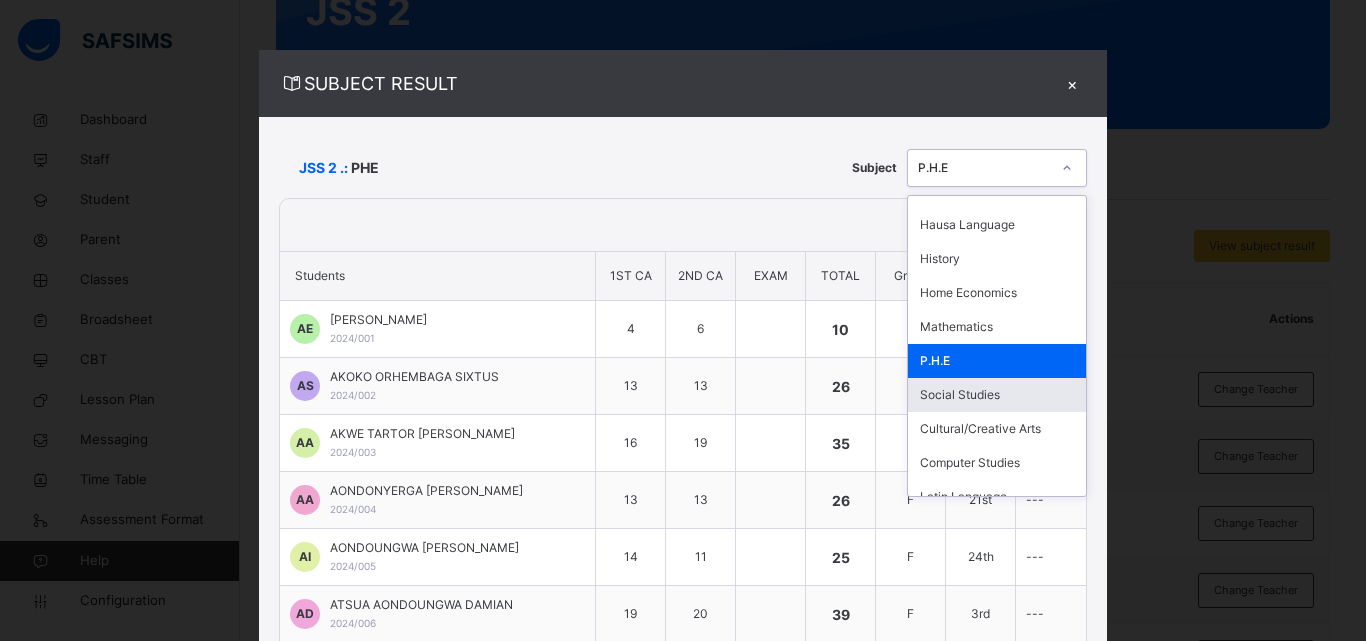 click on "Social Studies" at bounding box center [997, 395] 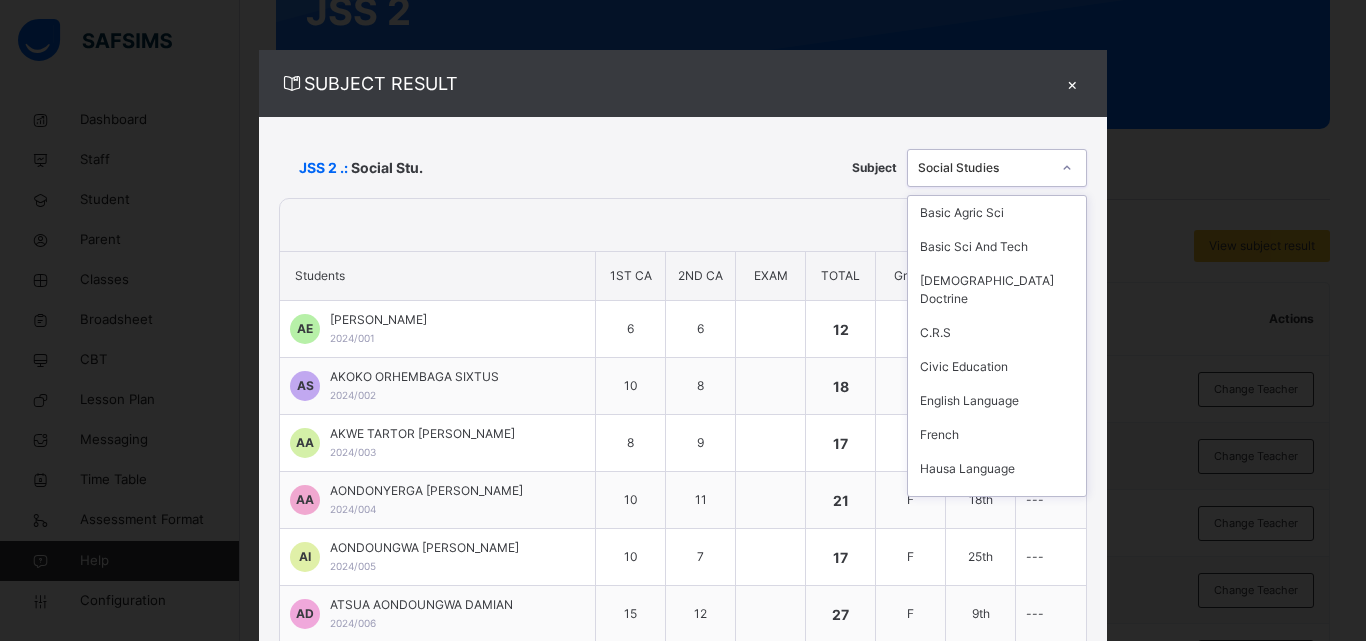 click 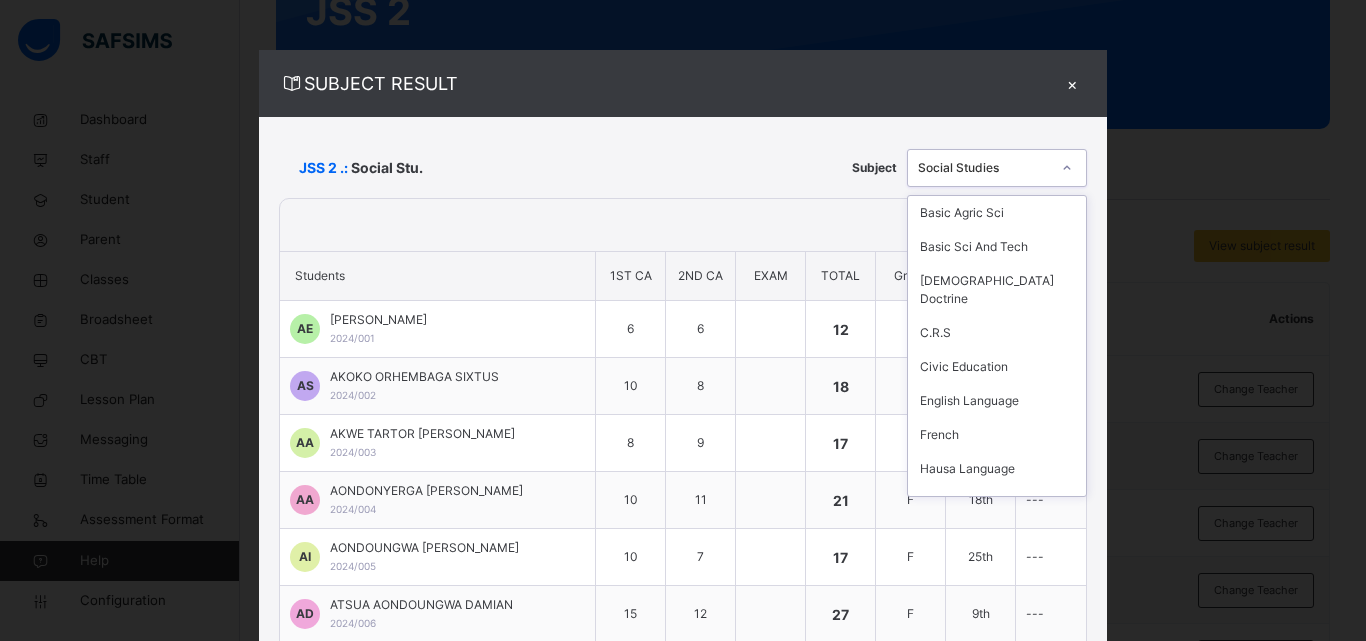 click on "Cultural/Creative Arts" at bounding box center [997, 673] 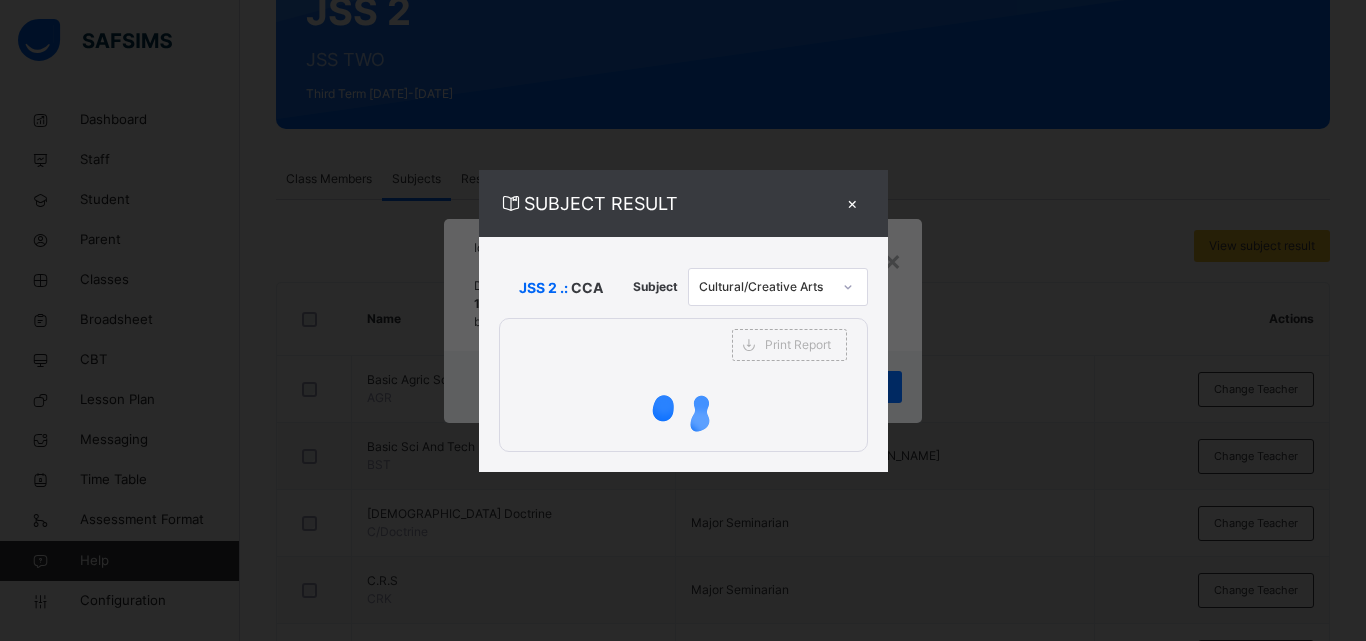 click on "SUBJECT RESULT   × JSS 2 .:     CCA   Subject   Cultural/Creative Arts Print Report SACRED HEART MINOR SEMINARY JAURO-YINU Date: 11th Jul 2025, 9:54:43 am Subject Result Class:  JSS 2  Subject:  CCA S/NO Admission No. Students   1ST CA     2ND CA     EXAM   Total Grade Position Comments 1 2024/001 ADI EVANS EVANS 6 6 12 F 34th --- 2 2024/002 AKOKO ORHEMBAGA SIXTUS 10 8 18 F 23rd --- 3 2024/003 AKWE TARTOR ANDREW 8 9 17 F 25th --- 4 2024/004 AONDONYERGA  ABRAHAM 10 11 21 F 18th --- 5 2024/005 AONDOUNGWA IORWA IORWA 10 7 17 F 25th --- 6 2024/006 ATSUA AONDOUNGWA DAMIAN 15 12 27 F 9th --- 7 2024/007 AWUA TERHILE FRANKLIN 15 14 29 F 5th --- 8 2024/008 AYOGU  EDMOND 12 3 15 F 30th --- 9 2024/009 BARNABAS AVIEUBAM ISRAEL 15 9 24 F 10th --- 10 2024/010 BONIFACE CHIBIKE EMMANUEL 14 9 23 F 14th --- 11 2024/011 CHARLES TUME-JUNIOR LEINYUY 5 7 12 F 34th --- 12 2024/012 CHINDO GODSWILL GODSWILL 4 8 12 F 34th --- 13 2024/013 CHRISTOPHER SAMUEL CHINONSO 17 7 24 F 10th --- 14 2024/014 DAVID GODWIN AONDOHEMBA 7 9 16 F ---" at bounding box center [683, 320] 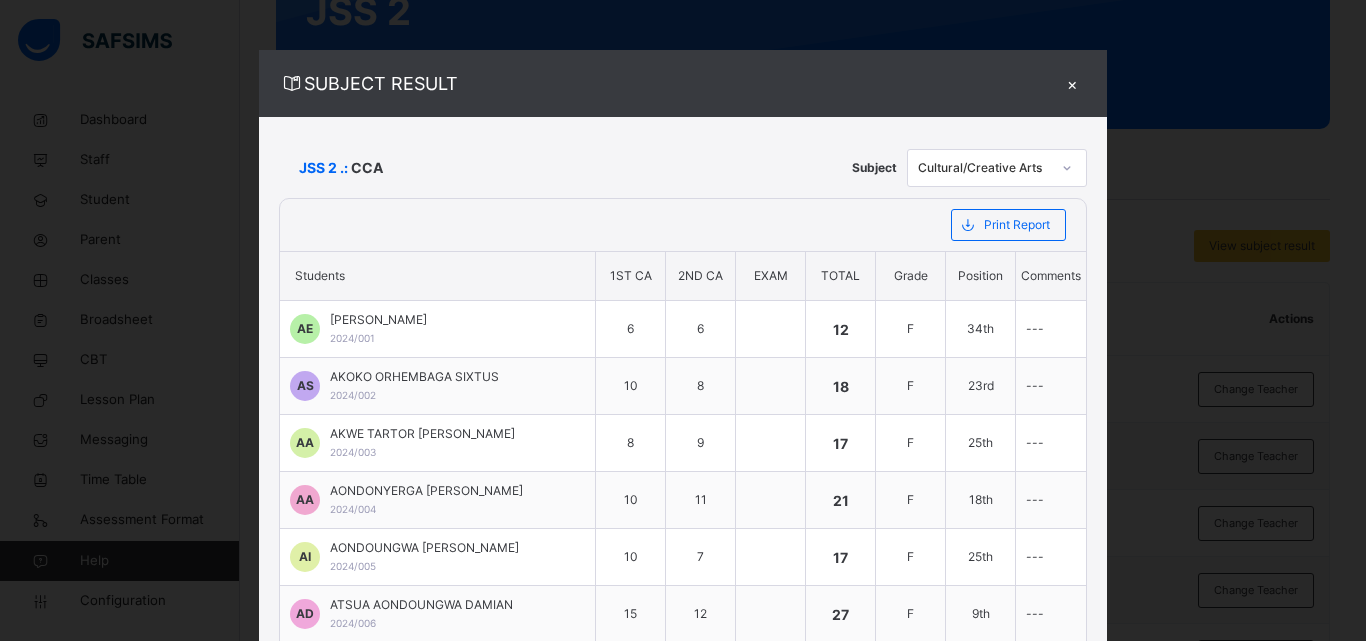 click 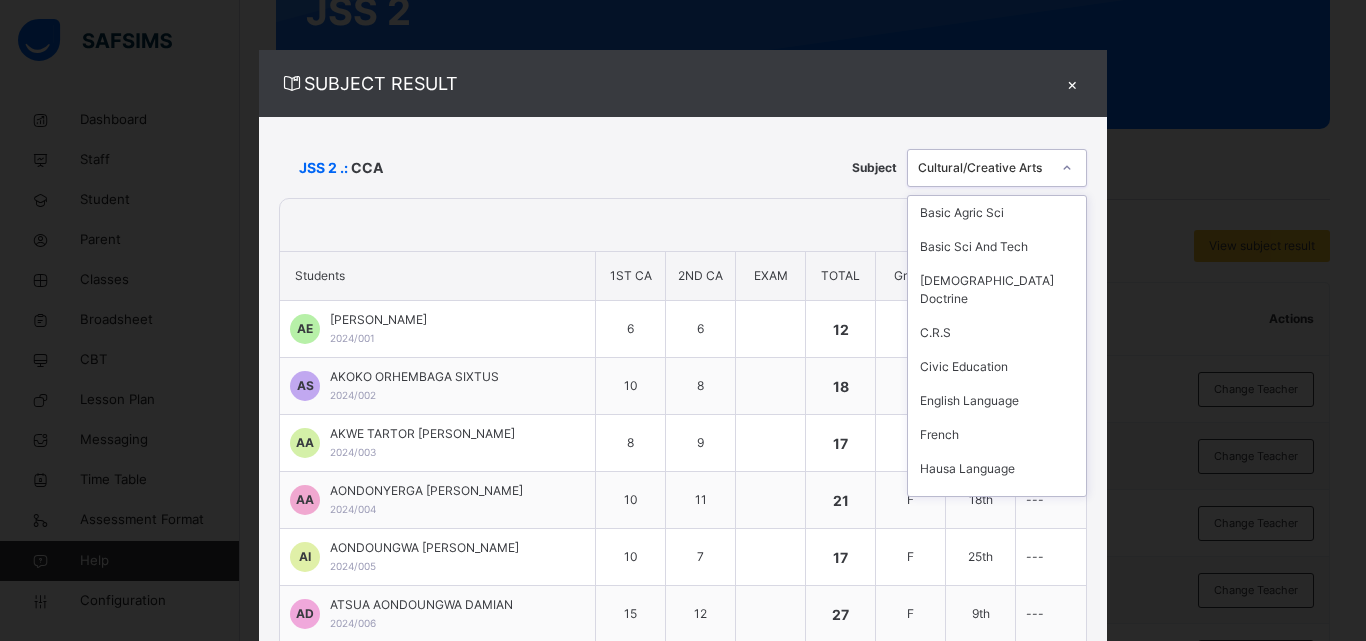 scroll, scrollTop: 244, scrollLeft: 0, axis: vertical 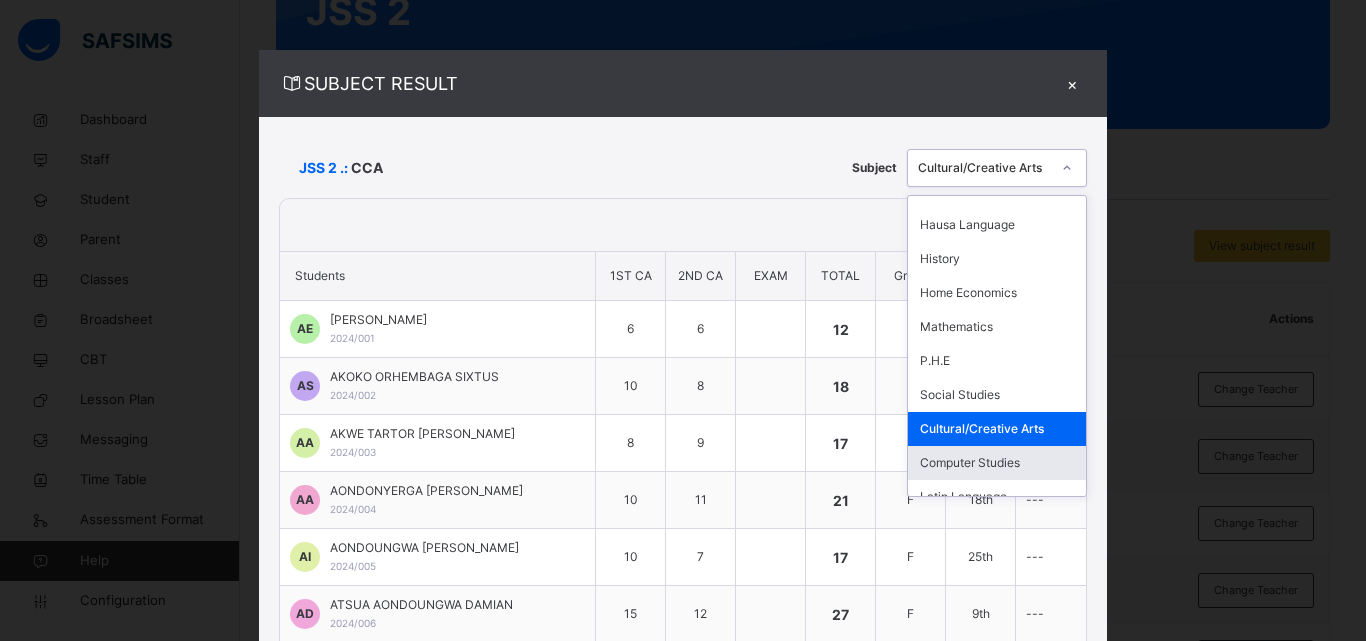 click on "Computer Studies" at bounding box center [997, 463] 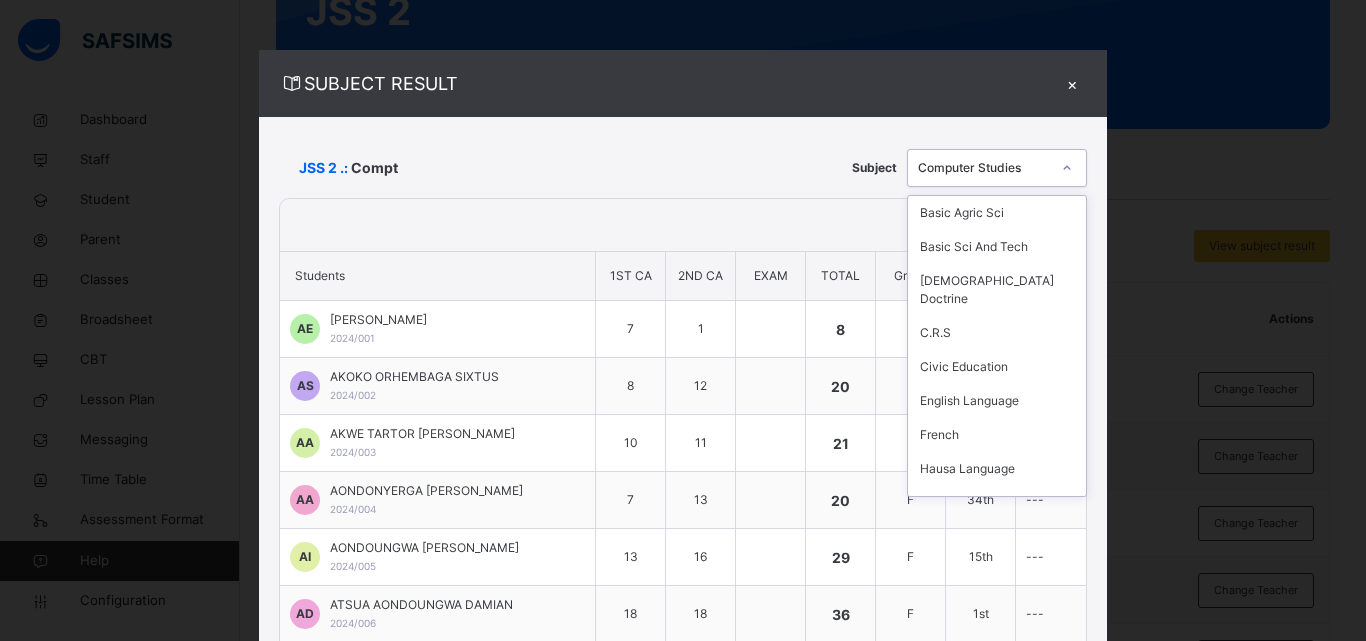 click at bounding box center (1067, 168) 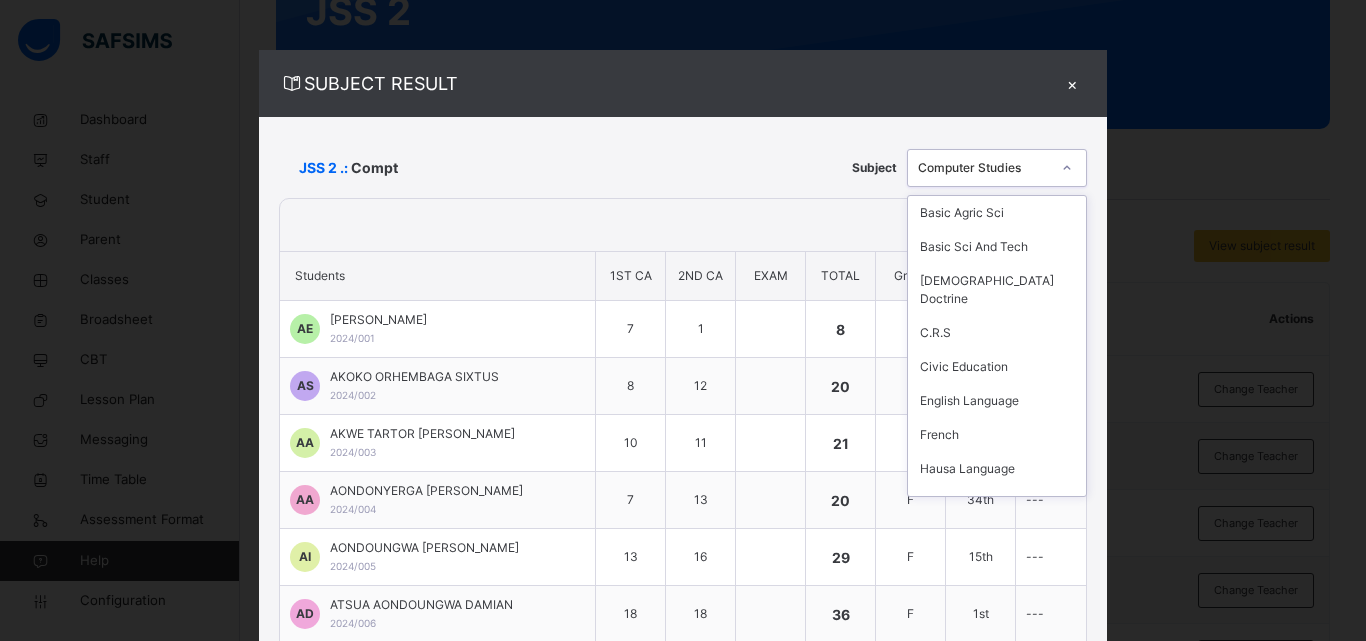 scroll, scrollTop: 244, scrollLeft: 0, axis: vertical 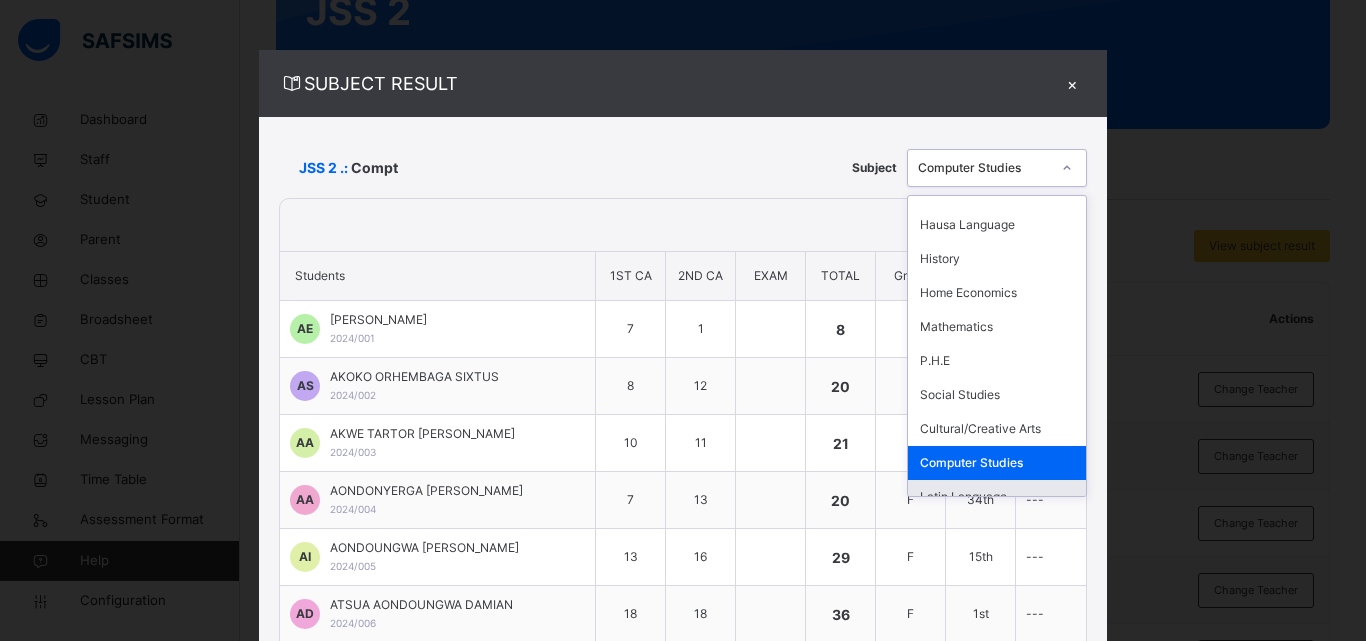 click on "Latin Language" at bounding box center (997, 497) 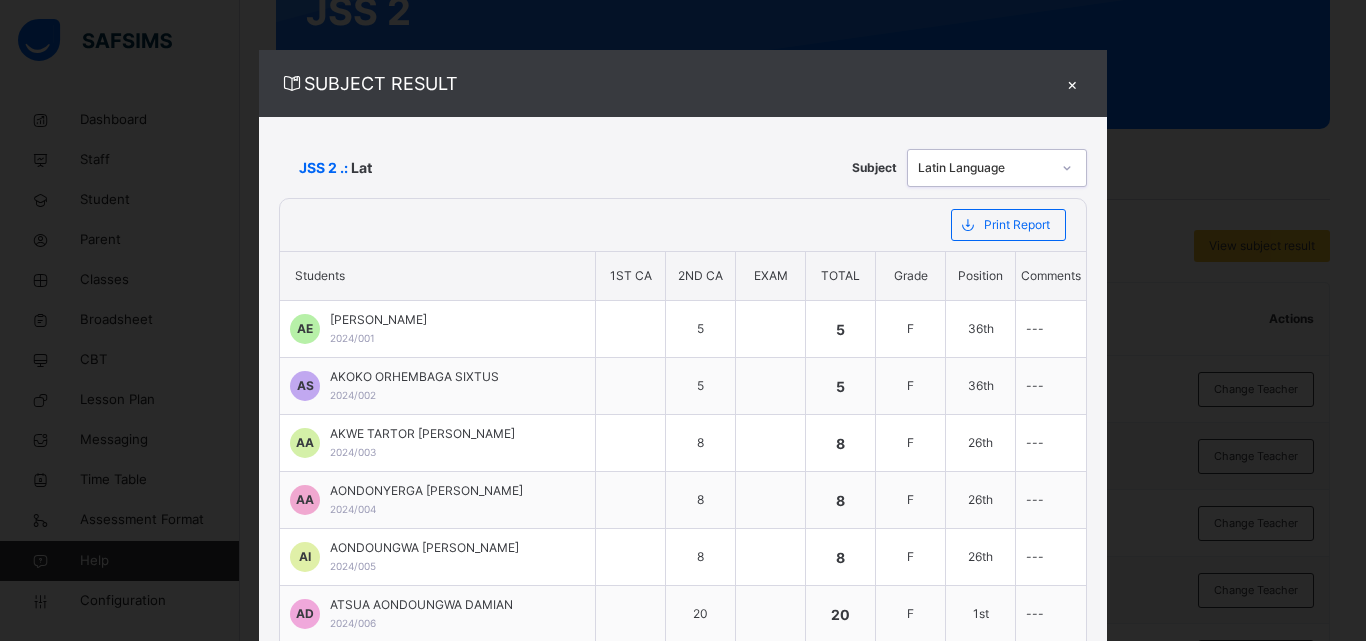 scroll, scrollTop: 186, scrollLeft: 0, axis: vertical 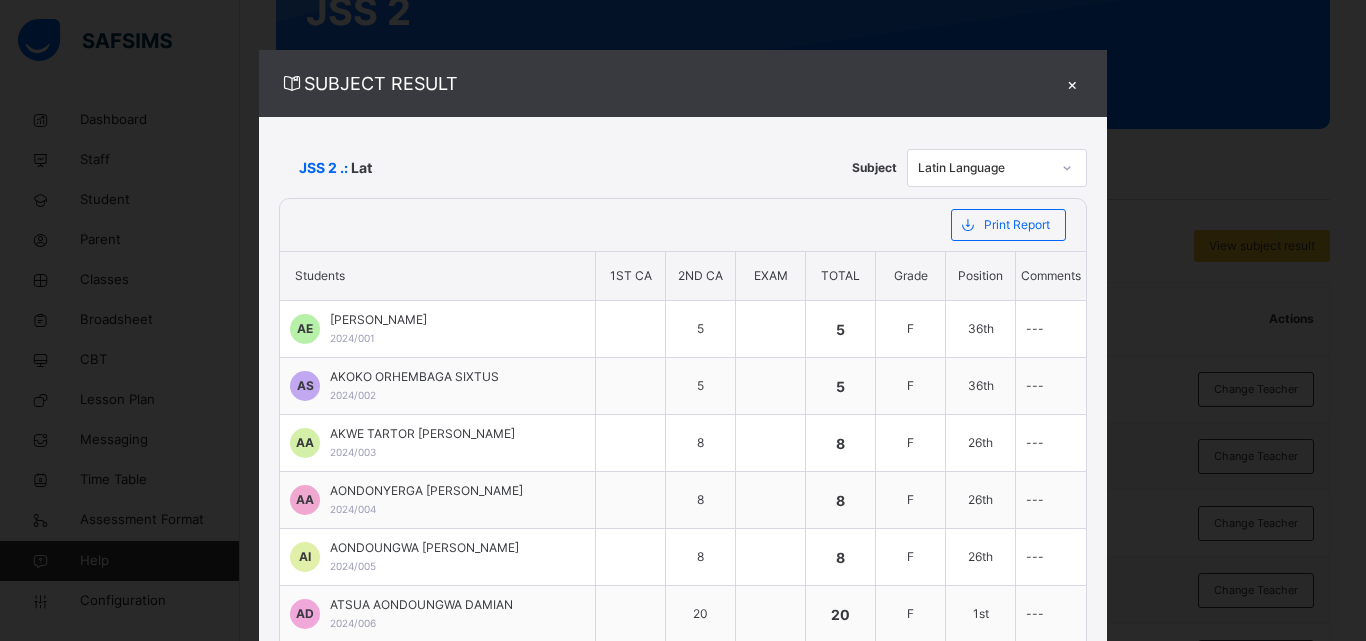 click on "×" at bounding box center (1072, 83) 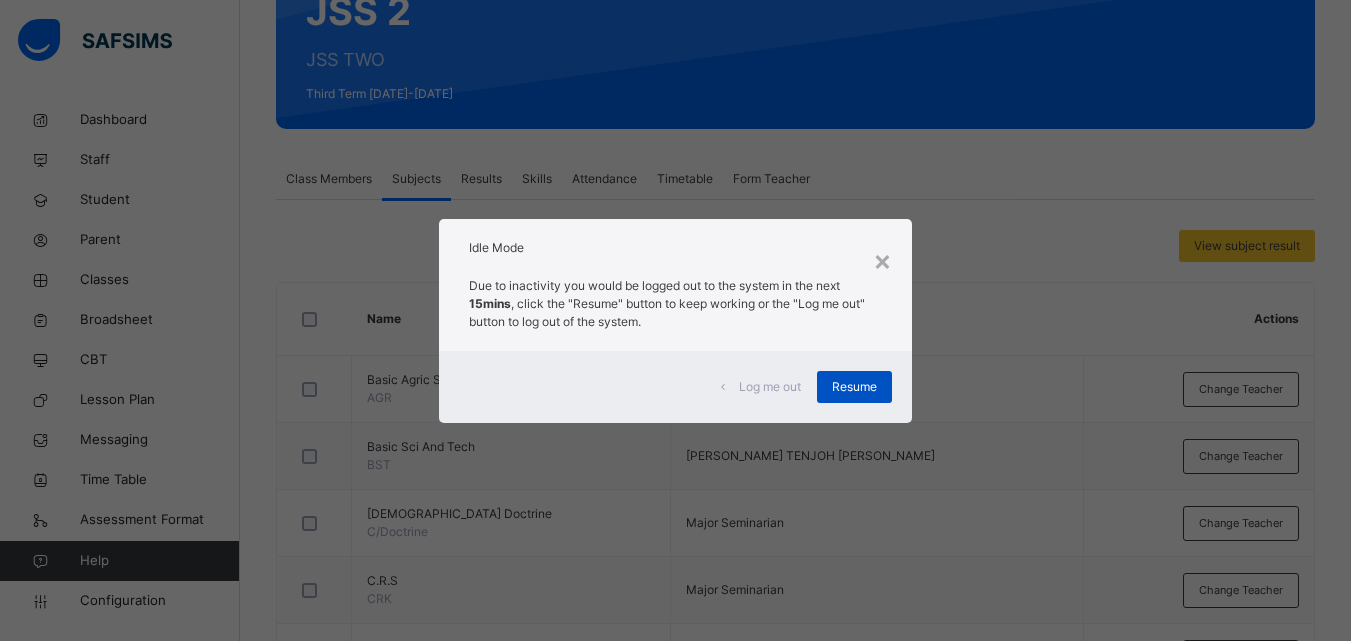 click on "Resume" at bounding box center [854, 387] 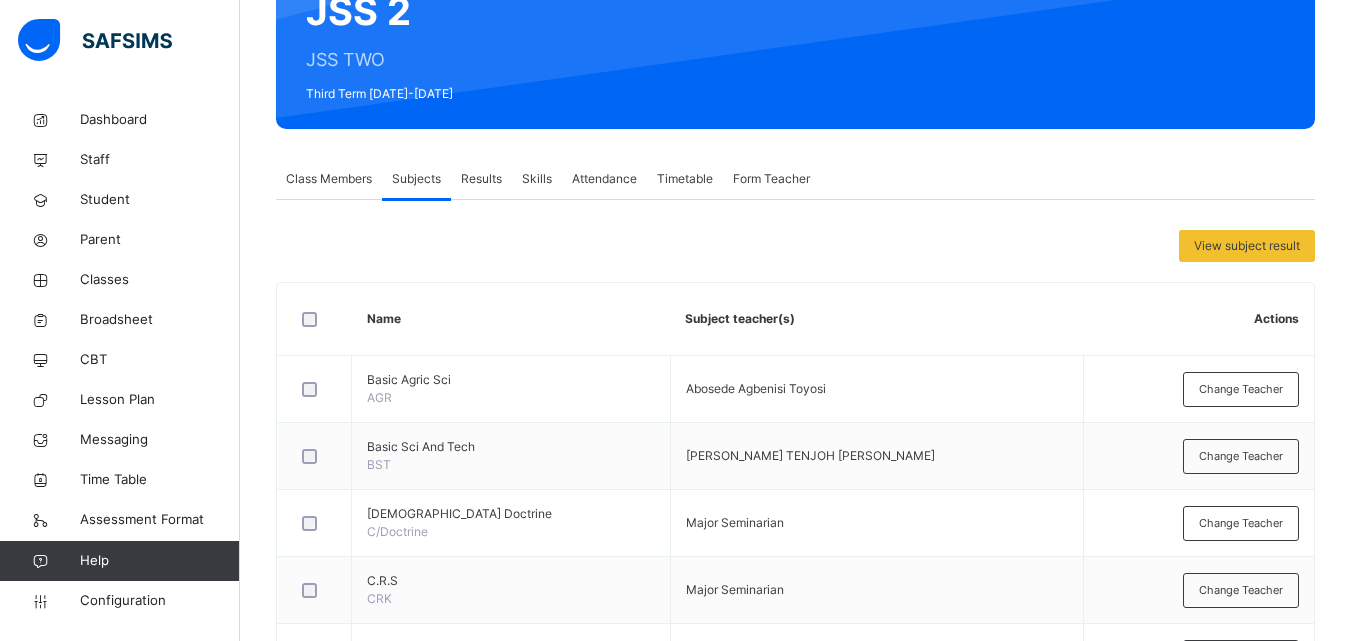 click on "Abosede Agbenisi Toyosi" at bounding box center (876, 389) 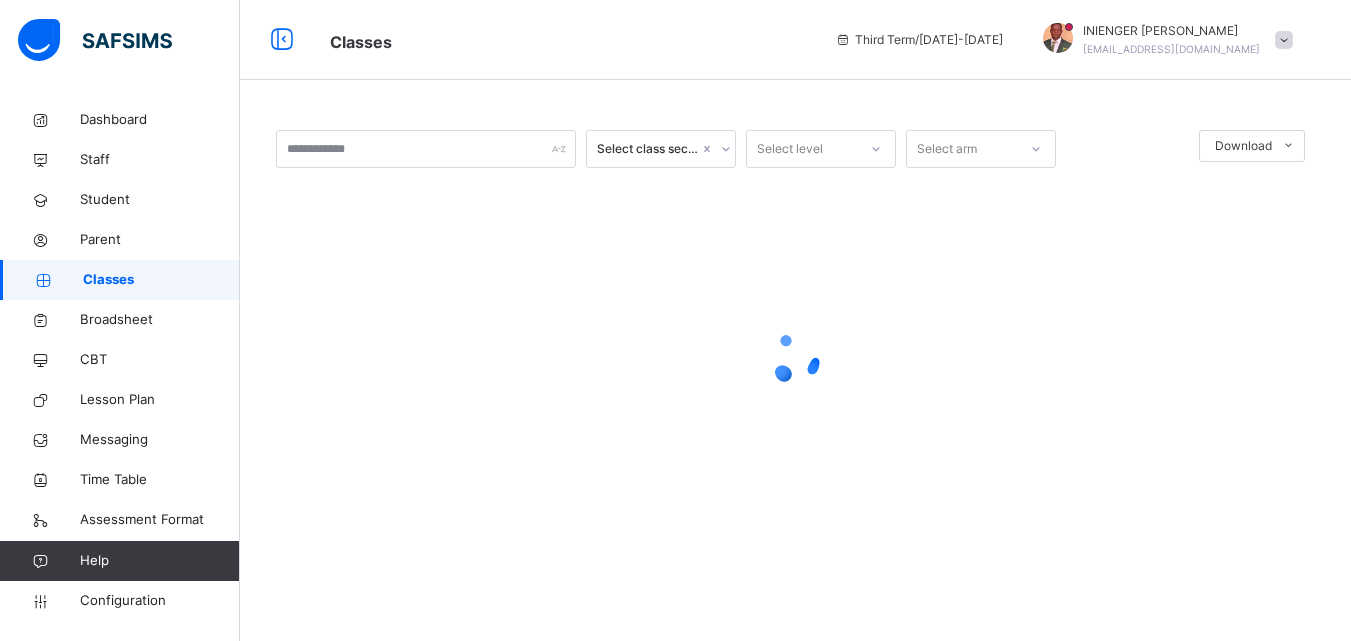 scroll, scrollTop: 0, scrollLeft: 0, axis: both 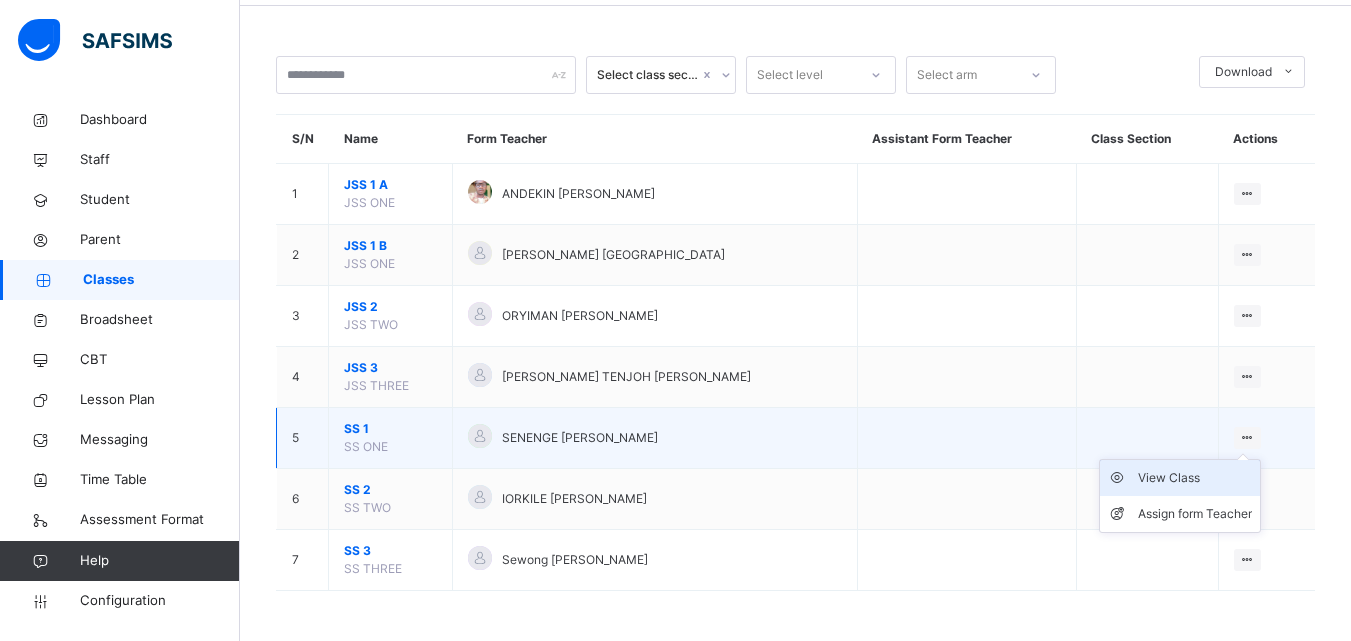 click on "View Class" at bounding box center (1195, 478) 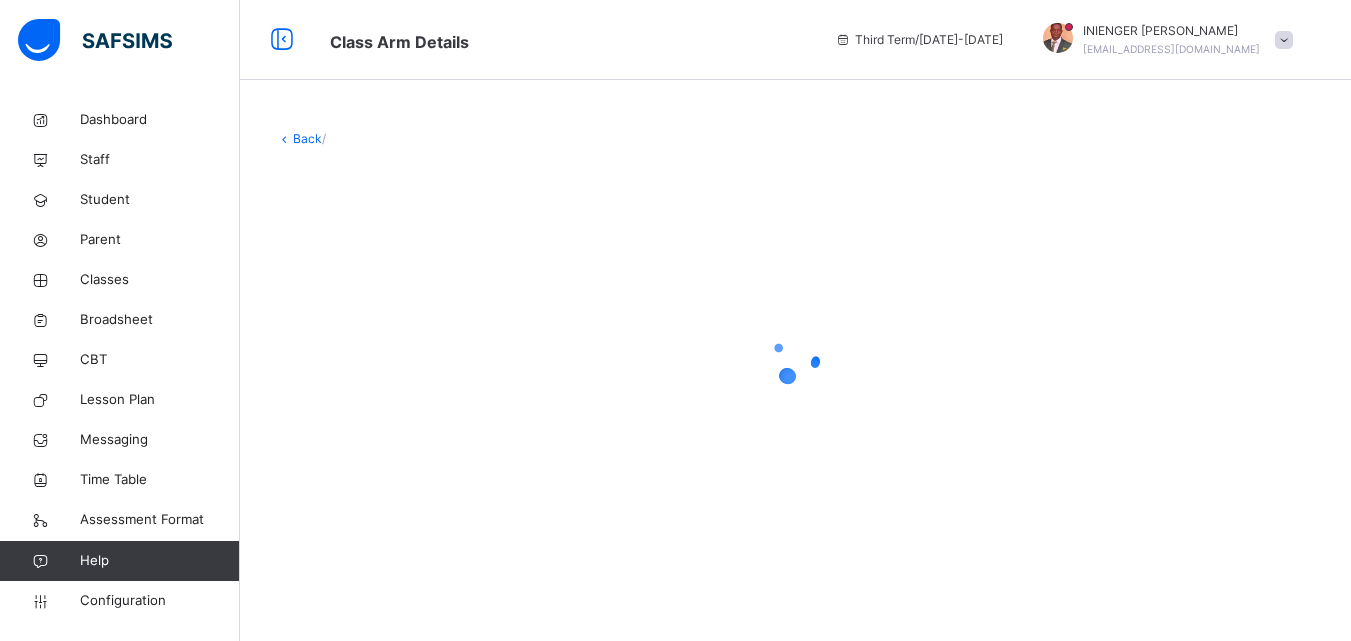 scroll, scrollTop: 0, scrollLeft: 0, axis: both 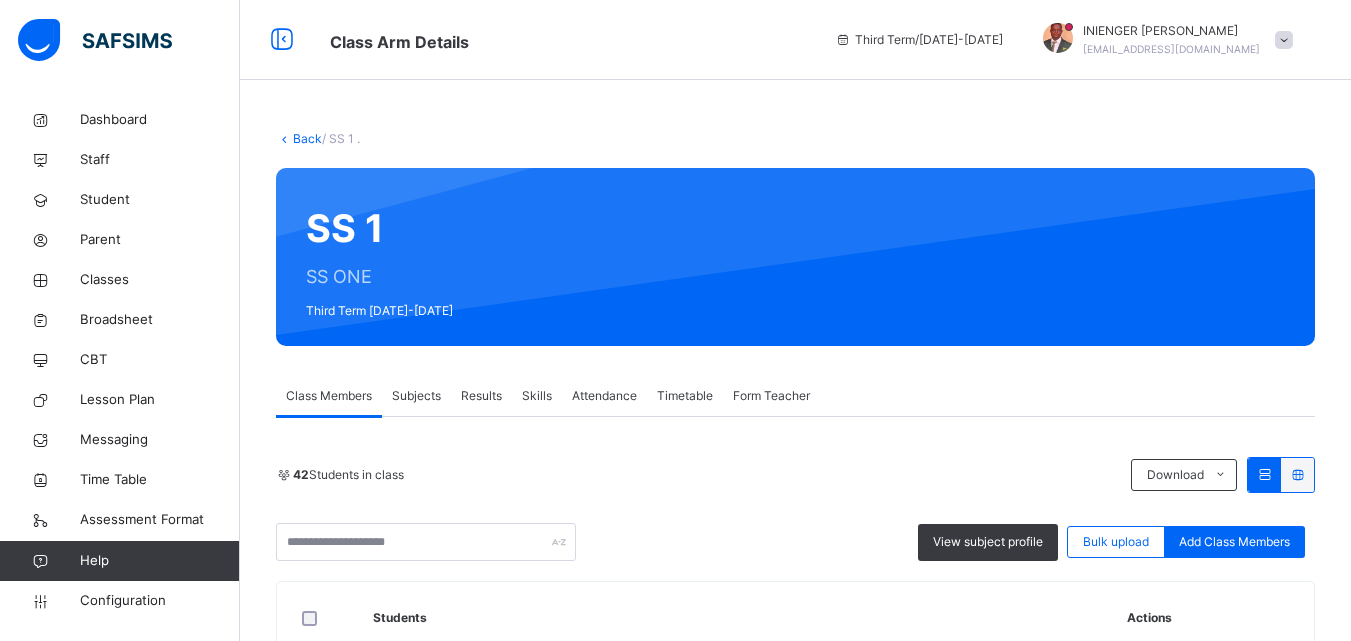 click on "SS 1  SS ONE Third Term 2024-2025" at bounding box center [795, 257] 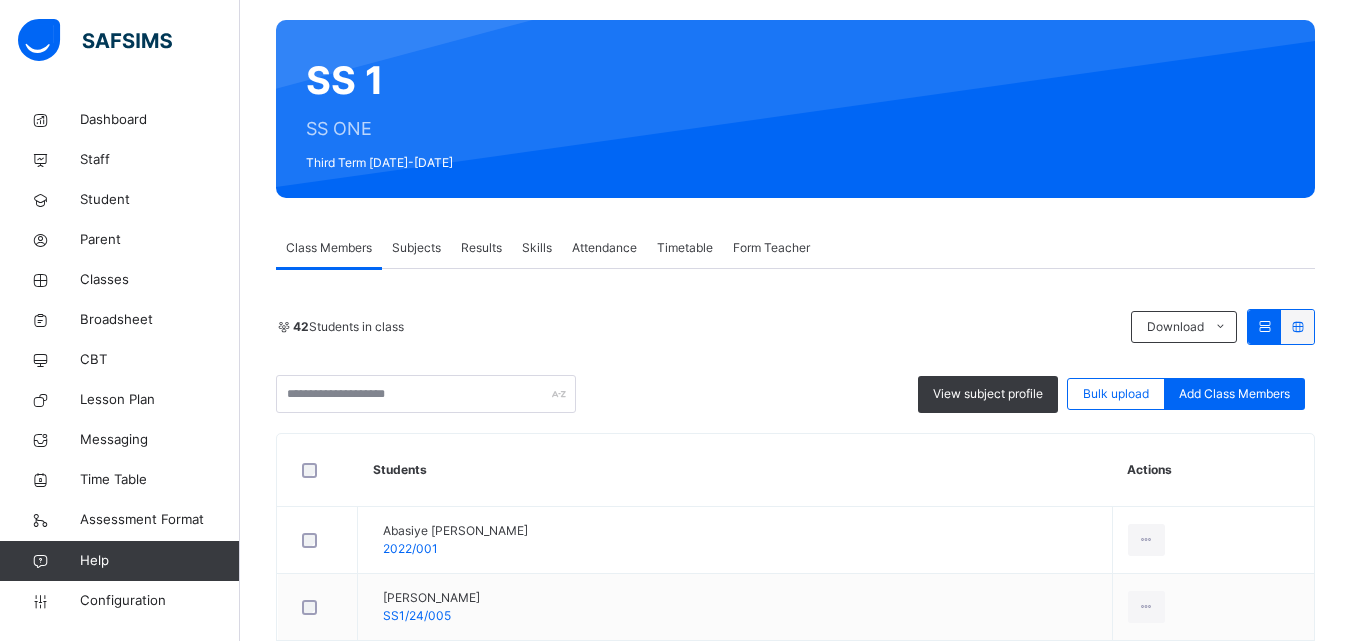 click on "Subjects" at bounding box center (416, 248) 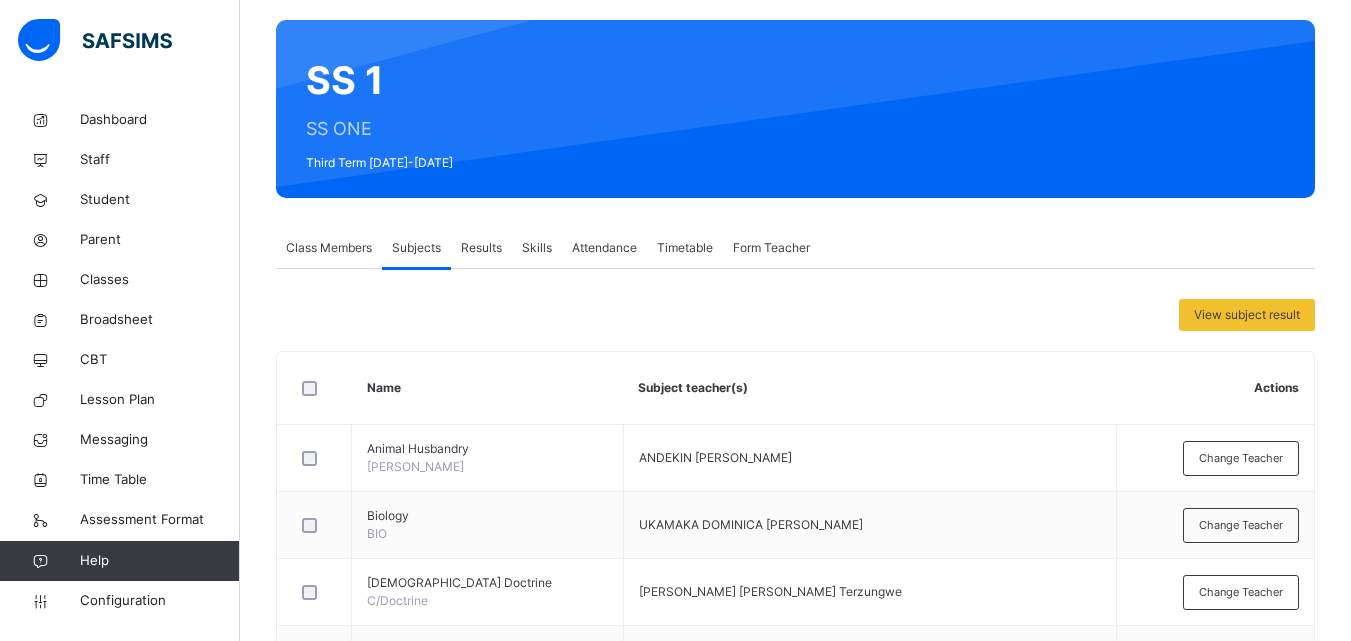 scroll, scrollTop: 920, scrollLeft: 0, axis: vertical 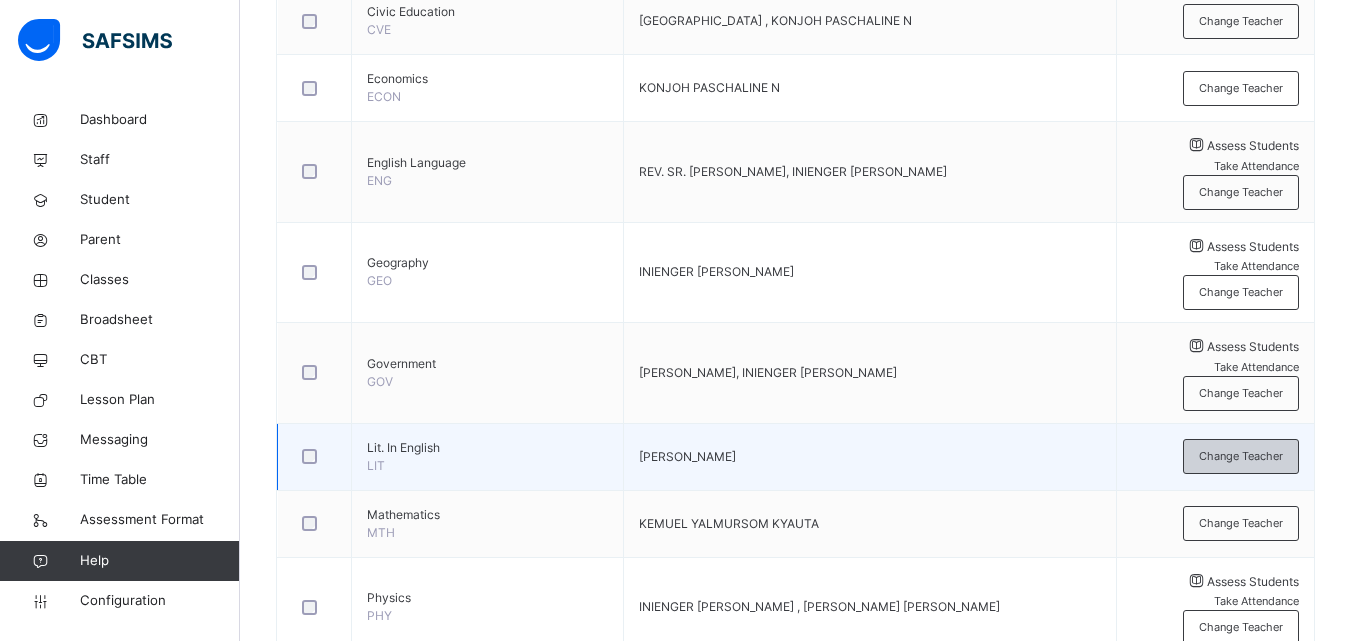click on "Change Teacher" at bounding box center (1241, 456) 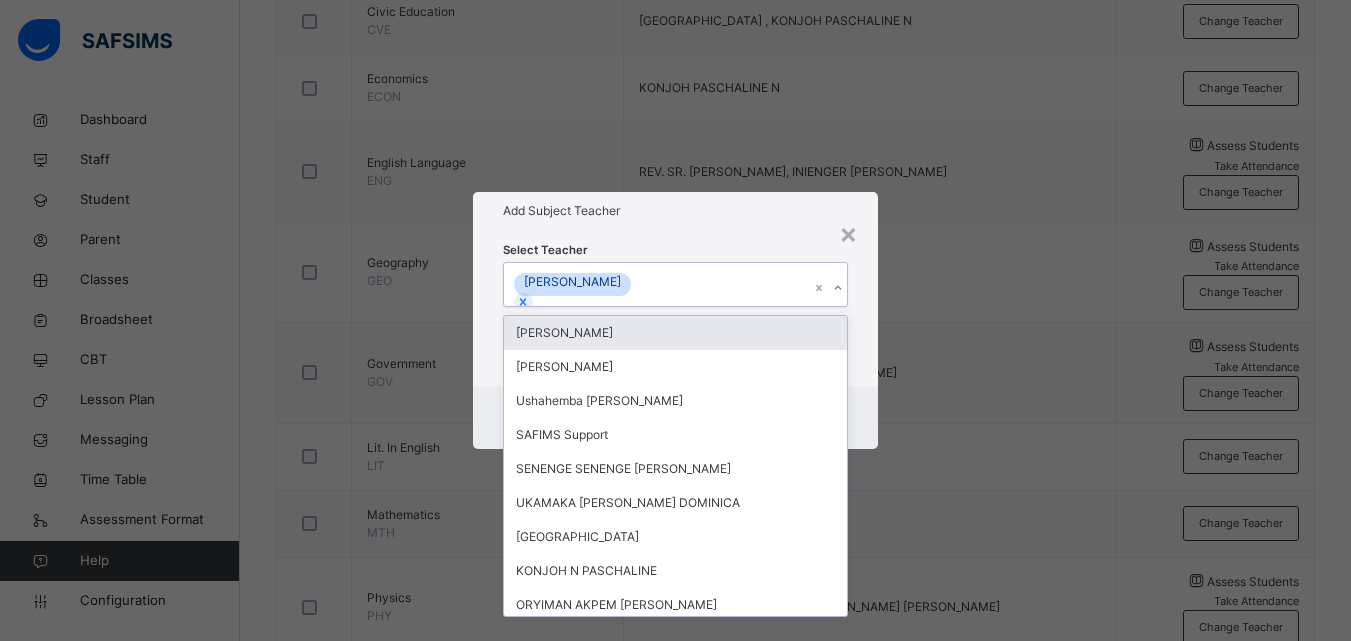 click at bounding box center [837, 288] 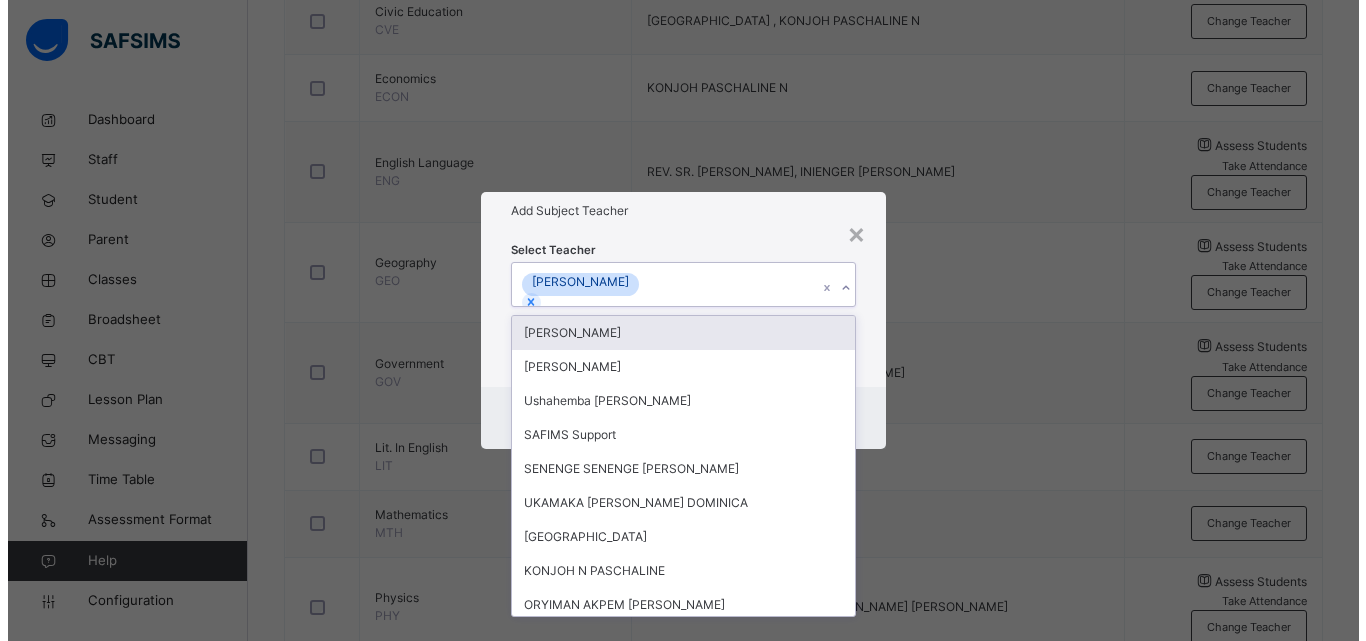 scroll, scrollTop: 107, scrollLeft: 0, axis: vertical 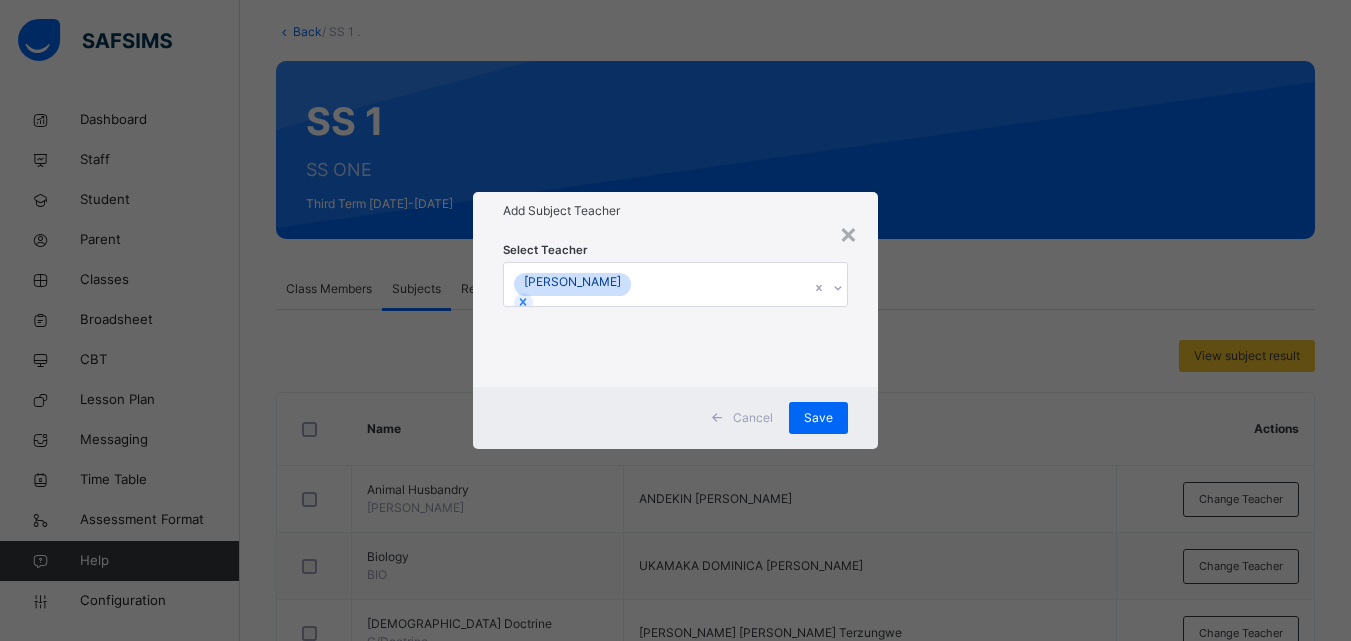 click on "Select Teacher RUTH ROBERT laijanu" at bounding box center [675, 308] 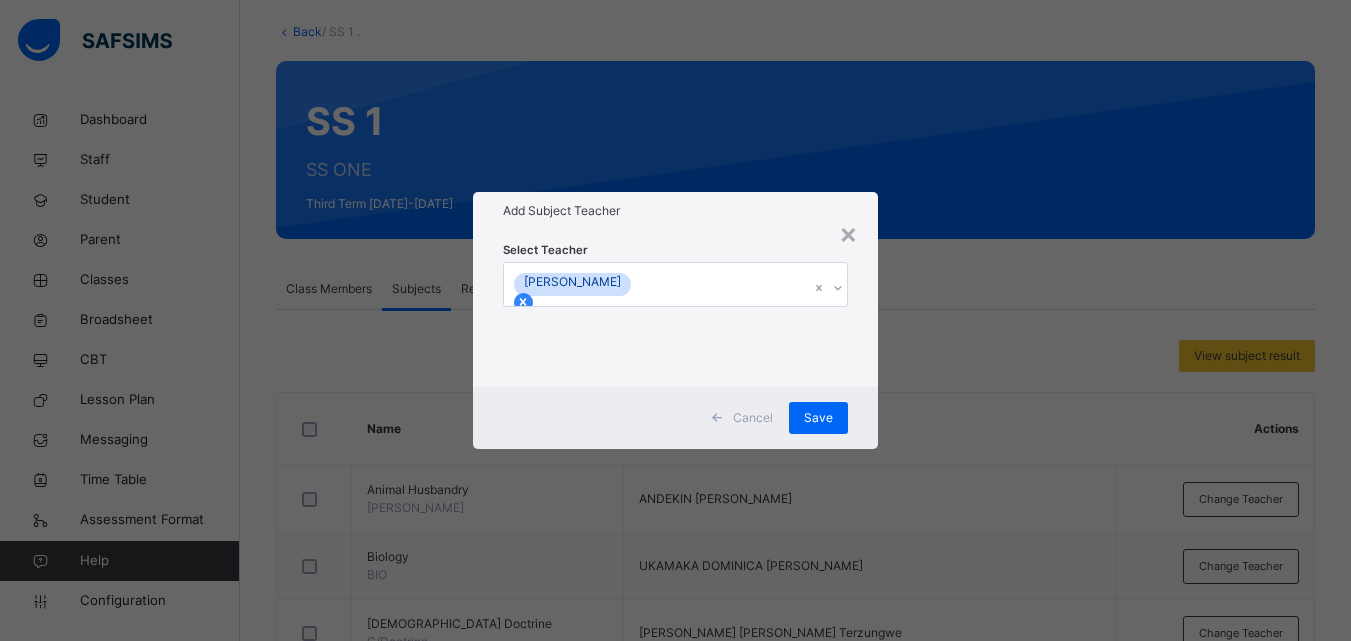 click at bounding box center (523, 302) 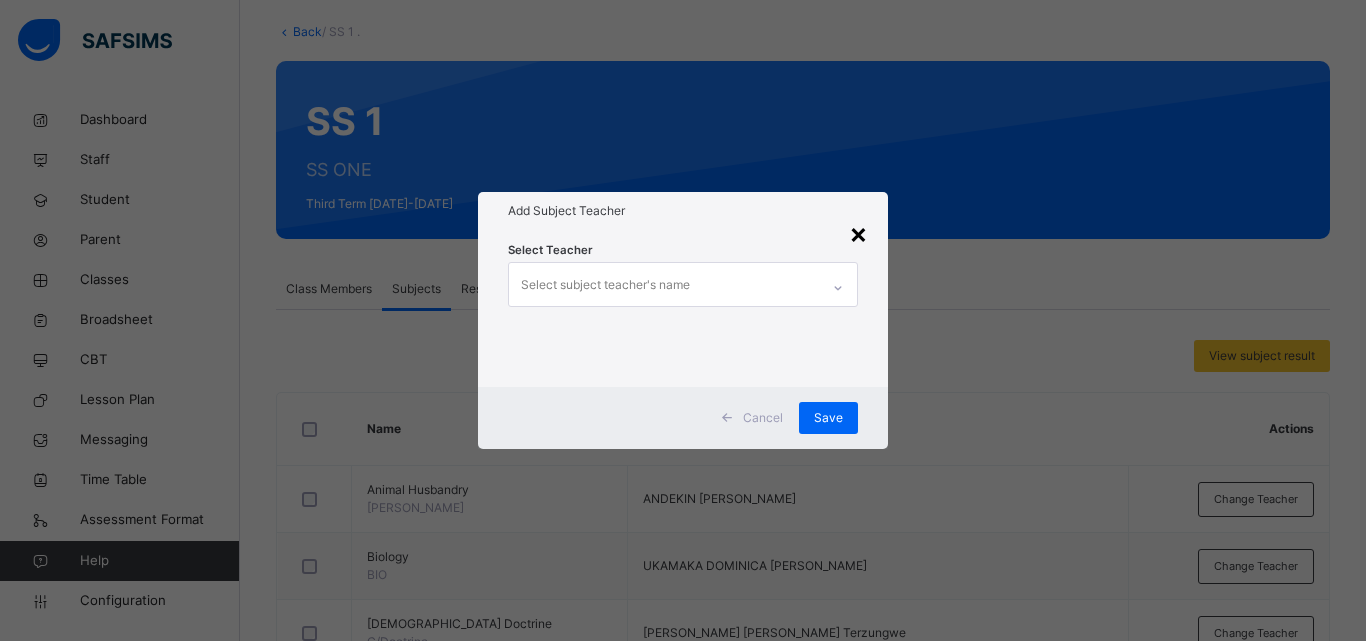 click on "×" at bounding box center [858, 233] 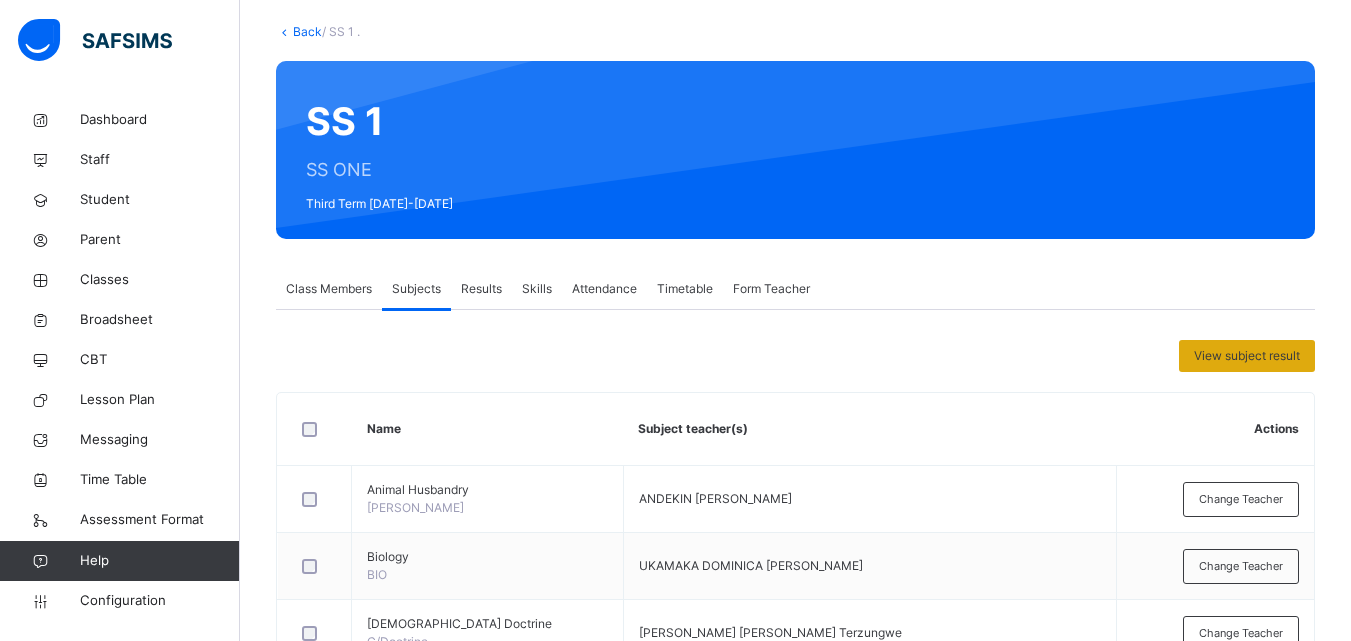 click on "View subject result" at bounding box center (1247, 356) 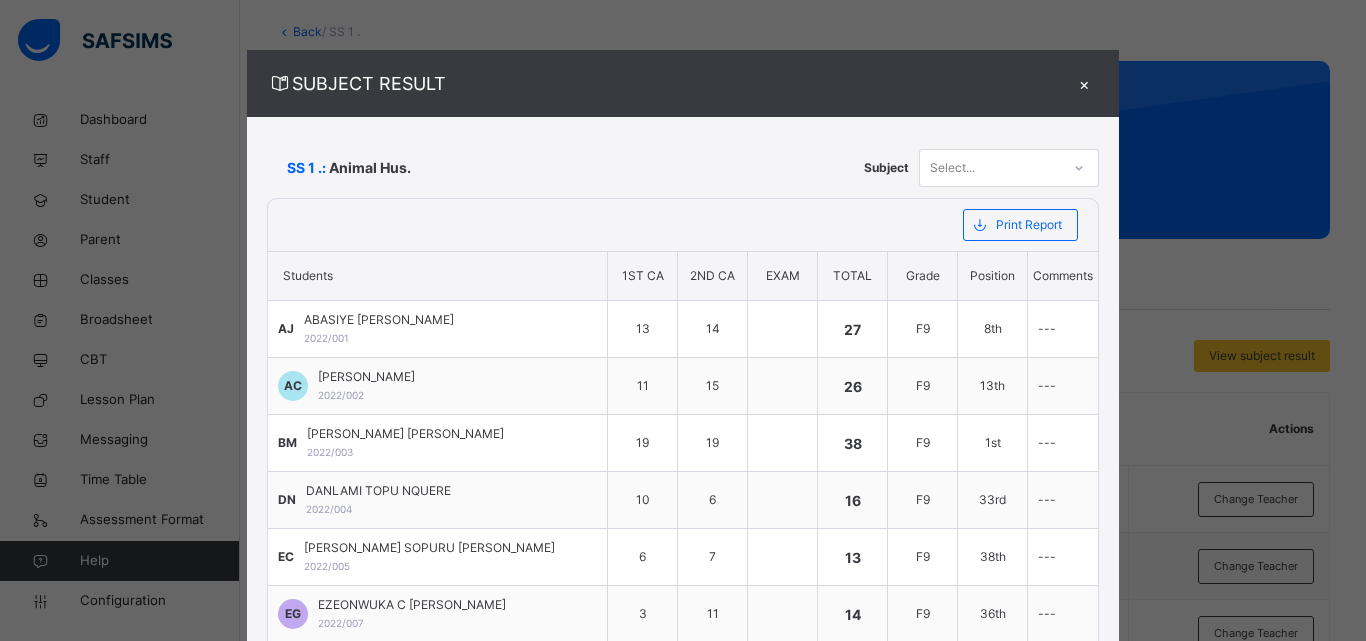 click 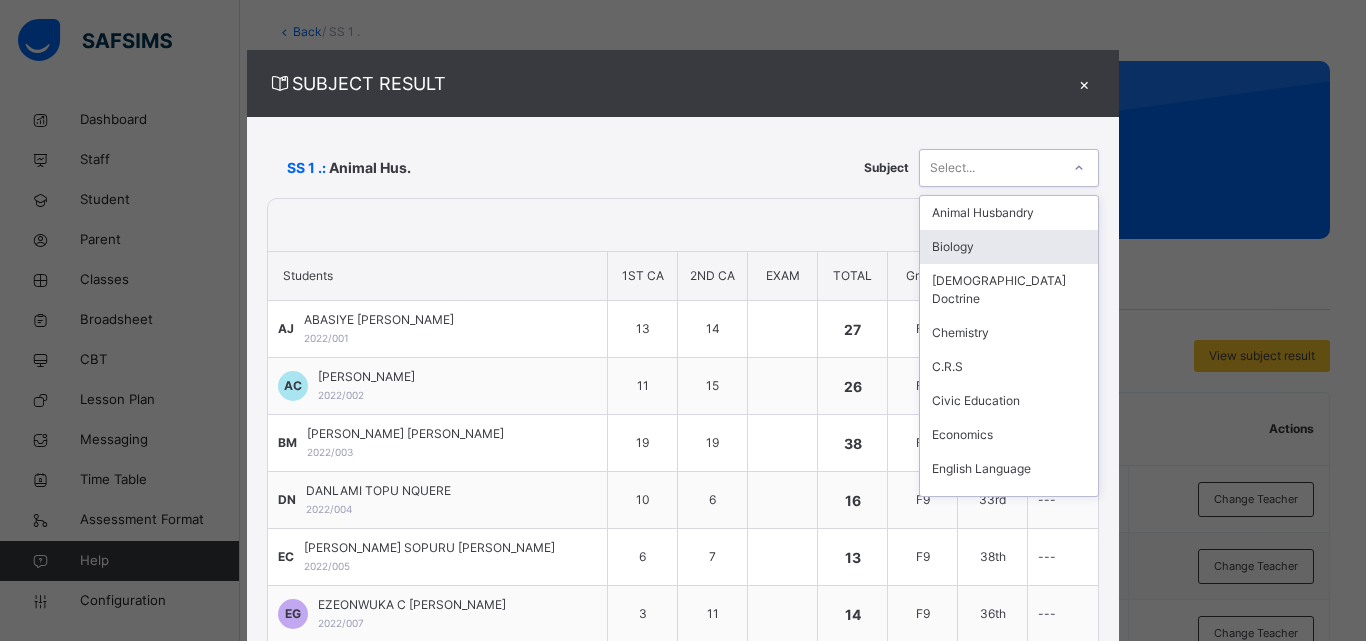 click on "Biology" at bounding box center (1009, 247) 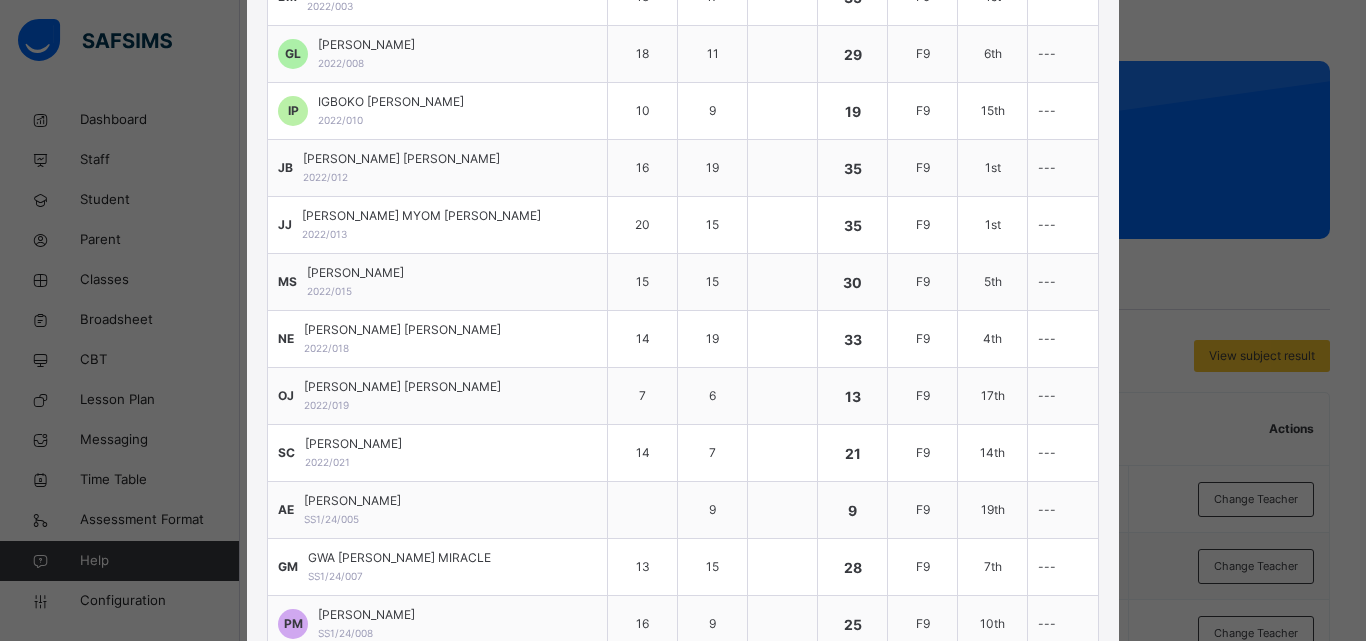 scroll, scrollTop: 871, scrollLeft: 0, axis: vertical 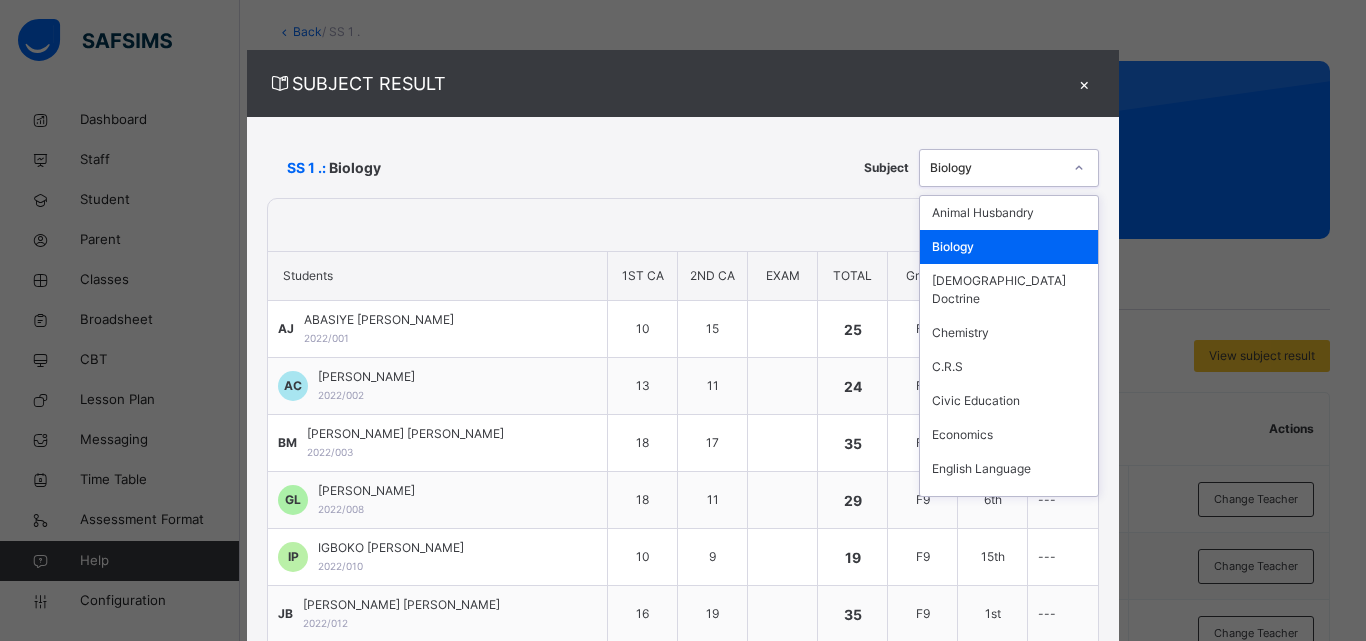 click at bounding box center [1079, 168] 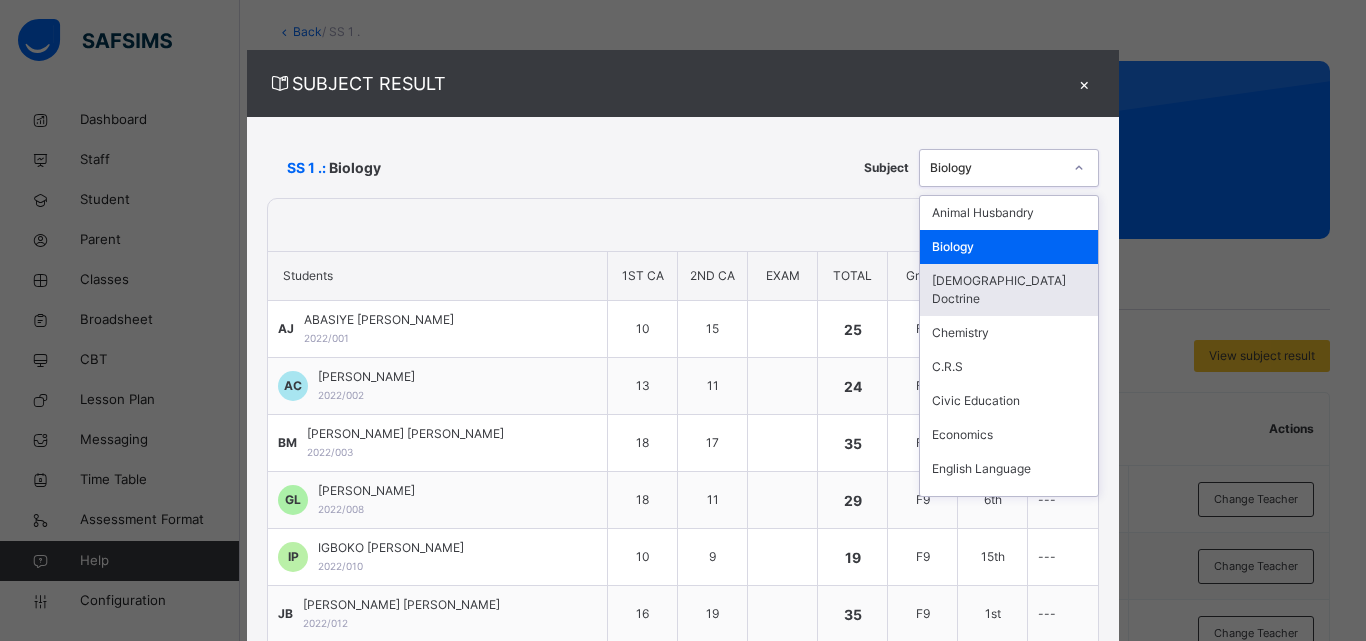click on "[DEMOGRAPHIC_DATA] Doctrine" at bounding box center [1009, 290] 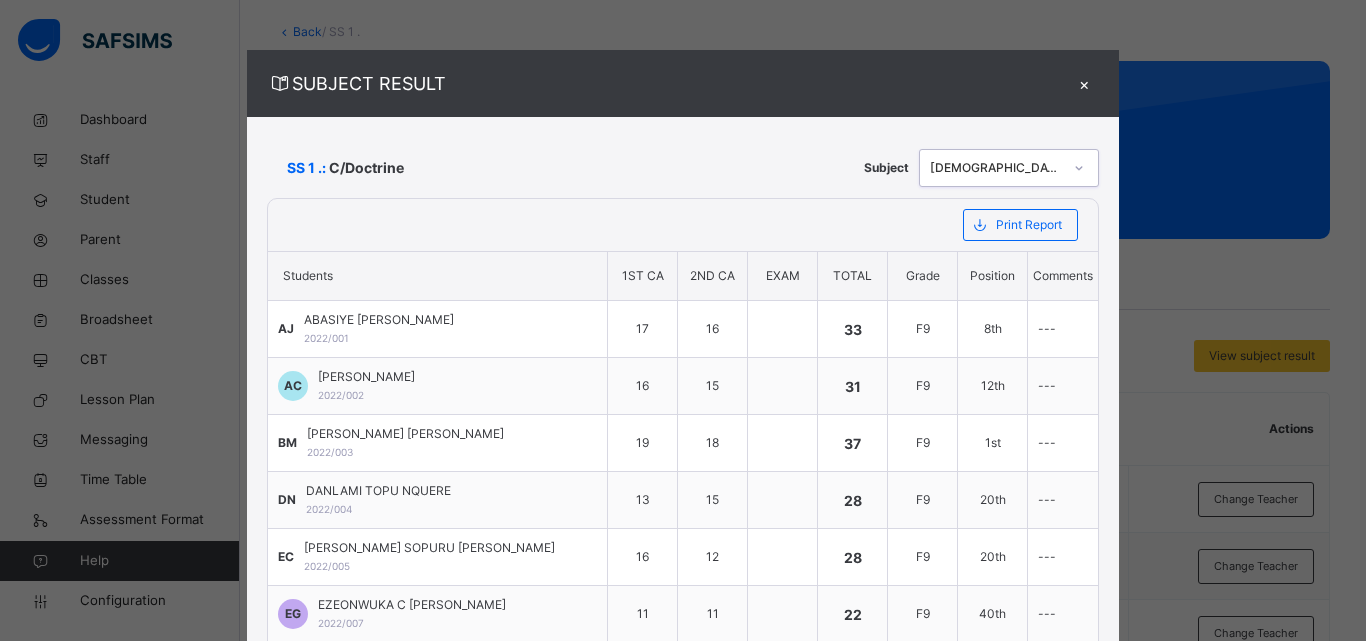 click 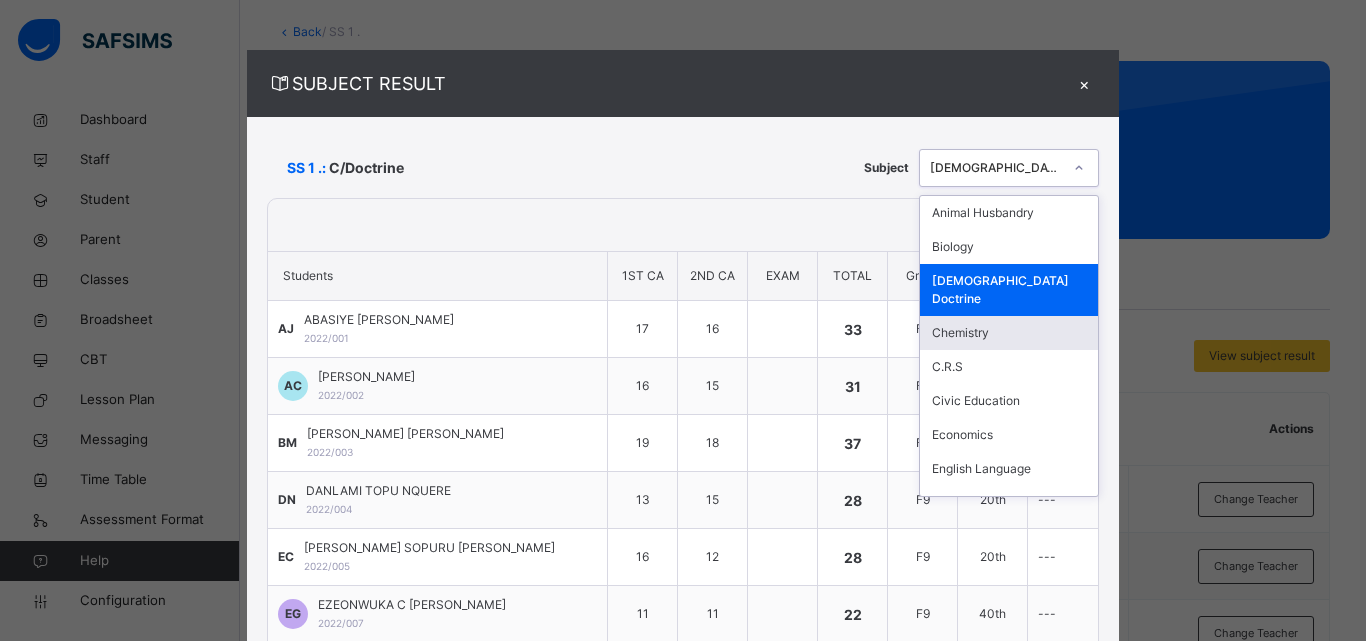 click on "Chemistry" at bounding box center (1009, 333) 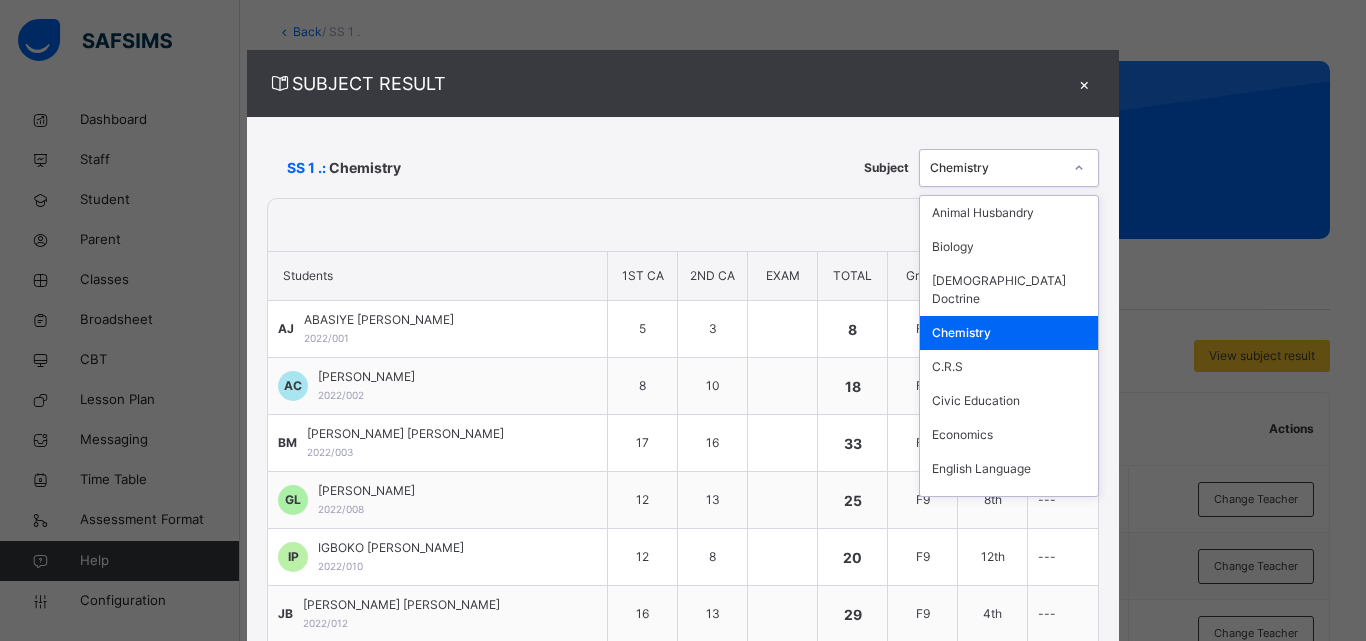 click 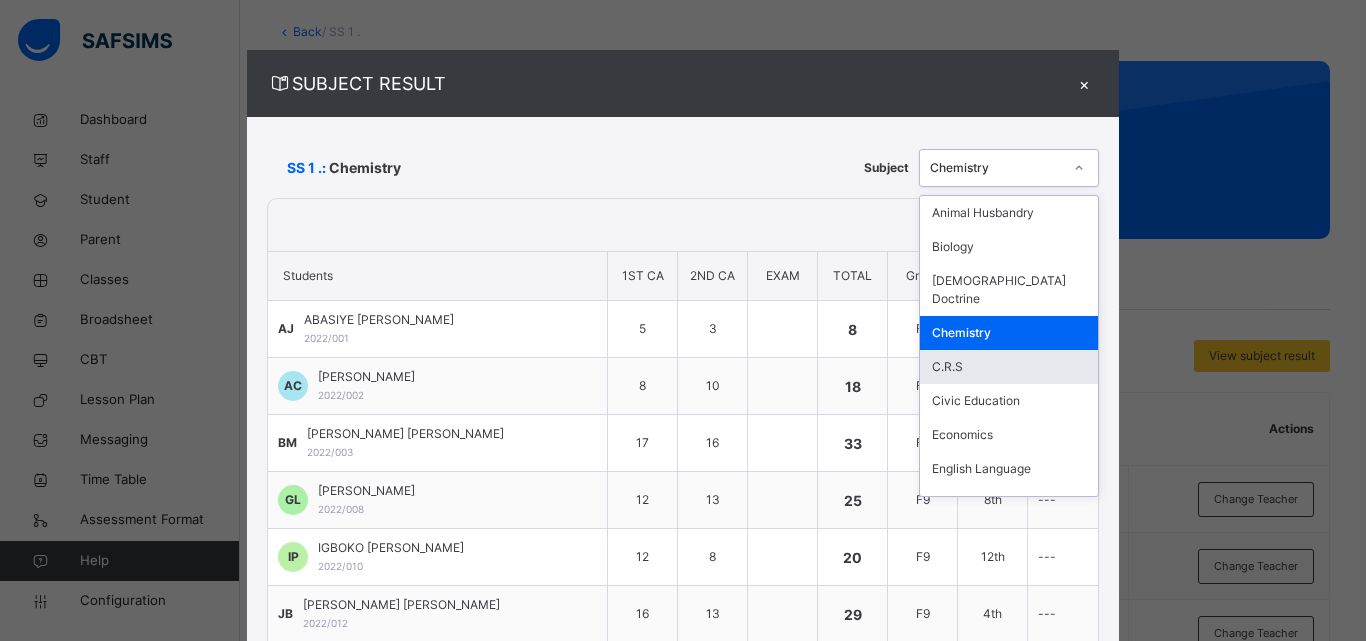click on "C.R.S" at bounding box center (1009, 367) 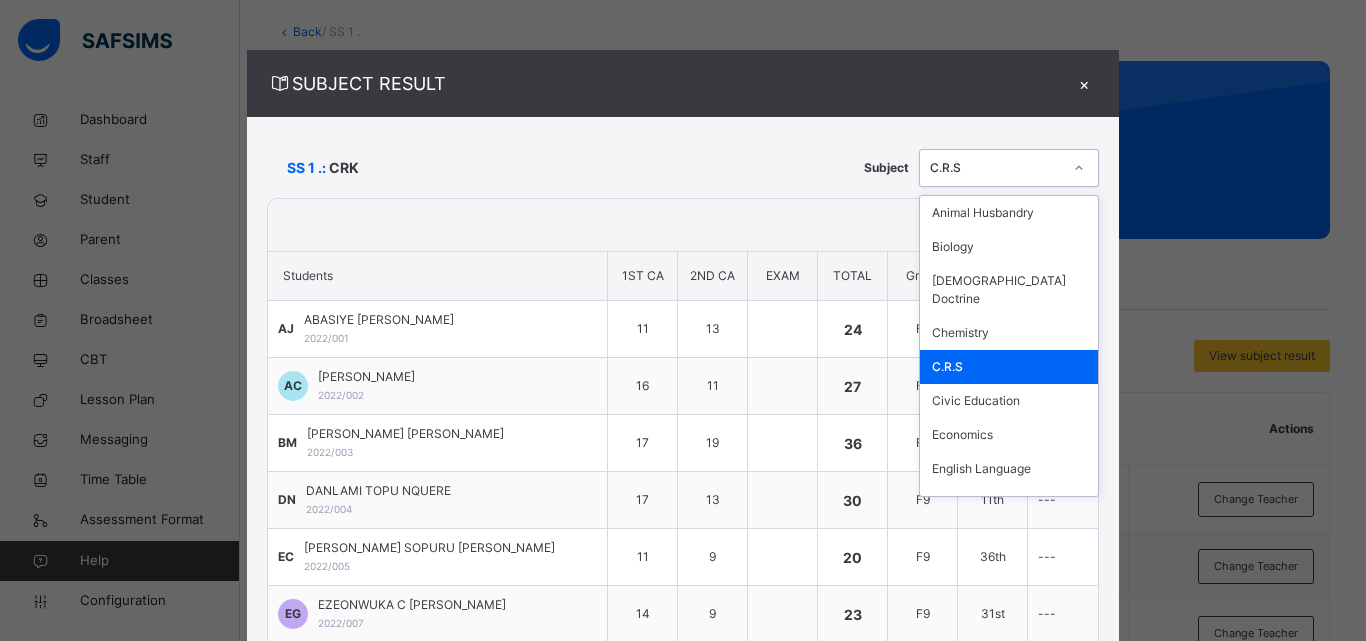 click 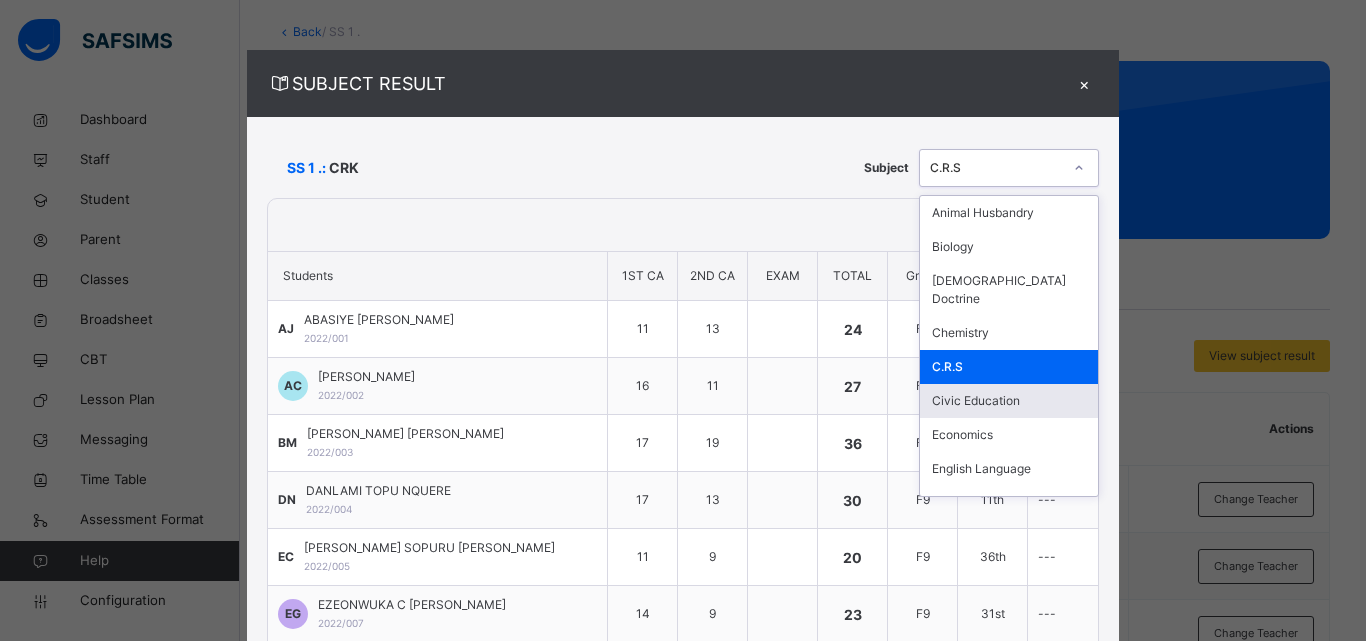 click on "Civic Education" at bounding box center [1009, 401] 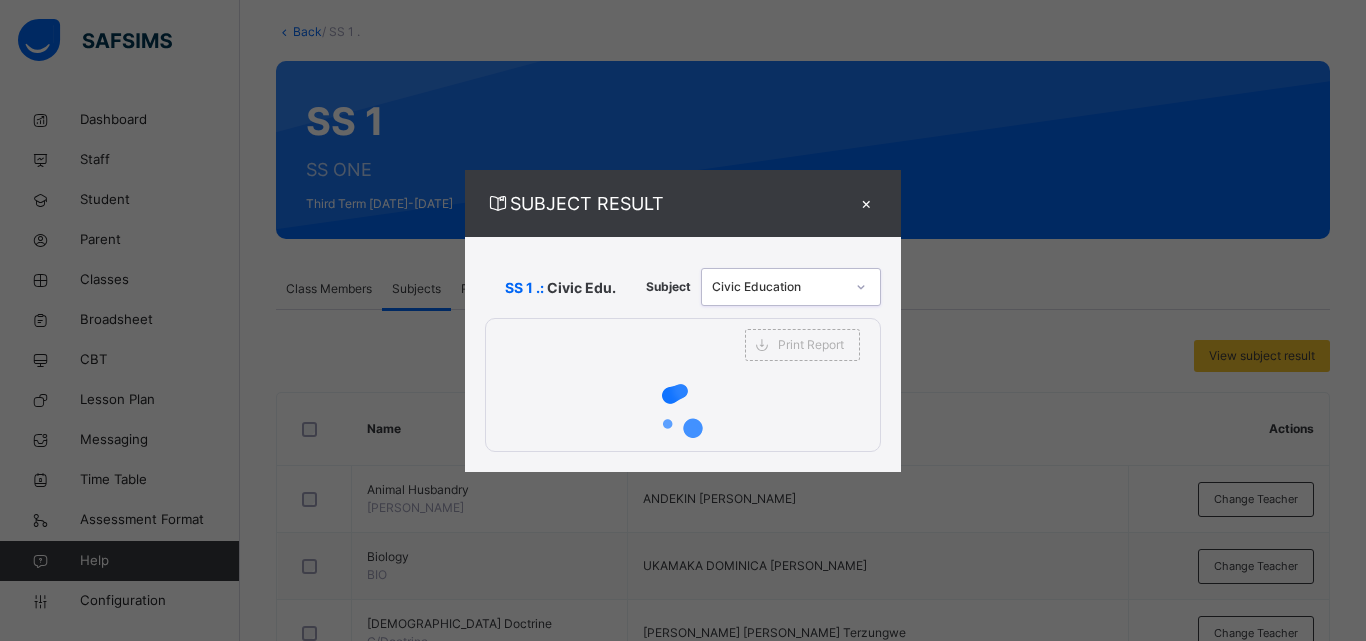 click on "SUBJECT RESULT   × SS 1 .:     Civic Edu.   Subject     option Civic Education, selected.     0 results available. Select is focused ,type to refine list, press Down to open the menu,  Civic Education Print Report SACRED HEART MINOR SEMINARY JAURO-YINU Date: 11th Jul 2025, 10:06:25 am Subject Result Class:  SS 1  Subject:  Civic Edu. S/NO Admission No. Students   1ST CA     2ND CA     EXAM   Total Grade Position Comments 1 2022/001 ABASIYE USMAN JAMES 11 13 24 F9 28th --- 2 2022/002 AZAGWA TORYILA CLEMENT 16 11 27 F9 20th --- 3 2022/003 BENJAMIN NINBIWEBI MARKUS 17 19 36 F9 2nd --- 4 2022/004 DANLAMI TOPU NQUERE 17 13 30 F9 11th --- 5 2022/005 ERNEST SOPURU COLLINS 11 9 20 F9 36th --- 6 2022/007 EZEONWUKA C GERRALD 14 9 23 F9 31st --- 7 2022/008 GIDEON LESEKO LAZARUS 10 15 25 F9 24th --- 8 2022/009 HASSAN ALAVIA PETER 15 8 23 F9 31st --- 9 2022/010 IGBOKO PAUL PAUL 15 13 28 F9 17th --- 10 2022/011 IORTOM SUGHNEN JACOB 13 17 30 F9 11th --- 11 2022/012 JOSEPH WUESE BATHOLOMEW 18 14 32 F9 9th --- 12 18 16 6" at bounding box center (683, 320) 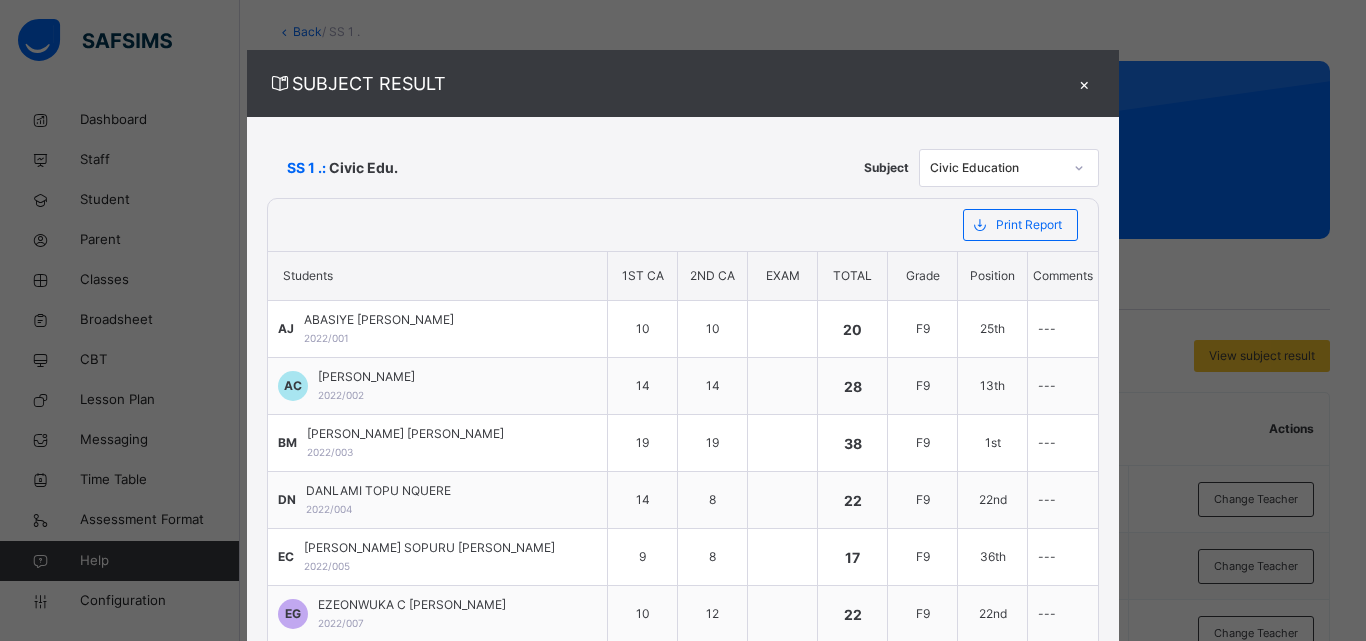 click 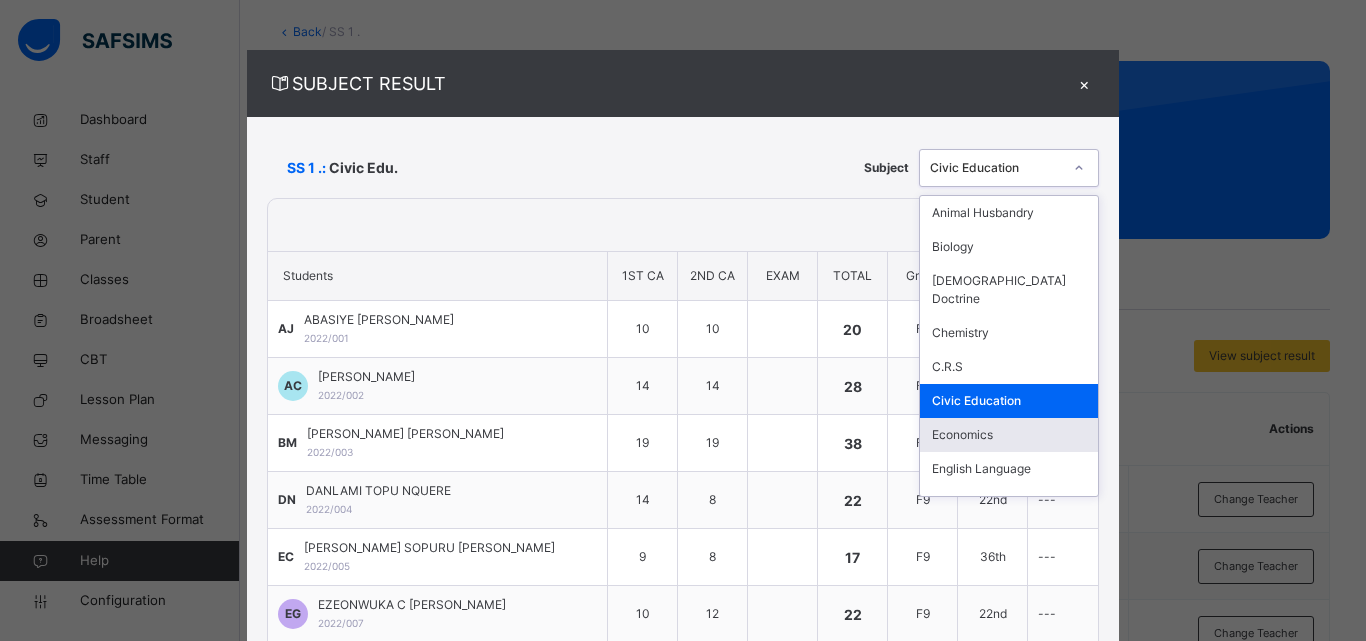 click on "Economics" at bounding box center (1009, 435) 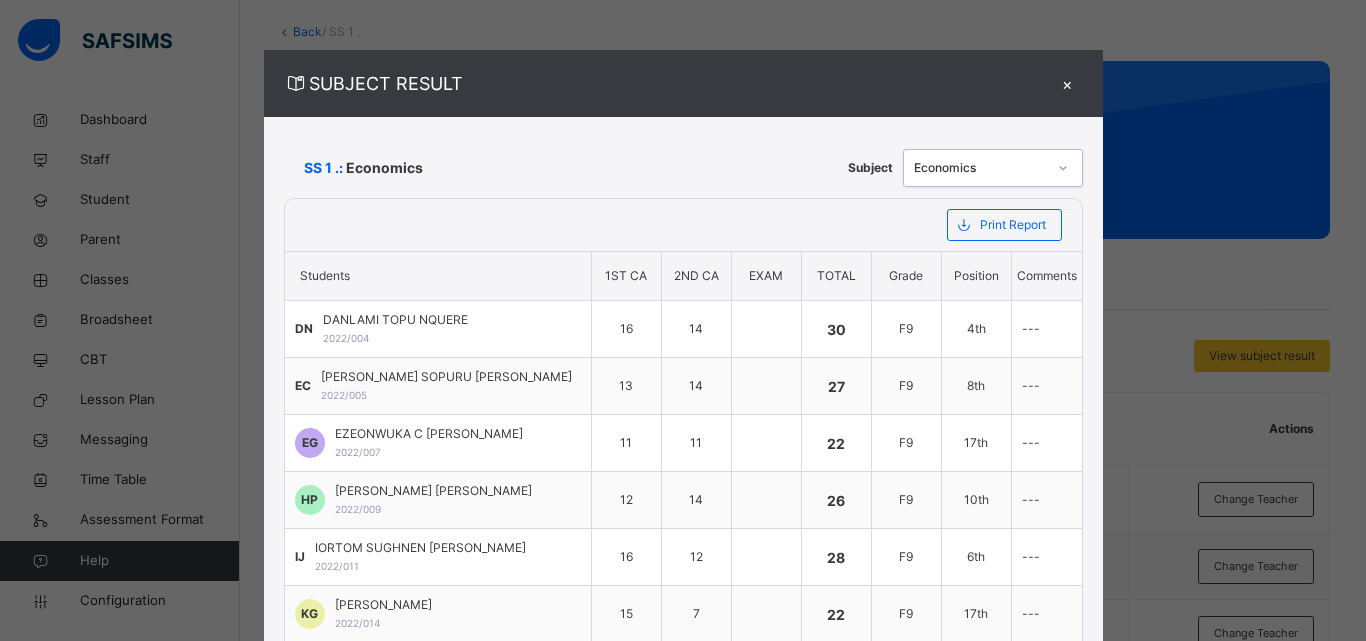 click 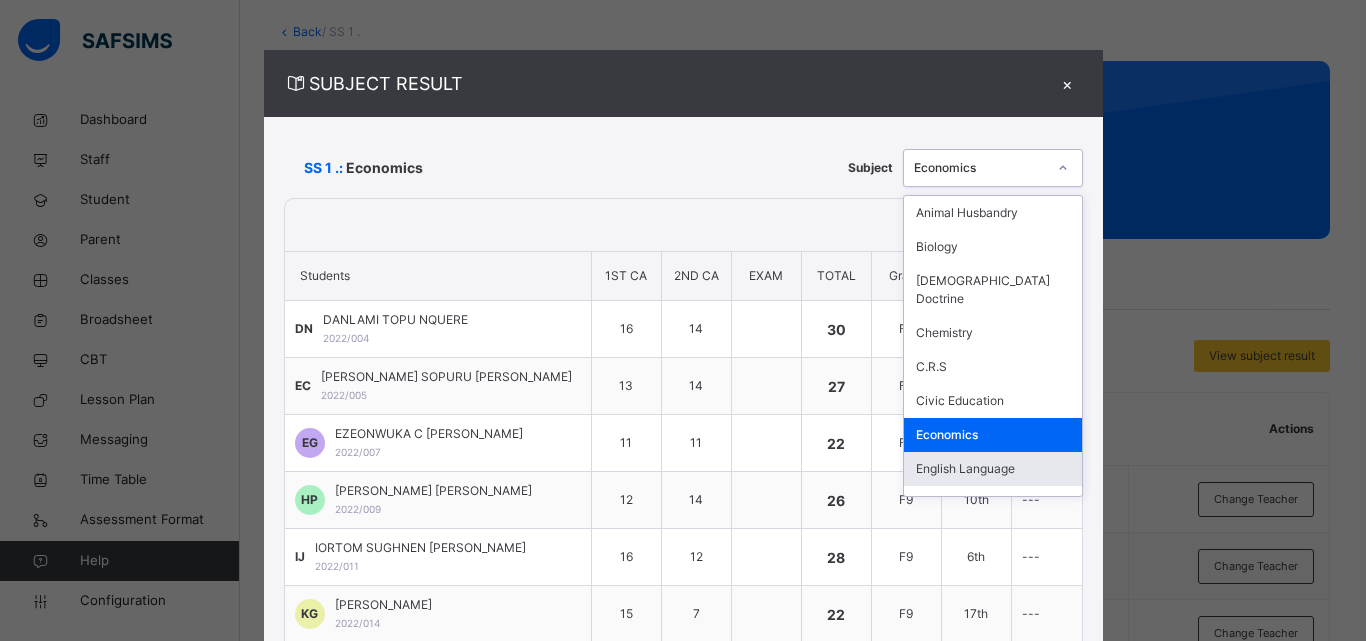 click on "English Language" at bounding box center [993, 469] 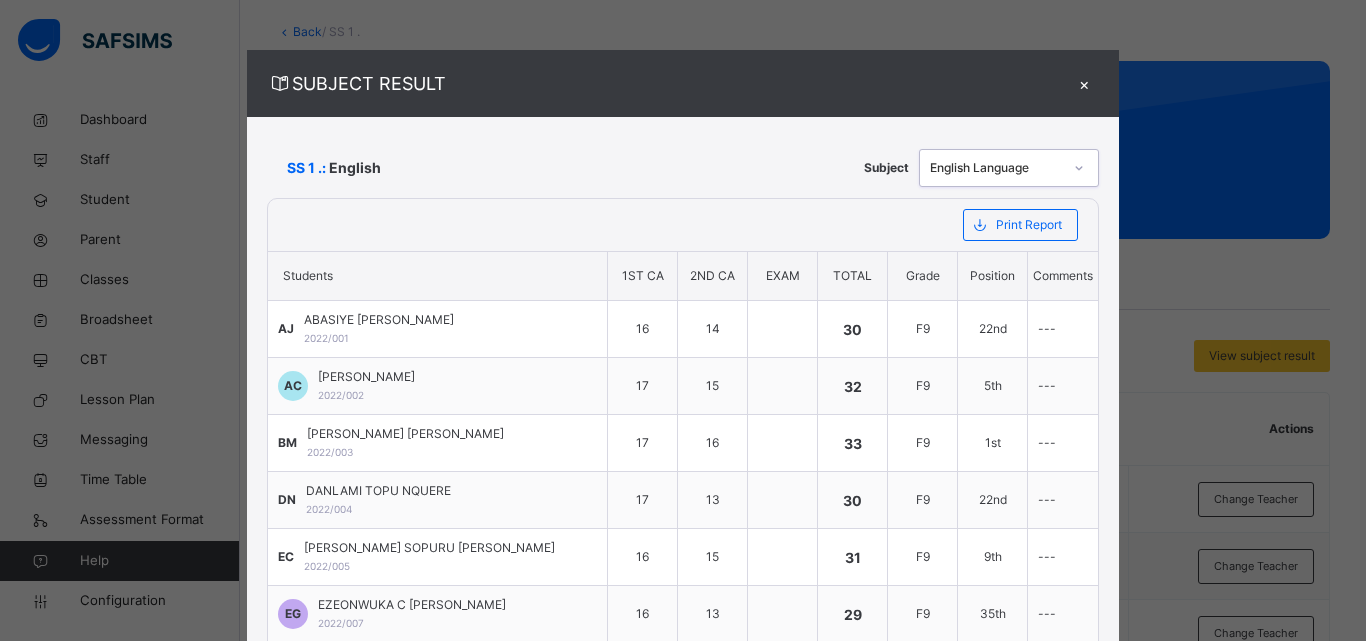 click 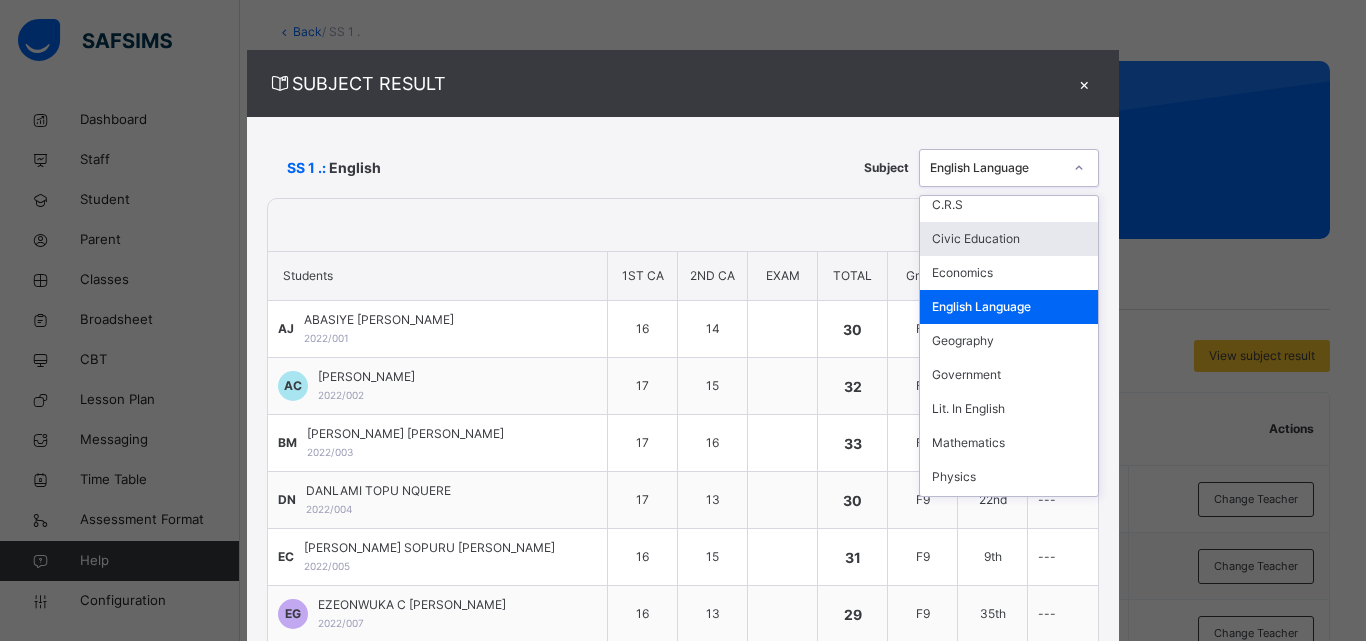 scroll, scrollTop: 176, scrollLeft: 0, axis: vertical 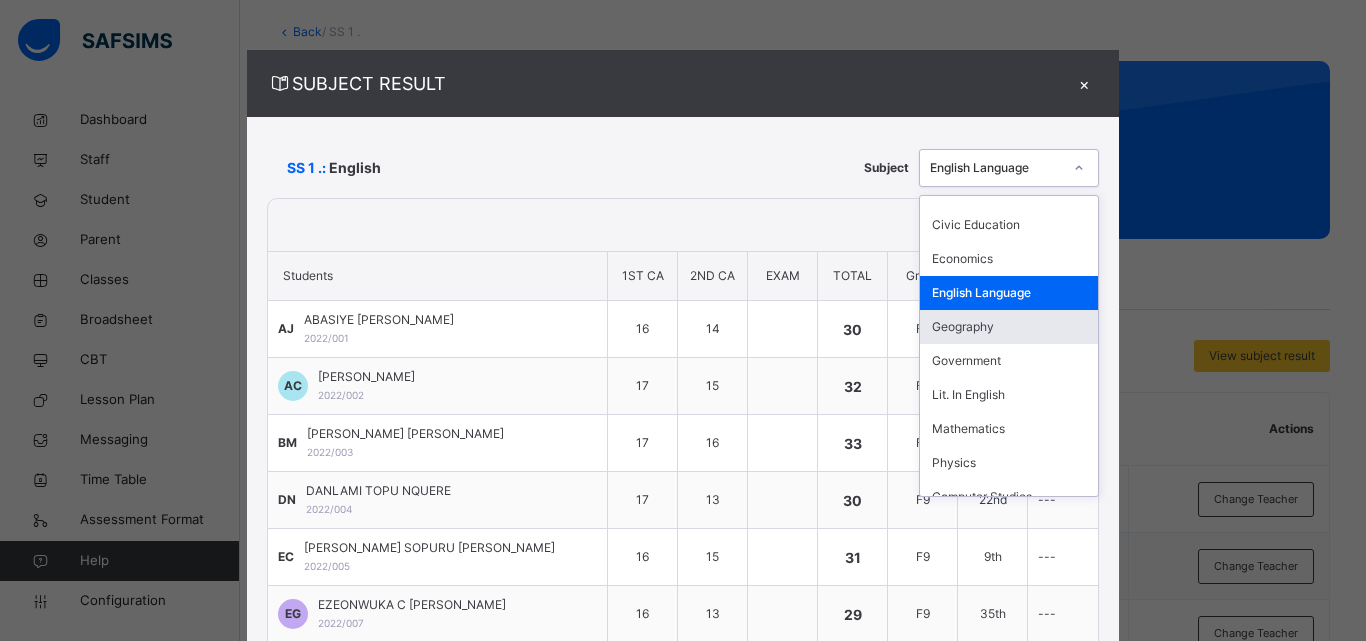 click on "Geography" at bounding box center (1009, 327) 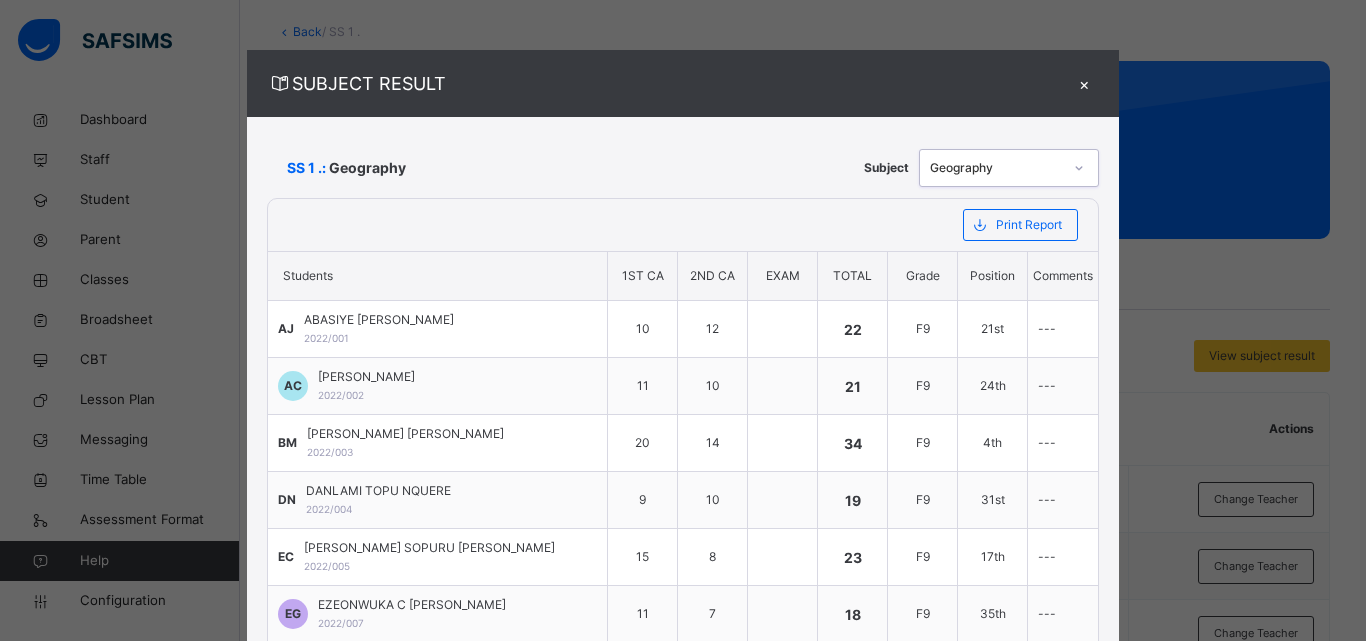 scroll, scrollTop: 233, scrollLeft: 0, axis: vertical 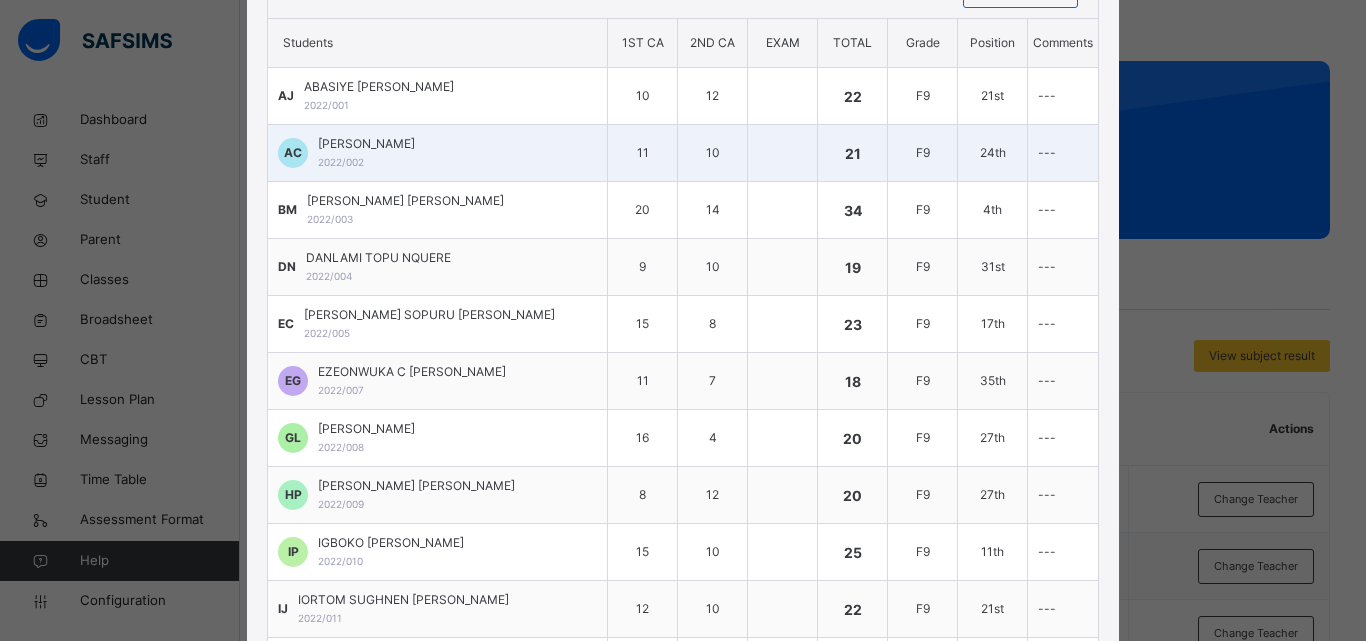 click on "24th" at bounding box center (993, 153) 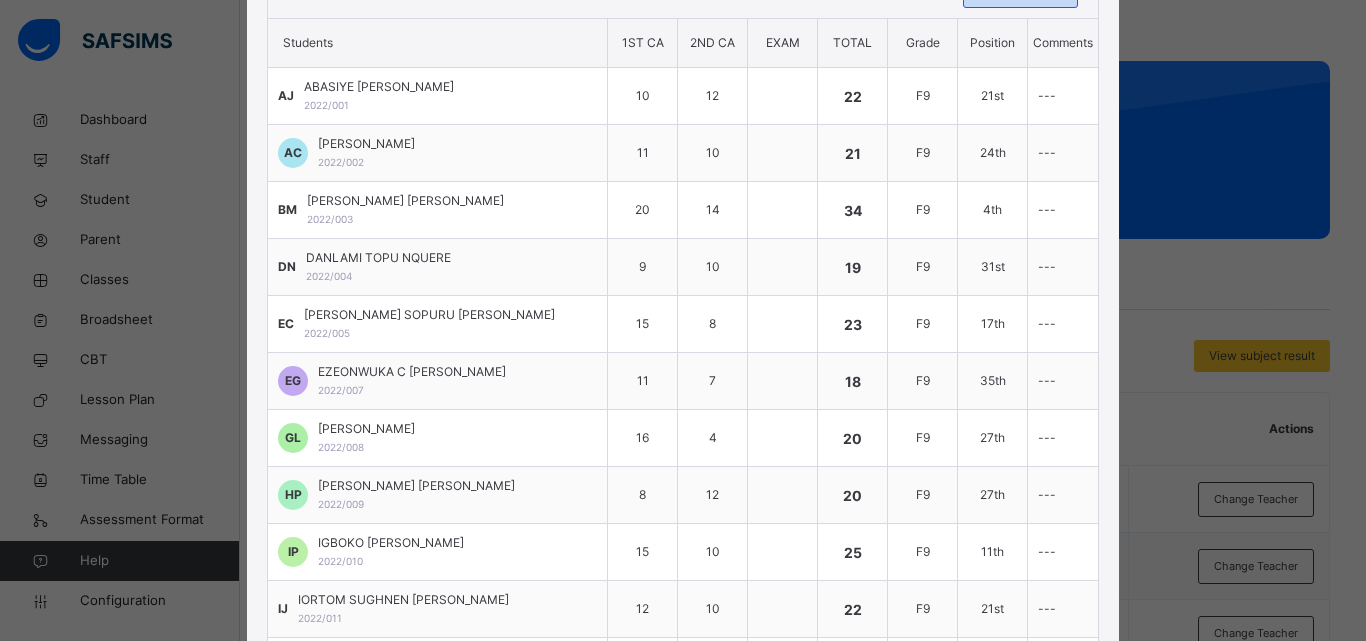 scroll, scrollTop: 22, scrollLeft: 0, axis: vertical 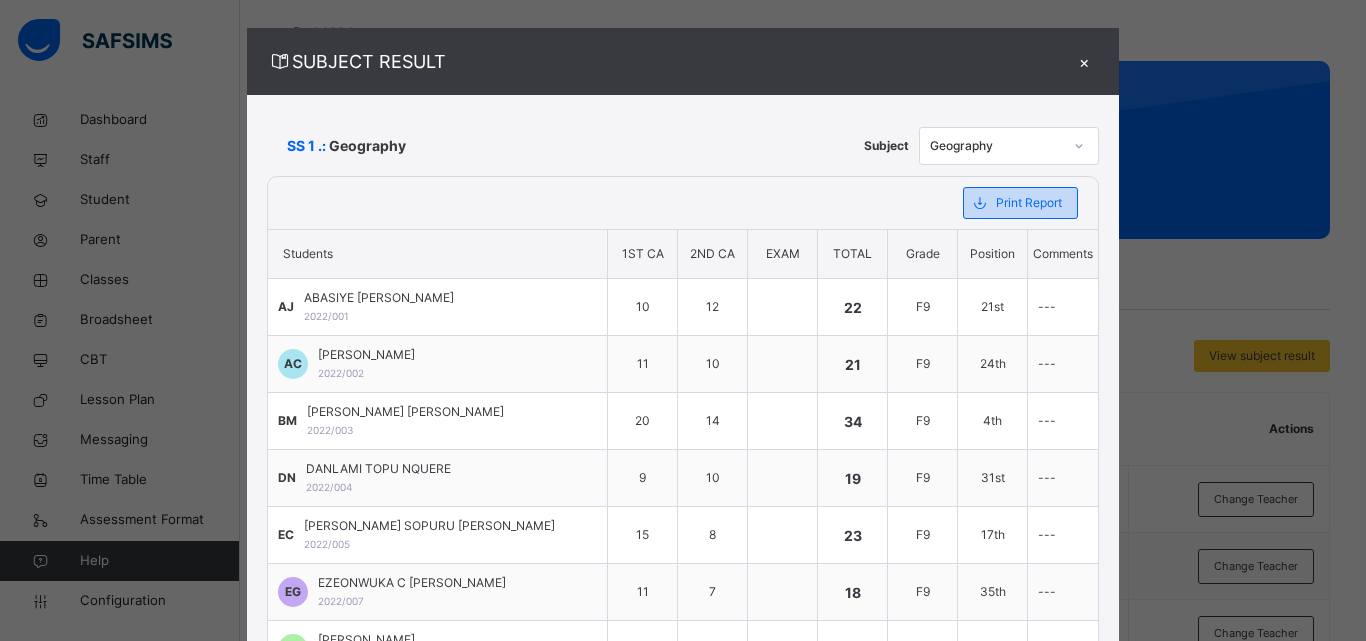 click on "Print Report" at bounding box center (1029, 203) 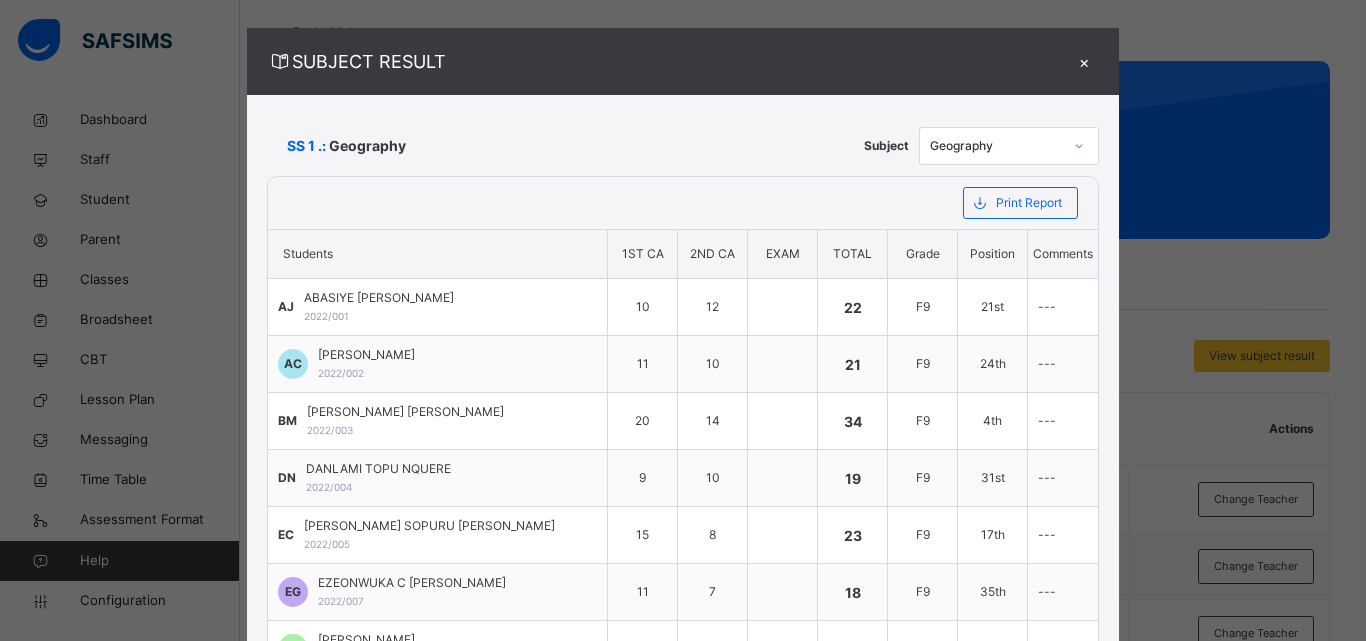 click 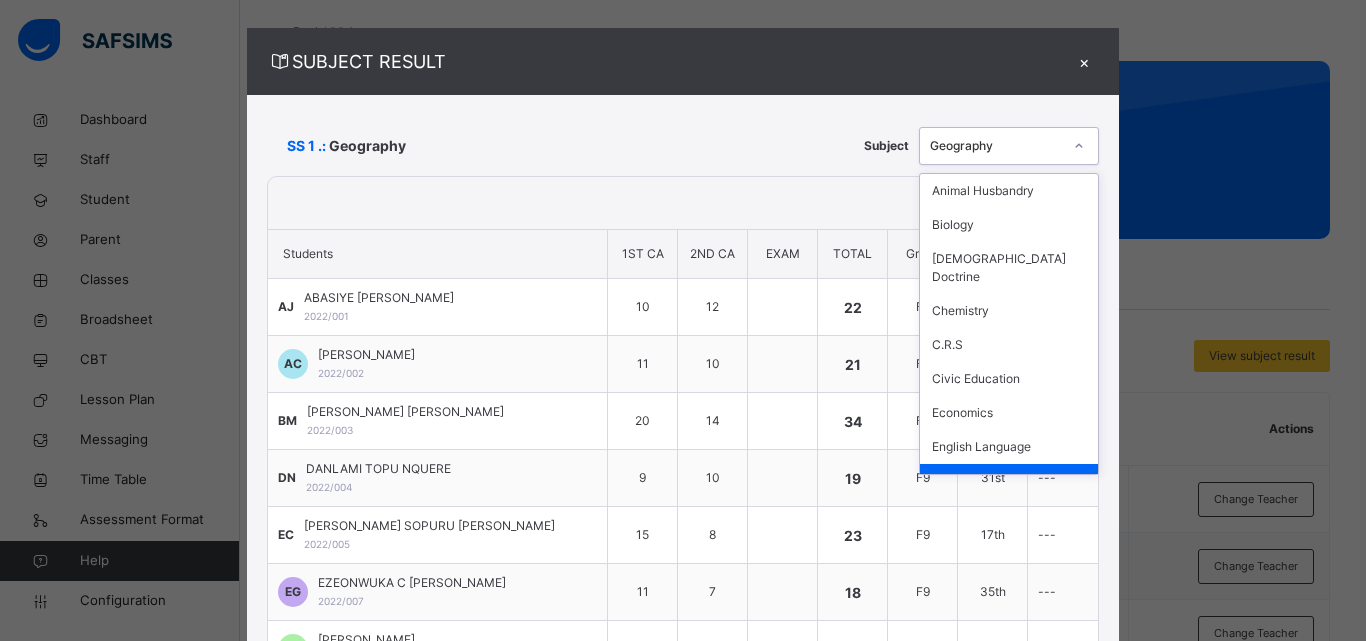 click on "Government" at bounding box center (1009, 515) 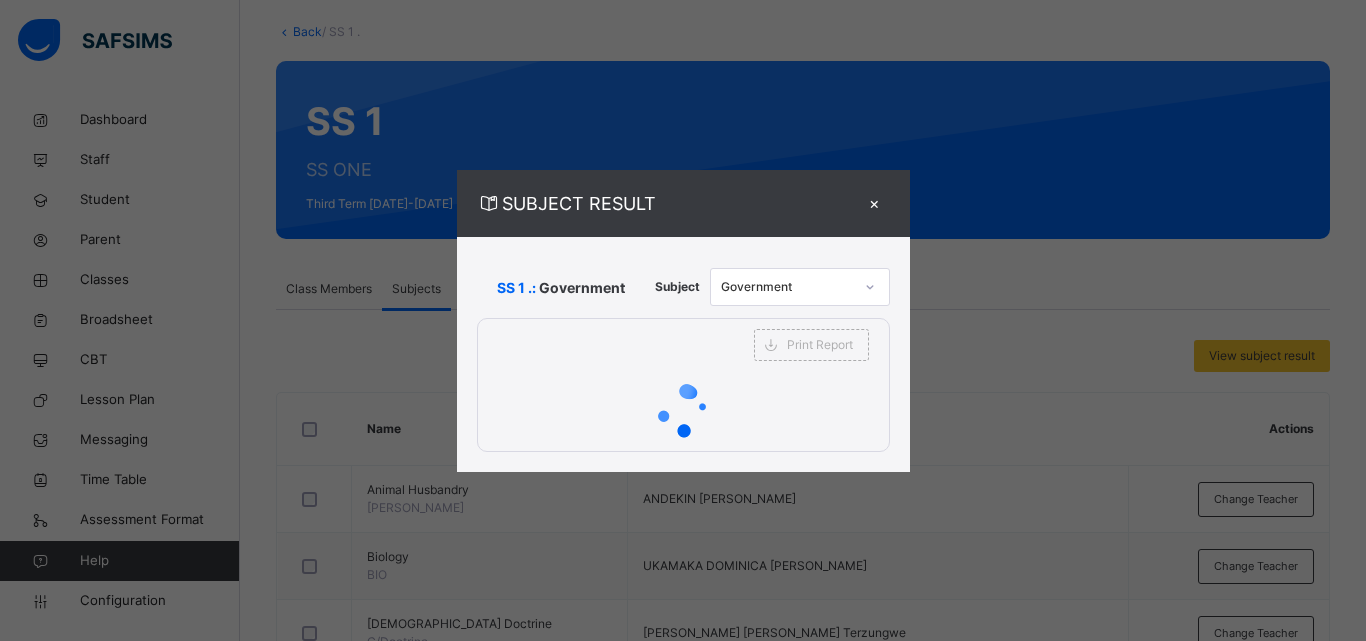 click on "SUBJECT RESULT   × SS 1 .:     Government   Subject   Government Print Report SACRED HEART MINOR SEMINARY JAURO-YINU Date: 11th Jul 2025, 10:10:05 am Subject Result Class:  SS 1  Subject:  Government S/NO Admission No. Students   1ST CA     2ND CA     EXAM   Total Grade Position Comments 1 2022/001 ABASIYE USMAN JAMES 10 12 22 F9 21st --- 2 2022/002 AZAGWA TORYILA CLEMENT 11 10 21 F9 24th --- 3 2022/003 BENJAMIN NINBIWEBI MARKUS 20 14 34 F9 4th --- 4 2022/004 DANLAMI TOPU NQUERE 9 10 19 F9 31st --- 5 2022/005 ERNEST SOPURU COLLINS 15 8 23 F9 17th --- 6 2022/007 EZEONWUKA C GERRALD 11 7 18 F9 35th --- 7 2022/008 GIDEON LESEKO LAZARUS 16 4 20 F9 27th --- 8 2022/009 HASSAN ALAVIA PETER 8 12 20 F9 27th --- 9 2022/010 IGBOKO PAUL PAUL 15 10 25 F9 11th --- 10 2022/011 IORTOM SUGHNEN JACOB 12 10 22 F9 21st --- 11 2022/012 JOSEPH WUESE BATHOLOMEW 16 15 31 F9 8th --- 12 2022/013 JULIUS MYOM JAPHETH 20 13 33 F9 5th --- 13 2022/014 KUCHA SESUGH GEORGE 9 12 21 F9 24th --- 14 2022/015 MIMIBEE TERSOO SAMSON 18 11 29 F9" at bounding box center (683, 320) 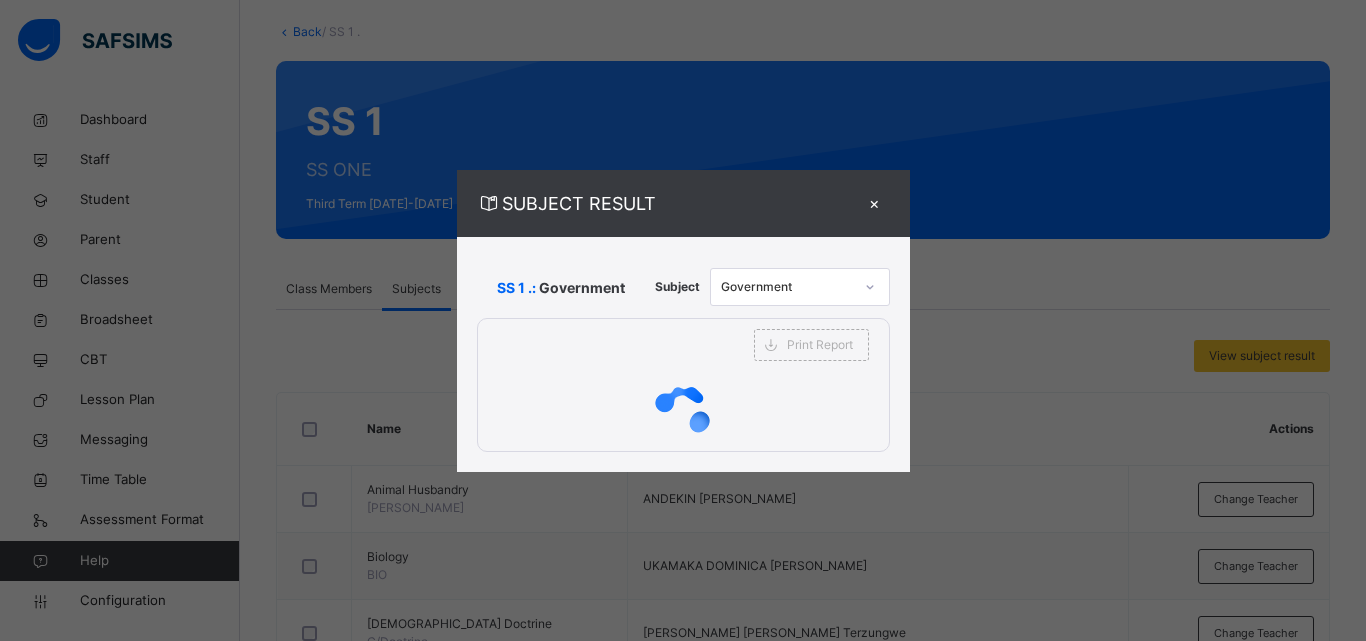 scroll, scrollTop: 0, scrollLeft: 0, axis: both 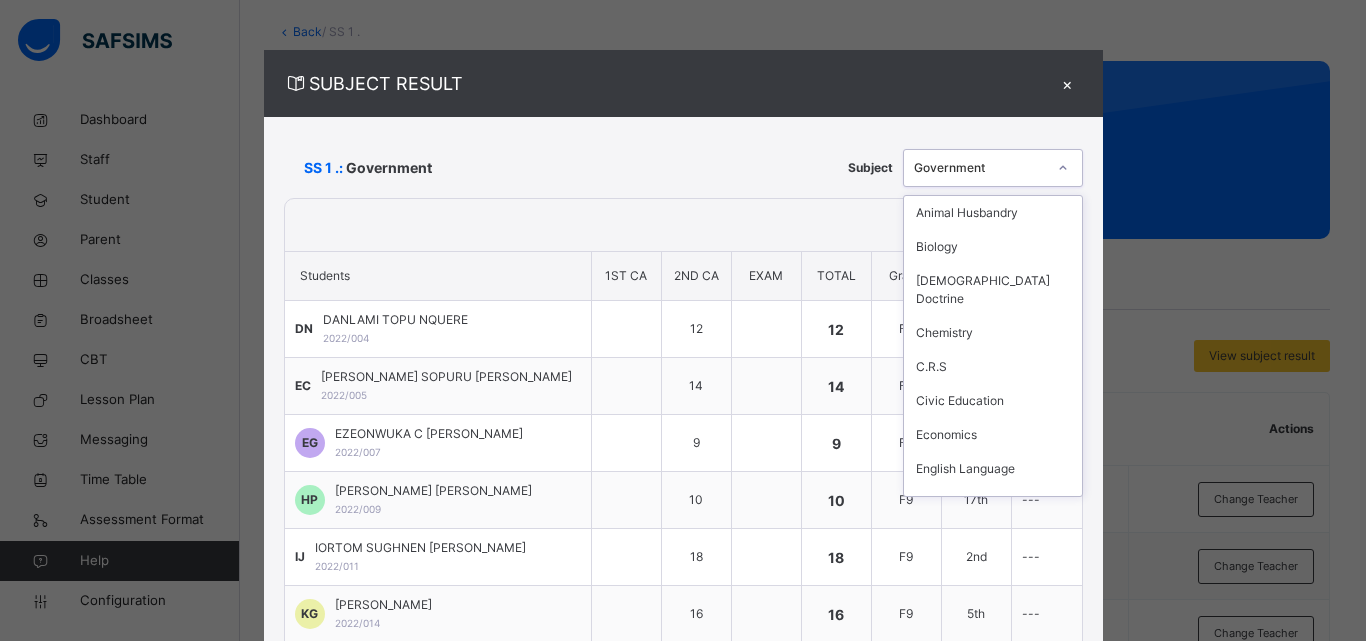 click 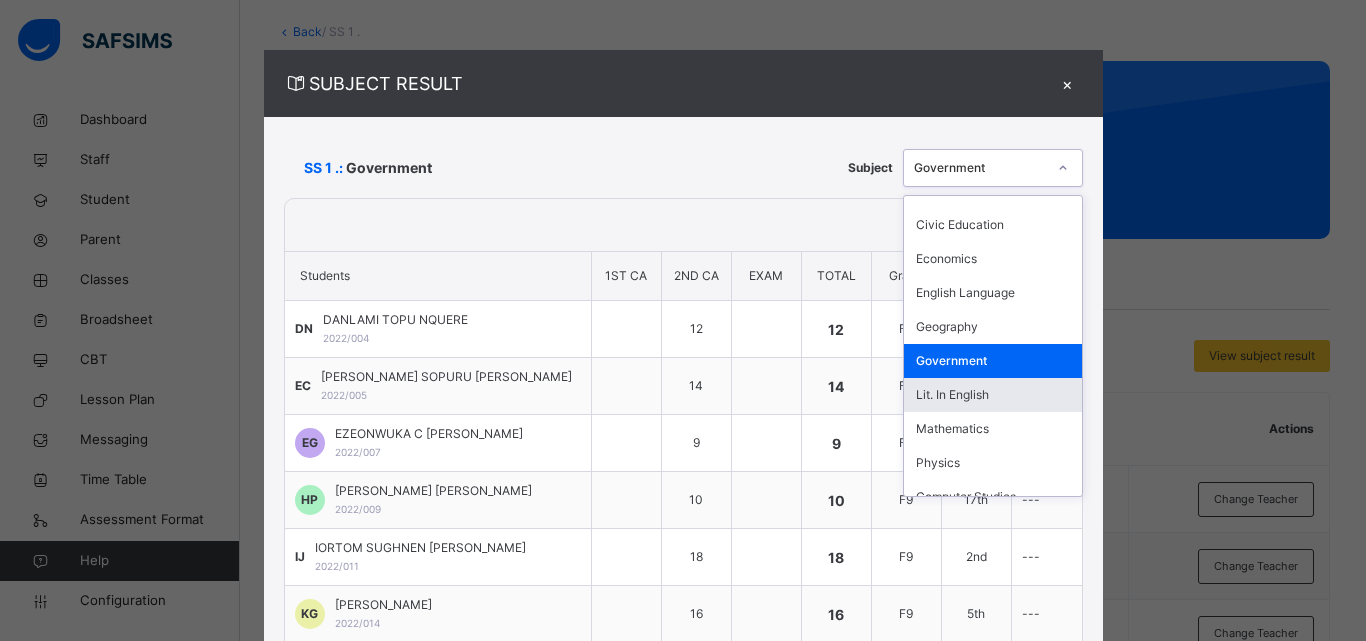 click on "Lit. In English" at bounding box center (993, 395) 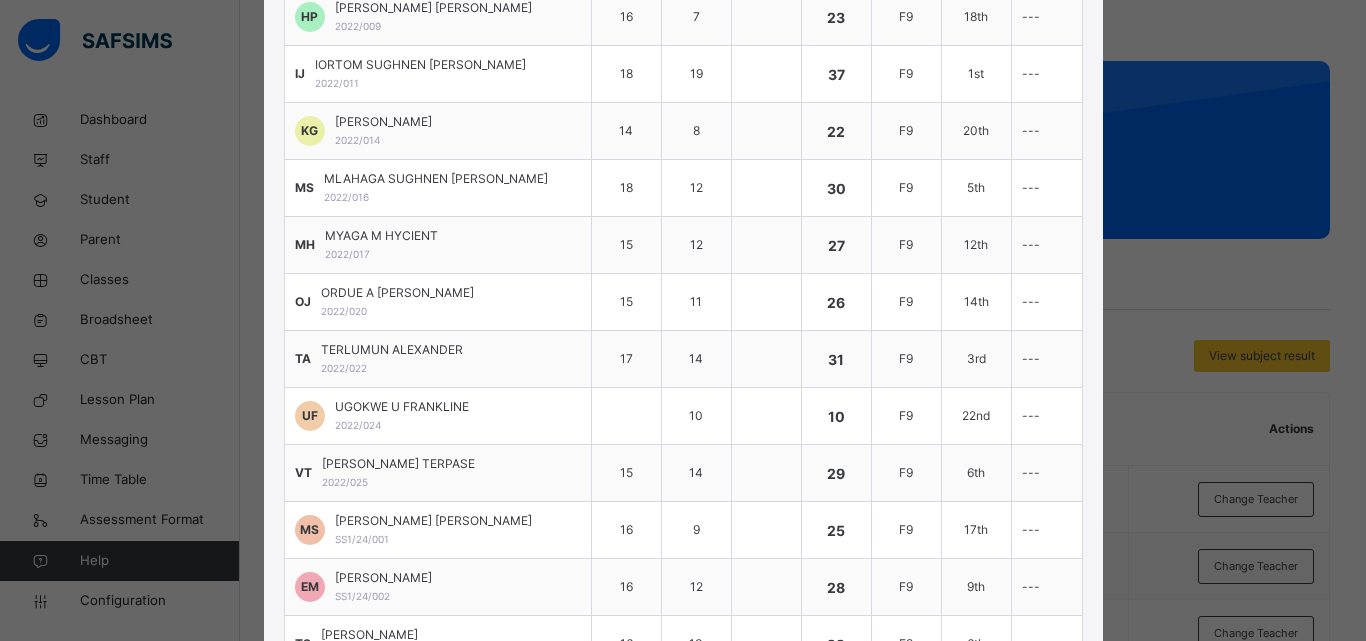 scroll, scrollTop: 523, scrollLeft: 0, axis: vertical 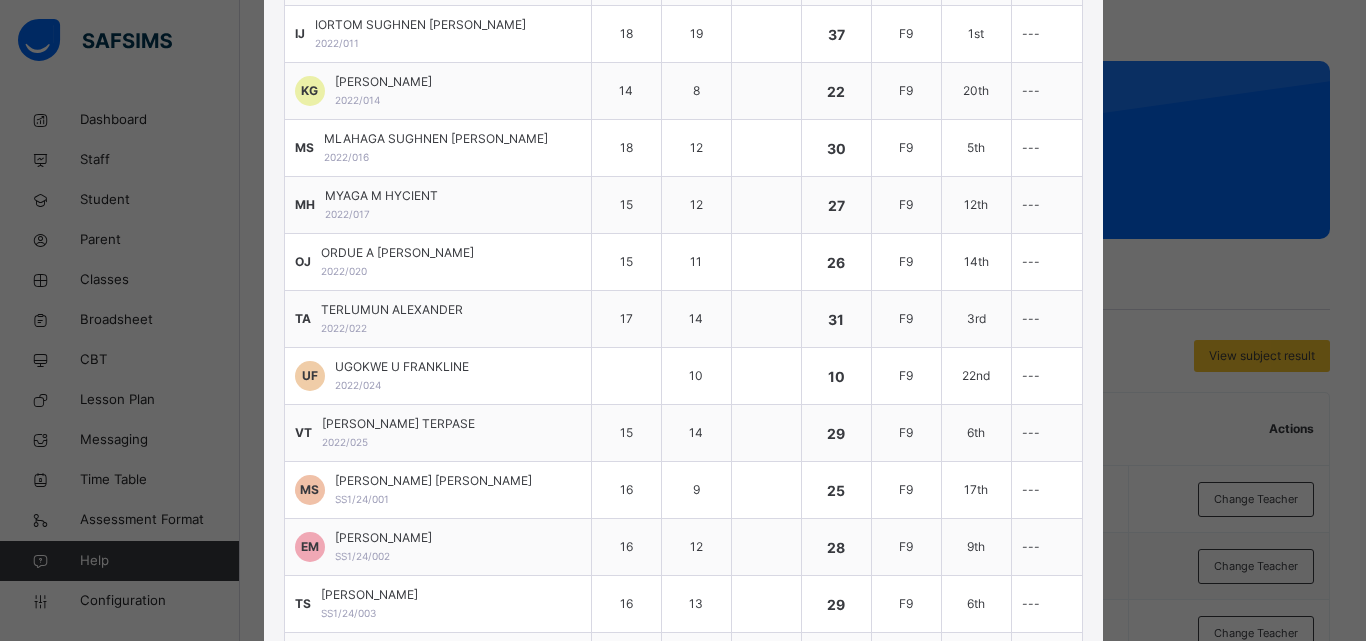 drag, startPoint x: 1352, startPoint y: 421, endPoint x: 1365, endPoint y: 438, distance: 21.400934 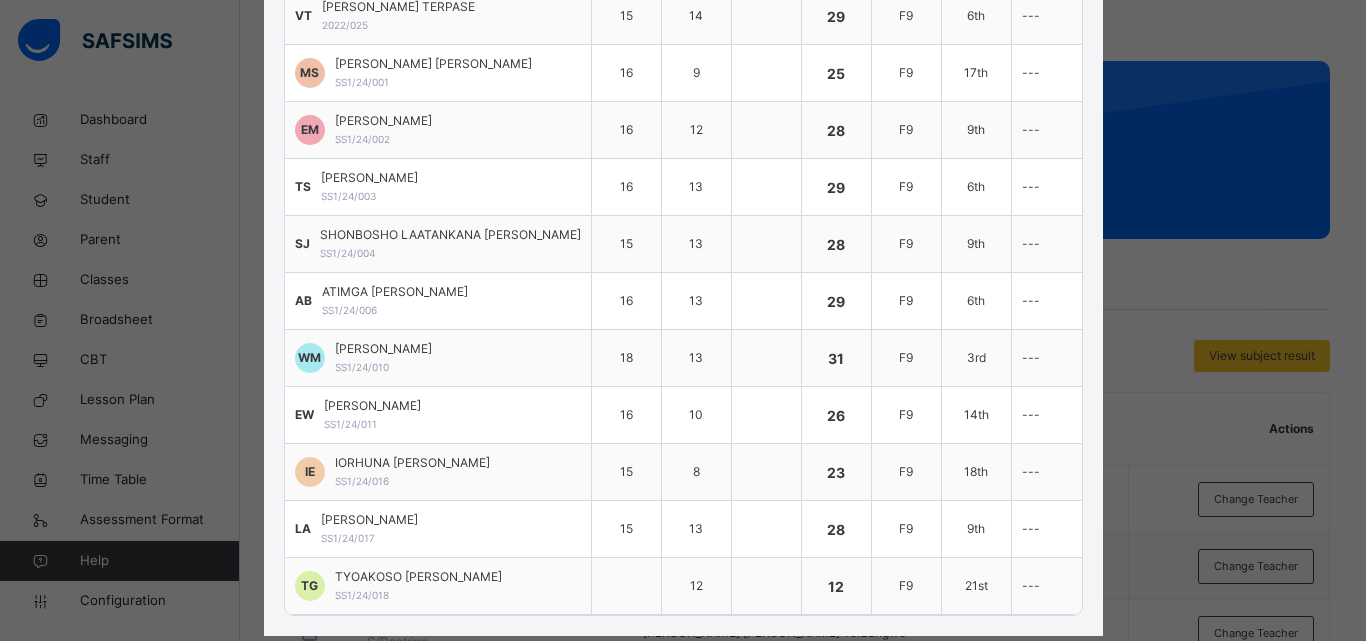 scroll, scrollTop: 985, scrollLeft: 0, axis: vertical 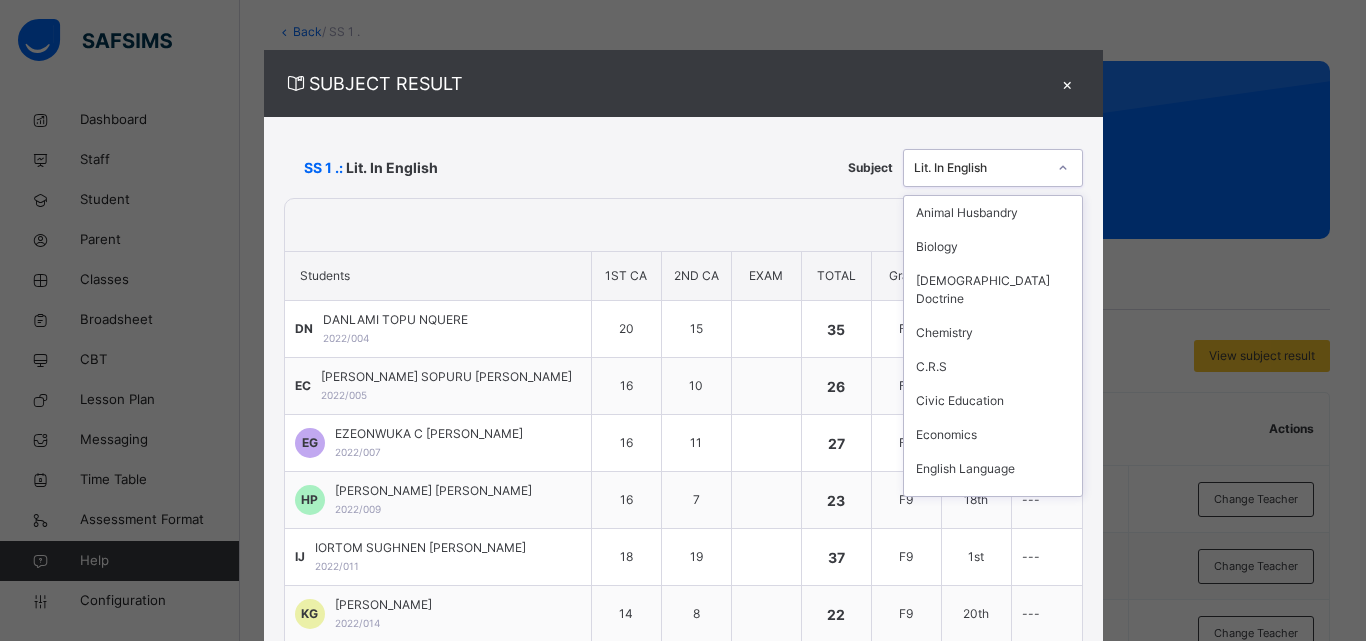 click 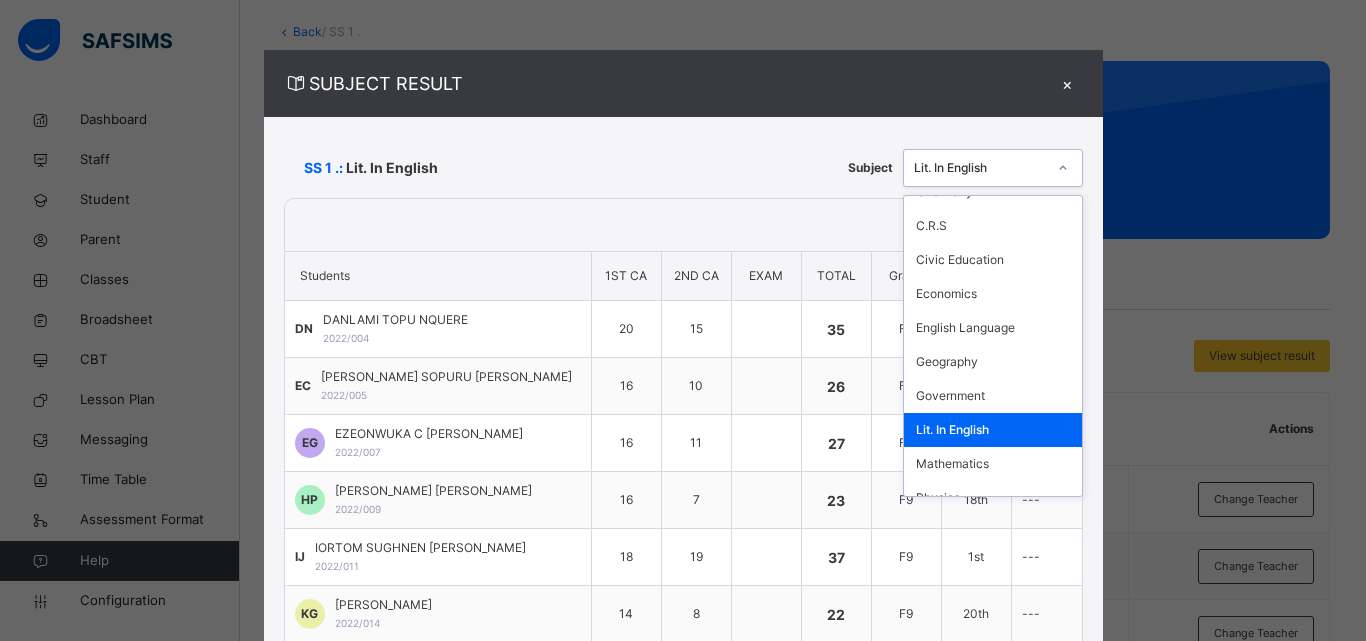 scroll, scrollTop: 176, scrollLeft: 0, axis: vertical 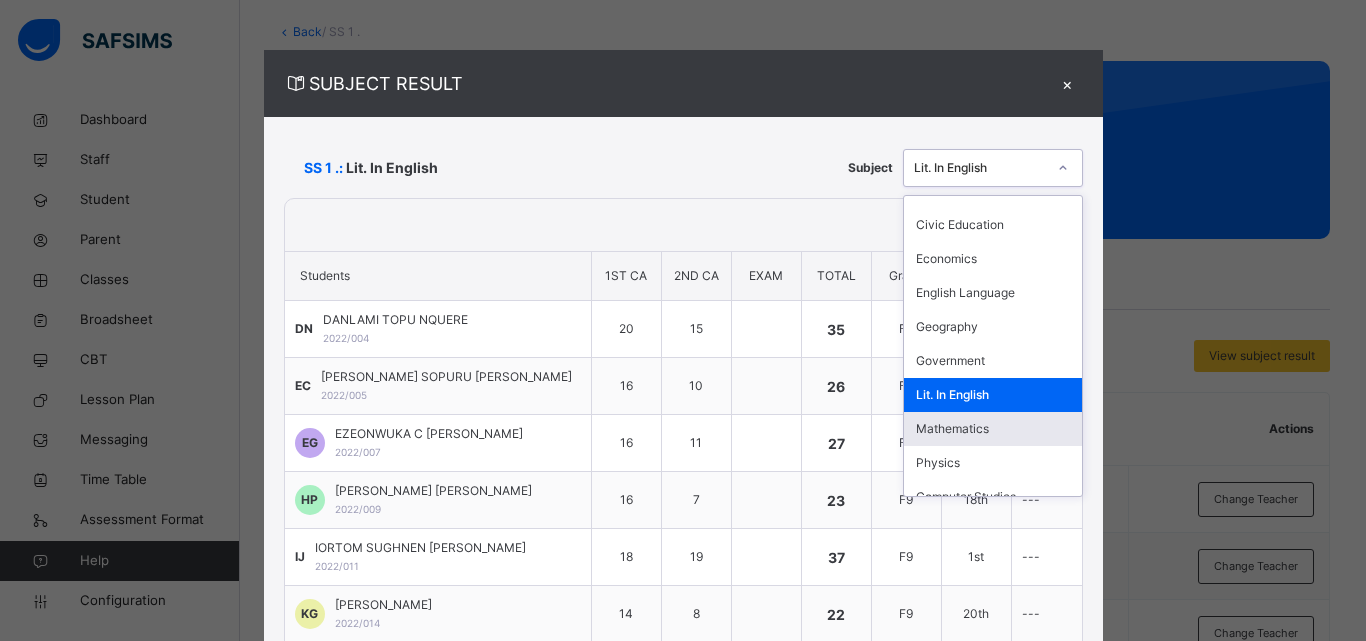 click on "Mathematics" at bounding box center [993, 429] 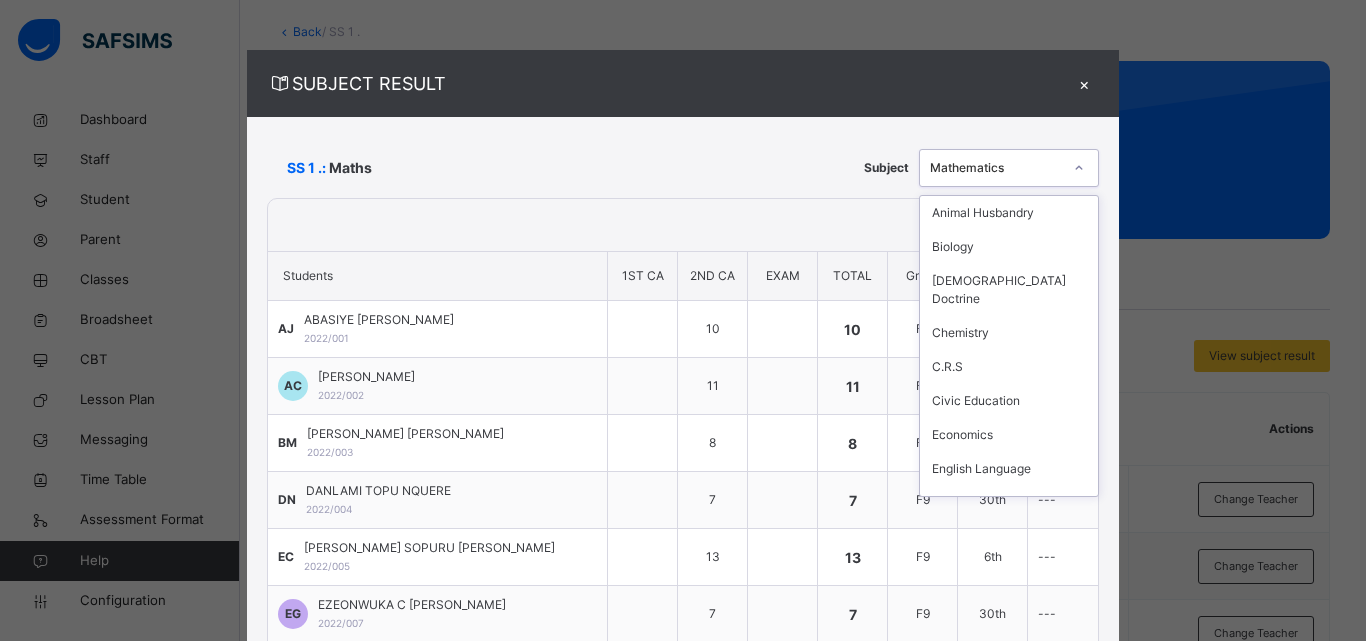 click 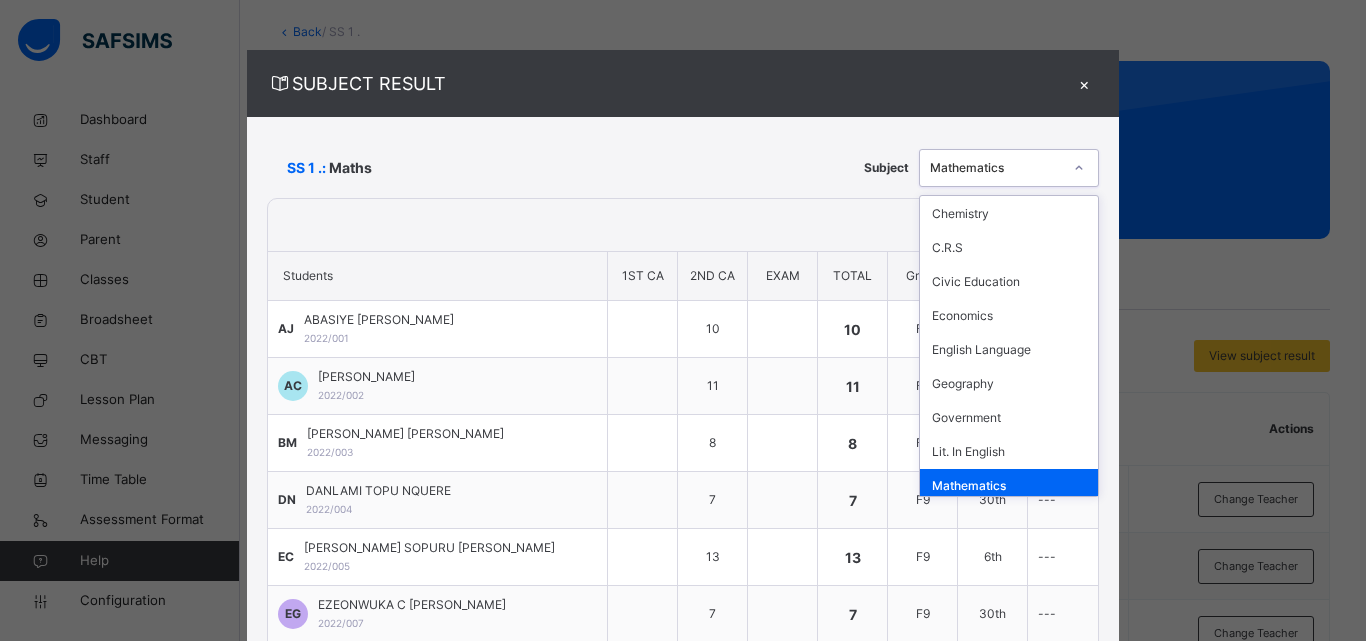 scroll, scrollTop: 176, scrollLeft: 0, axis: vertical 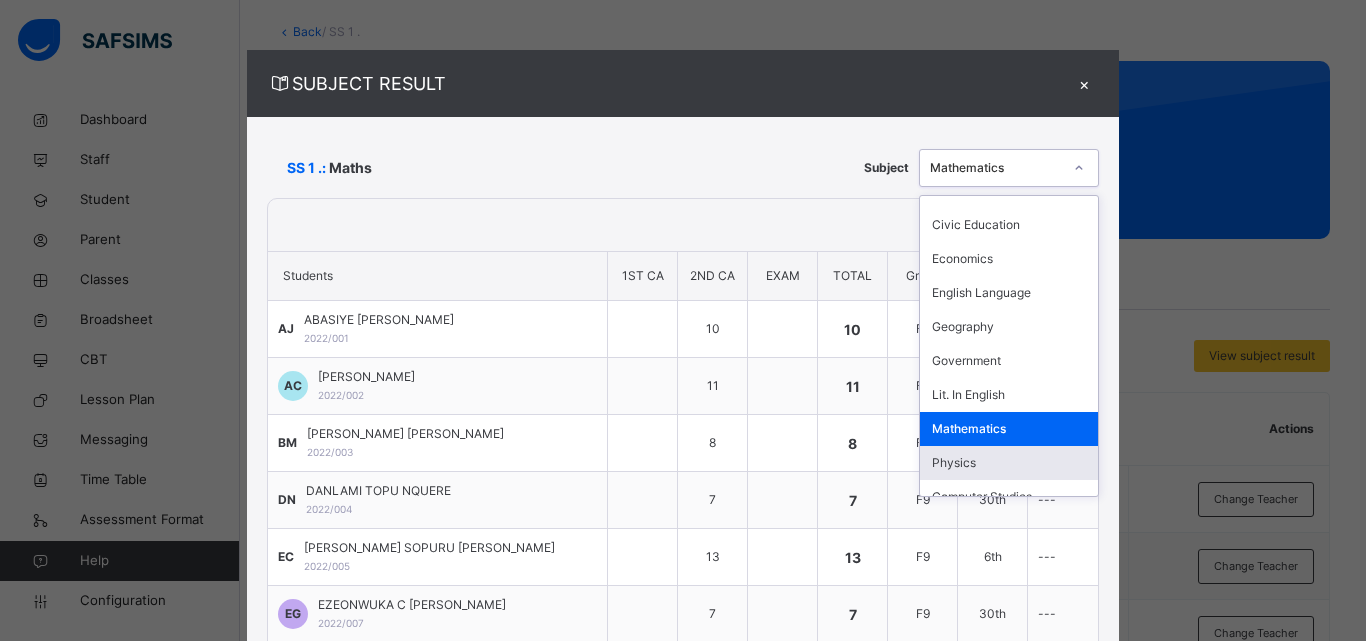 click on "Physics" at bounding box center [1009, 463] 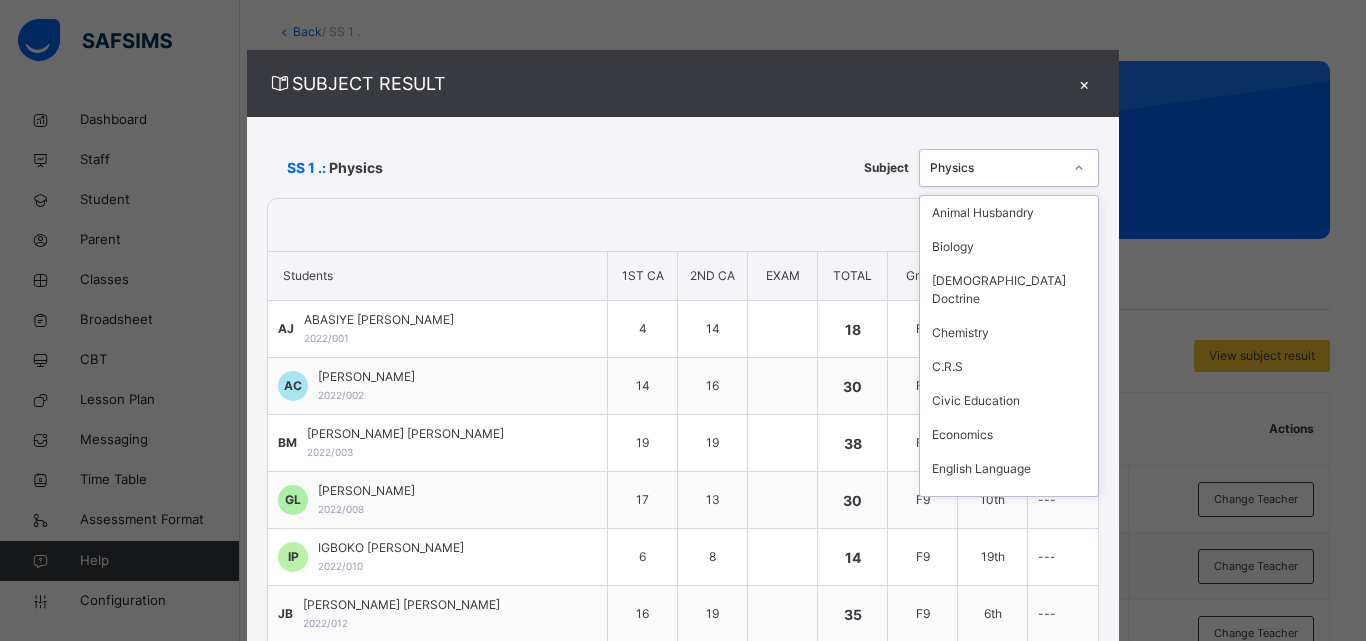 click at bounding box center [1079, 168] 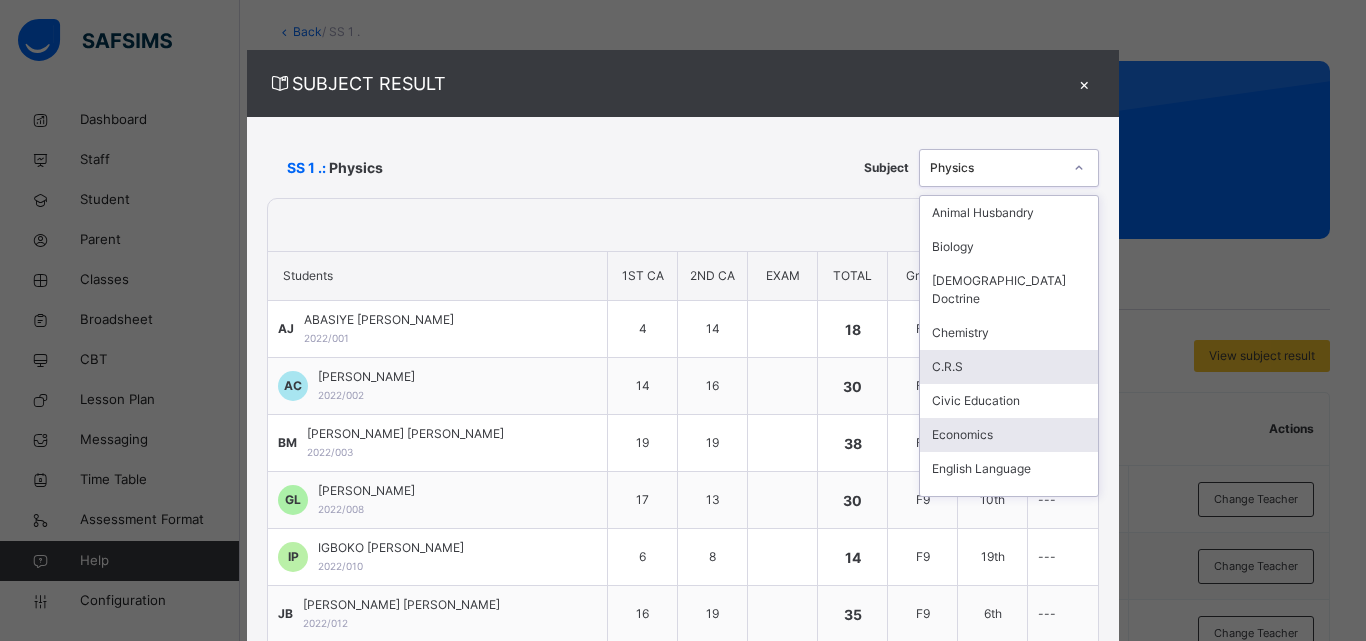scroll, scrollTop: 153, scrollLeft: 0, axis: vertical 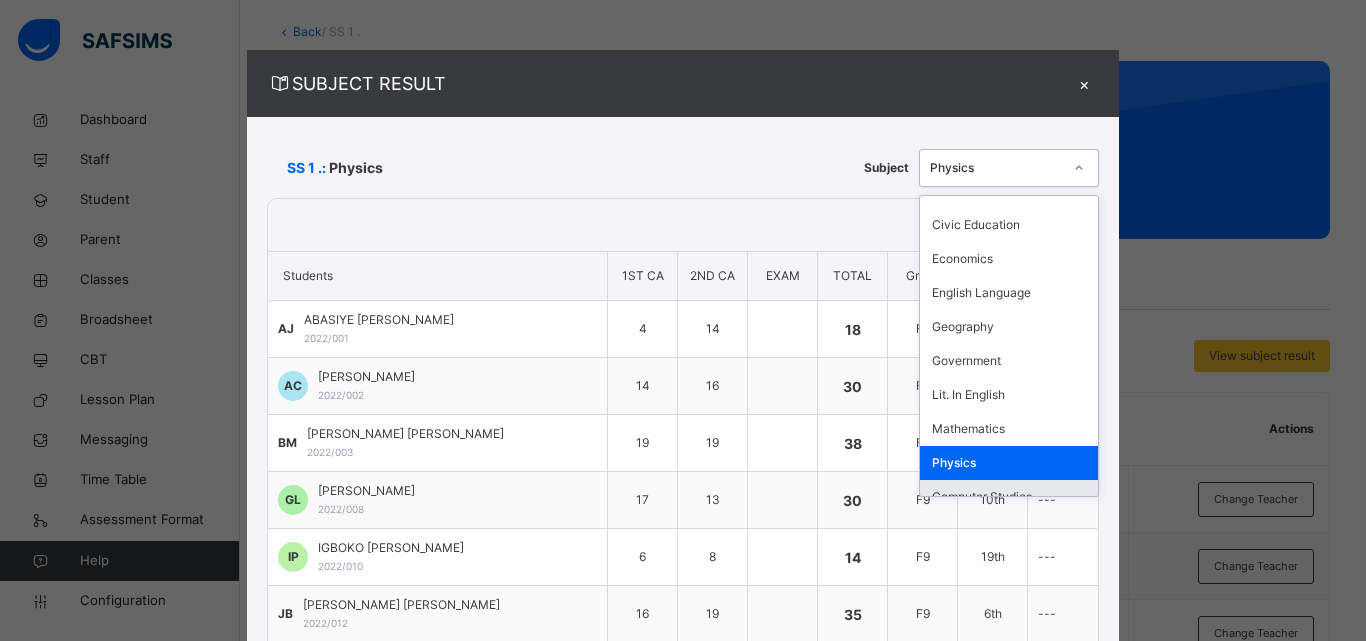 click on "Computer Studies" at bounding box center [1009, 497] 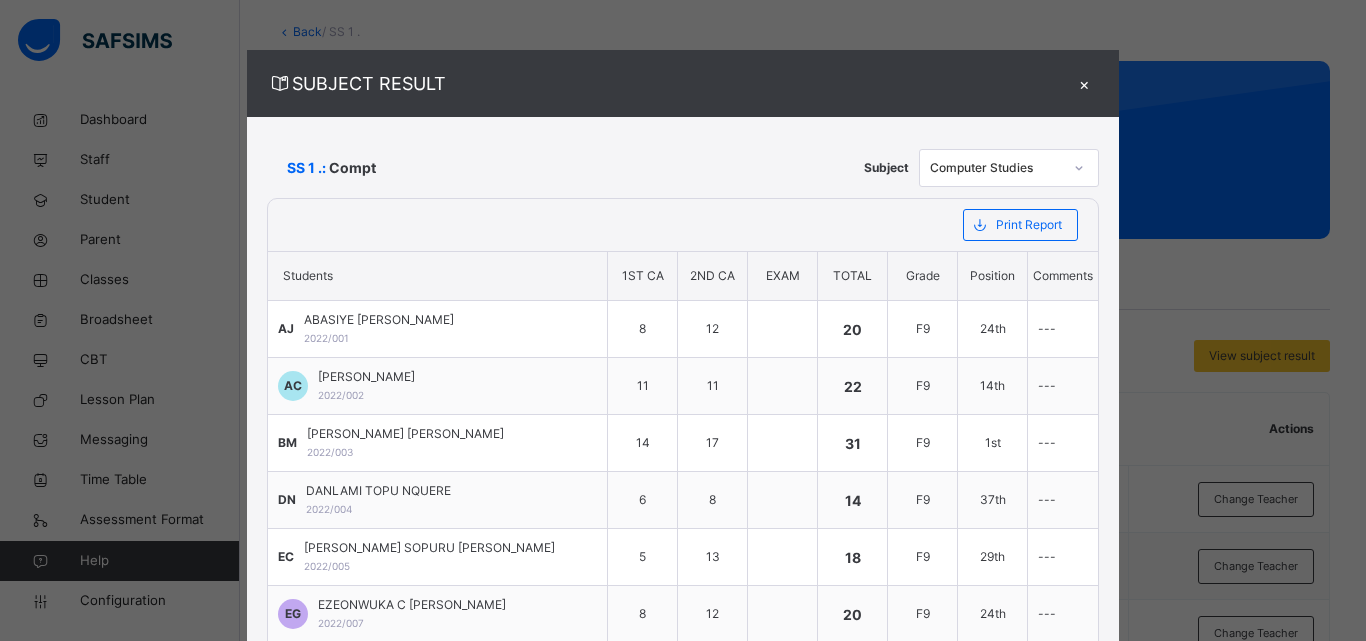 click on "×" at bounding box center [1084, 83] 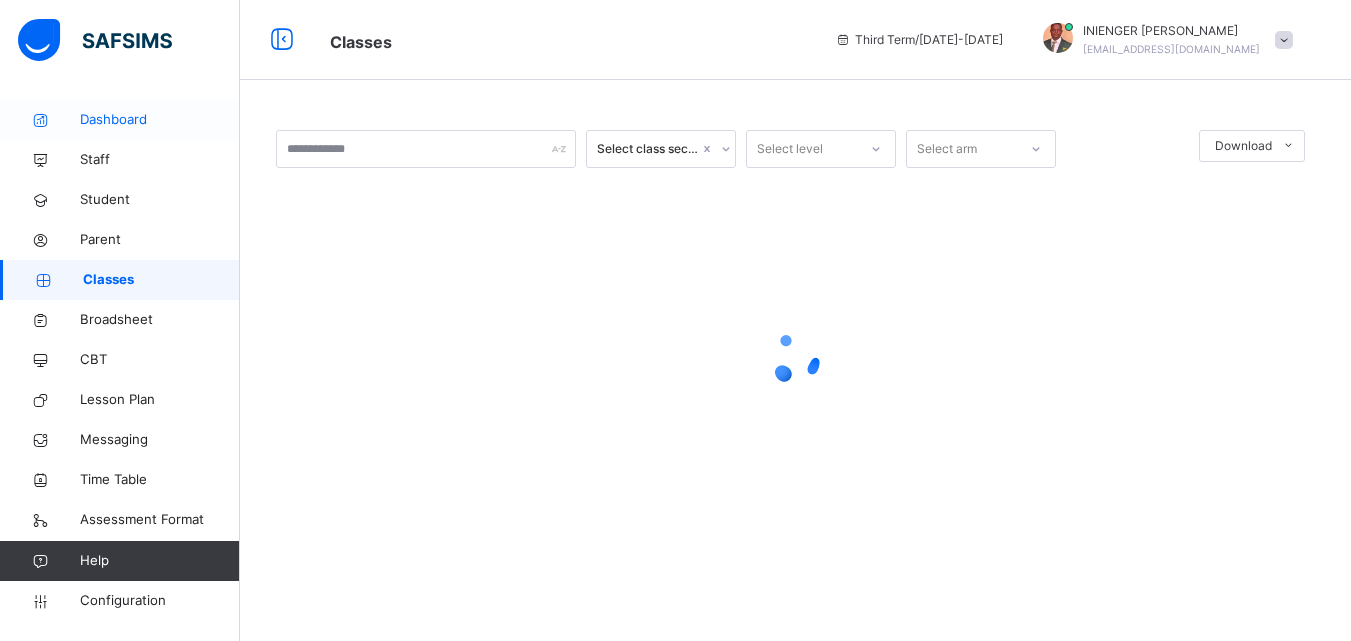 scroll, scrollTop: 0, scrollLeft: 0, axis: both 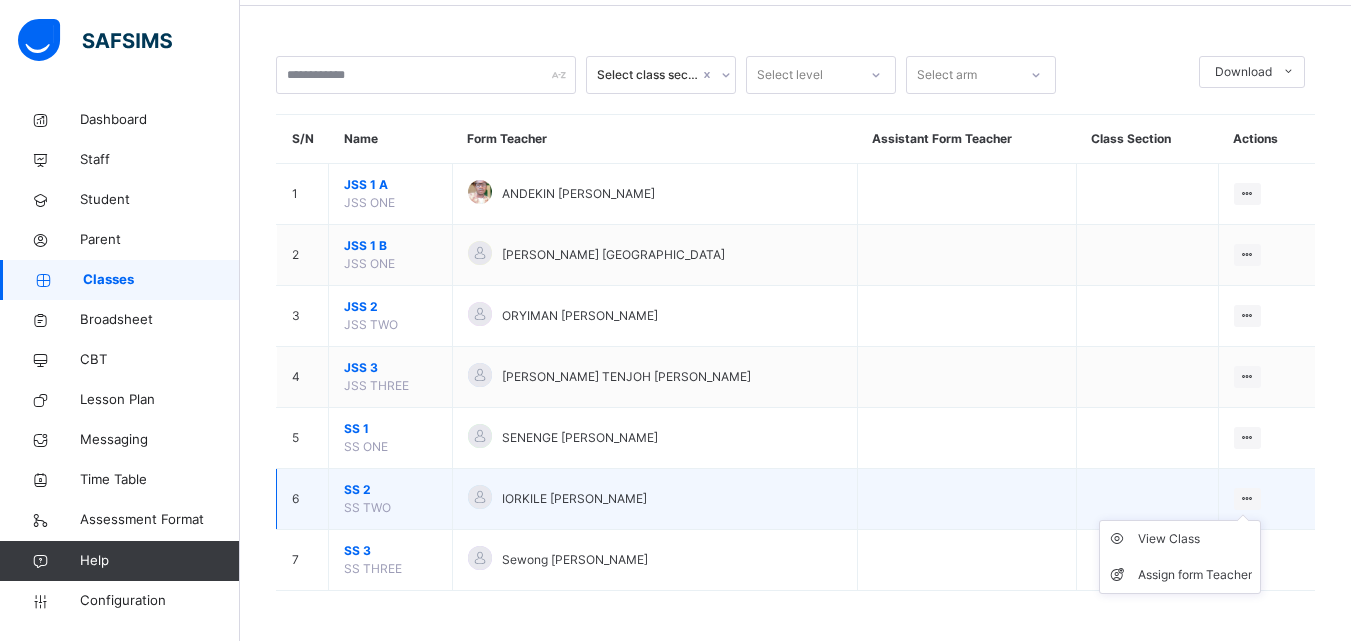 click at bounding box center [1247, 499] 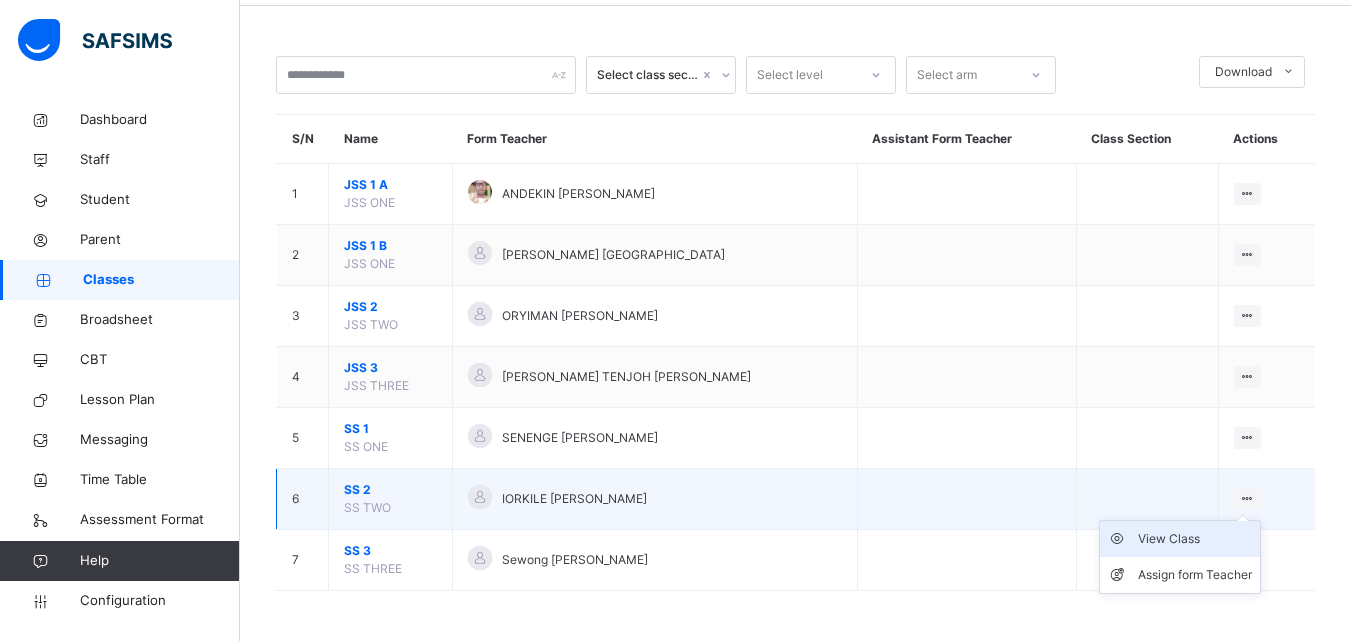 click on "View Class" at bounding box center (1195, 539) 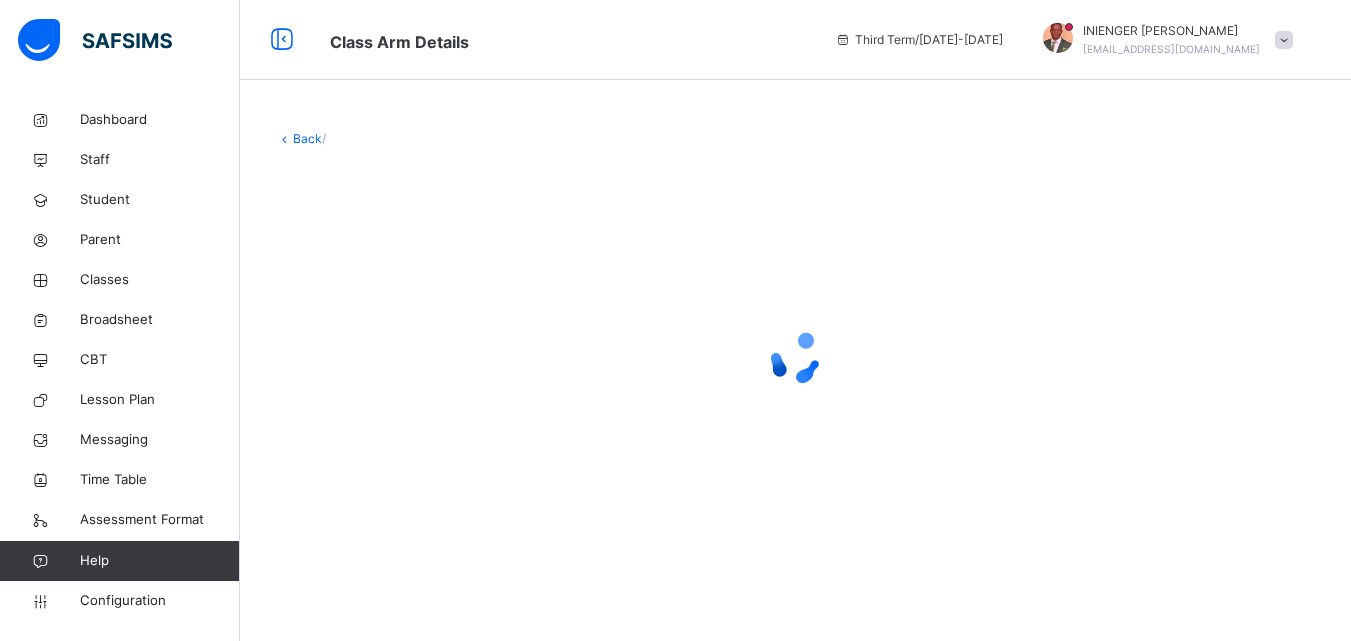 scroll, scrollTop: 0, scrollLeft: 0, axis: both 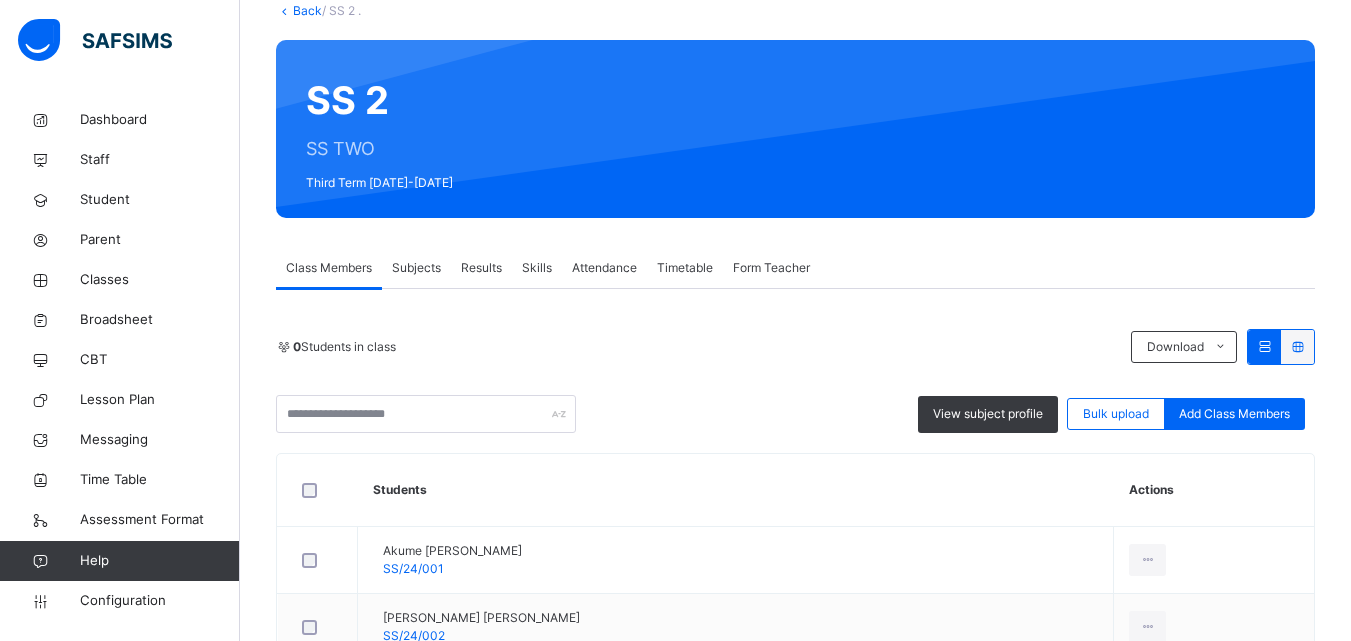 click on "Subjects" at bounding box center (416, 268) 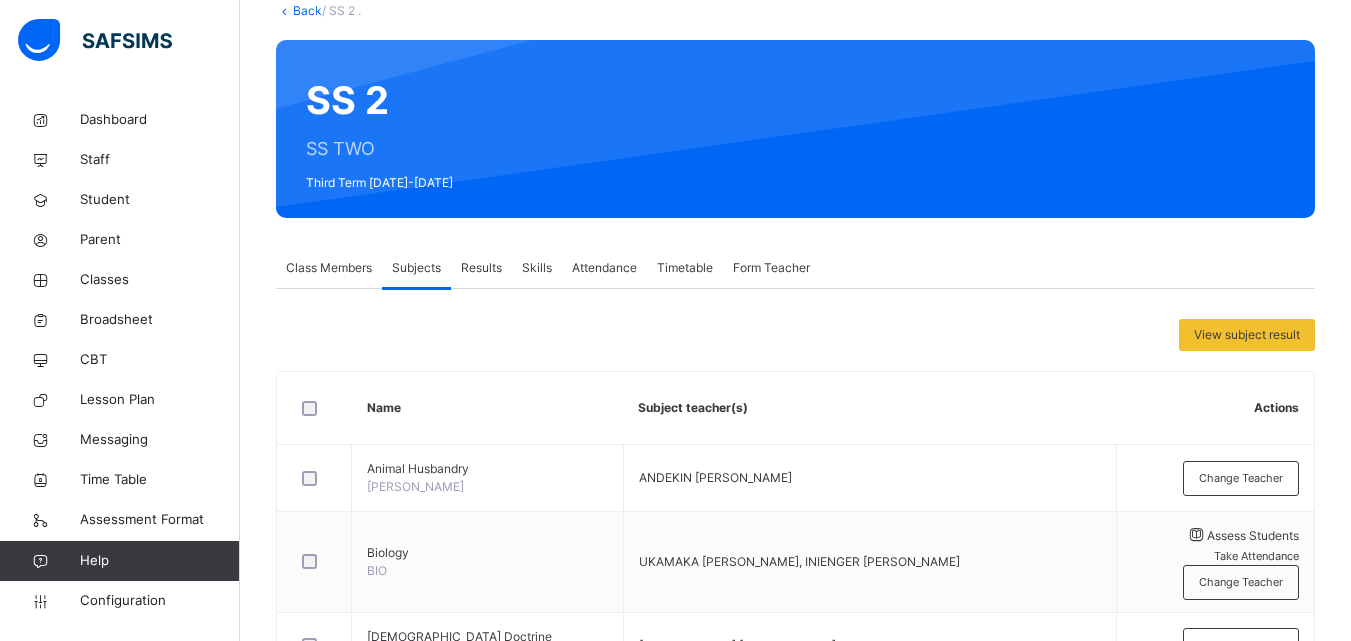 click on "Subjects" at bounding box center (416, 268) 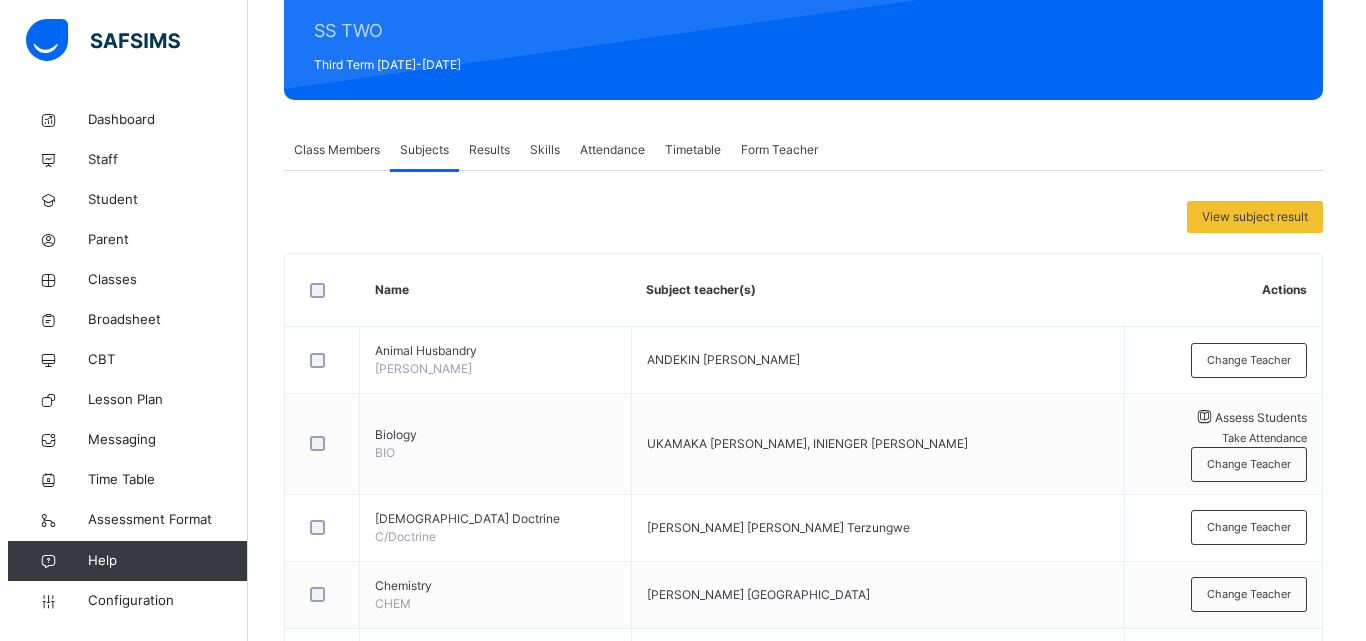 scroll, scrollTop: 244, scrollLeft: 0, axis: vertical 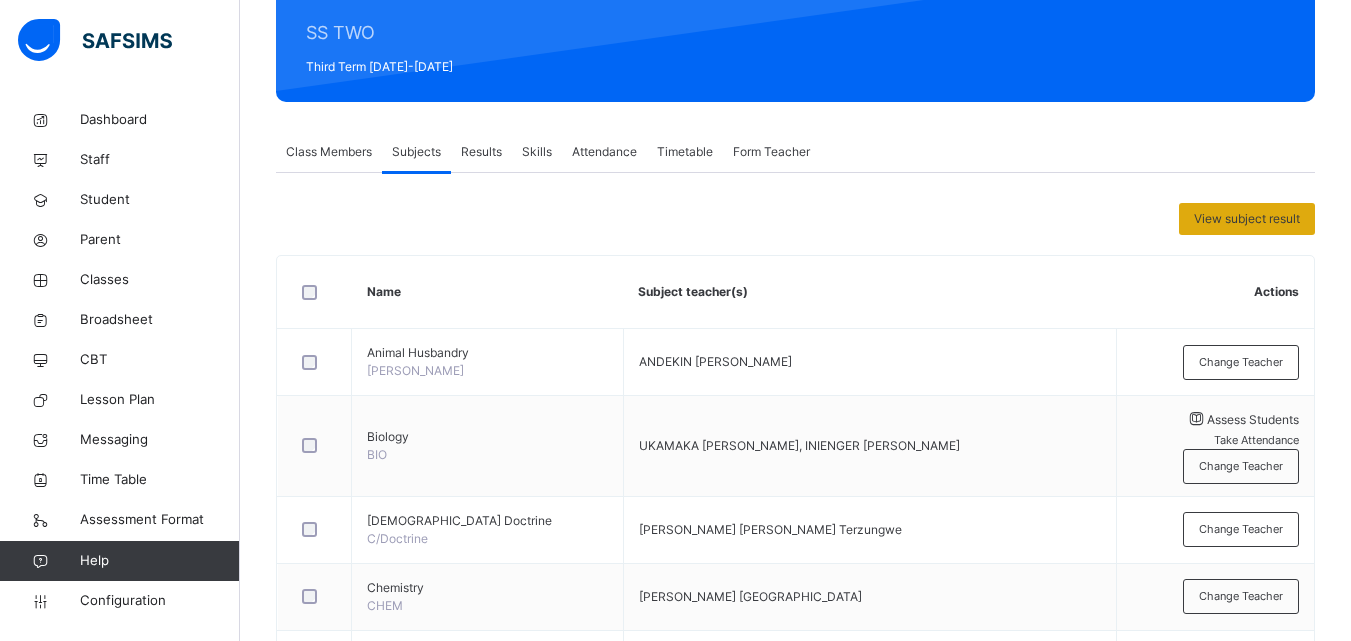 click on "View subject result" at bounding box center [1247, 219] 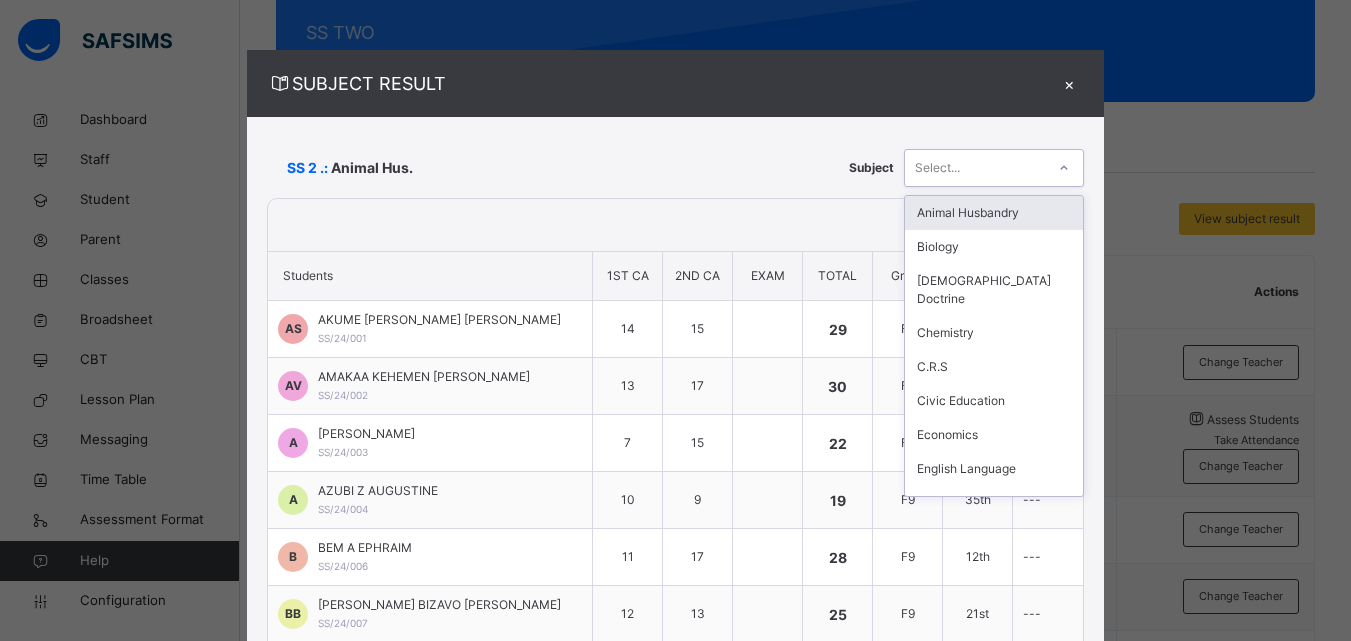 click 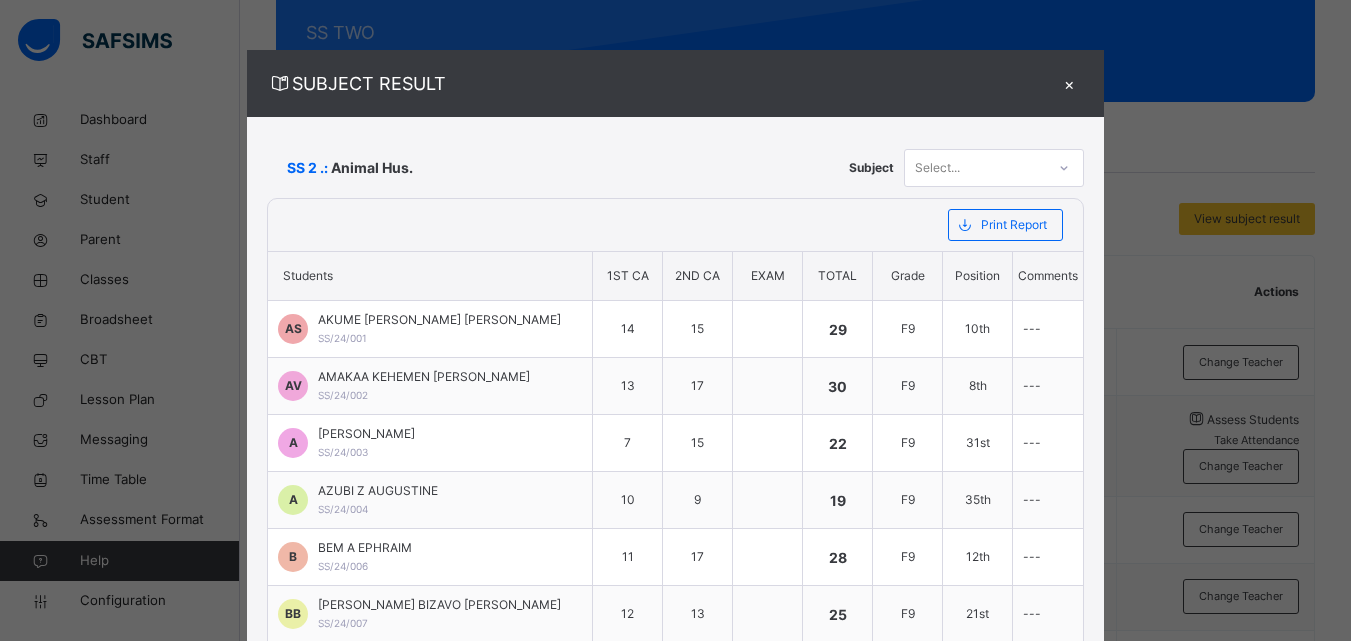 click 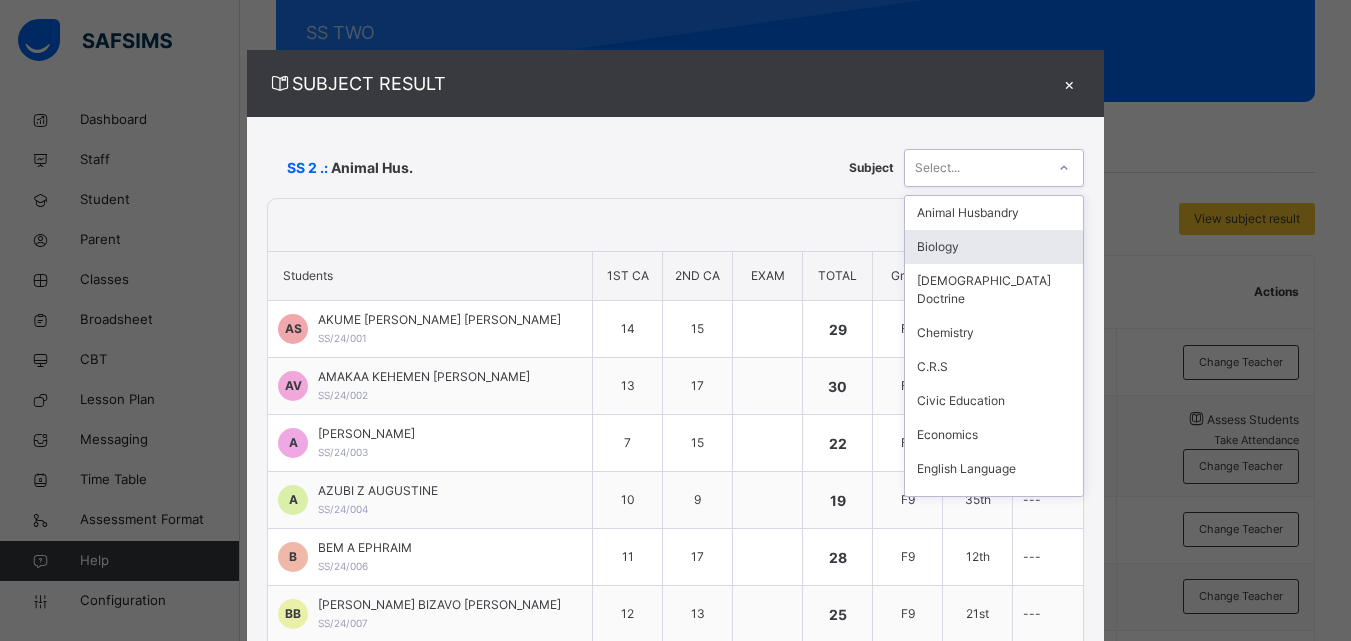 click on "Biology" at bounding box center (994, 247) 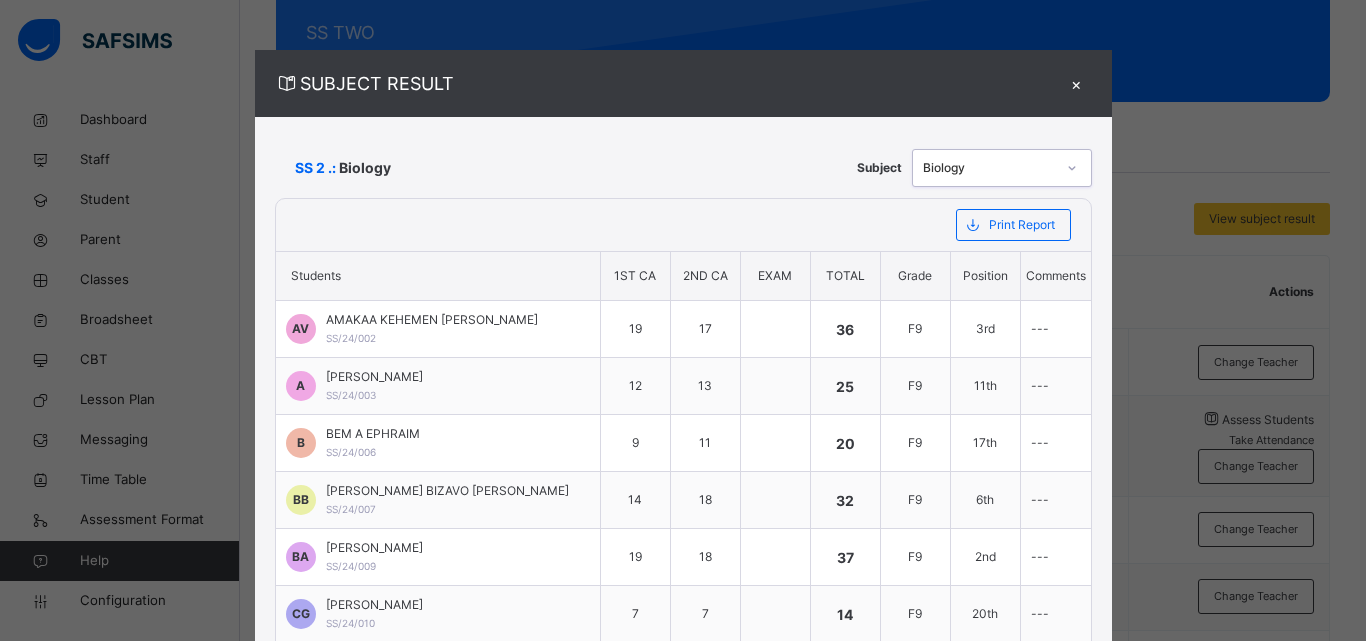 click 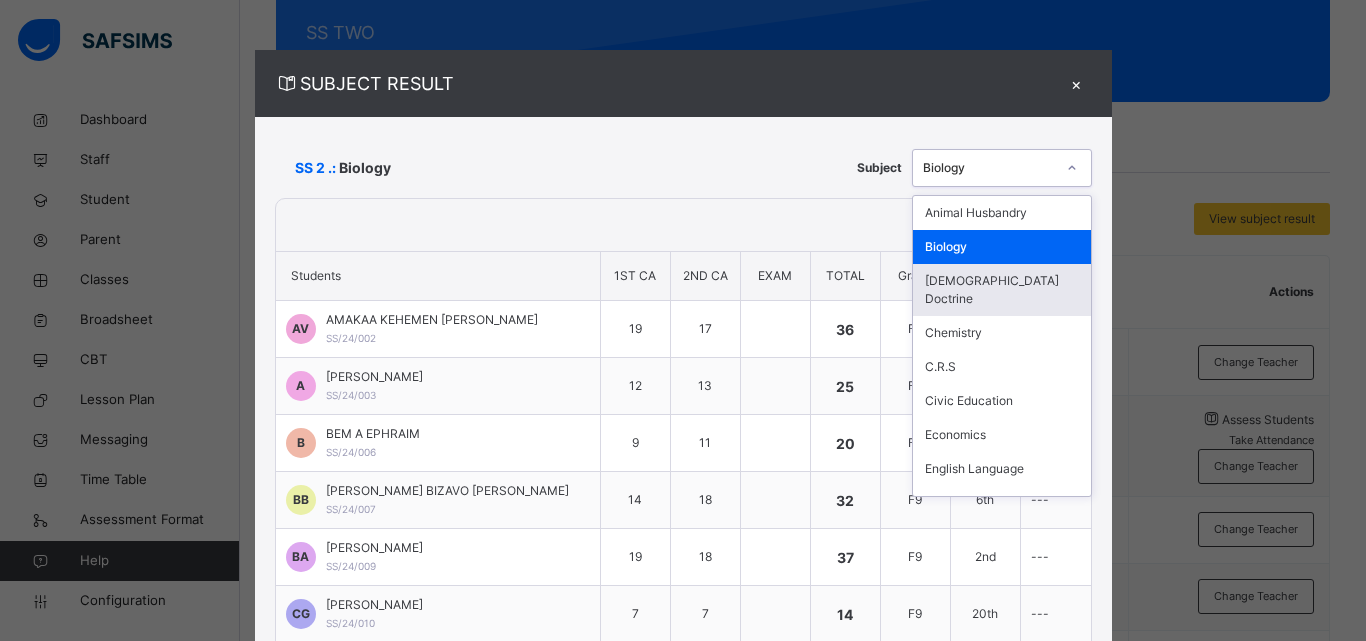 click on "[DEMOGRAPHIC_DATA] Doctrine" at bounding box center (1002, 290) 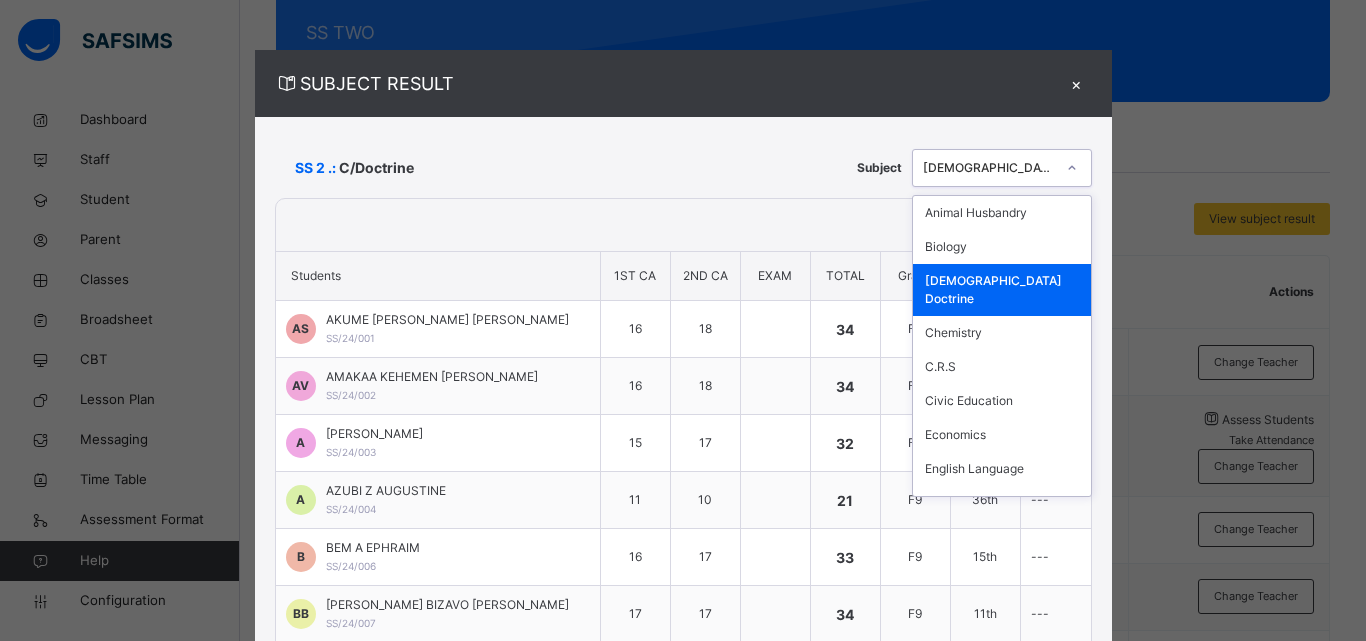 click 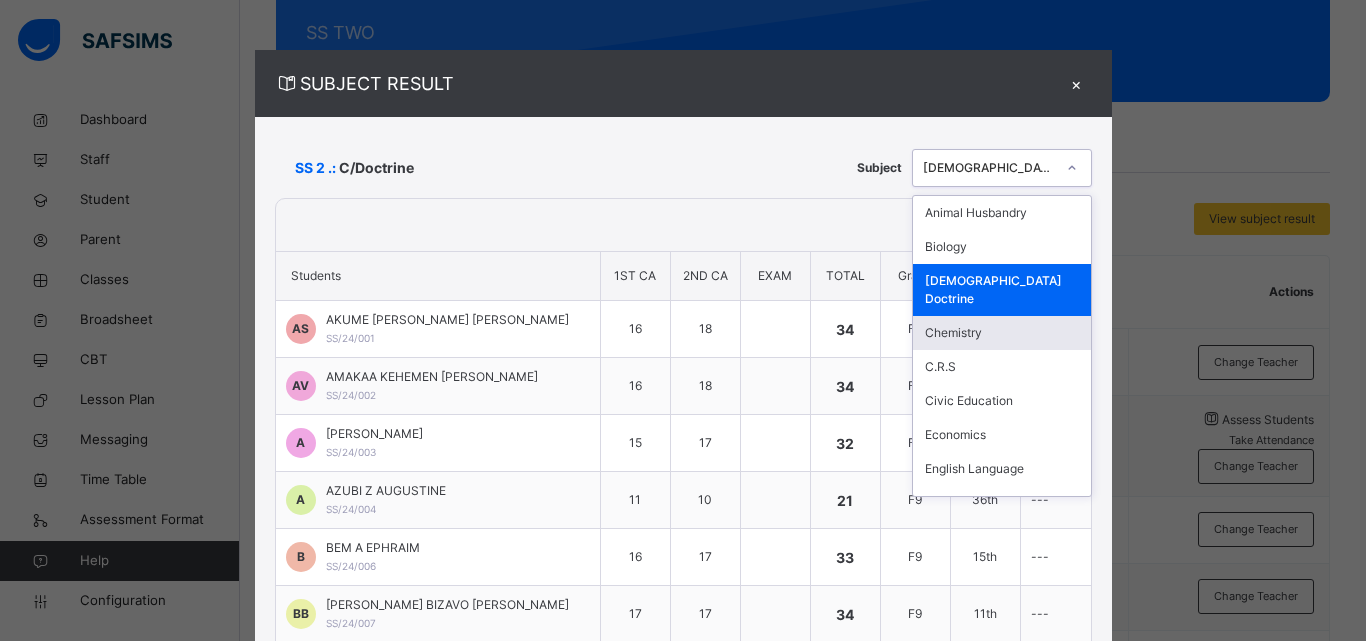 click on "Chemistry" at bounding box center (1002, 333) 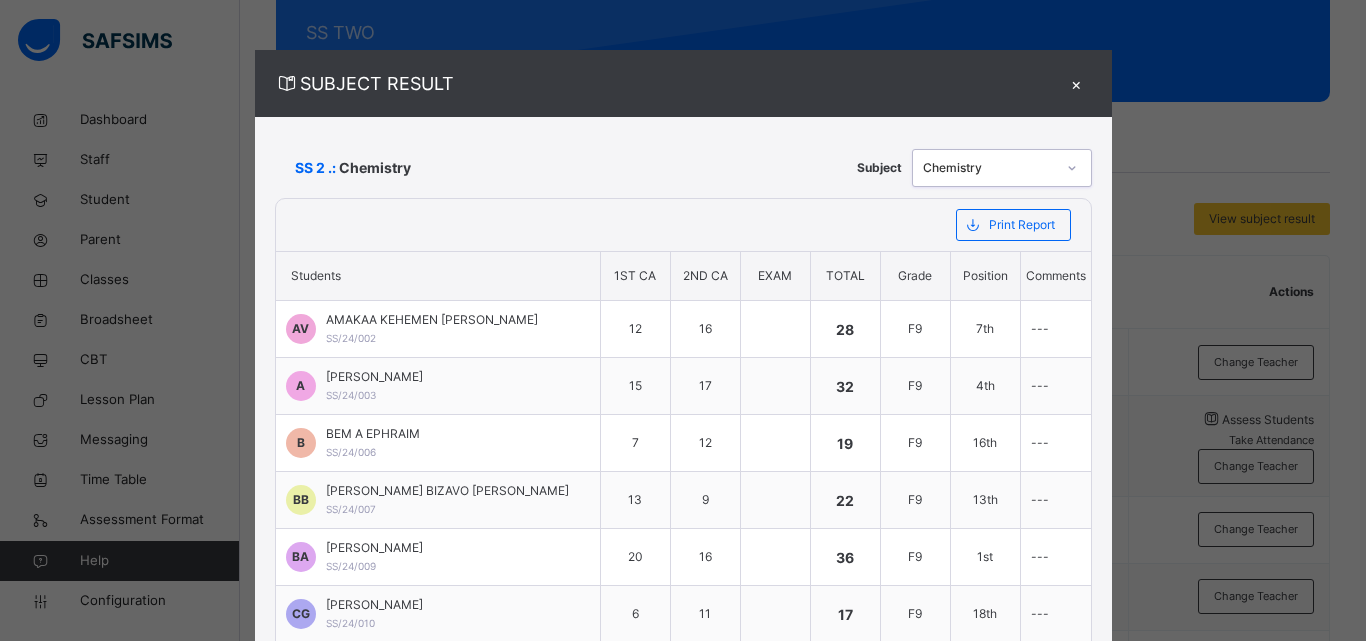 click 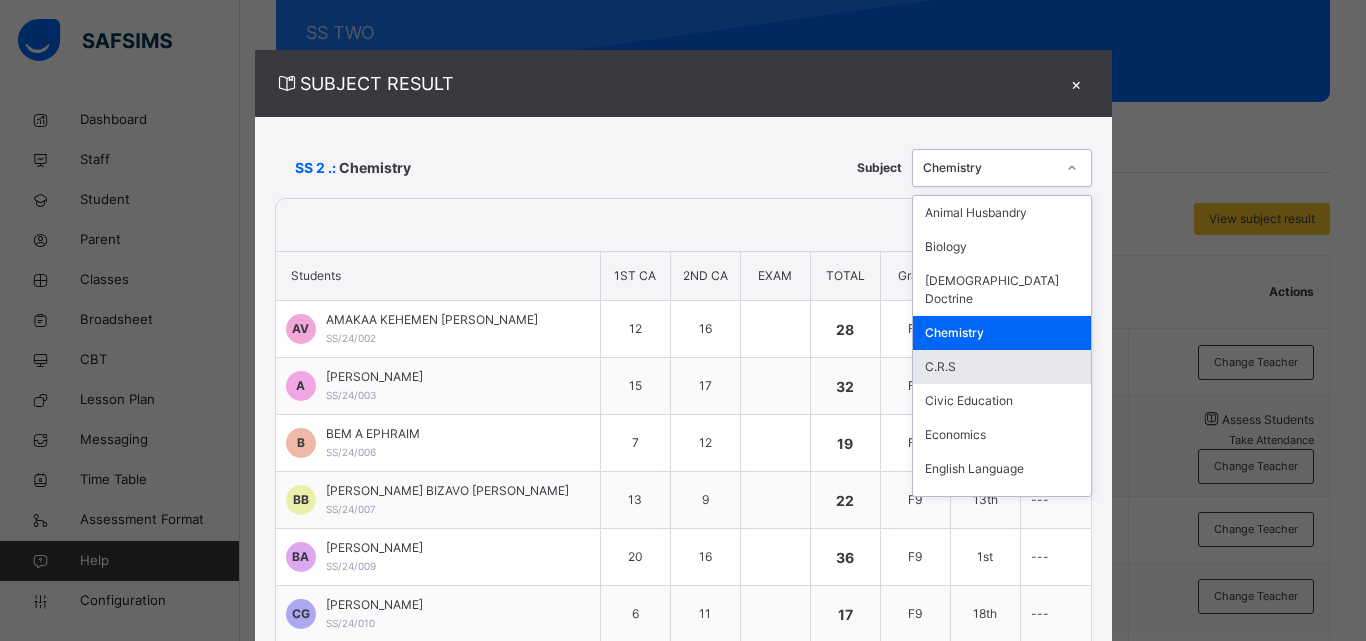 click on "C.R.S" at bounding box center (1002, 367) 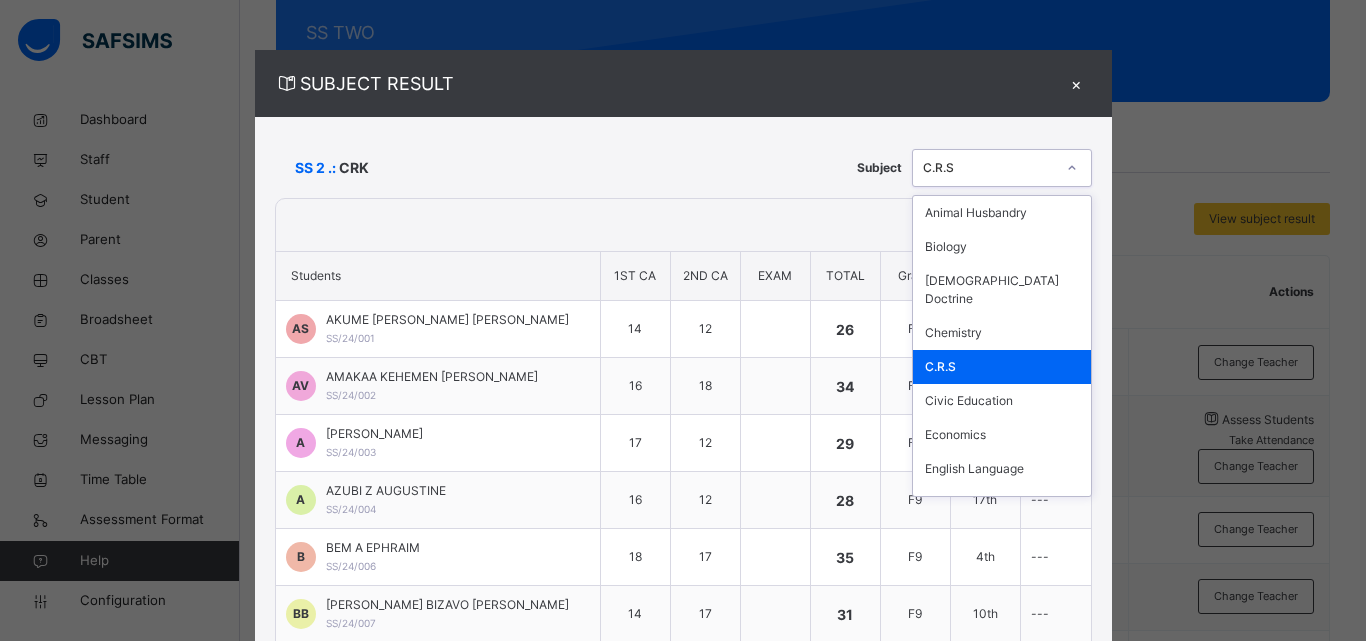 click 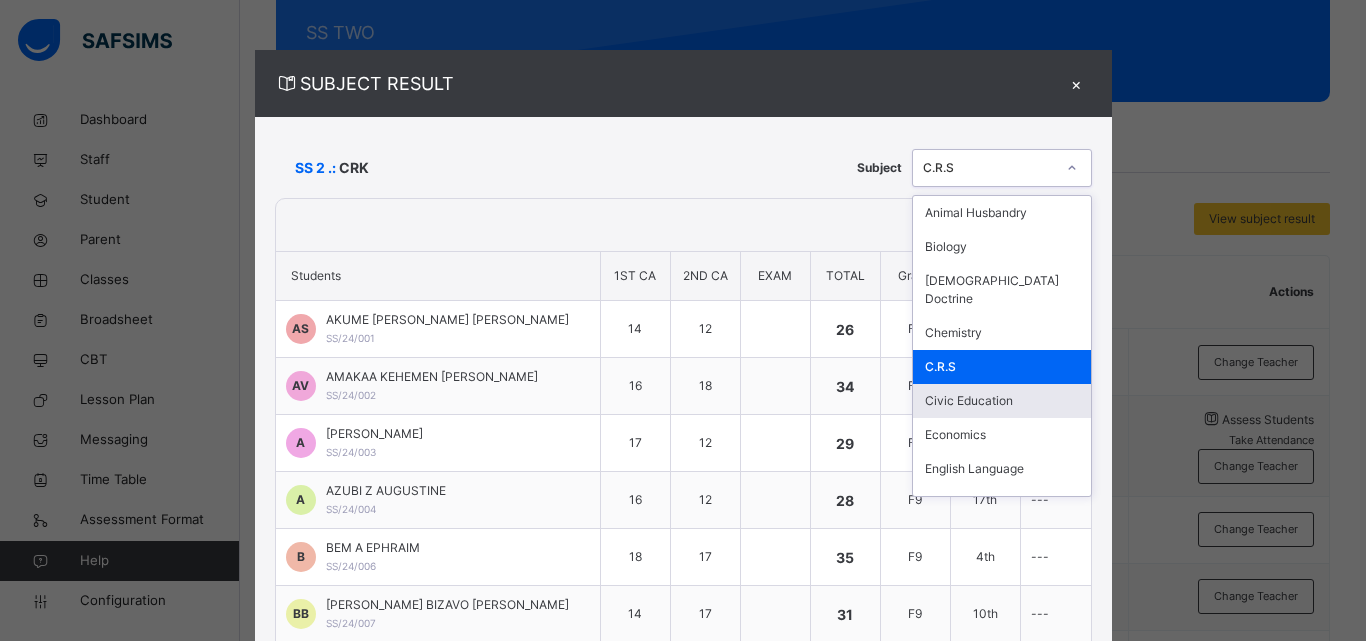 click on "Civic Education" at bounding box center [1002, 401] 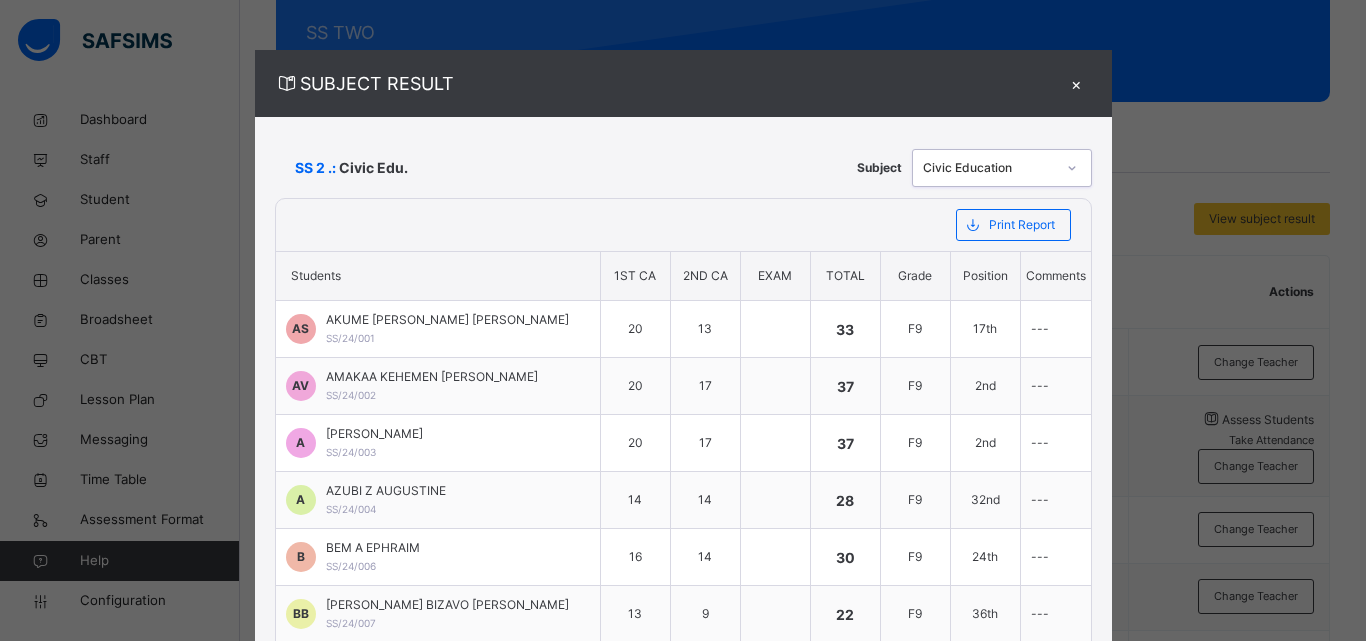 click at bounding box center (1072, 168) 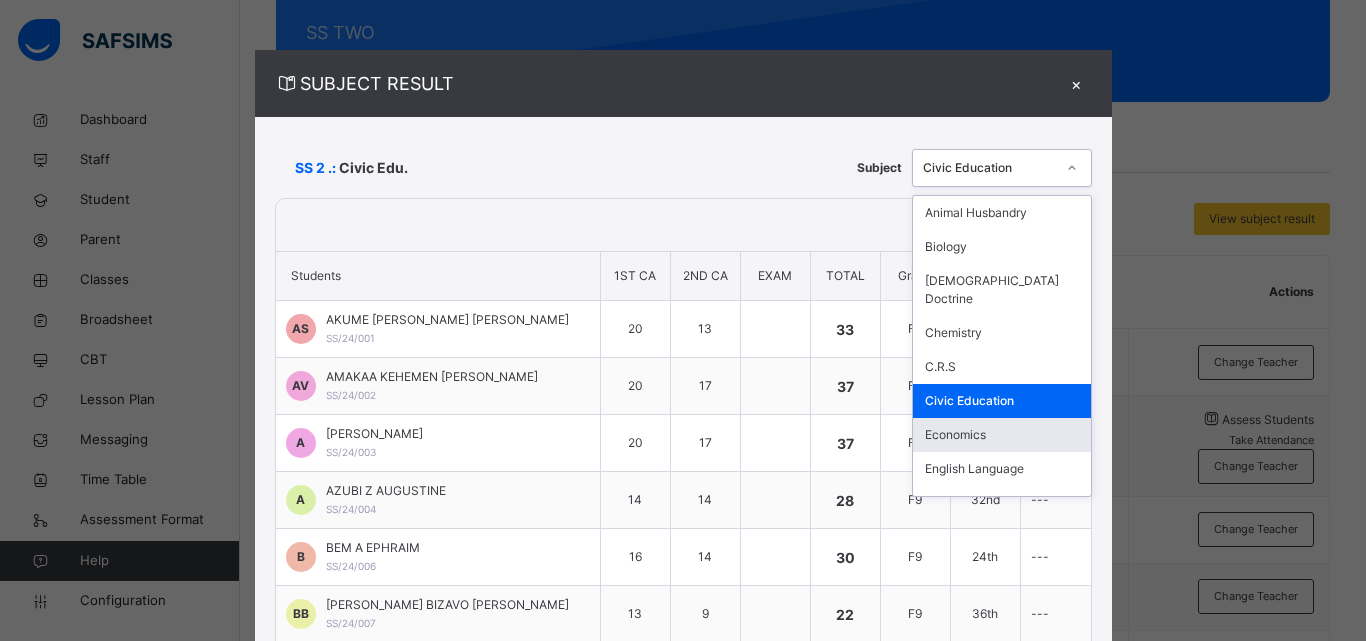 click on "Economics" at bounding box center (1002, 435) 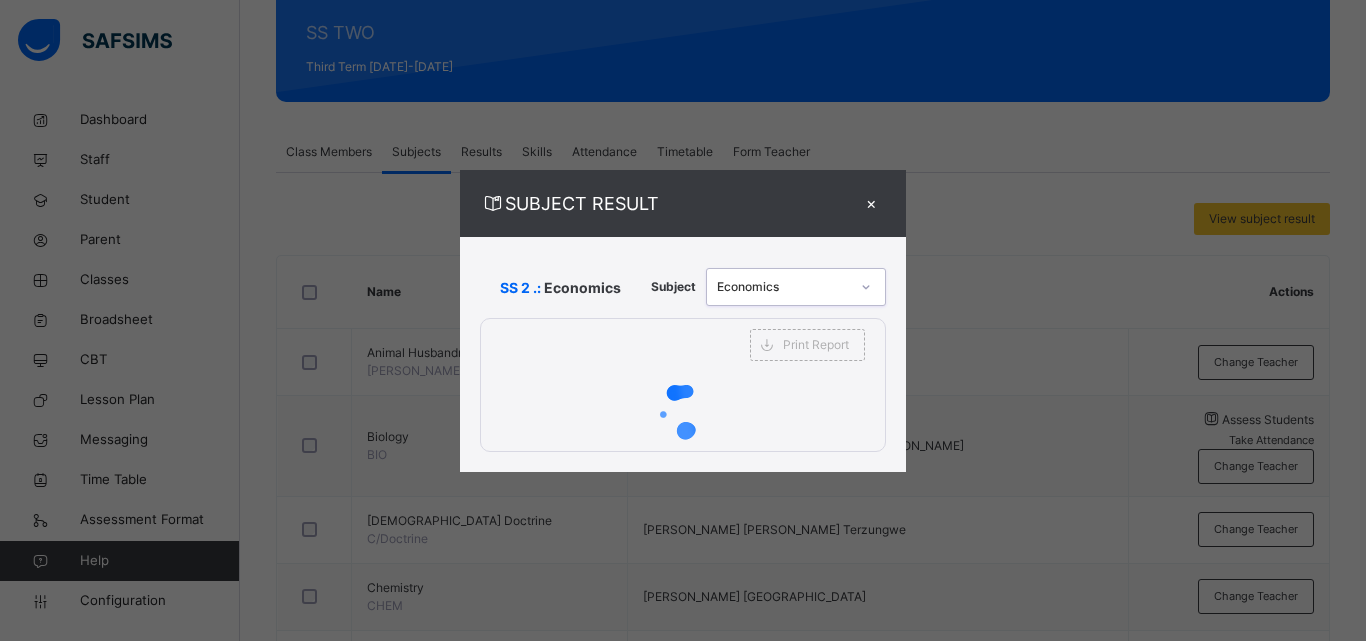 click on "SUBJECT RESULT   × SS 2 .:     Economics   Subject     option Economics, selected.     0 results available. Select is focused ,type to refine list, press Down to open the menu,  Economics Print Report SACRED HEART MINOR SEMINARY JAURO-YINU Date: 11th Jul 2025, 10:18:50 am Subject Result Class:  SS 2  Subject:  Economics S/NO Admission No. Students   1ST CA     2ND CA     EXAM   Total Grade Position Comments 1 SS/24/001 AKUME  FIDELIS SAMUEL FIDELIS SAMUEL 20 13 33 F9 17th --- 2 SS/24/002 AMAKAA  KEHEMEN VICTOR 20 17 37 F9 2nd --- 3 SS/24/003 AUGUSTINE  N MOSES  20 17 37 F9 2nd --- 4 SS/24/004 AZUBI  Z AUGUSTINE  14 14 28 F9 32nd --- 5 SS/24/006 BEM  A EPHRAIM   16 14 30 F9 24th --- 6 SS/24/007 BENJAMIN BIZAVO BENEDICT 13 9 22 F9 36th --- 7 SS/24/009 BONIFACE RAPHAEL AONDOVER 17 16 33 F9 17th --- 8 SS/24/010 CHINEDU C GODWILL 14 13 27 F9 34th --- 9 SS/24/011 DANIEL LAAPELEVI MAJI 14 13 27 F9 34th --- 10 SS/24/012 DANLADI JAMES CEM 15 15 30 F9 24th --- 11 SS/24/013 DIKE CHINENEREM O DIVINE 18 16 34 F9 13th" at bounding box center [683, 320] 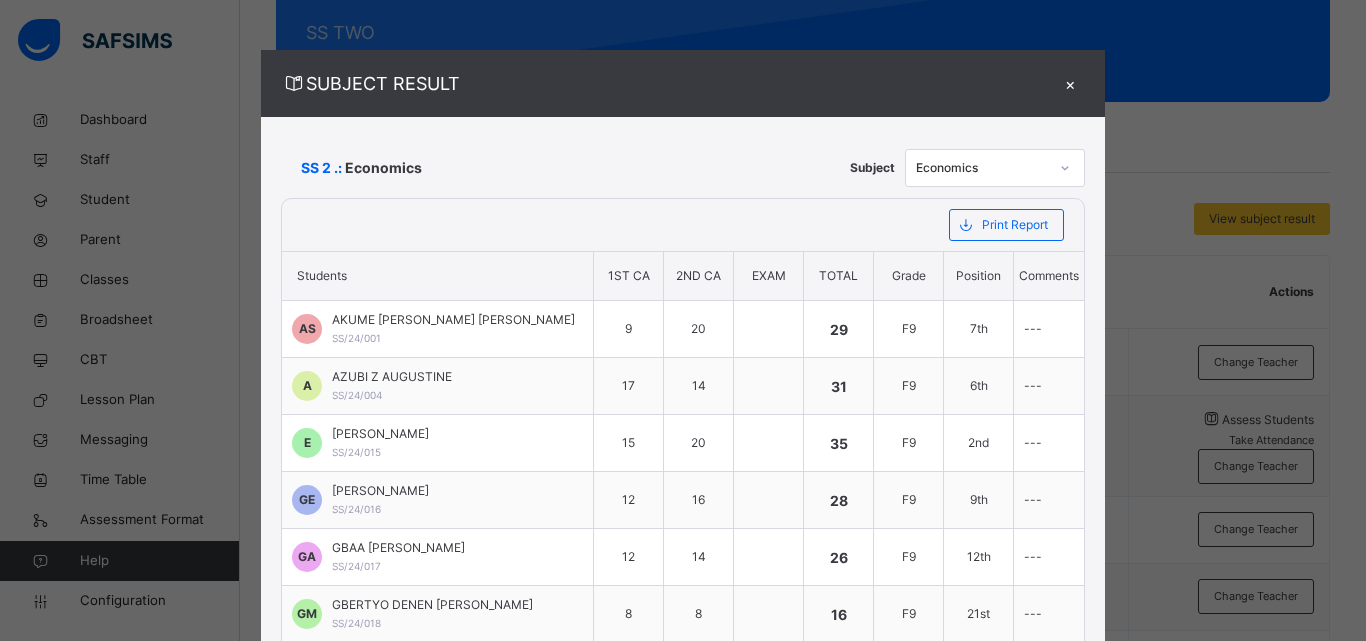 click 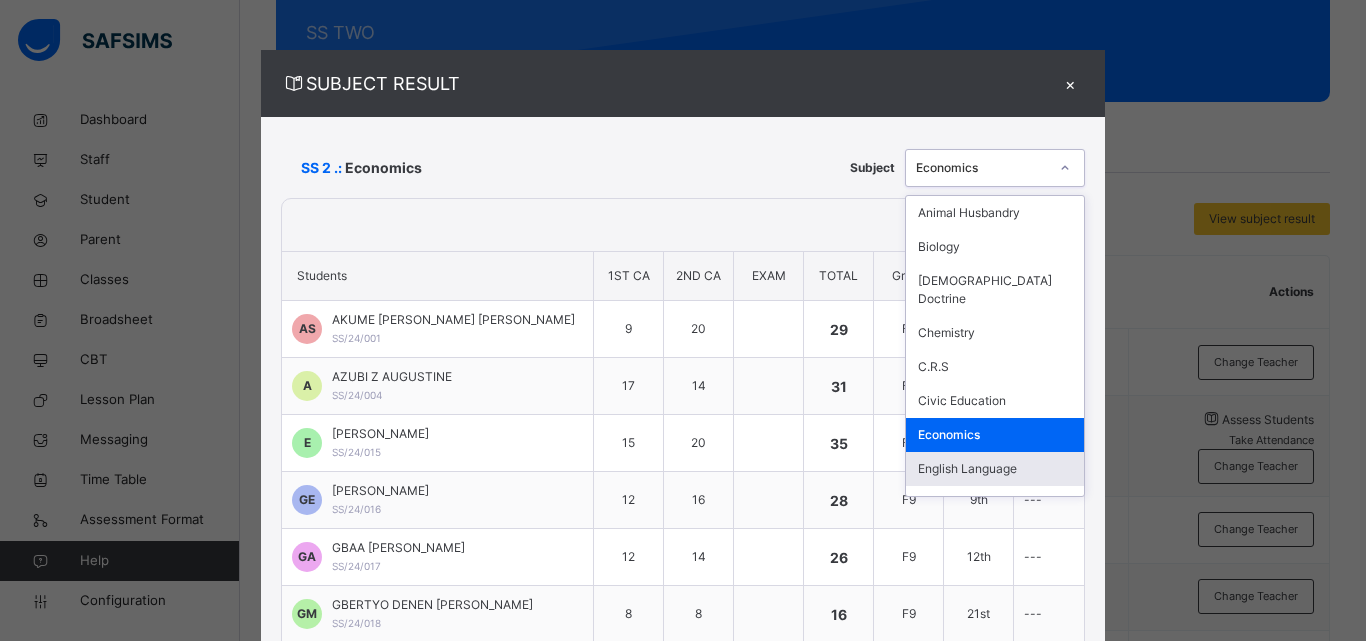 click on "English Language" at bounding box center (995, 469) 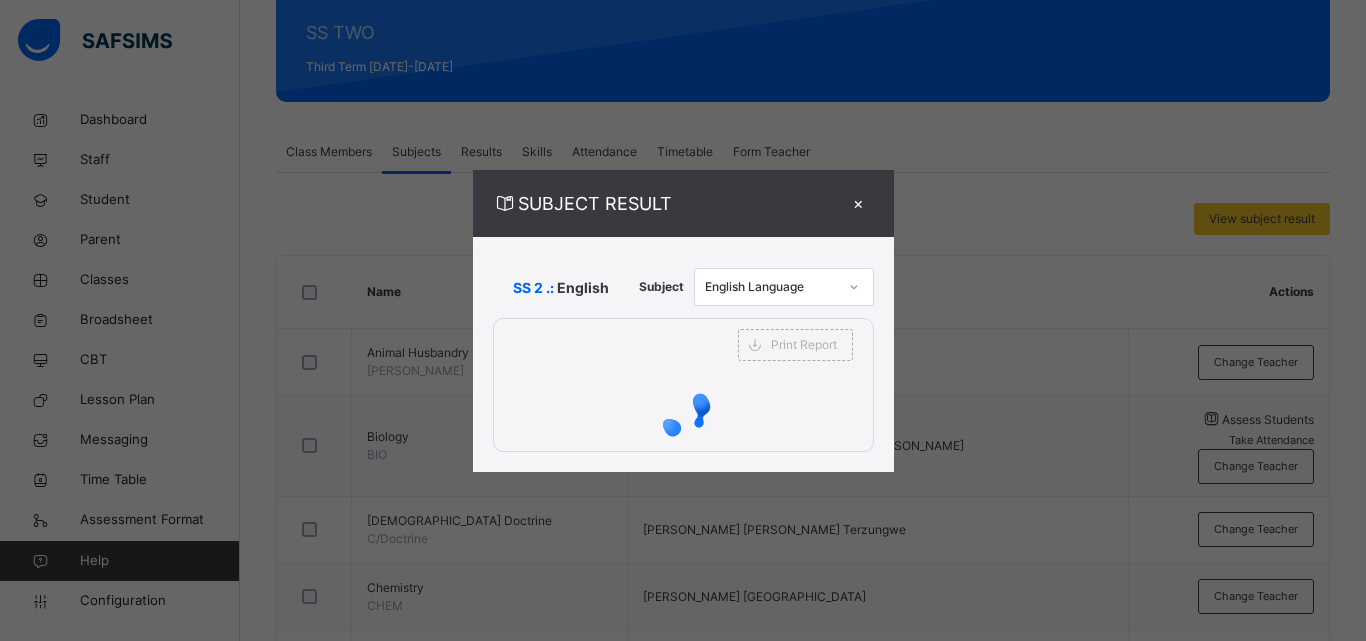 click on "SUBJECT RESULT   × SS 2 .:     English   Subject   English Language Print Report SACRED HEART MINOR SEMINARY JAURO-YINU Date: 11th Jul 2025, 10:19:09 am Subject Result Class:  SS 2  Subject:  English S/NO Admission No. Students   1ST CA     2ND CA     EXAM   Total Grade Position Comments 1 SS/24/001 AKUME  FIDELIS SAMUEL FIDELIS SAMUEL 9 20 29 F9 7th --- 2 SS/24/004 AZUBI  Z AUGUSTINE  17 14 31 F9 6th --- 3 SS/24/015 EZEIMO C AUGUSTINE  15 20 35 F9 2nd --- 4 SS/24/016 GABRIEL T EMMANUEL 12 16 28 F9 9th --- 5 SS/24/017 GBAA L ALEXANDER 12 14 26 F9 12th --- 6 SS/24/018 GBERTYO DENEN MURPHY 8 8 16 F9 21st --- 7 SS/24/019 GODFREY NTAI JOSEPH 16 16 32 F9 5th --- 8 SS/24/020 INGBIAN BONAVENTURE BONAVENTURE 7 10 17 F9 19th --- 9 SS/24/023 JORO TANKO AUSTINE 13 4 17 F9 19th --- 10 SS/24/024 JOSEPH BENEDITH BENEDITH 17 16 33 F9 4th --- 11 SS/24/027 NAKORAN V CHRISTIAN 19 16 35 F9 2nd --- 12 SS/24/028 NICHOLAS GEMANEN TYOLANGA 12 17 29 F9 7th --- 13 SS/24/031 PAUL LA PONTIBANUS 20 18 38 F9 1st --- 14 SS/24/032 13 14" at bounding box center [683, 320] 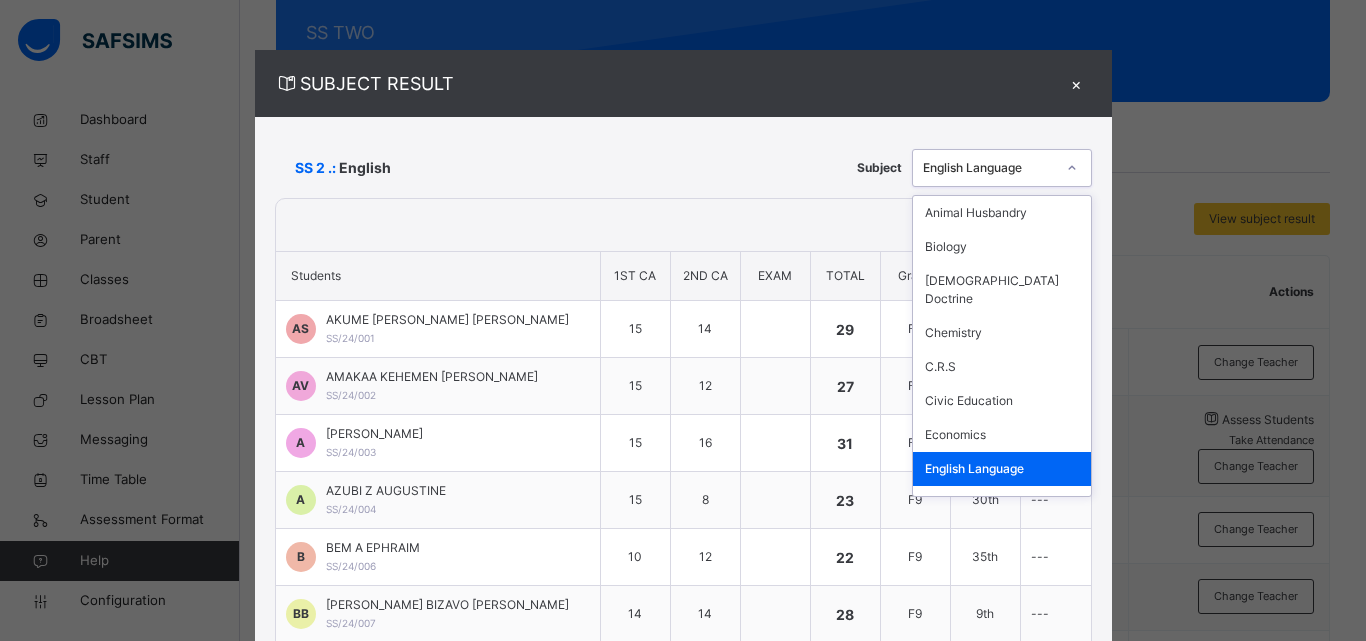click 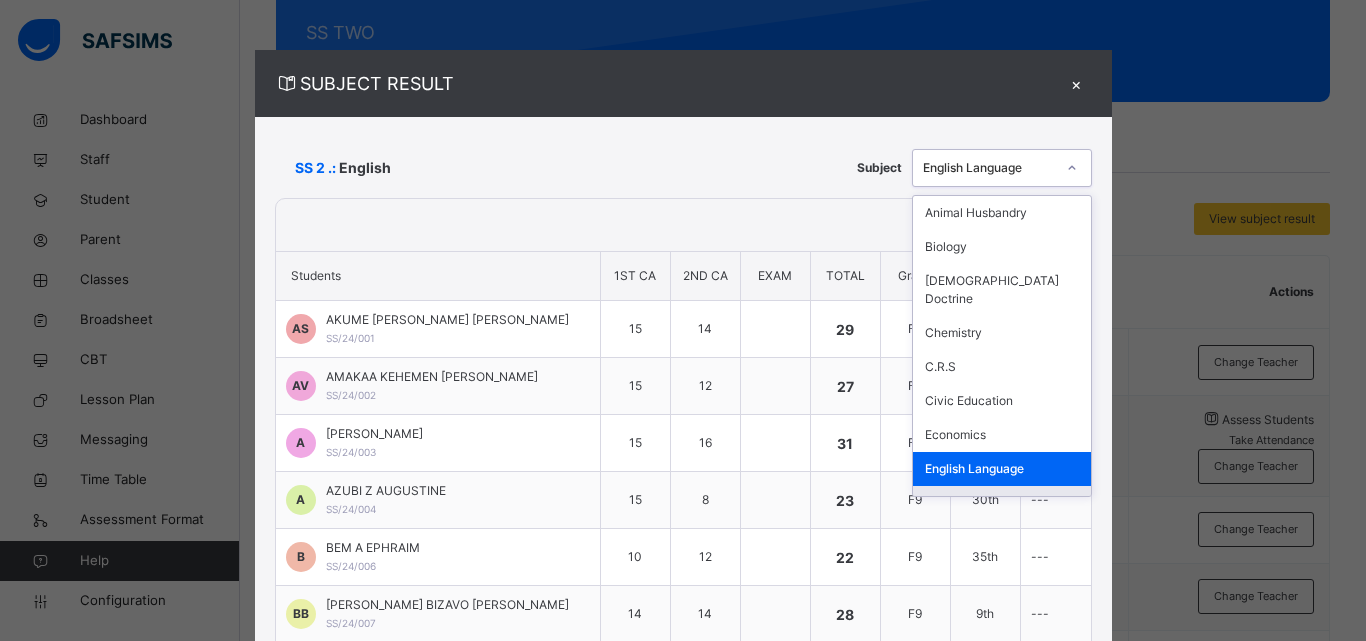click on "Animal Husbandry Biology Catholic Doctrine  Chemistry C.R.S Civic Education Economics English Language Geography Government Lit. In English Mathematics Physics Computer Studies" at bounding box center [1002, 346] 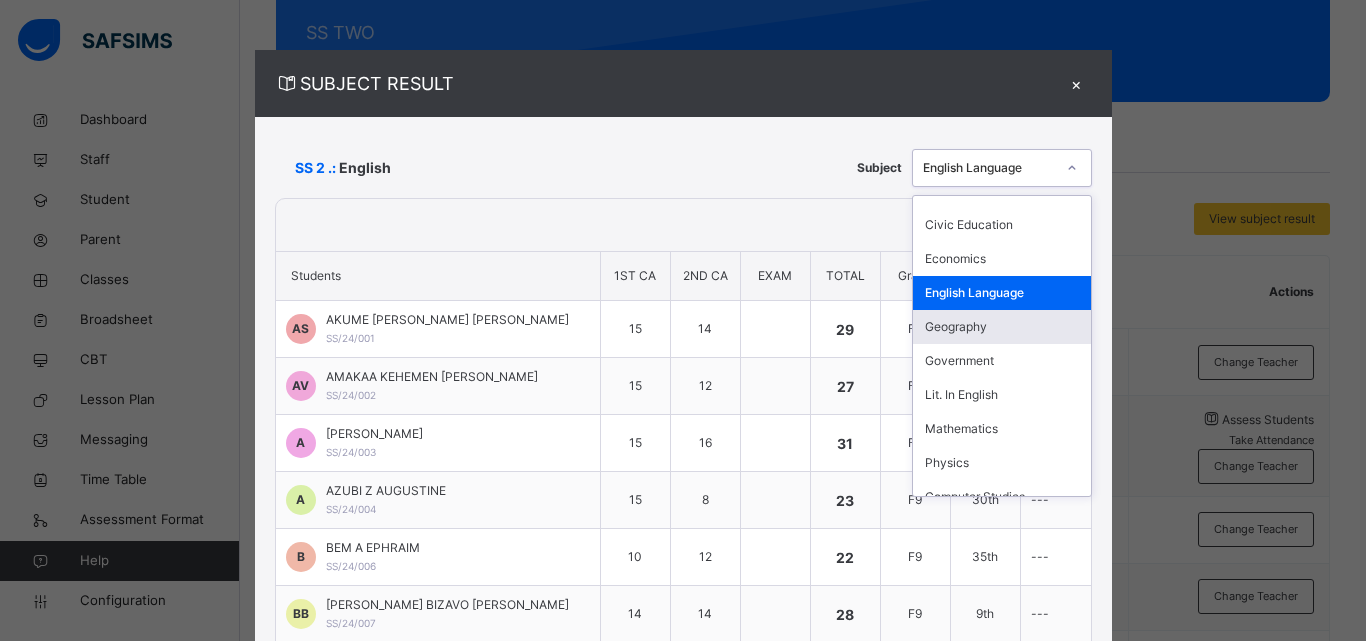 click on "Geography" at bounding box center [1002, 327] 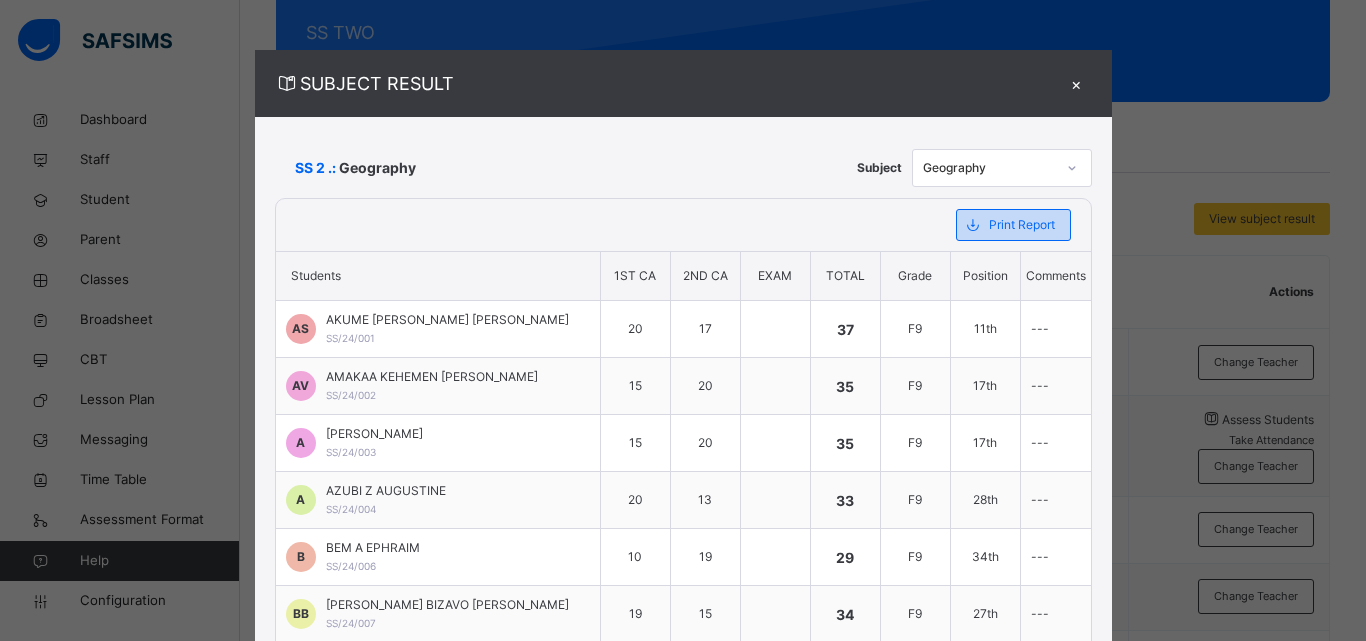 click on "Print Report" at bounding box center (1022, 225) 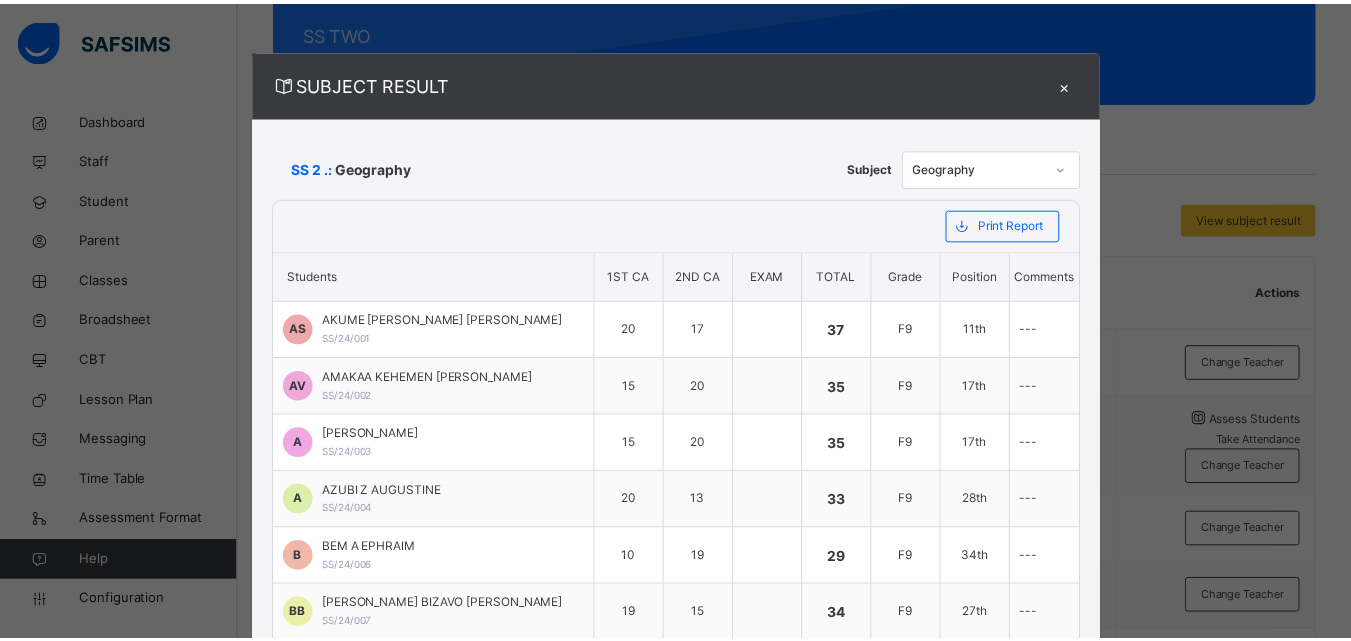 scroll, scrollTop: 0, scrollLeft: 0, axis: both 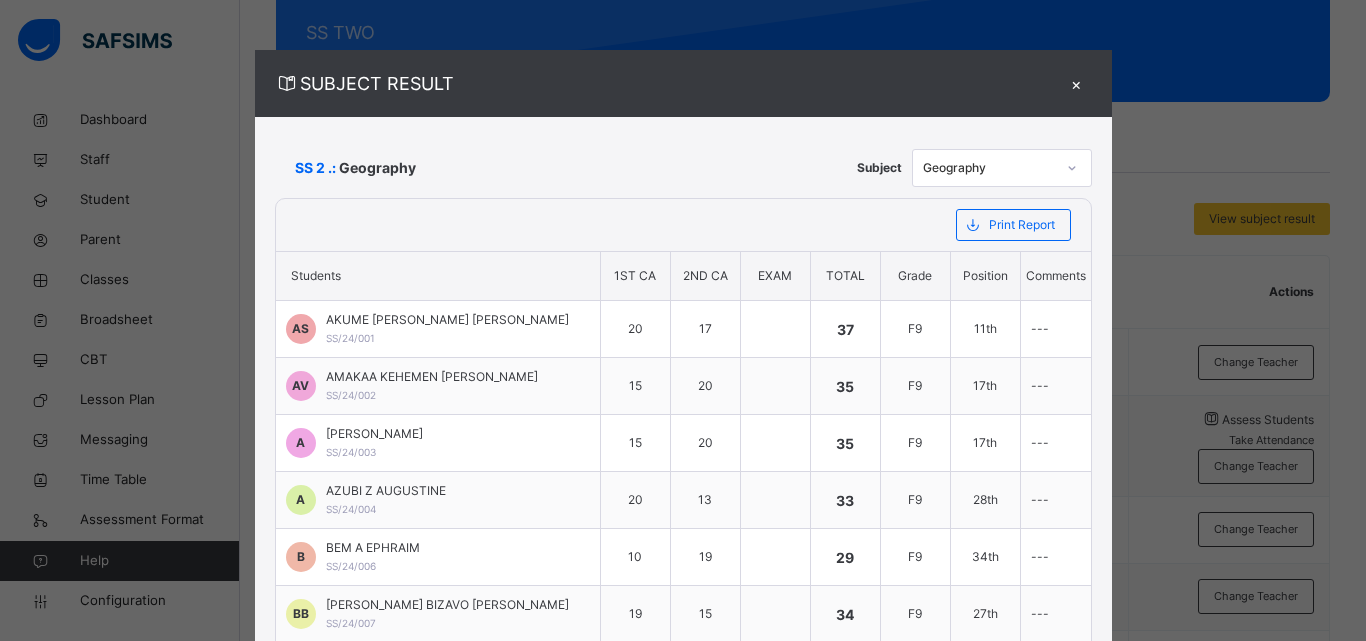 click at bounding box center [1072, 168] 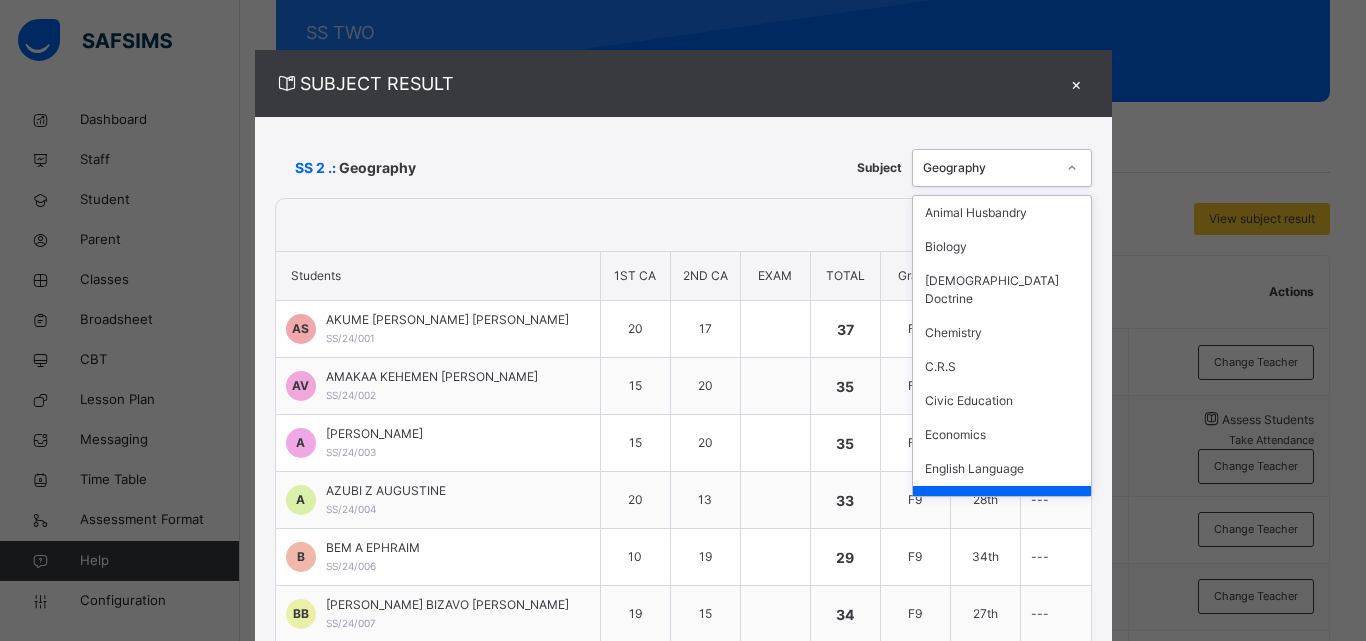 click 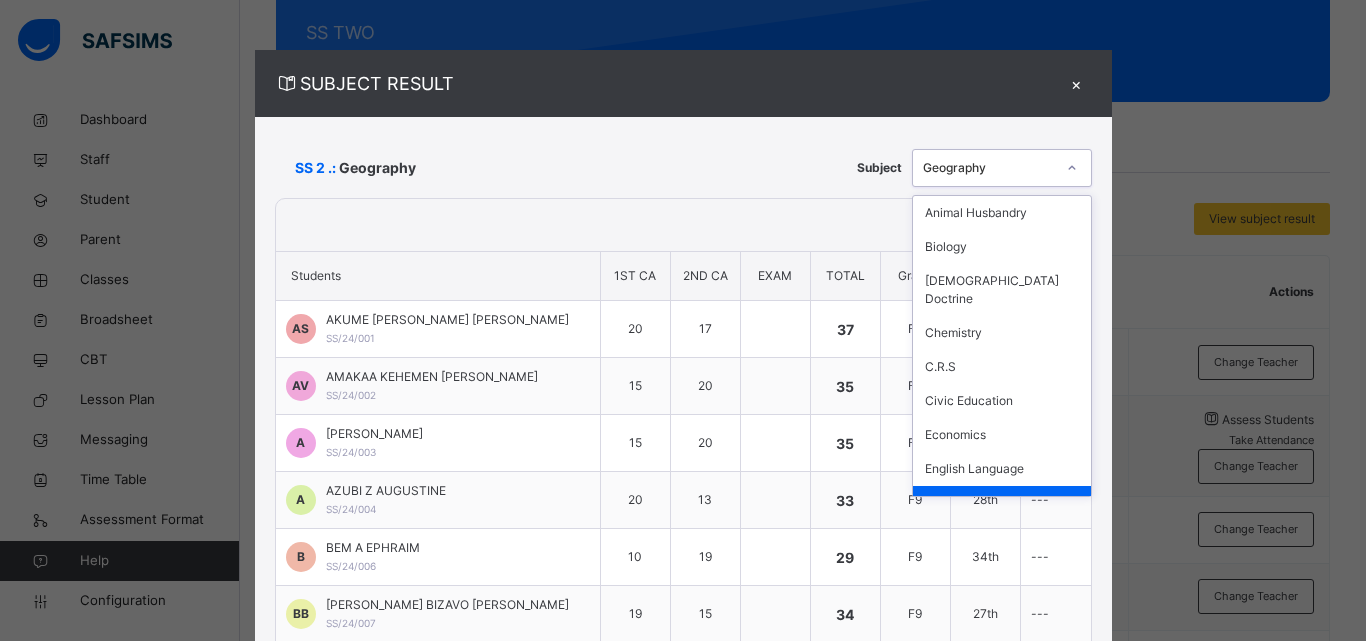click 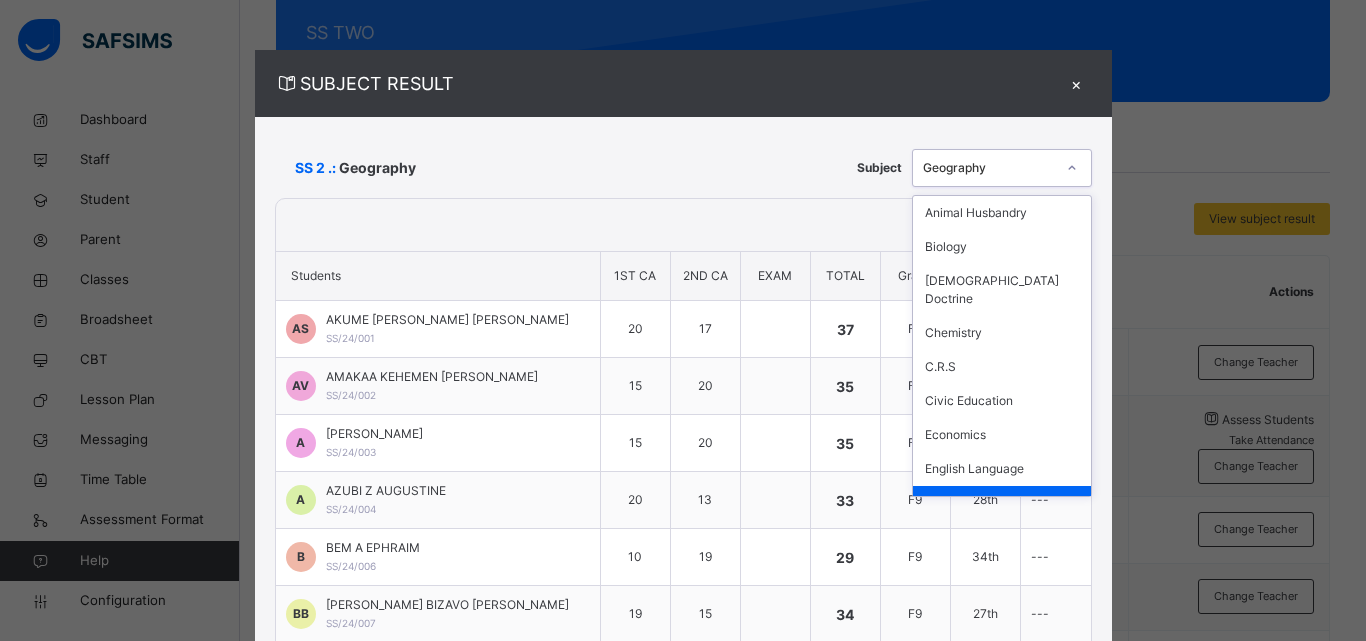 click on "Government" at bounding box center (1002, 537) 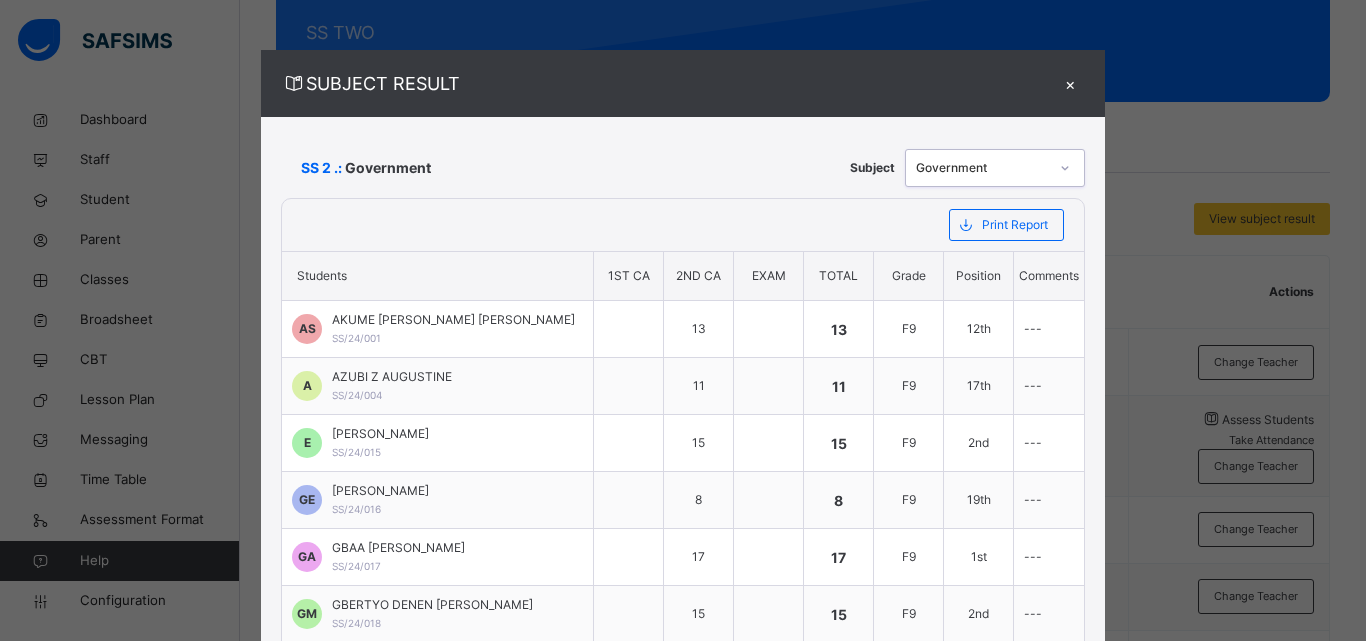 click at bounding box center (1065, 168) 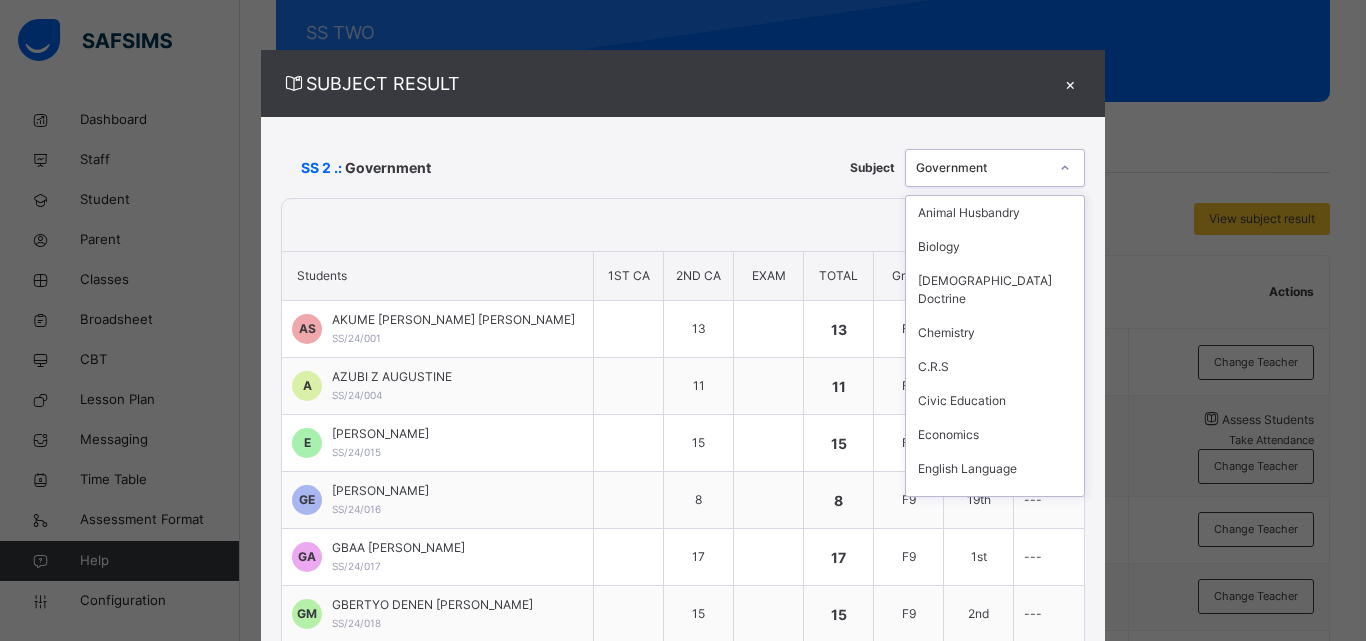 click on "Lit. In English" at bounding box center (995, 571) 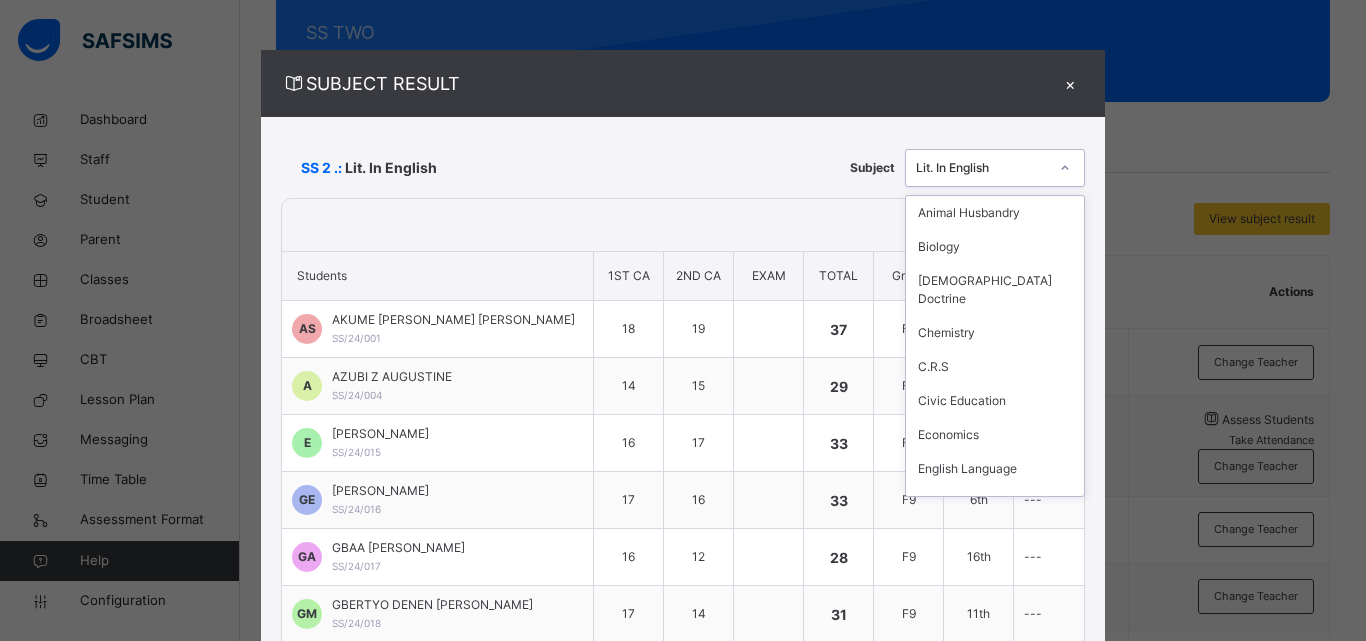 click at bounding box center [1065, 168] 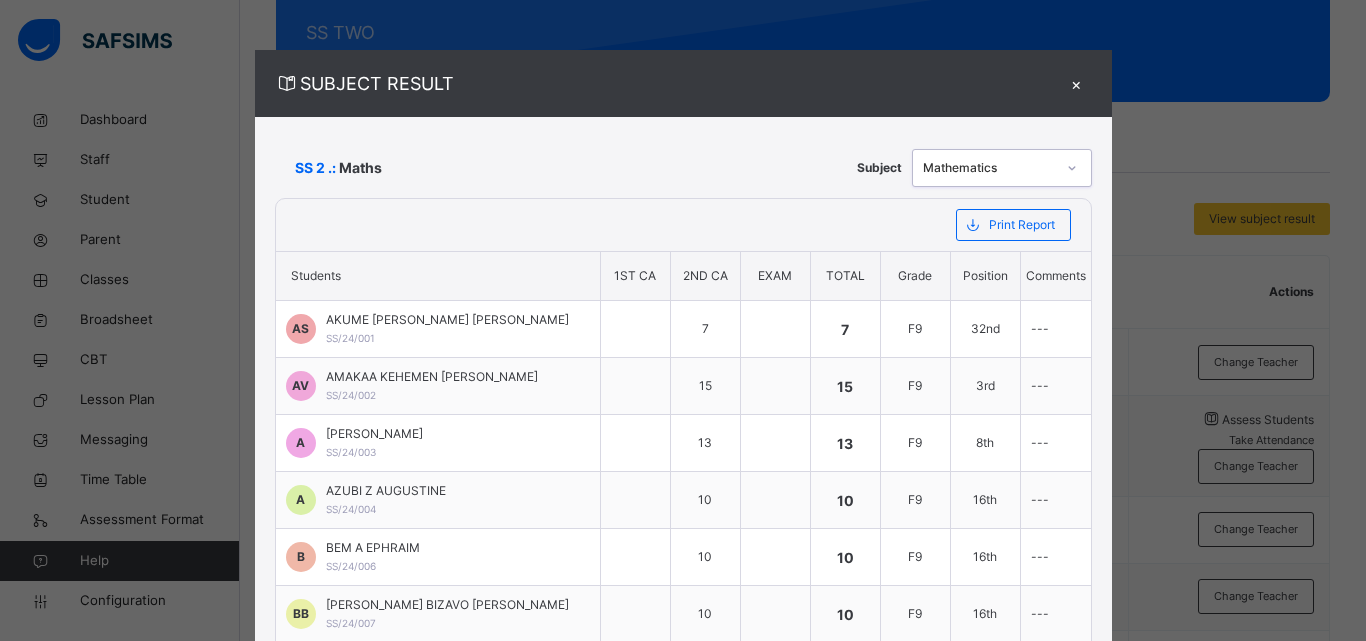 click 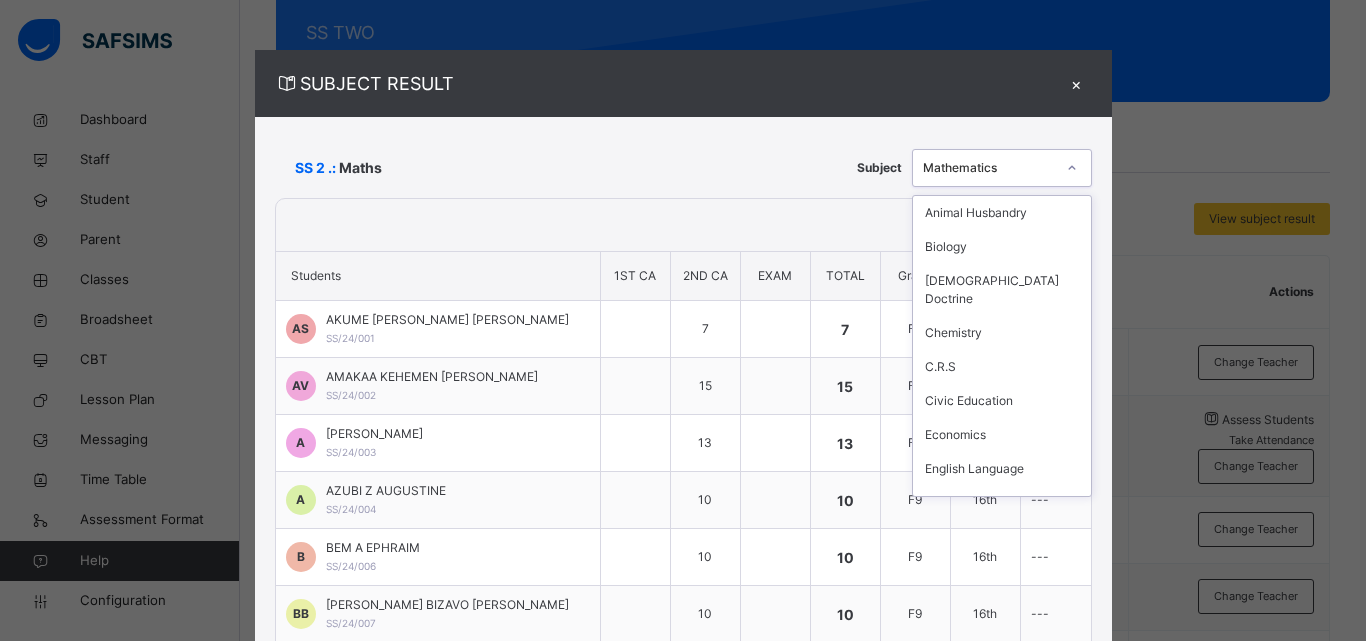 click on "Physics" at bounding box center (1002, 639) 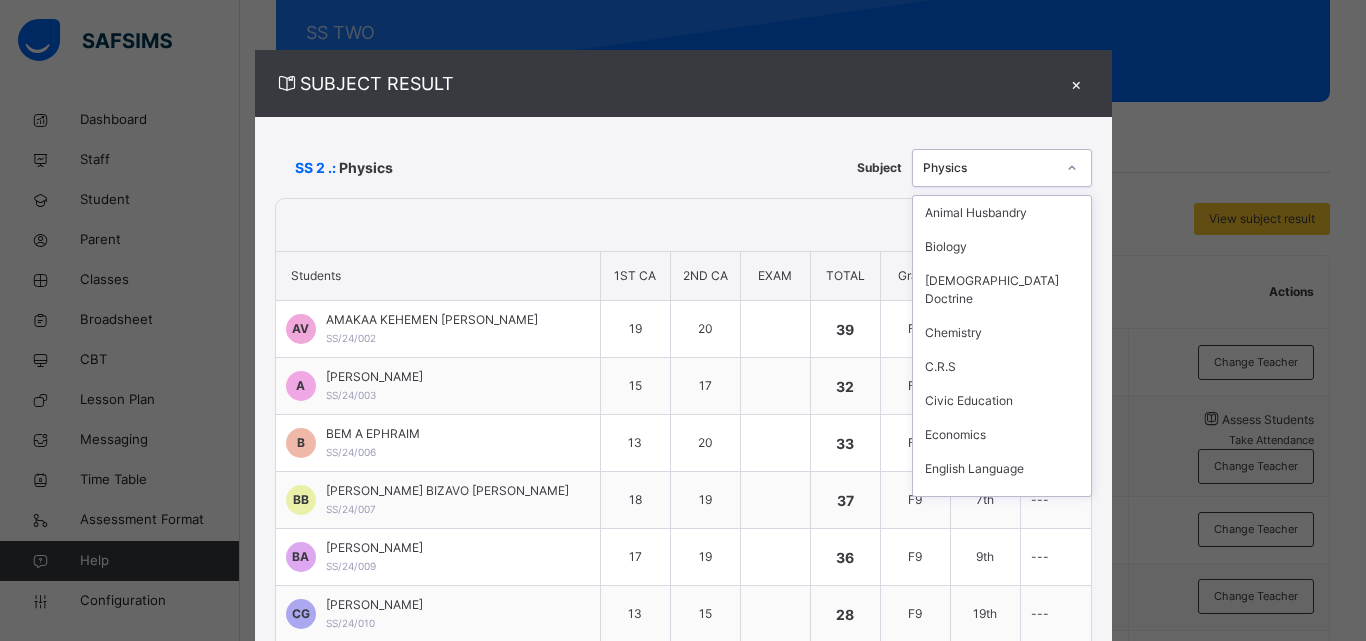click 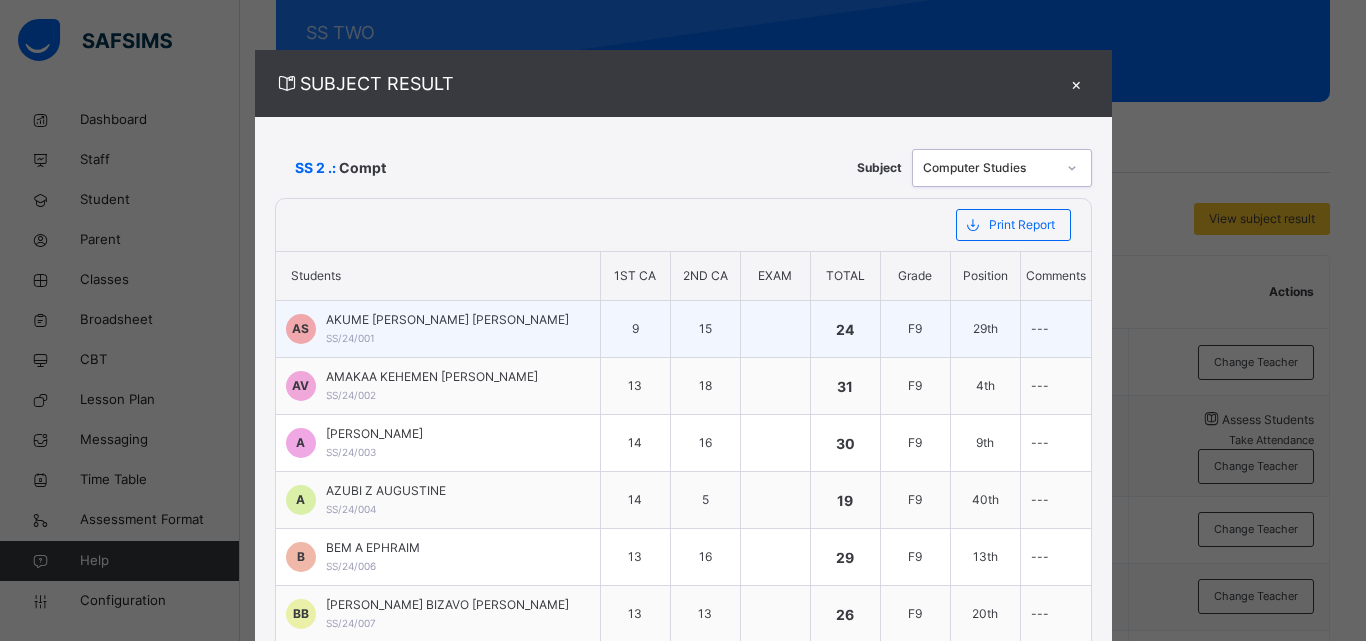 click at bounding box center (775, 329) 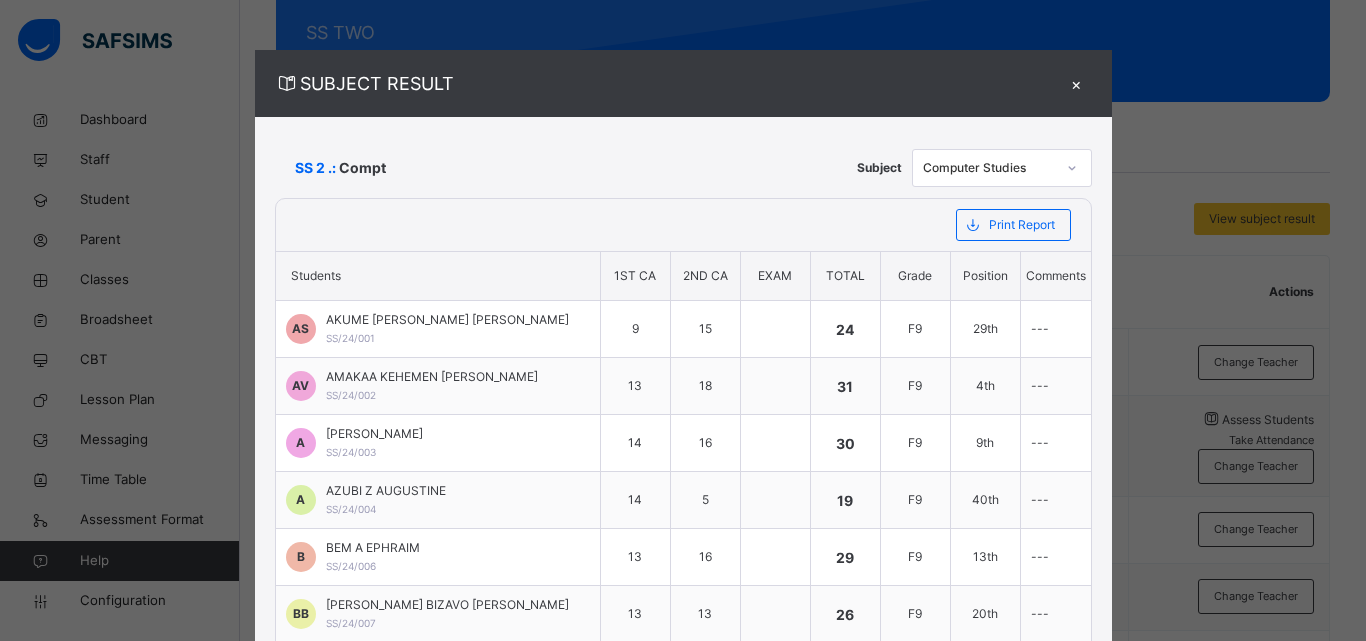click on "×" at bounding box center [1077, 83] 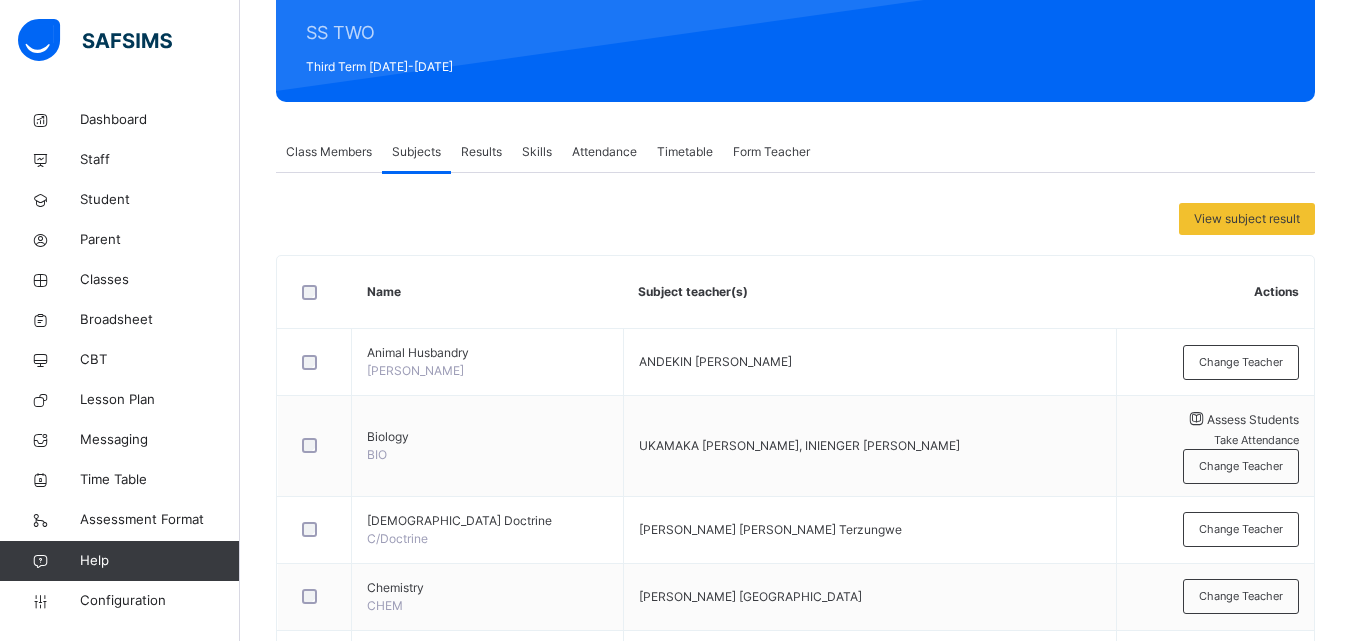 click on "SS 2  SS TWO Third Term 2024-2025" at bounding box center [795, 13] 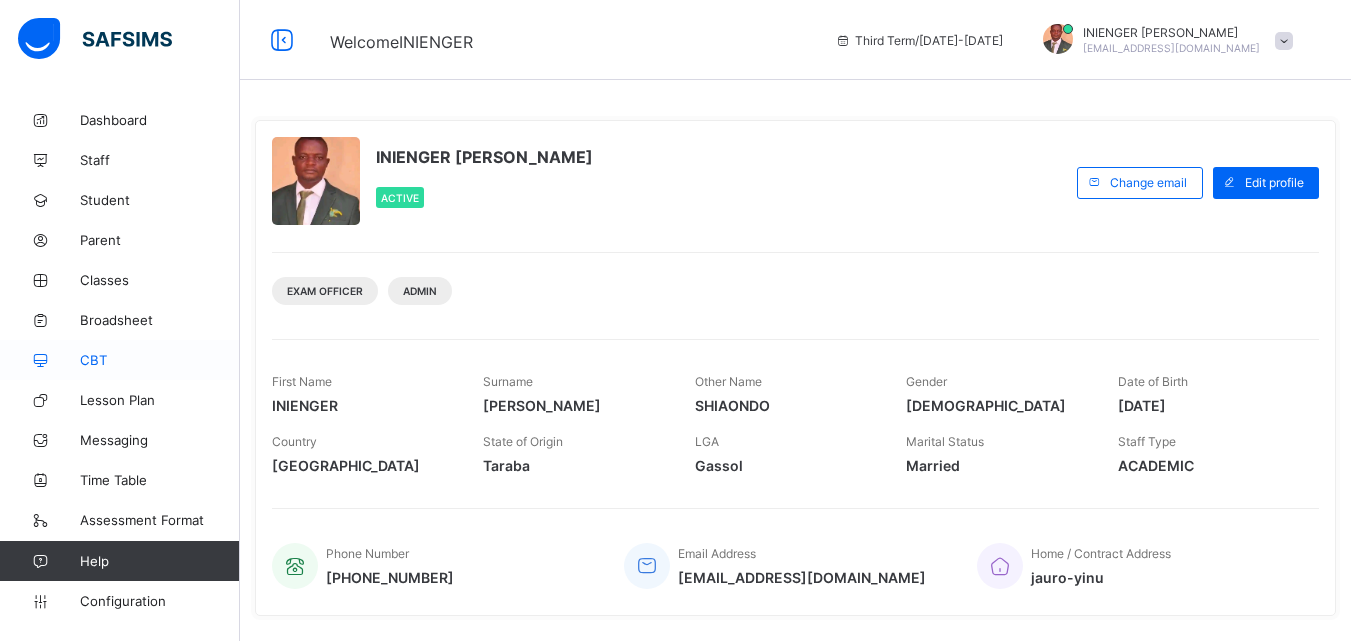 scroll, scrollTop: 0, scrollLeft: 0, axis: both 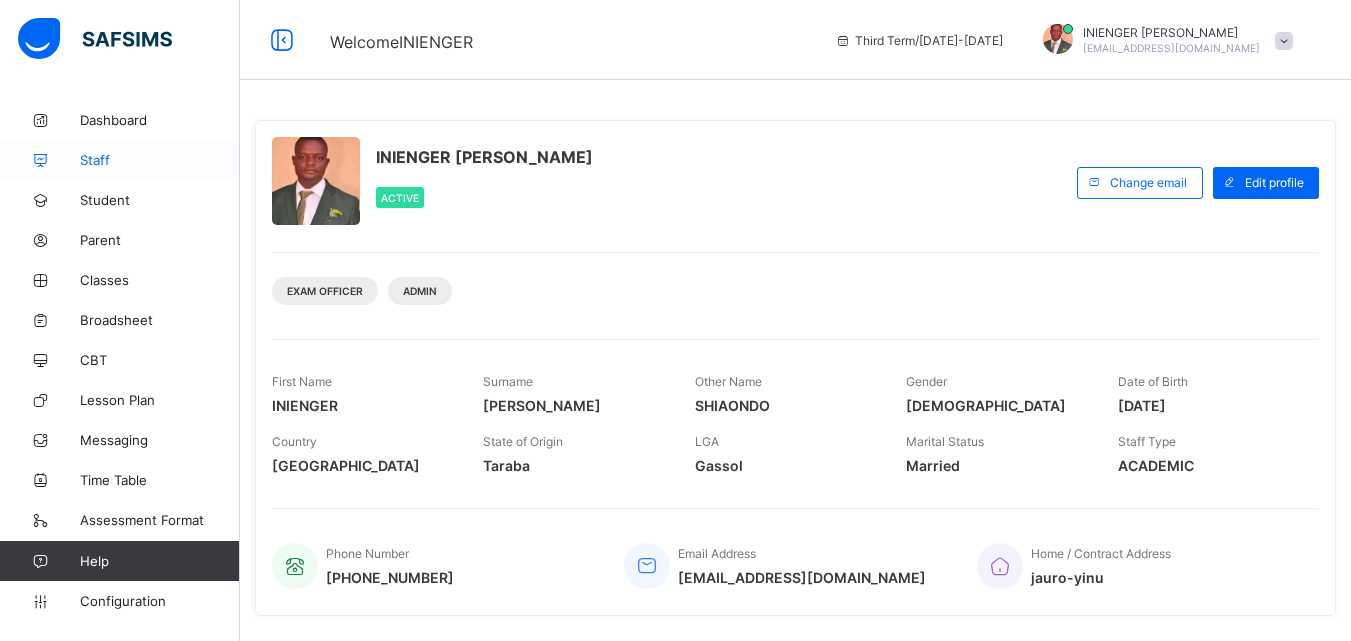 click on "Staff" at bounding box center [160, 160] 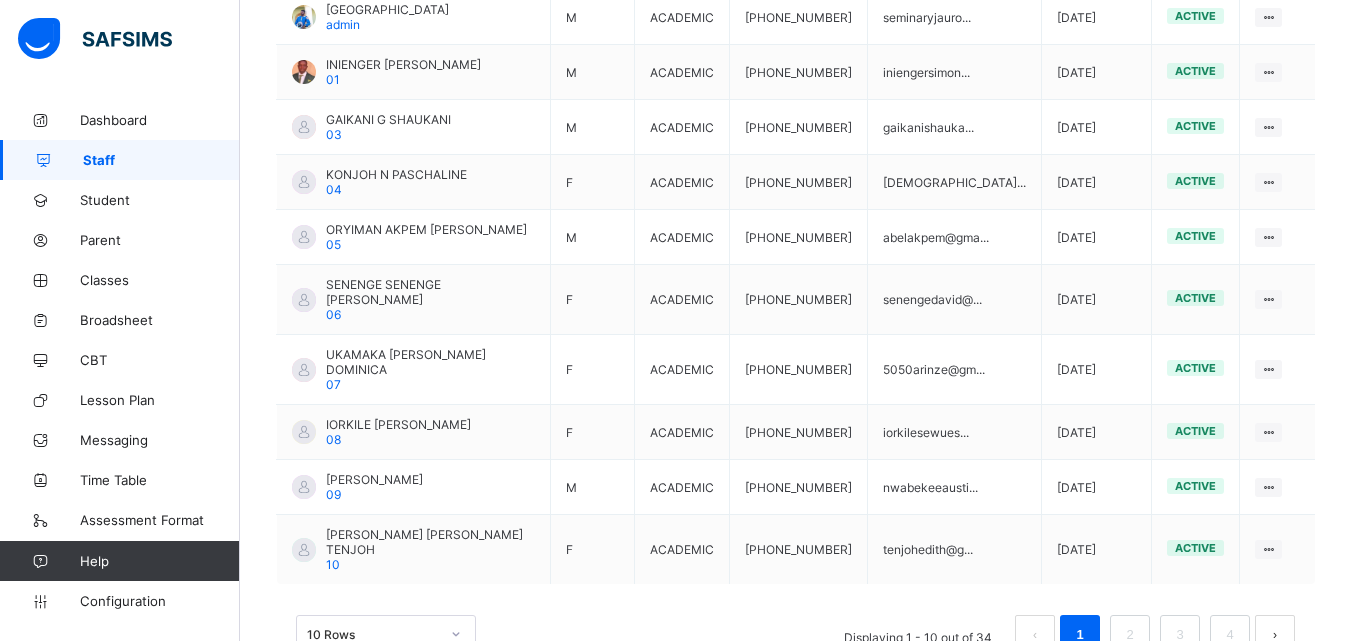 scroll, scrollTop: 570, scrollLeft: 0, axis: vertical 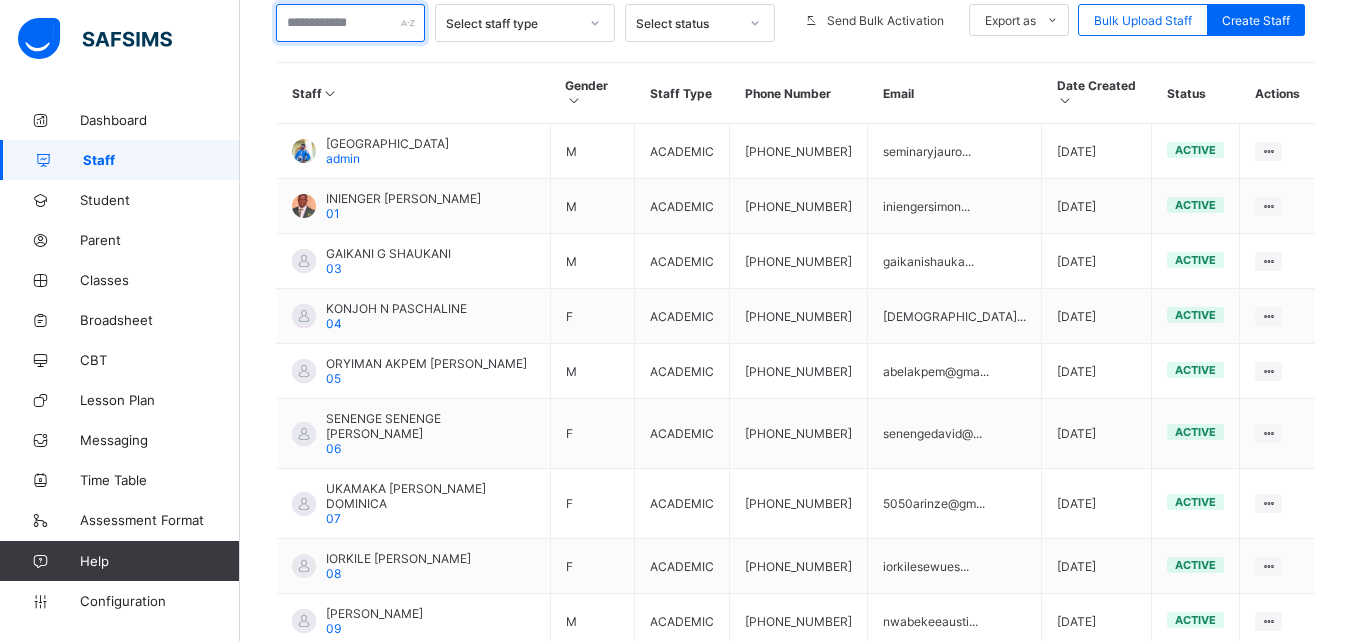 click at bounding box center (350, 23) 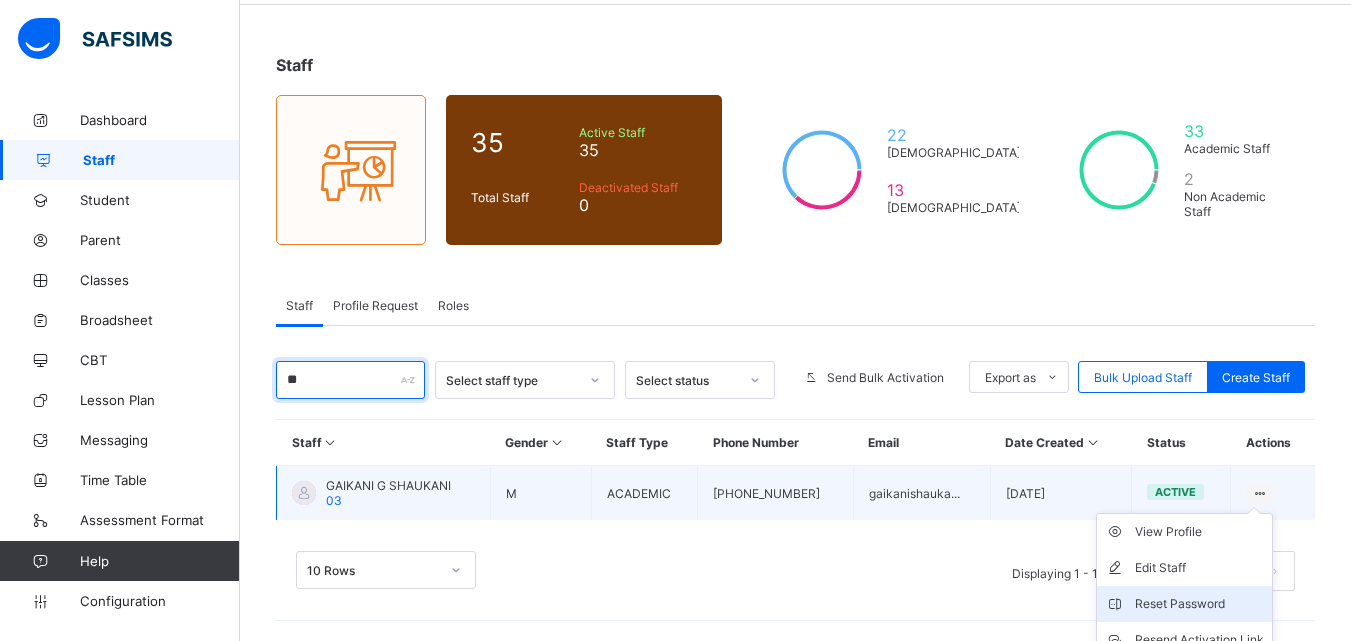scroll, scrollTop: 165, scrollLeft: 0, axis: vertical 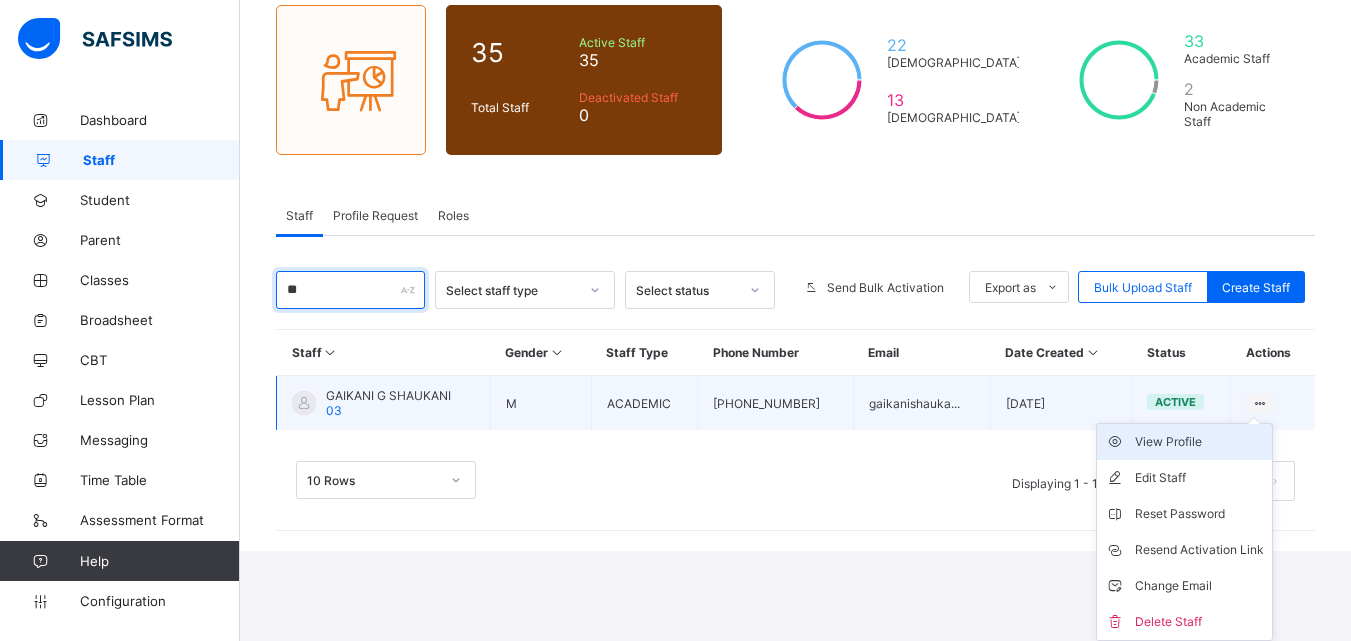 type on "**" 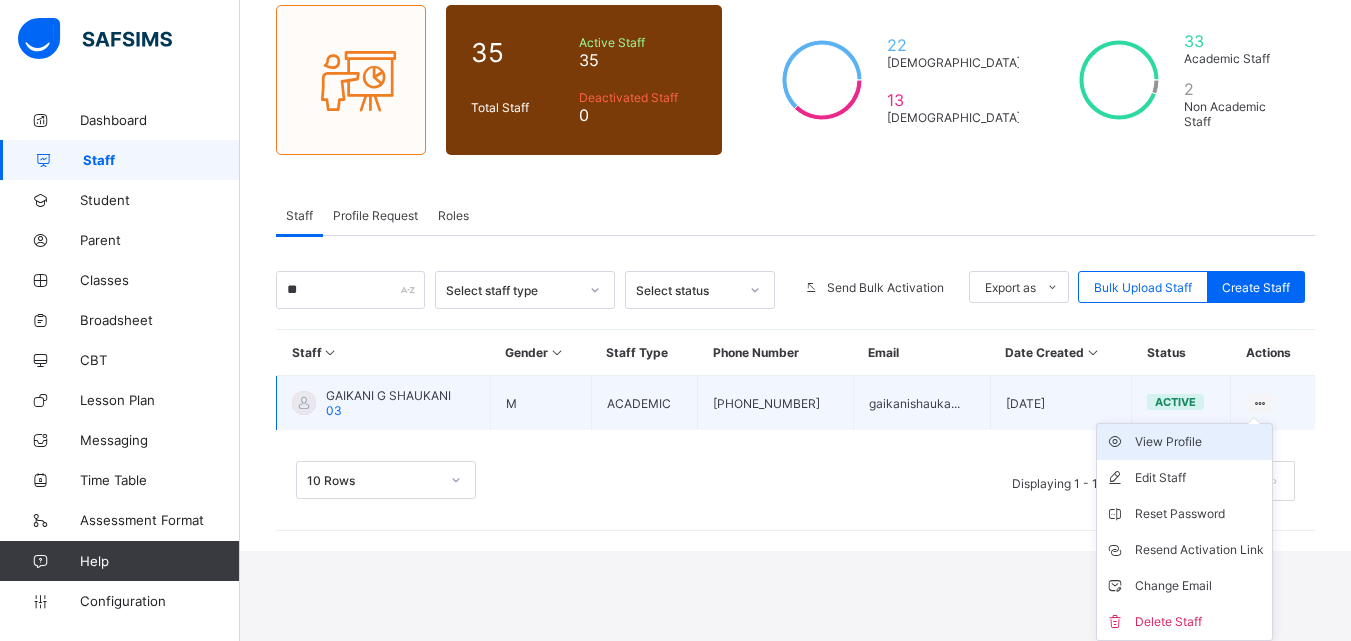 click at bounding box center (1120, 442) 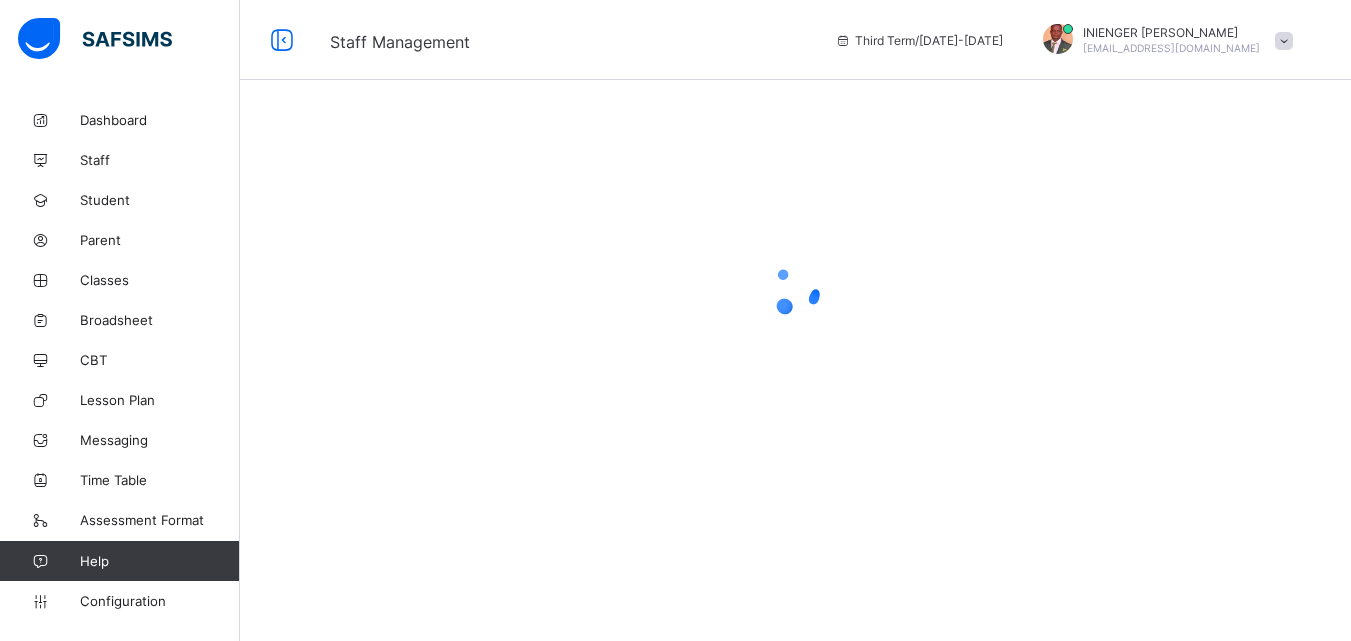 scroll, scrollTop: 0, scrollLeft: 0, axis: both 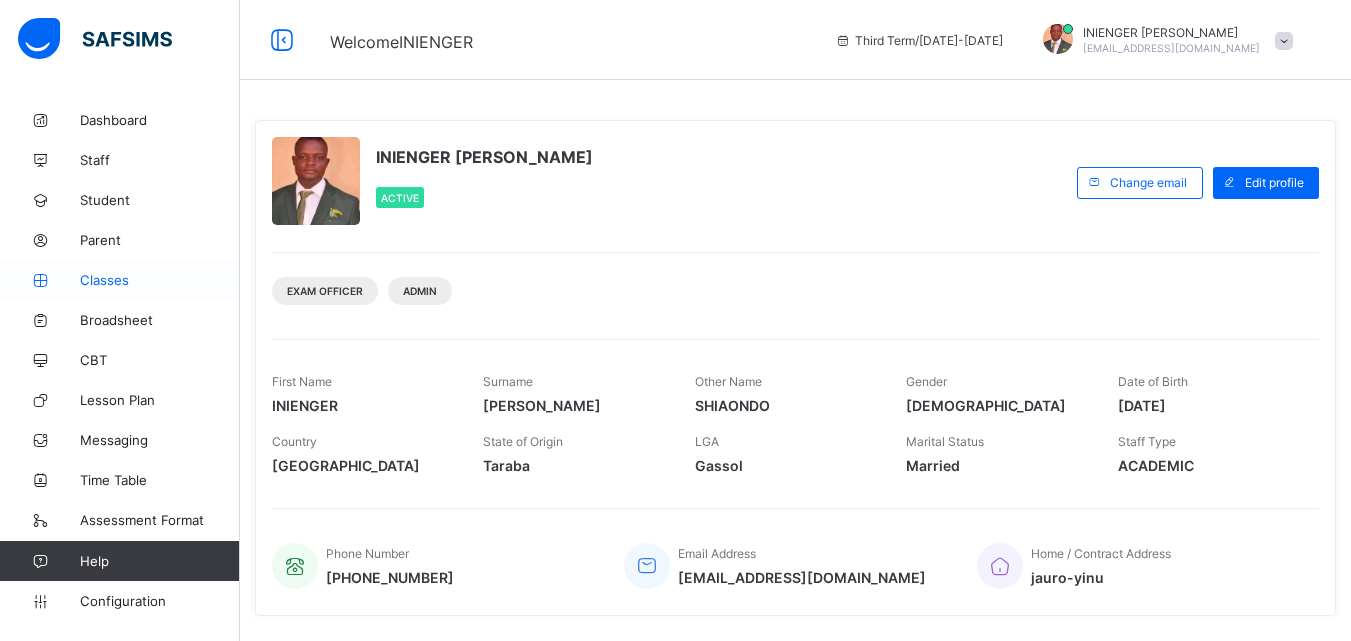 click on "Classes" at bounding box center [160, 280] 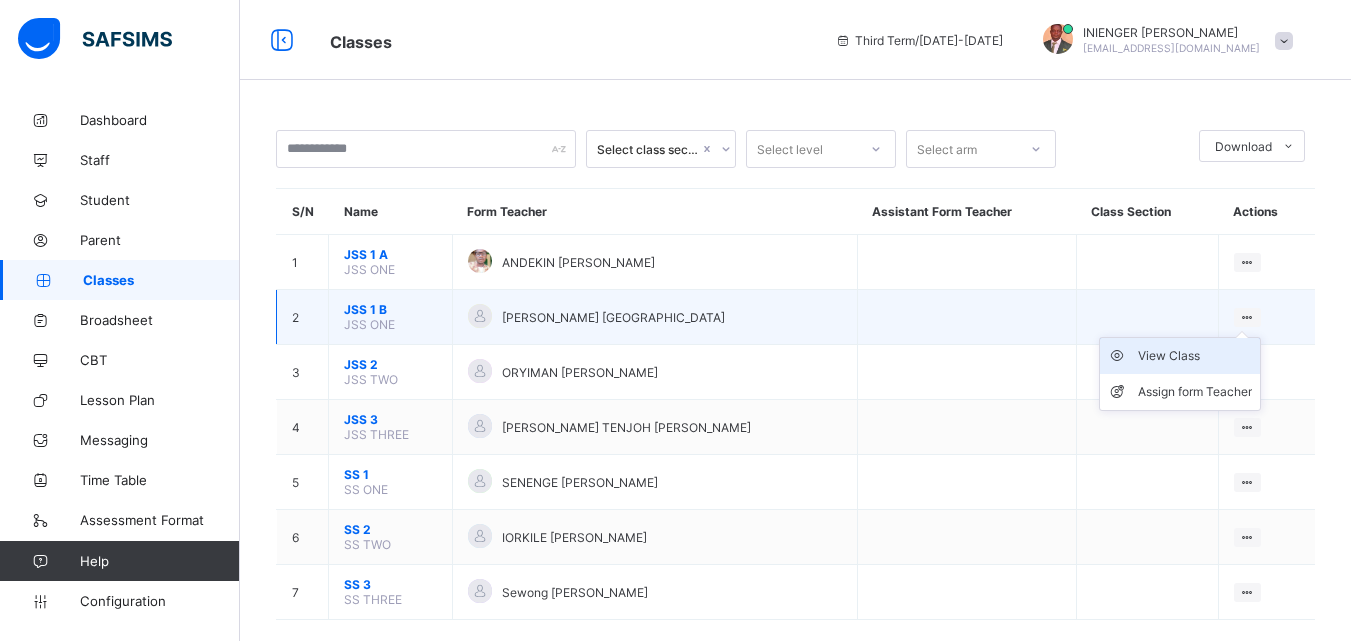 click on "View Class" at bounding box center (1195, 356) 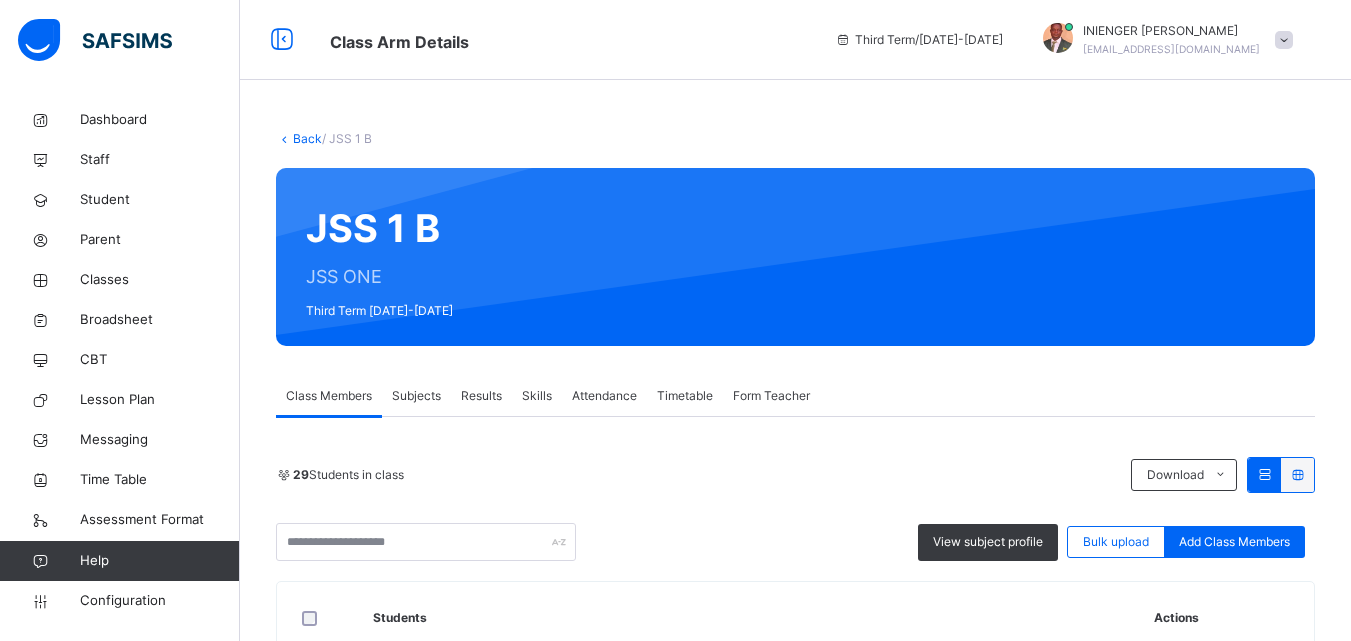 click on "JSS 1 B JSS ONE Third Term 2024-2025" at bounding box center (795, 257) 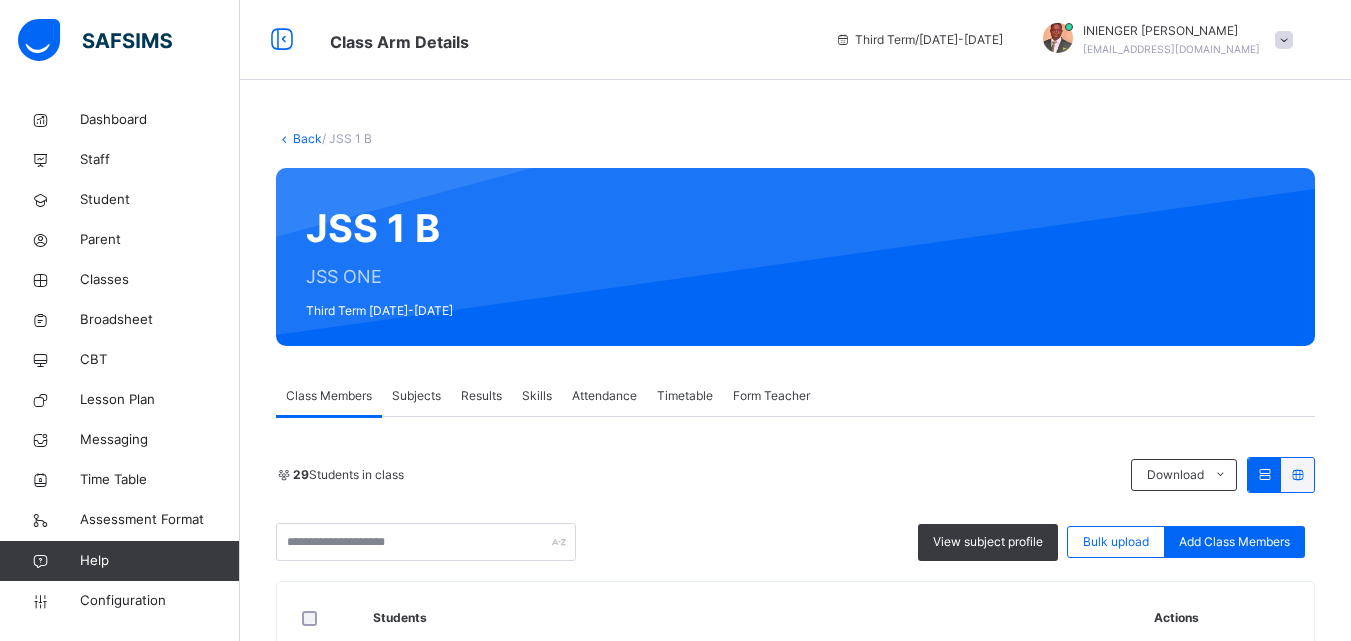 click at bounding box center [884, 257] 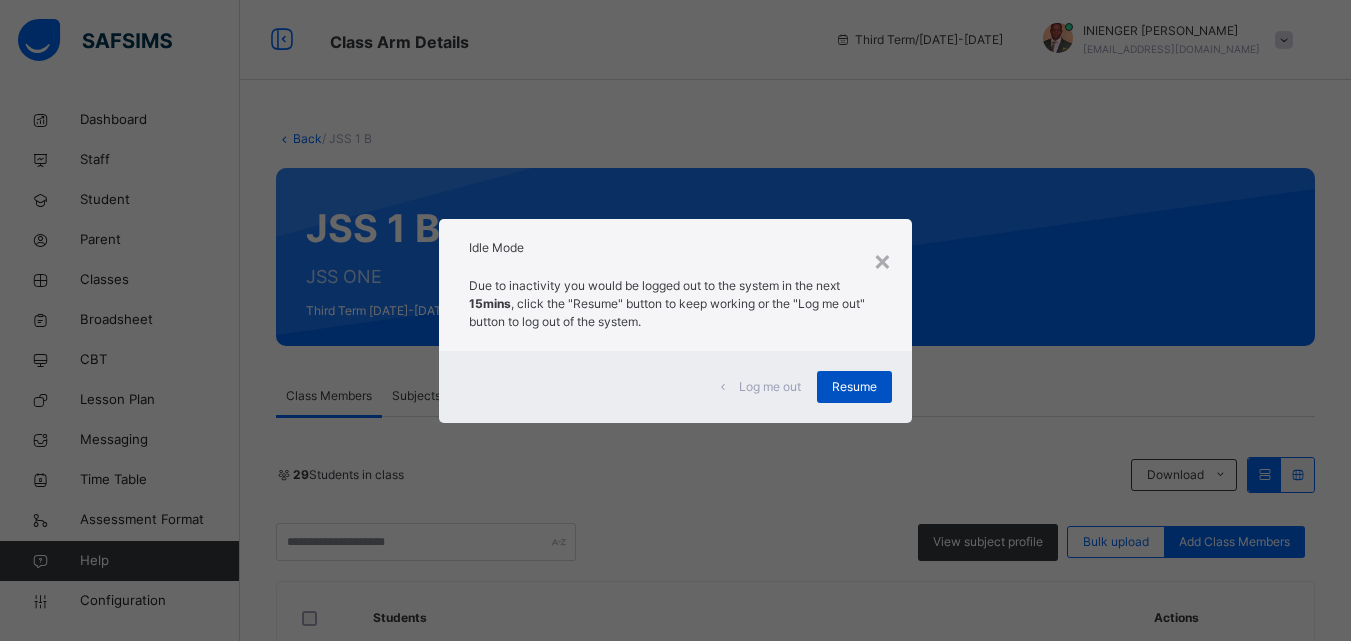 click on "Resume" at bounding box center [854, 387] 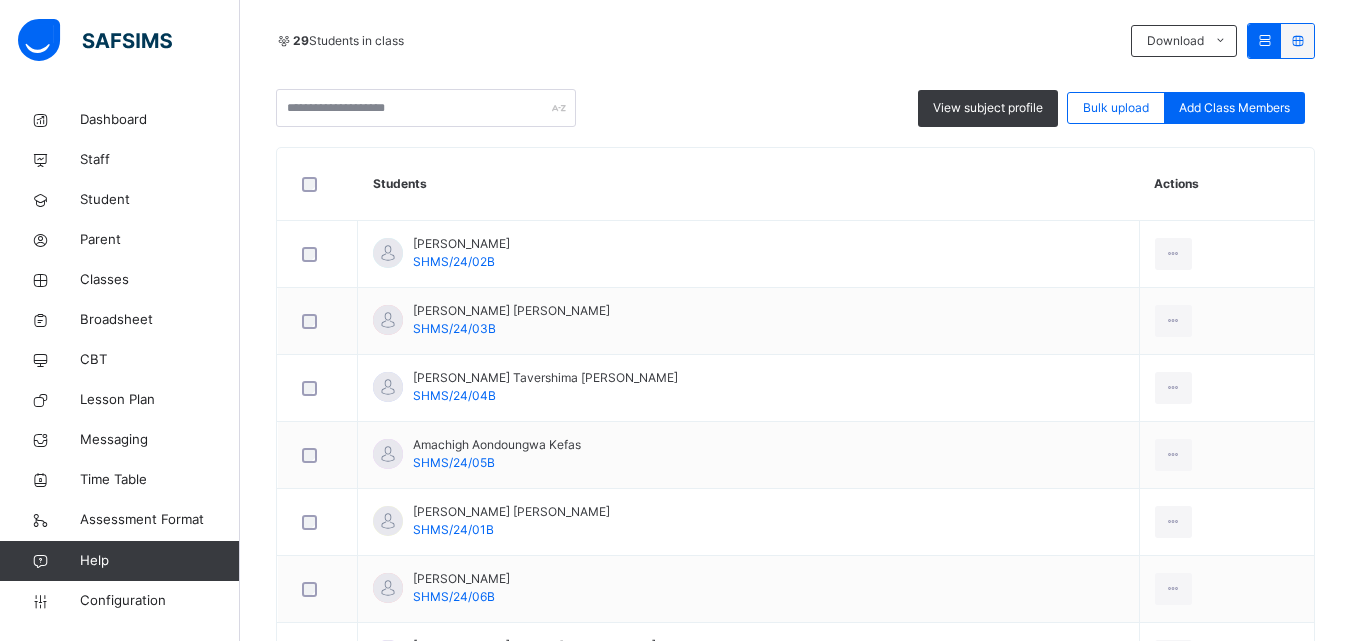 scroll, scrollTop: 443, scrollLeft: 0, axis: vertical 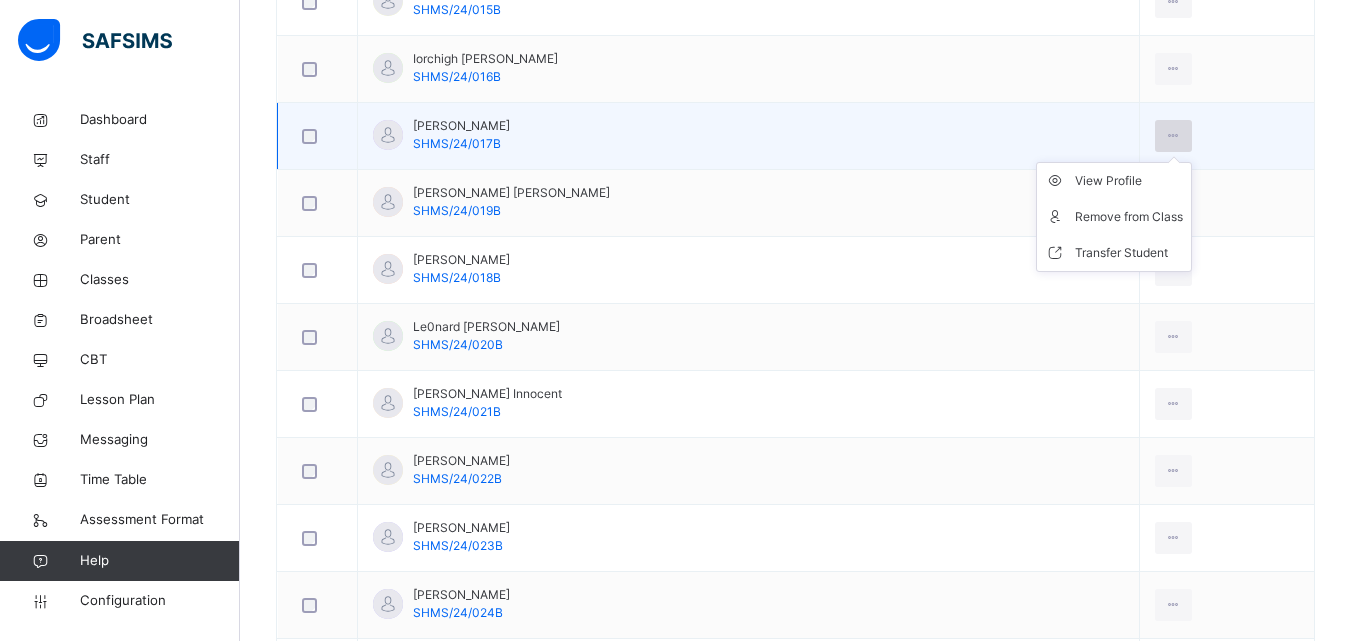 click at bounding box center (1173, 136) 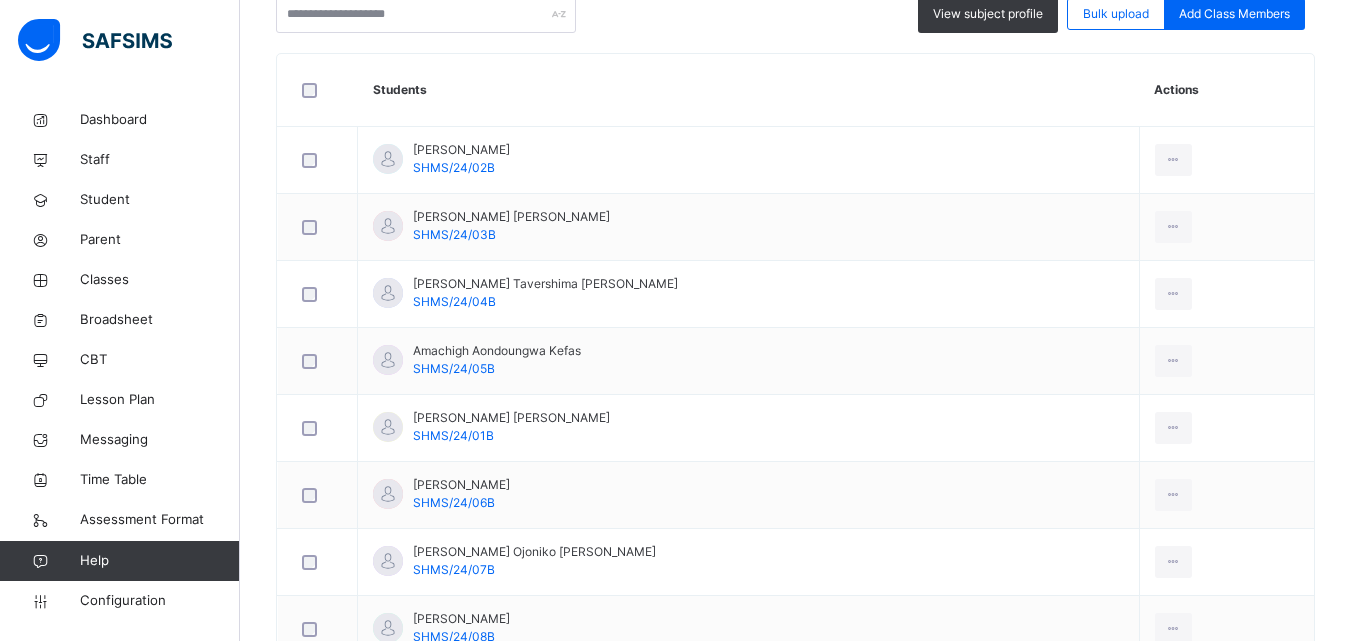 scroll, scrollTop: 465, scrollLeft: 0, axis: vertical 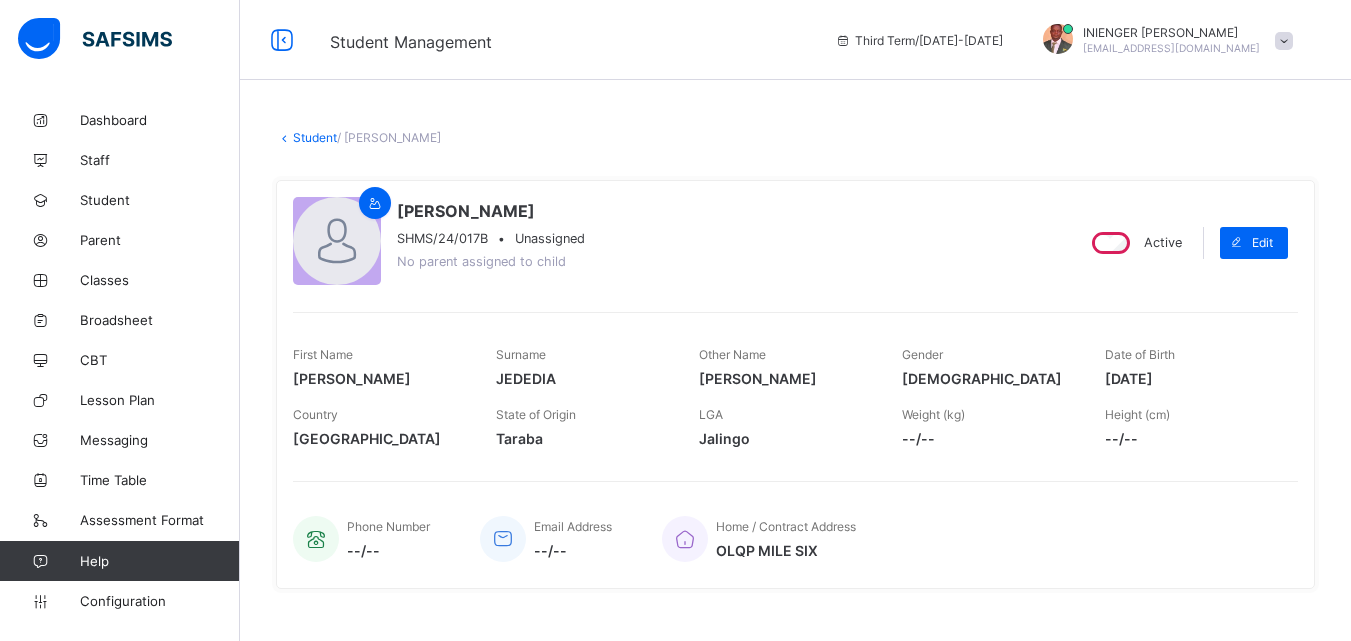 click on "Student  / JONES JOHN JEDEDIA" at bounding box center (795, 137) 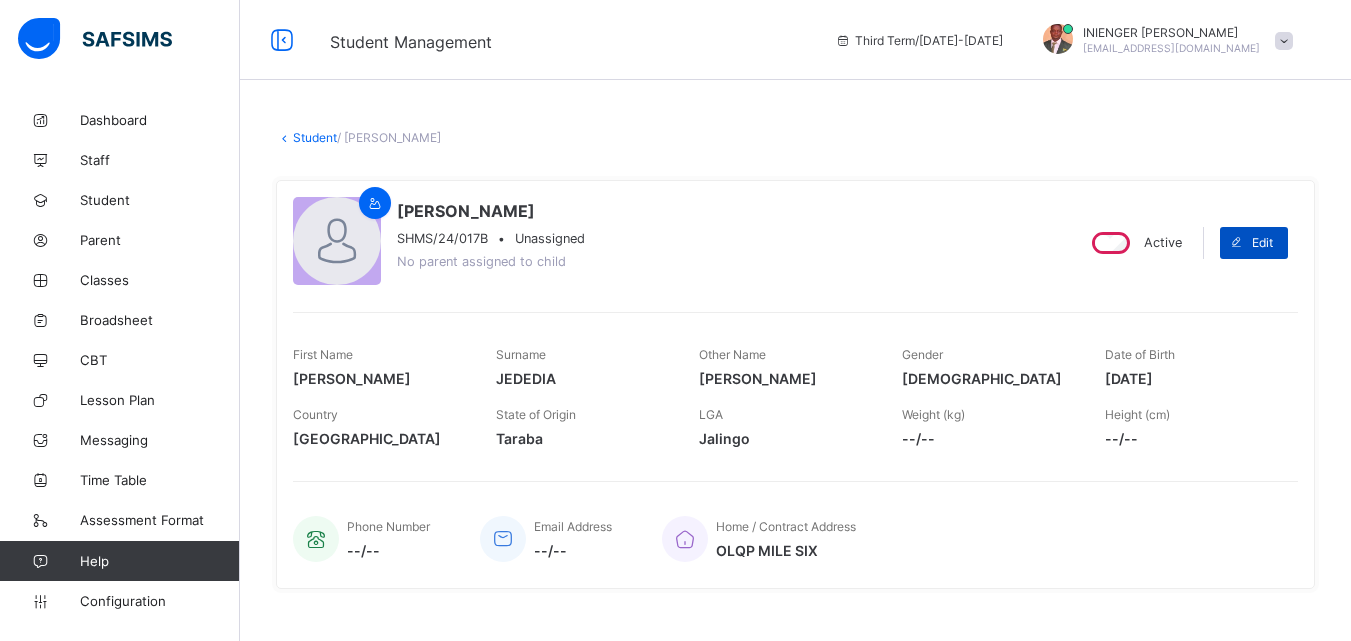 click at bounding box center (1236, 243) 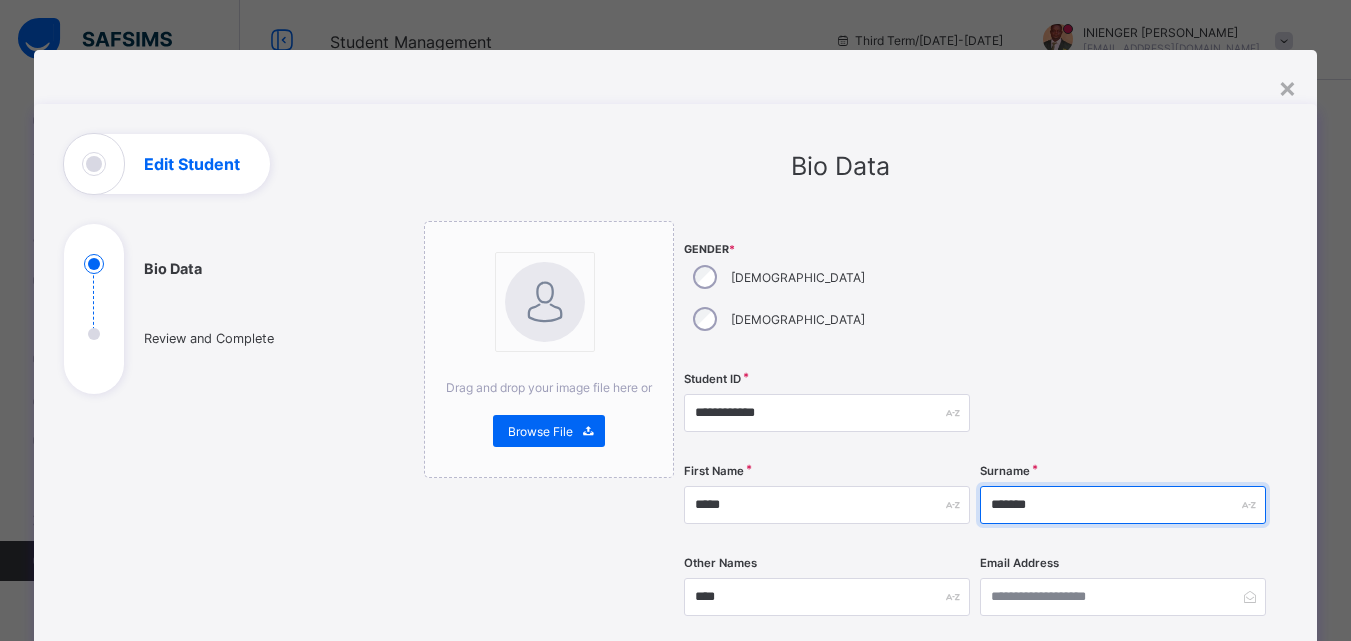 drag, startPoint x: 1011, startPoint y: 459, endPoint x: 1030, endPoint y: 470, distance: 21.954498 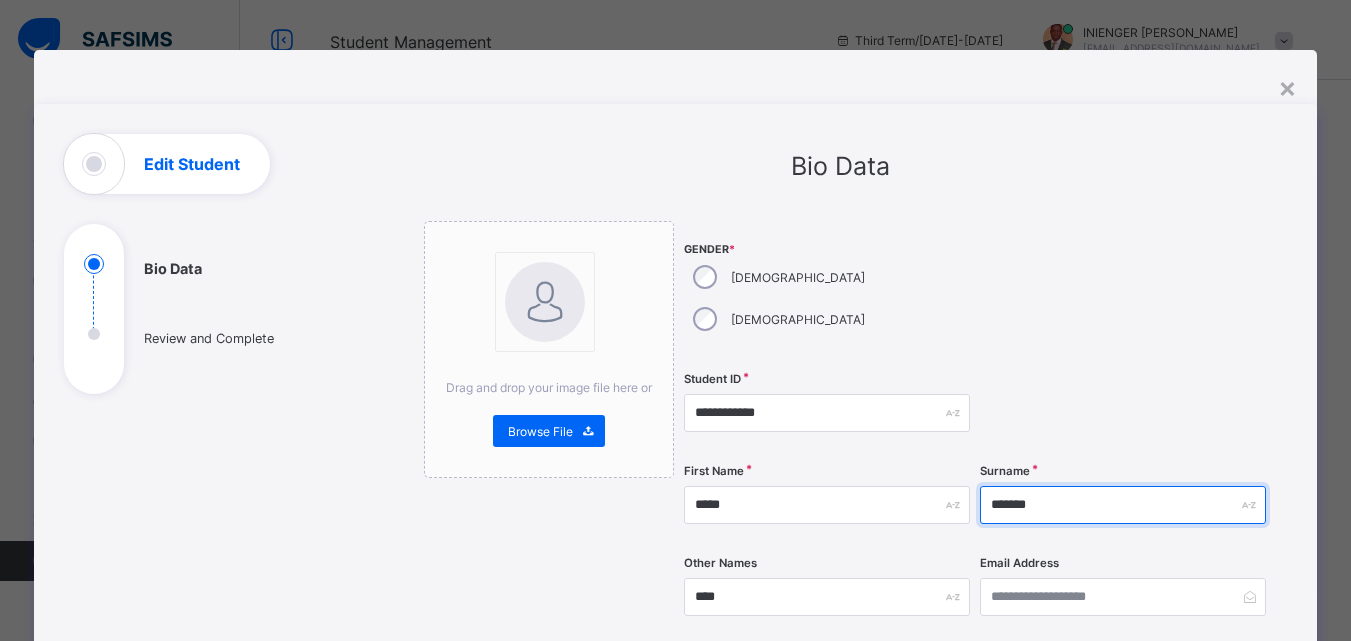 click on "*******" at bounding box center [1123, 505] 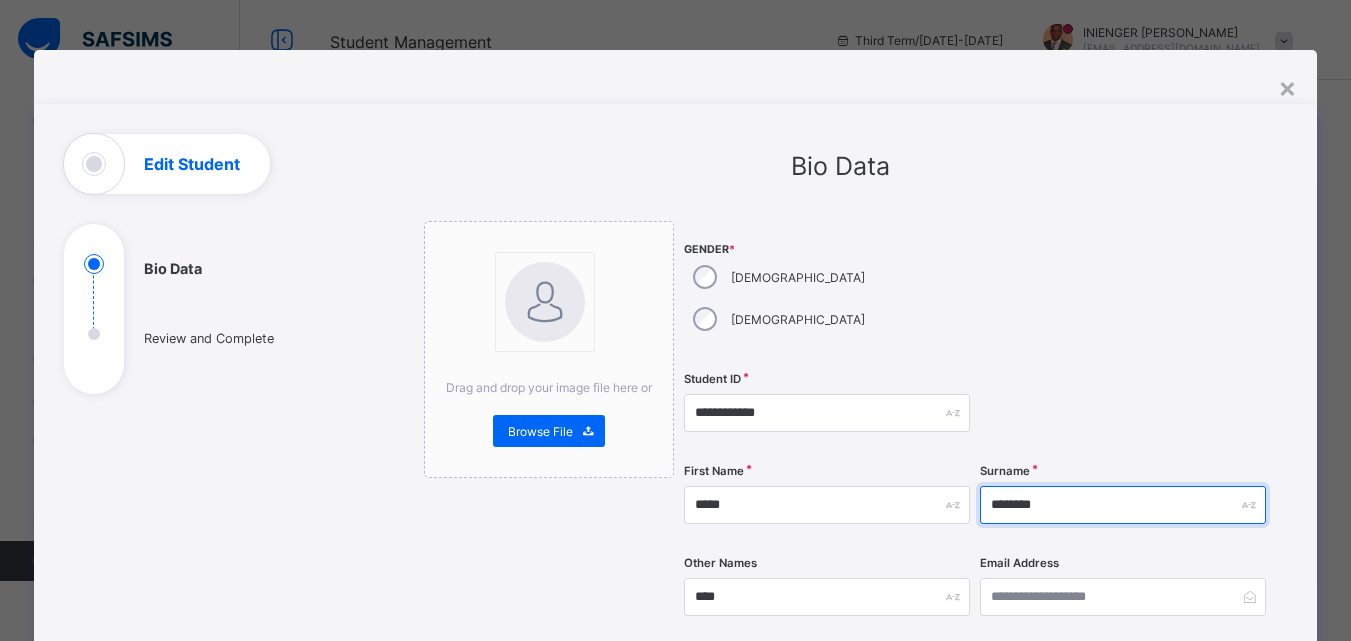 scroll, scrollTop: 673, scrollLeft: 0, axis: vertical 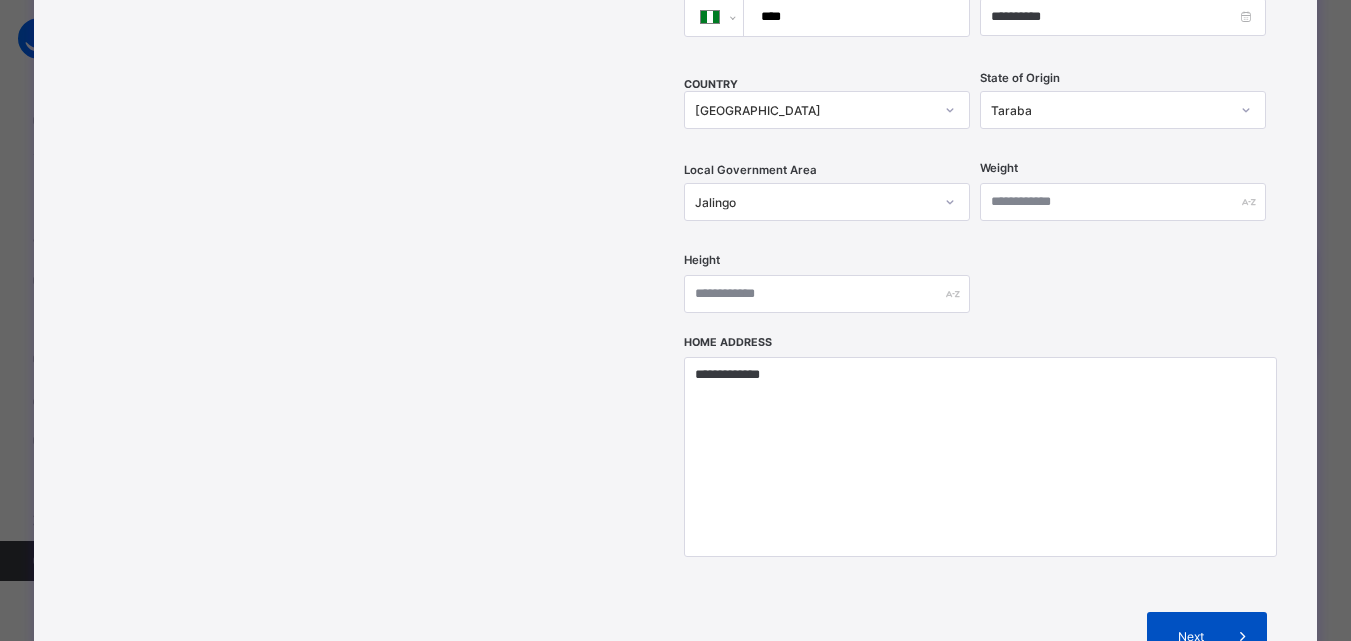 type on "********" 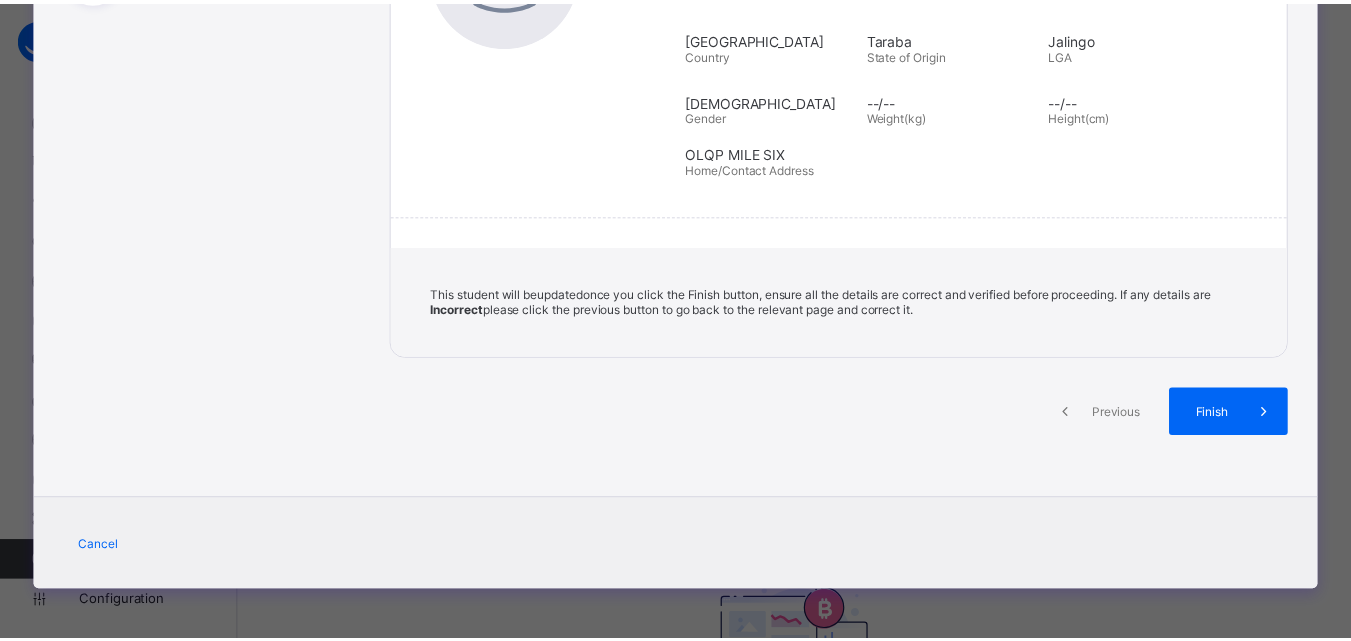 scroll, scrollTop: 392, scrollLeft: 0, axis: vertical 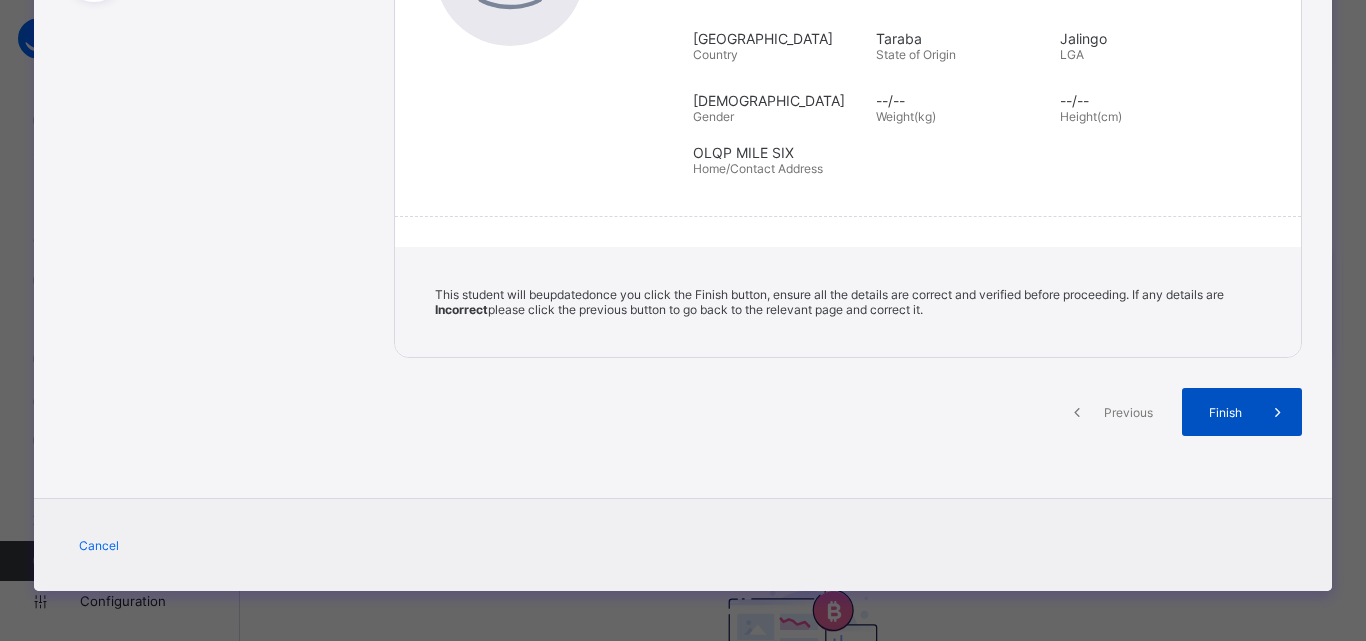 click on "Finish" at bounding box center [1242, 412] 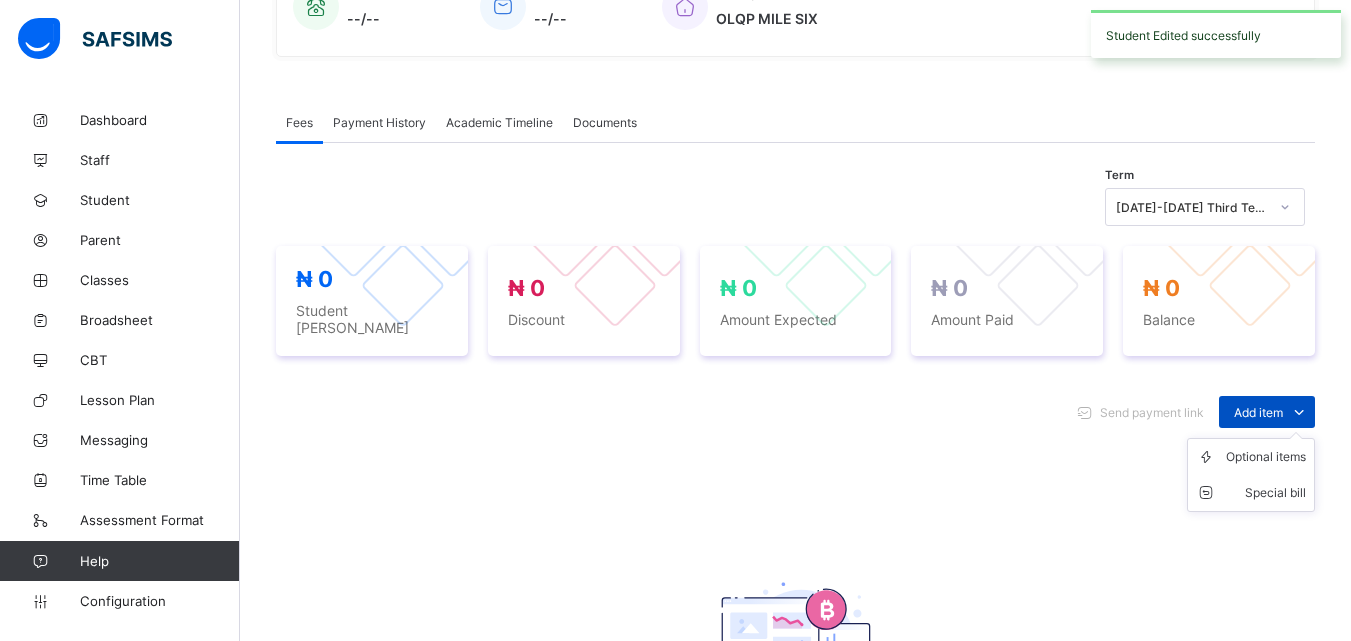 click on "Add item" at bounding box center [1267, 412] 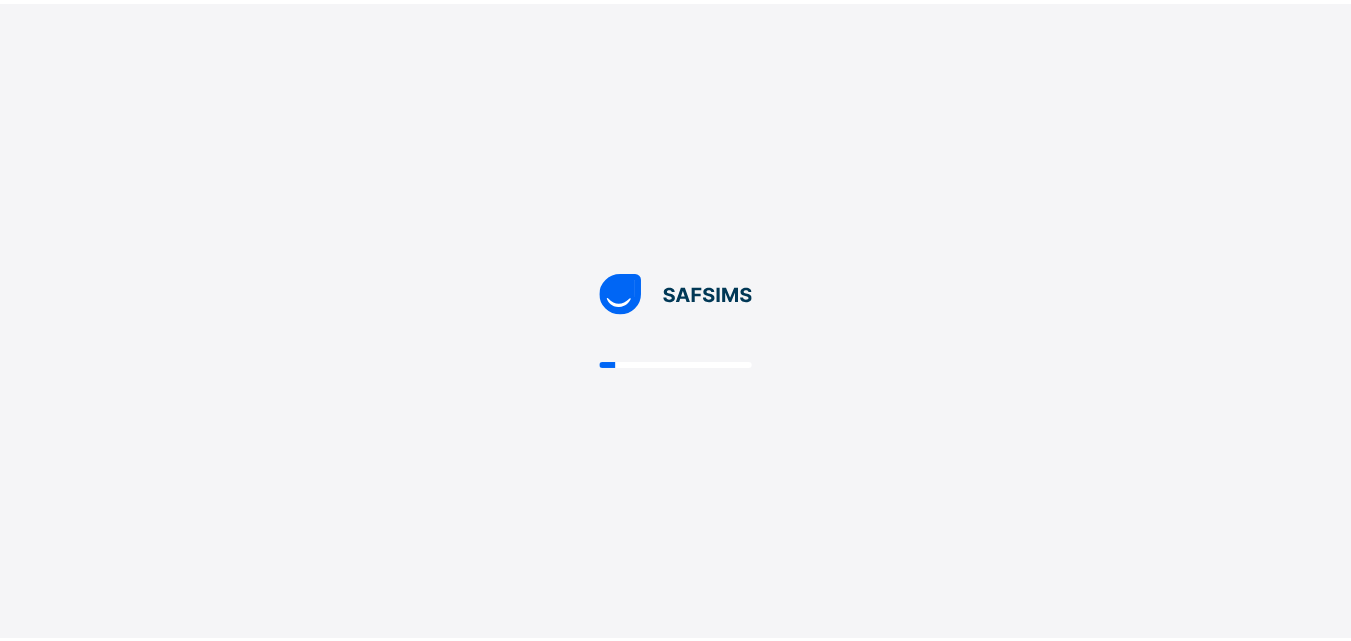 scroll, scrollTop: 0, scrollLeft: 0, axis: both 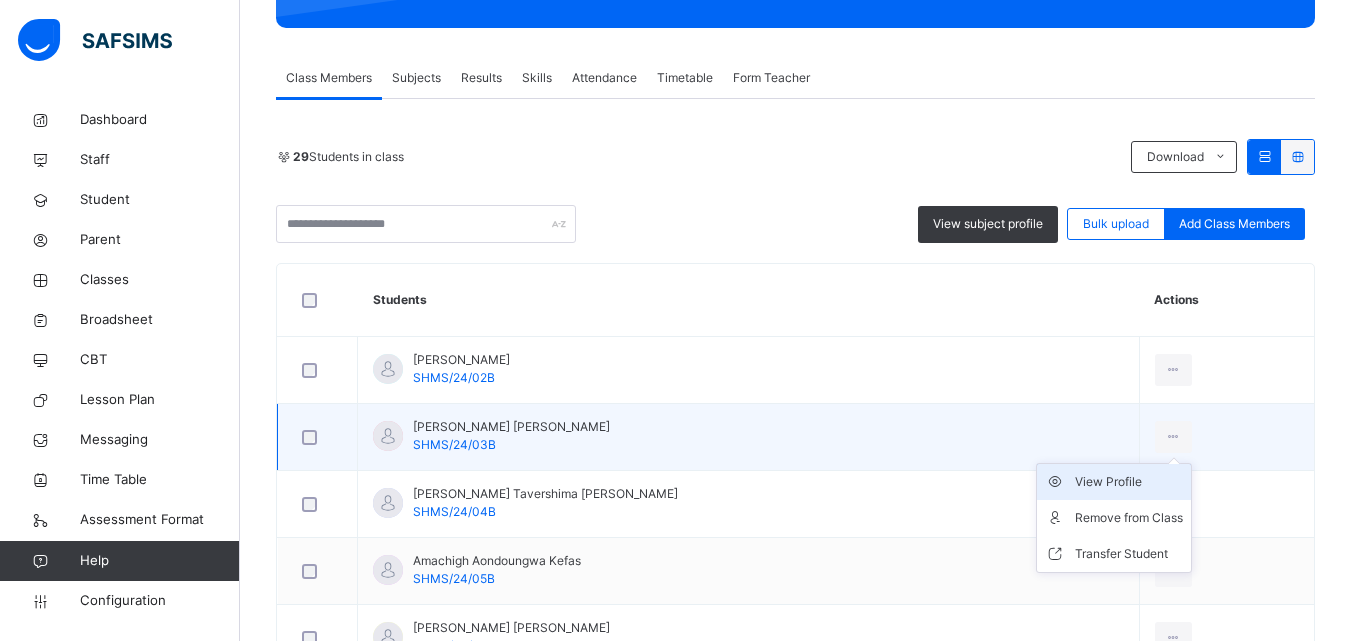 click on "View Profile" at bounding box center [1129, 482] 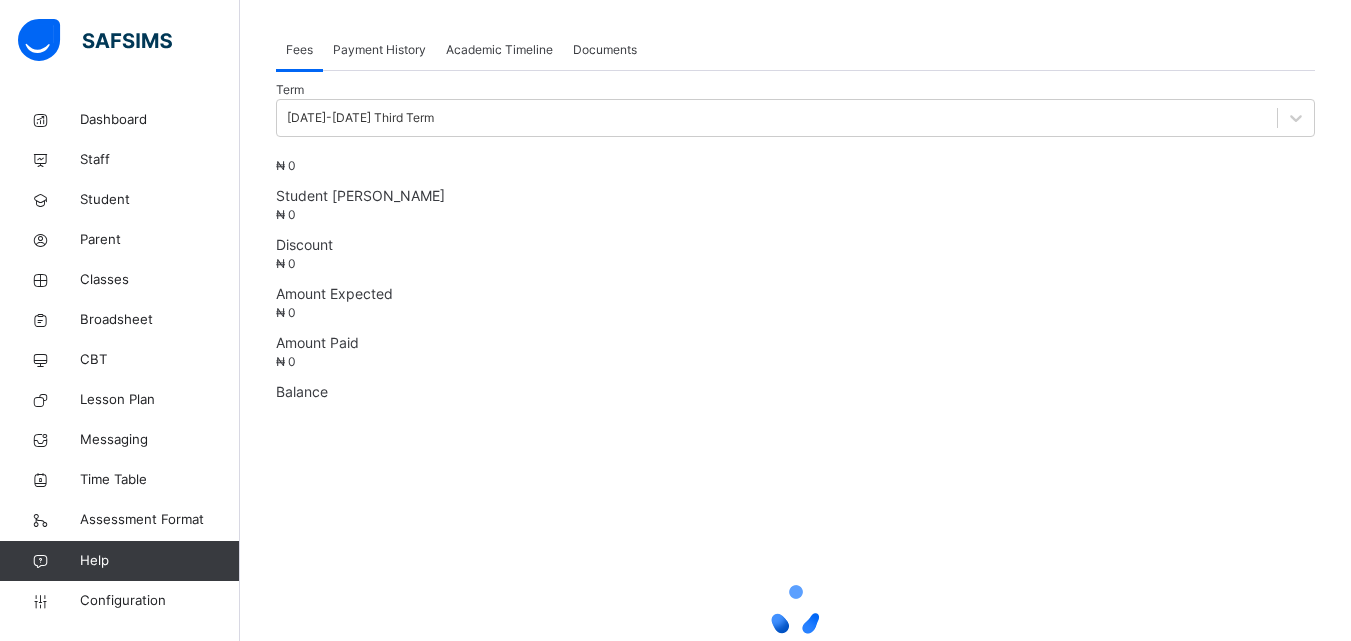 scroll, scrollTop: 0, scrollLeft: 0, axis: both 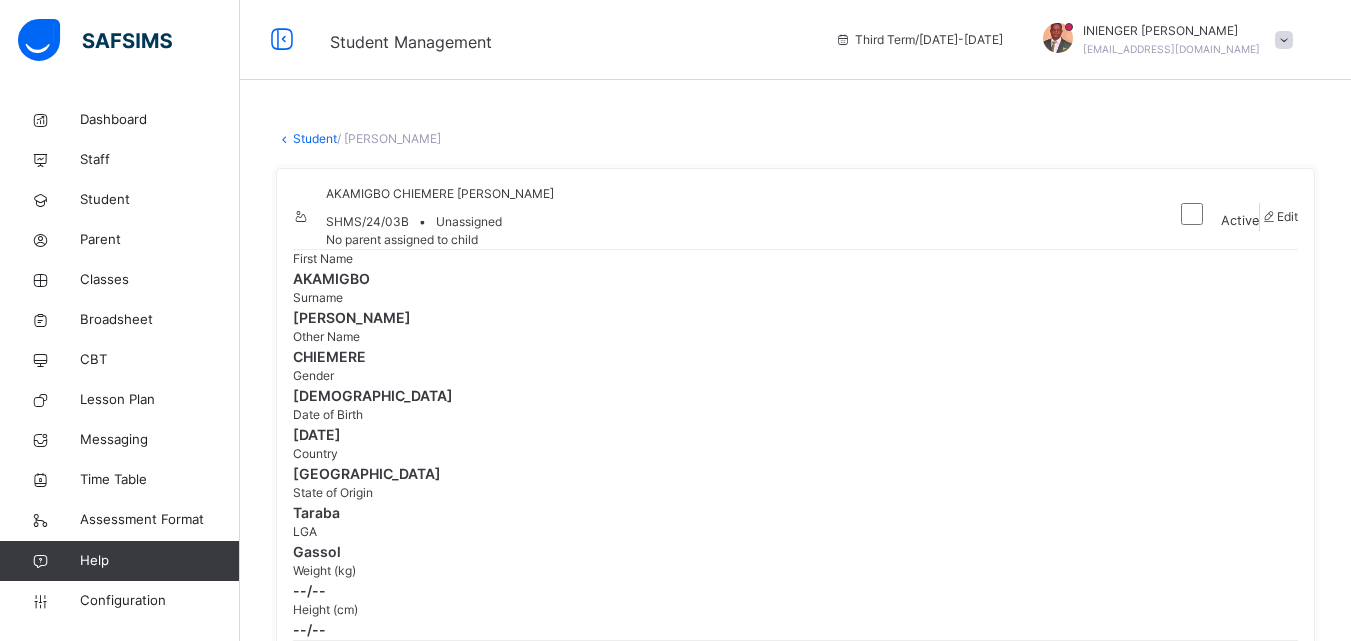 click on "Edit" at bounding box center (1279, 217) 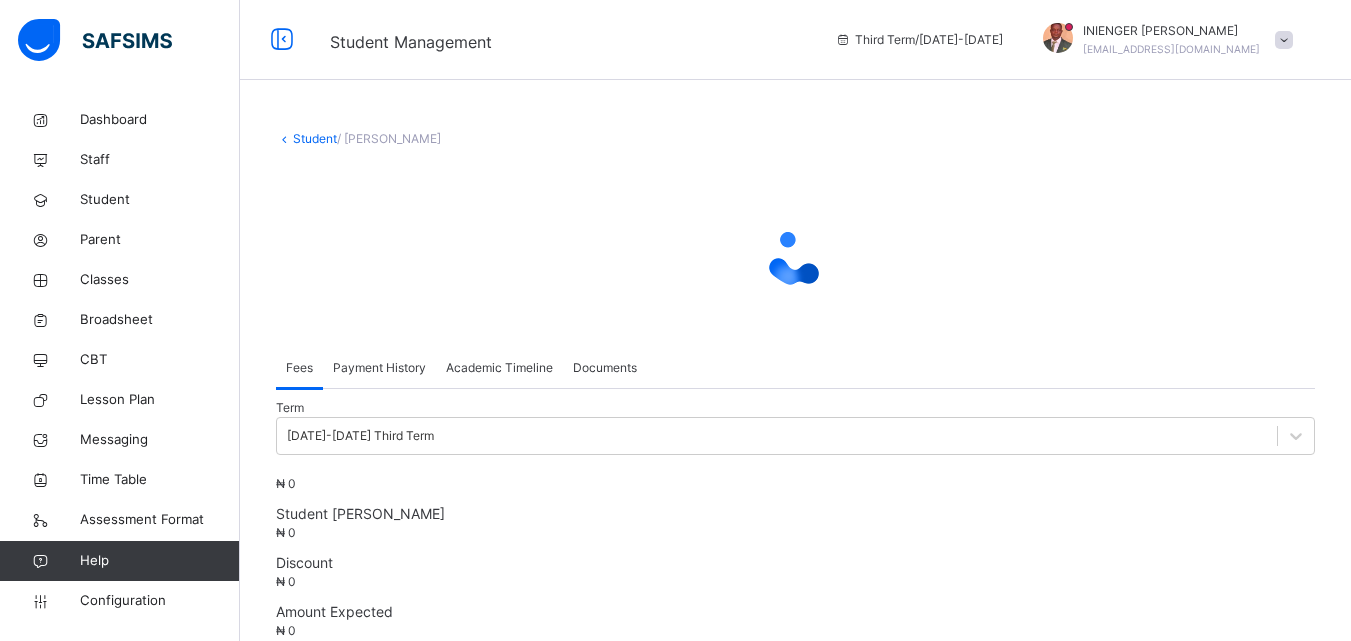 click on "**********" at bounding box center [795, 3540] 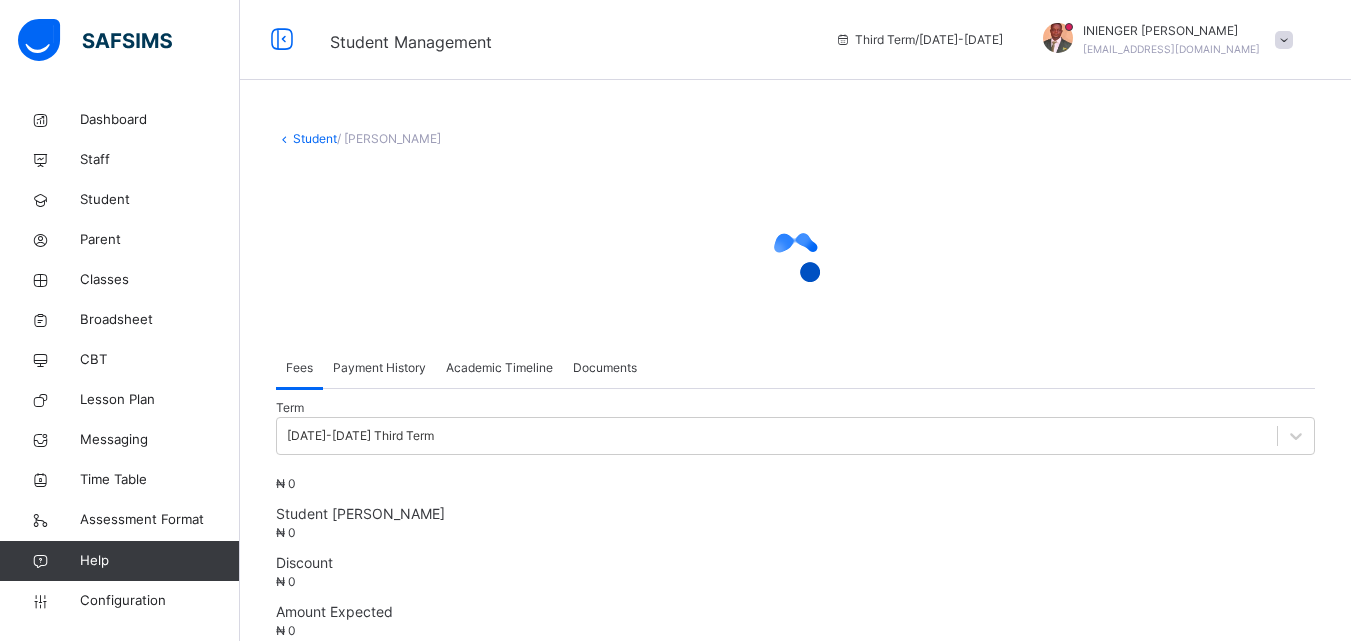 click on "**********" at bounding box center (795, 3540) 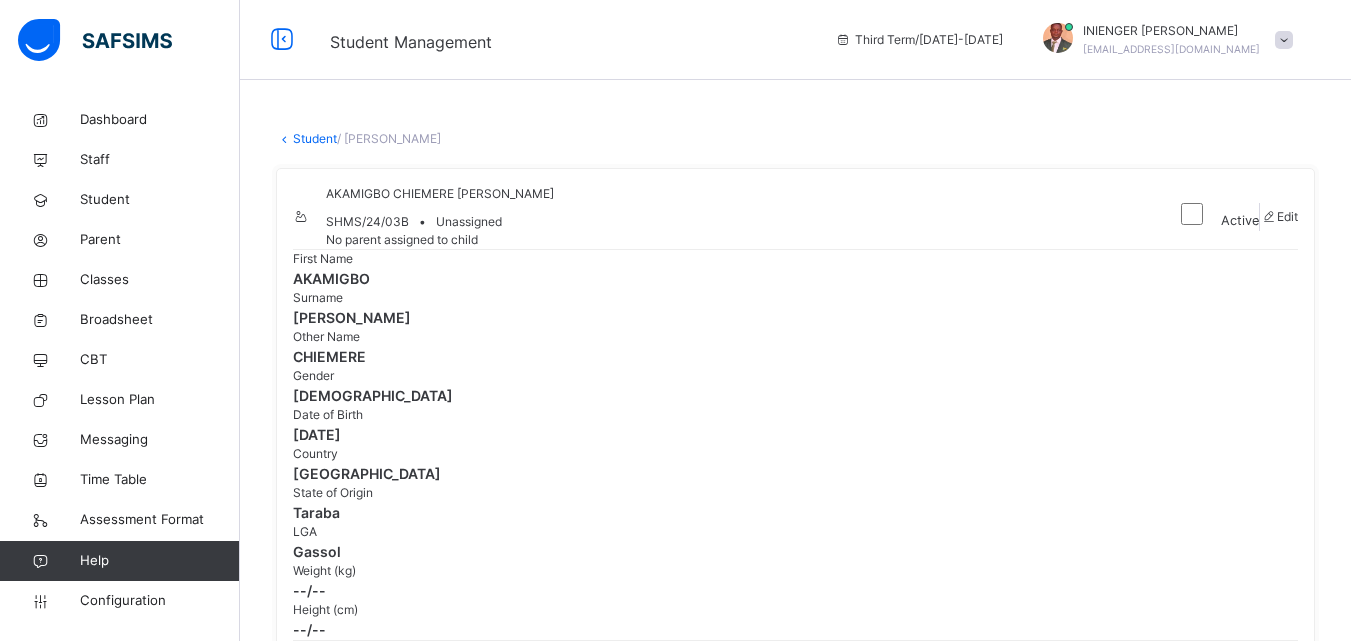 click on "********" at bounding box center (336, 3970) 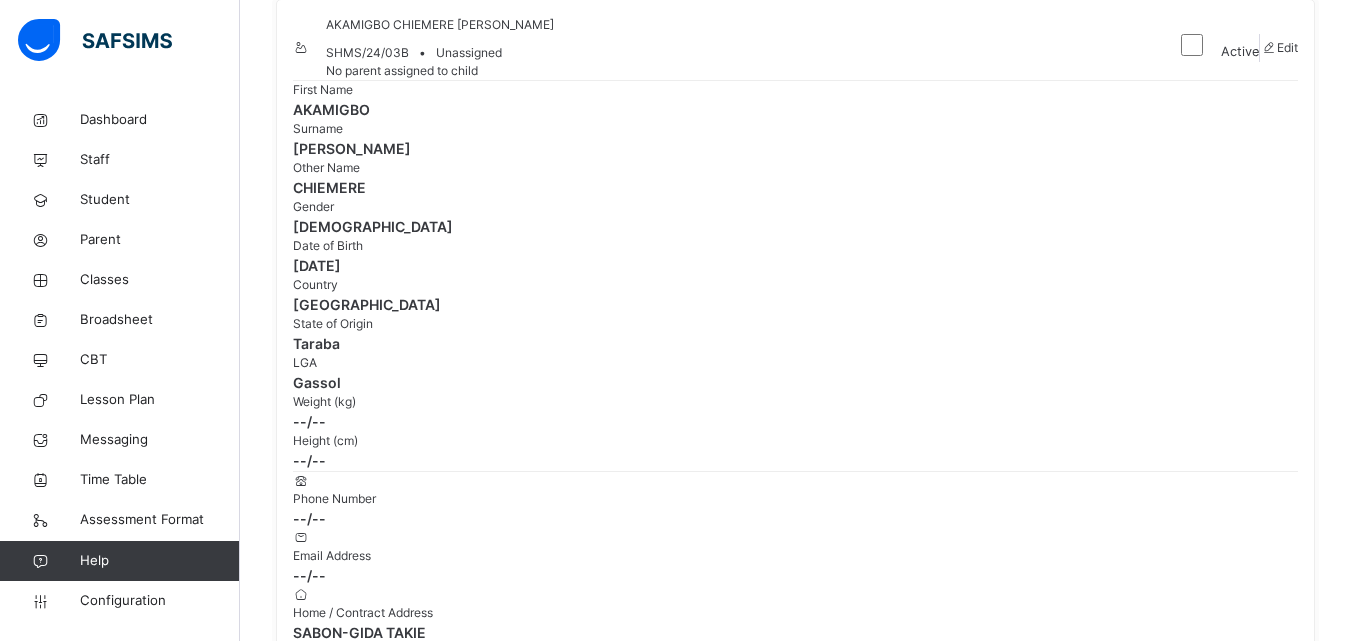 scroll, scrollTop: 7, scrollLeft: 0, axis: vertical 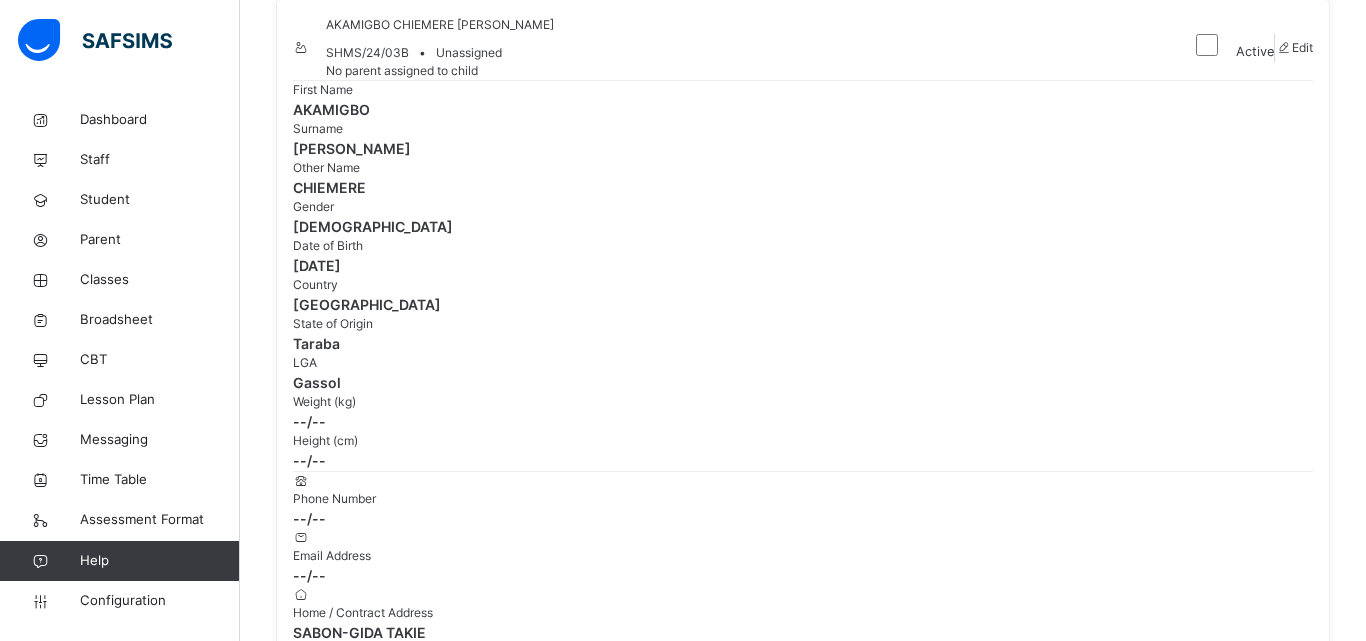 click on "Finish" at bounding box center [292, 5609] 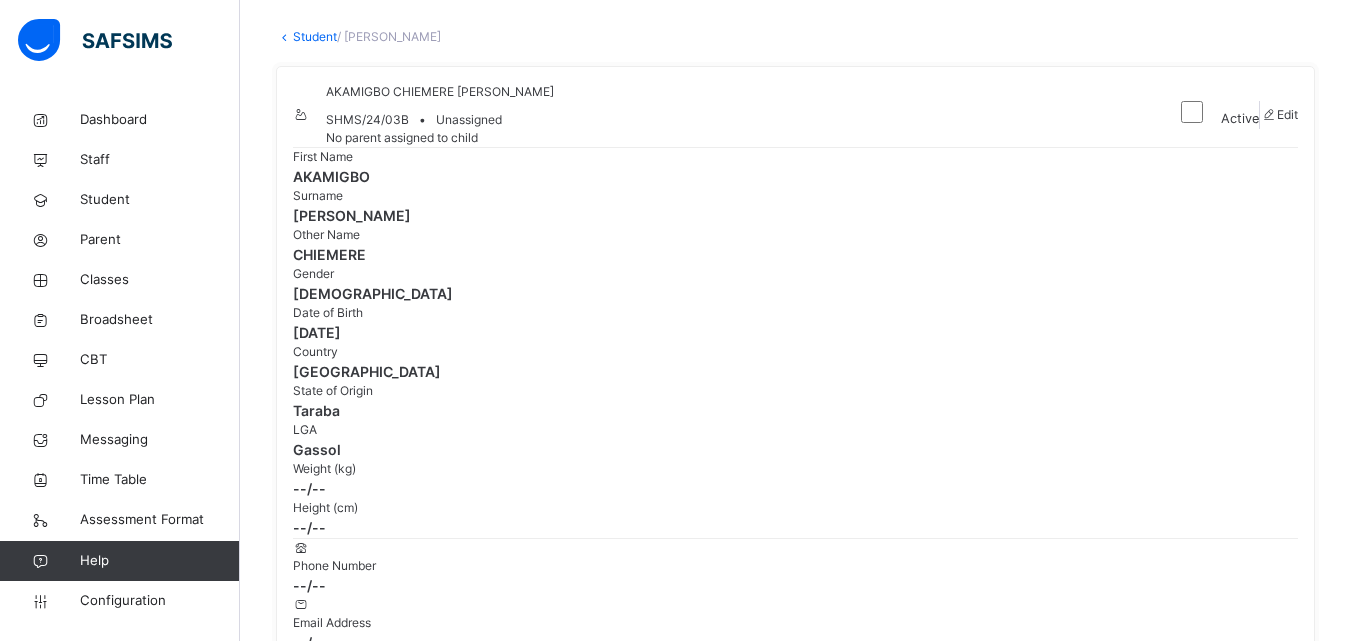 scroll, scrollTop: 0, scrollLeft: 0, axis: both 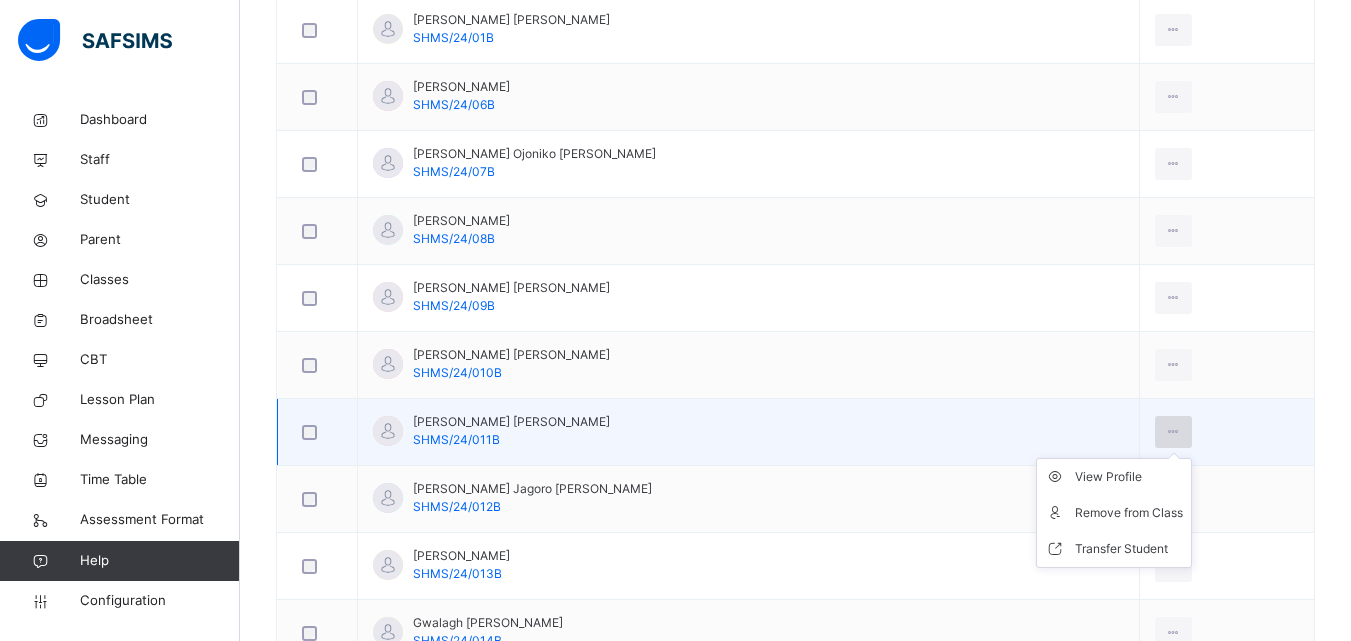click at bounding box center [1173, 432] 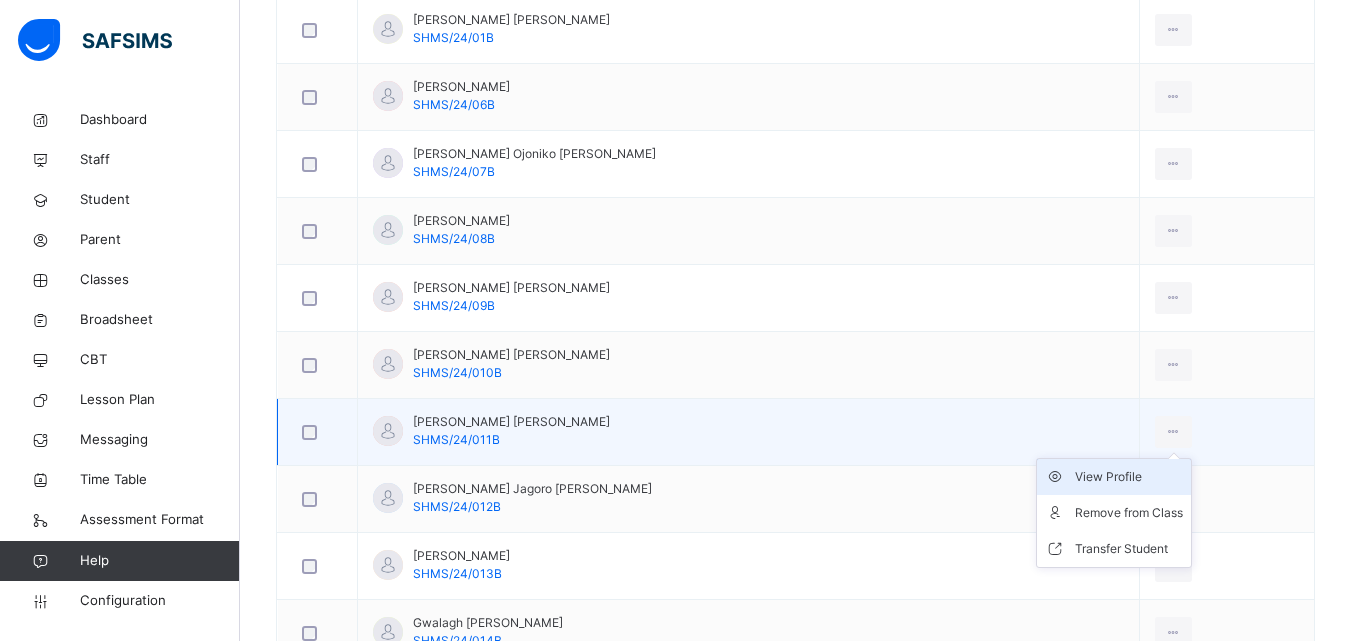 click on "View Profile" at bounding box center (1129, 477) 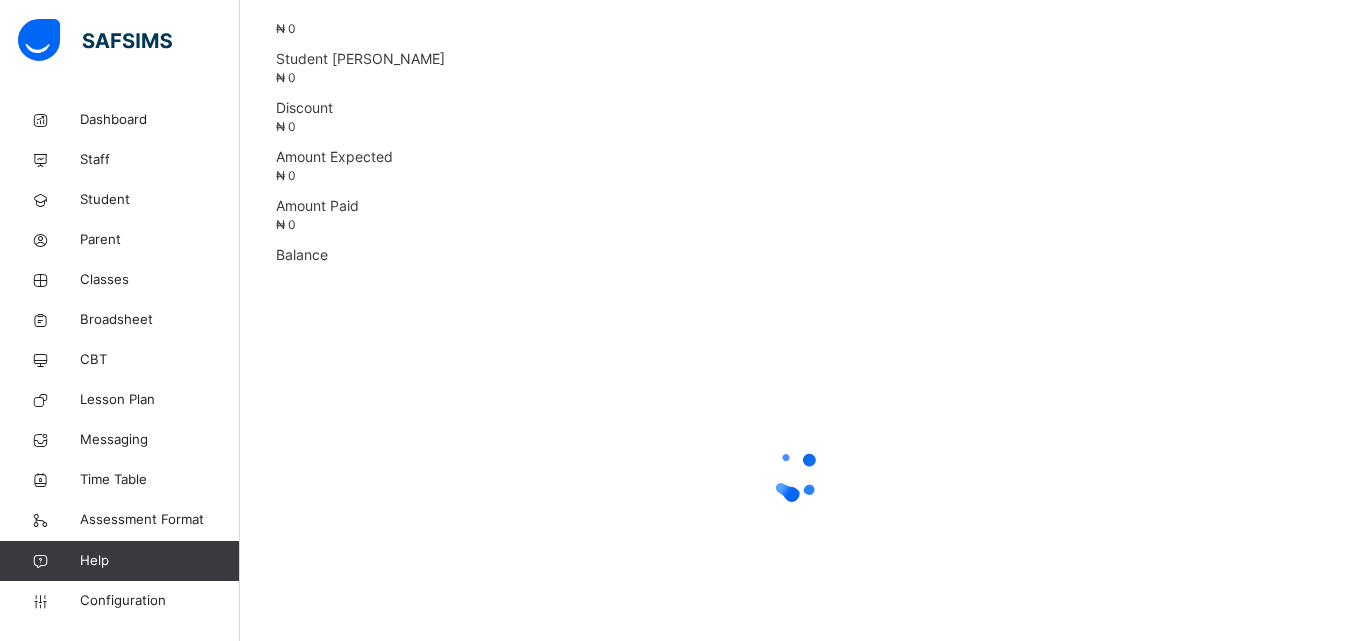 scroll, scrollTop: 0, scrollLeft: 0, axis: both 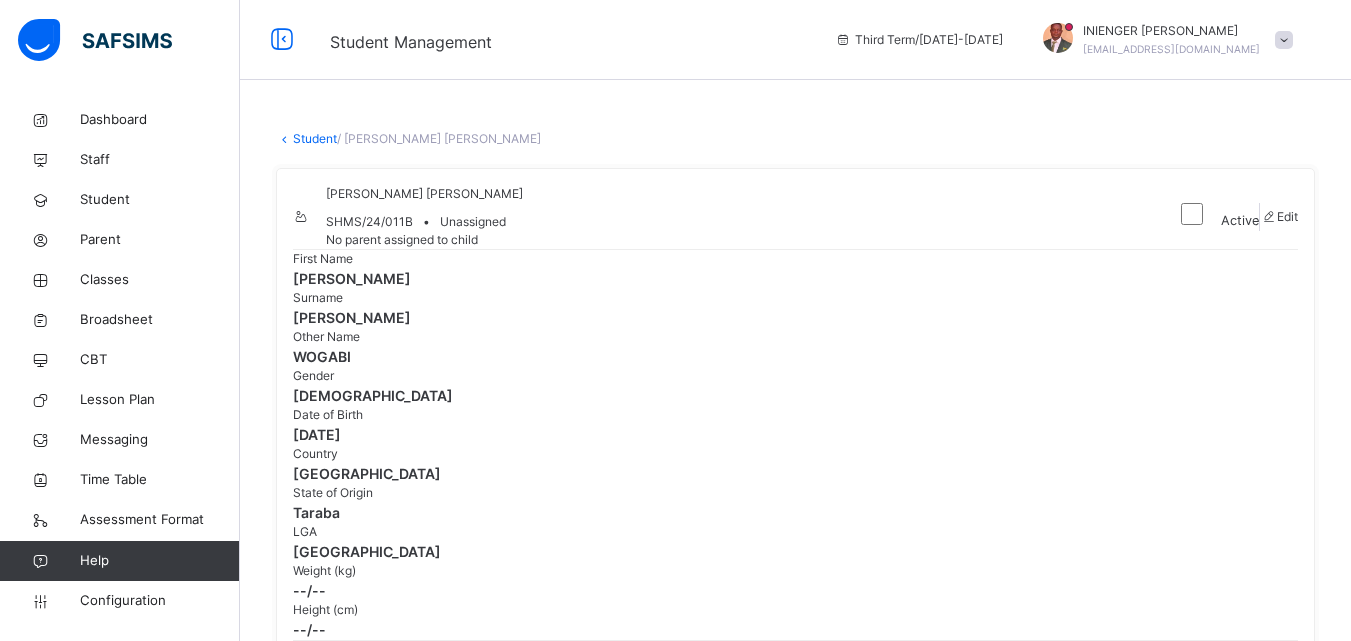 click at bounding box center (1268, 216) 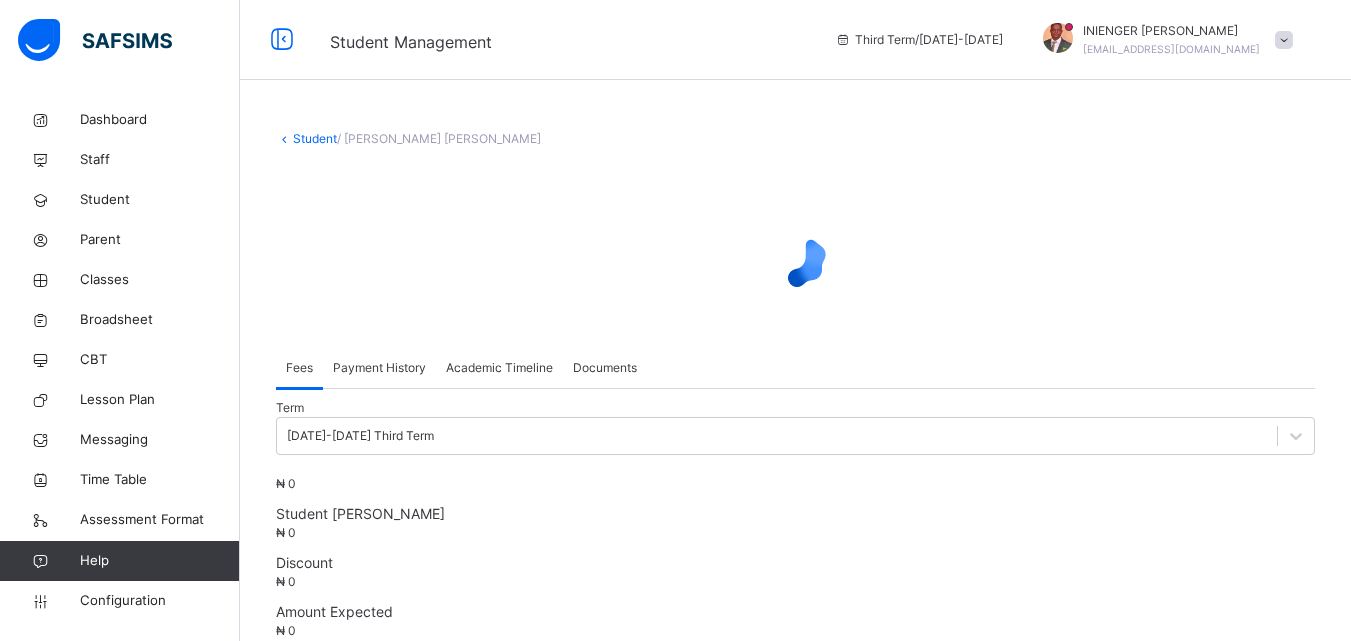 click on "******" at bounding box center [336, 3520] 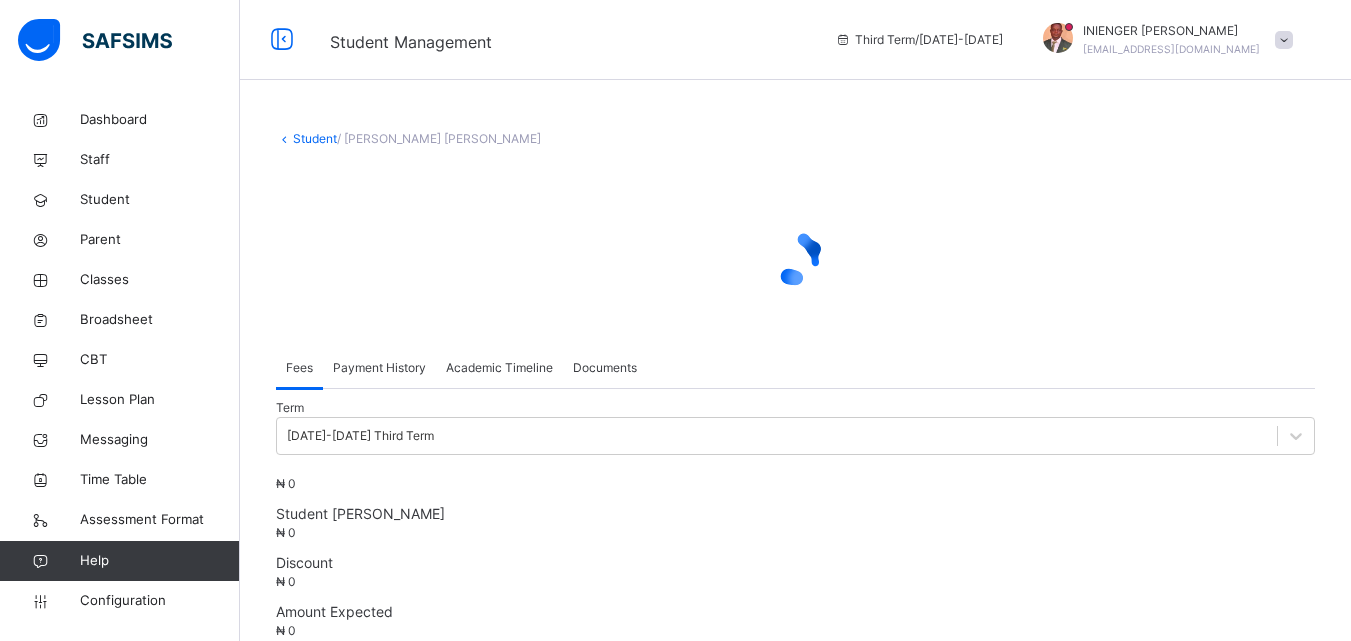 drag, startPoint x: 689, startPoint y: 571, endPoint x: 704, endPoint y: 573, distance: 15.132746 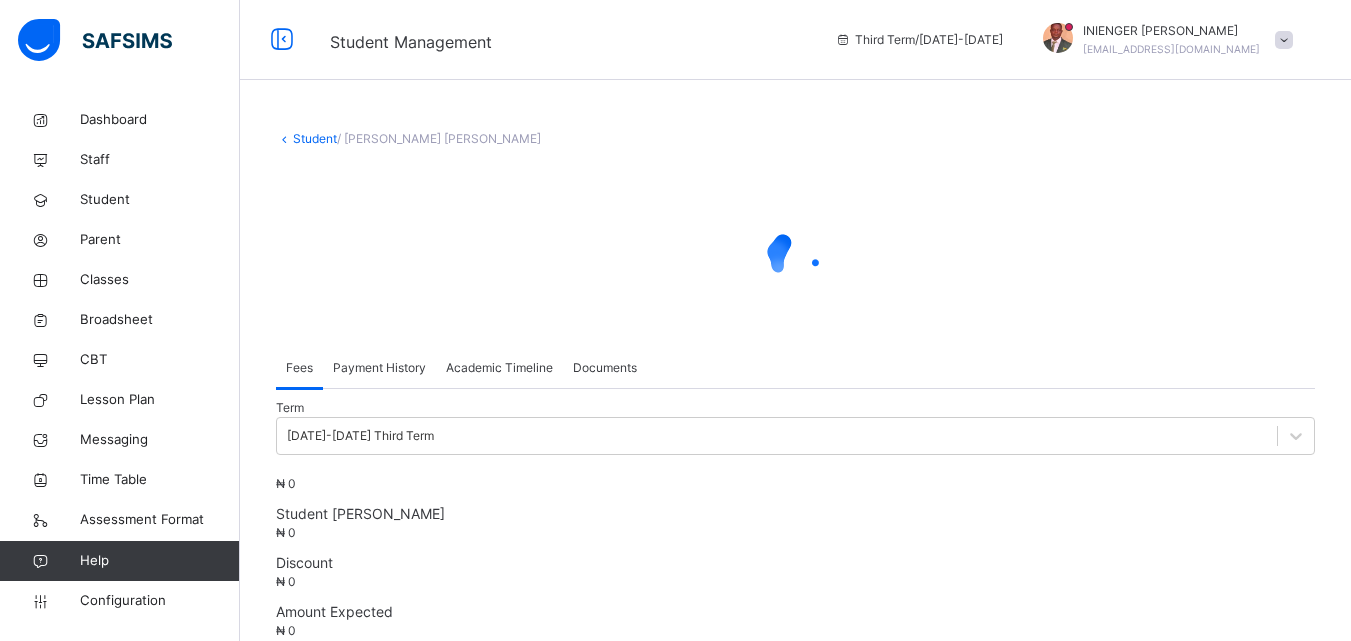 click on "******" at bounding box center [336, 3520] 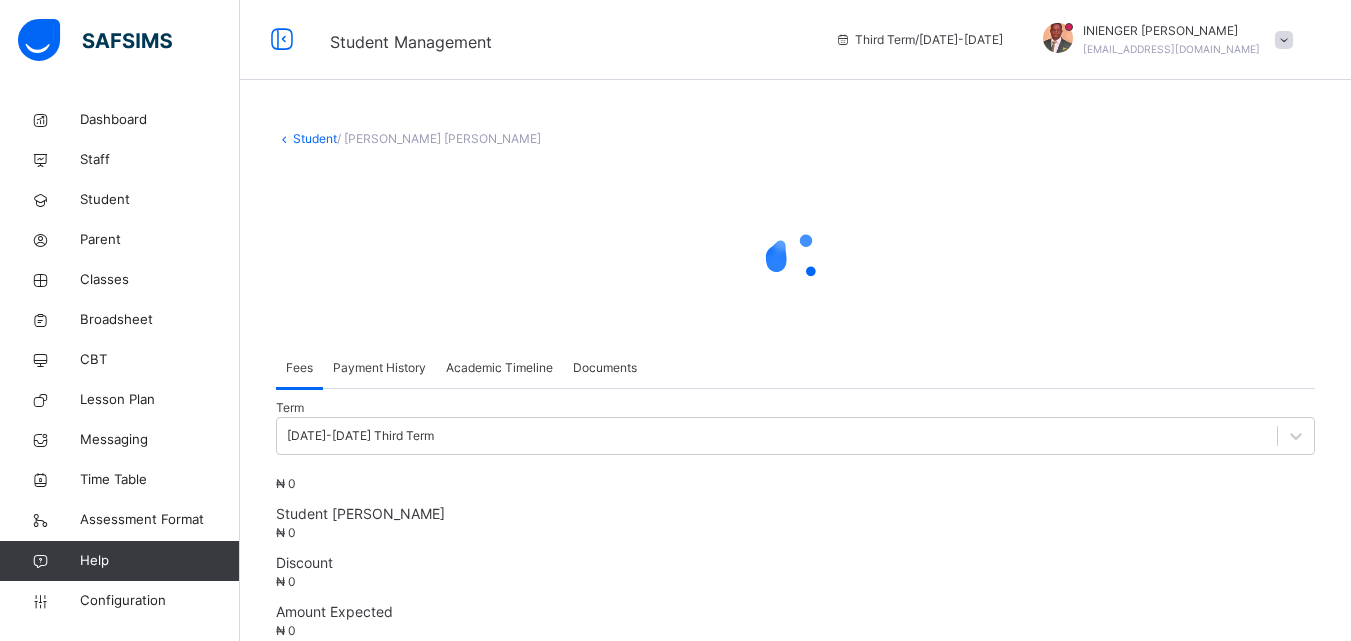 click on "******" at bounding box center [336, 3520] 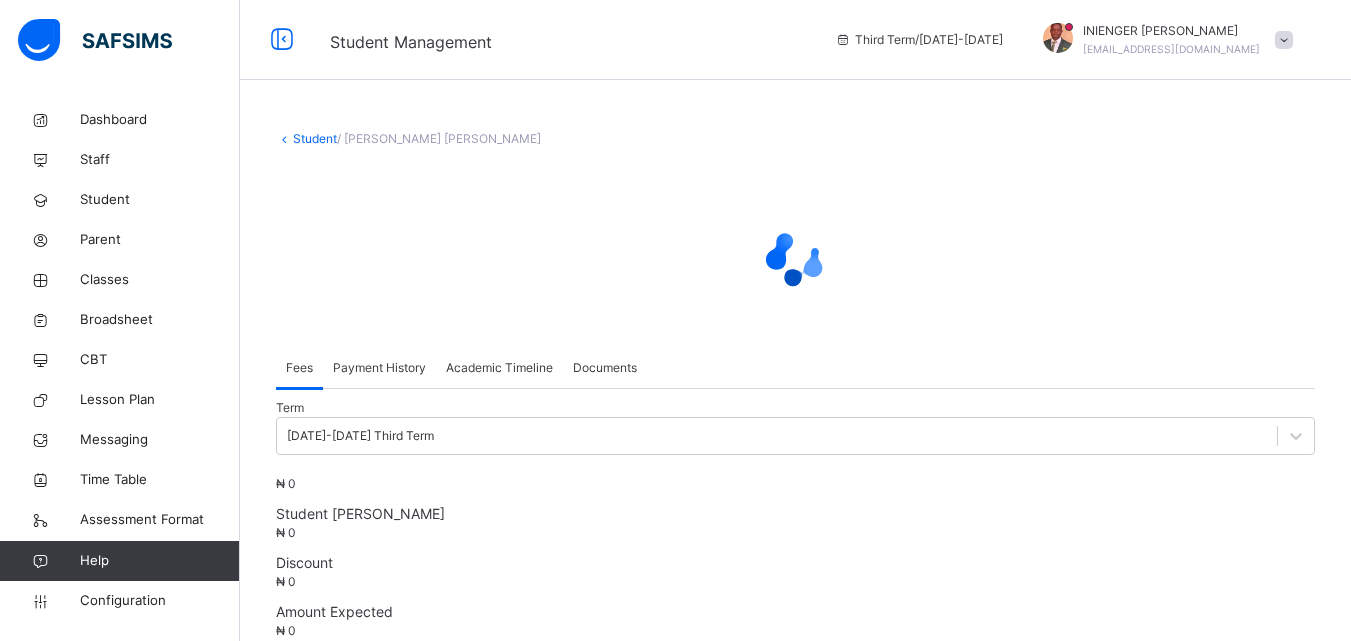 drag, startPoint x: 698, startPoint y: 575, endPoint x: 687, endPoint y: 572, distance: 11.401754 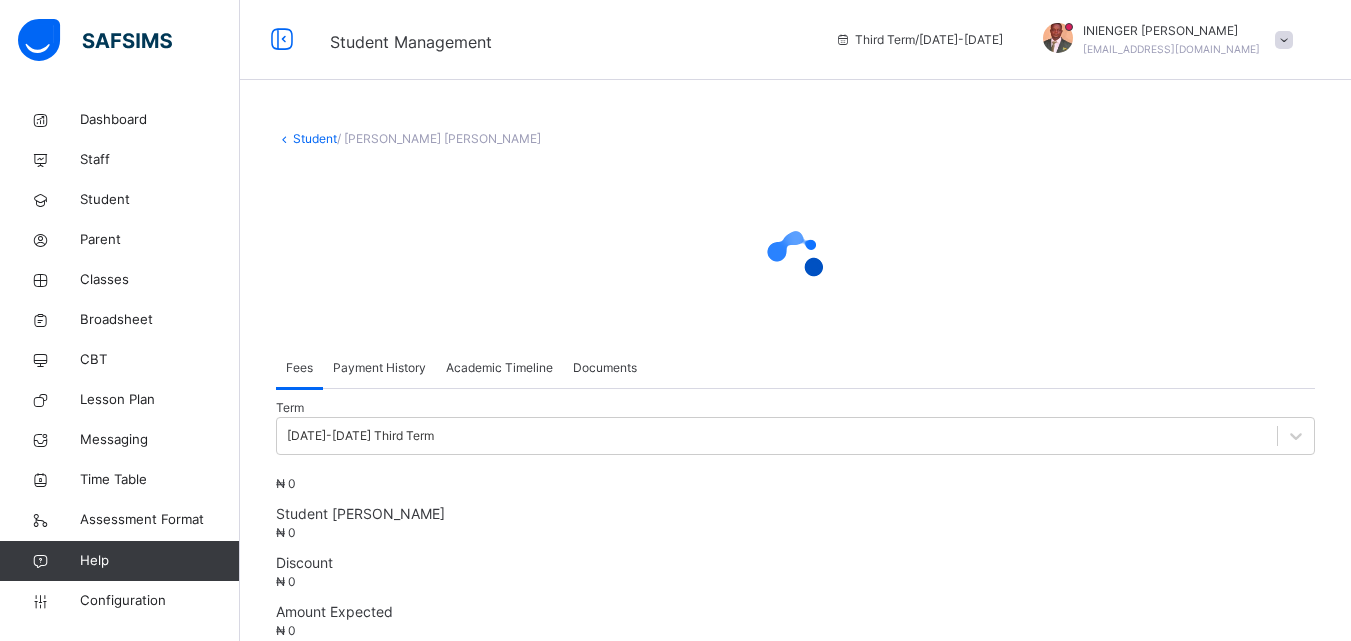 click on "******" at bounding box center (336, 3520) 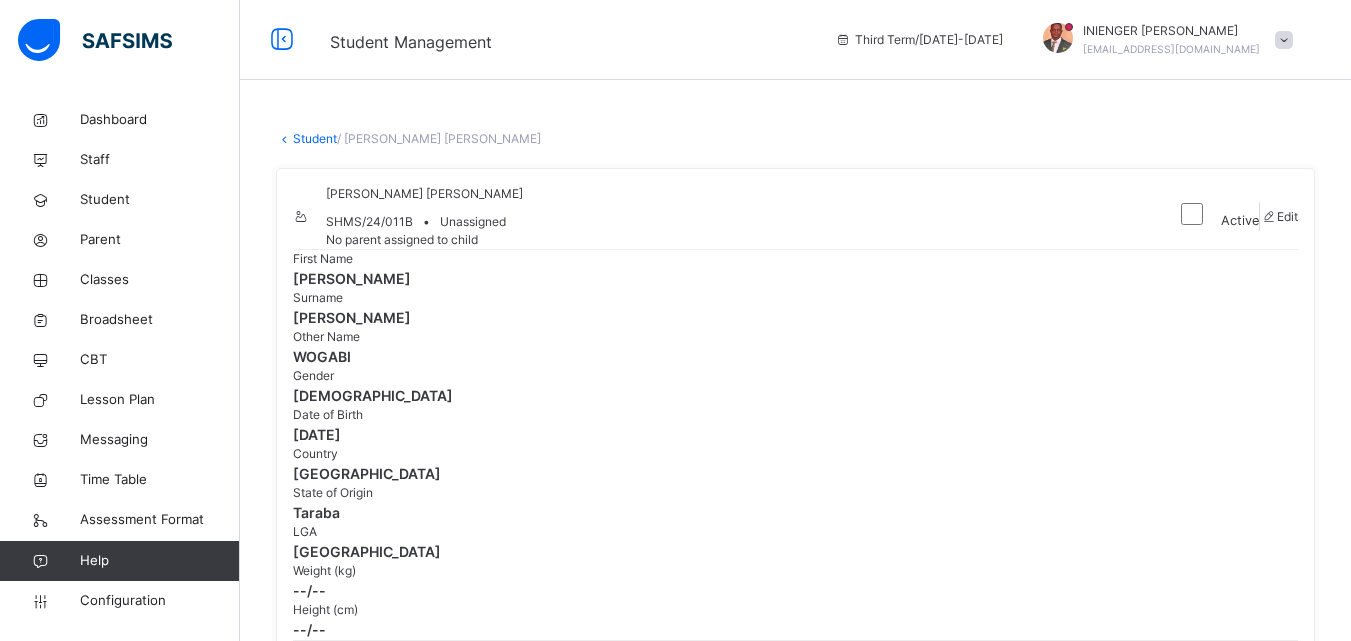 scroll, scrollTop: 163, scrollLeft: 0, axis: vertical 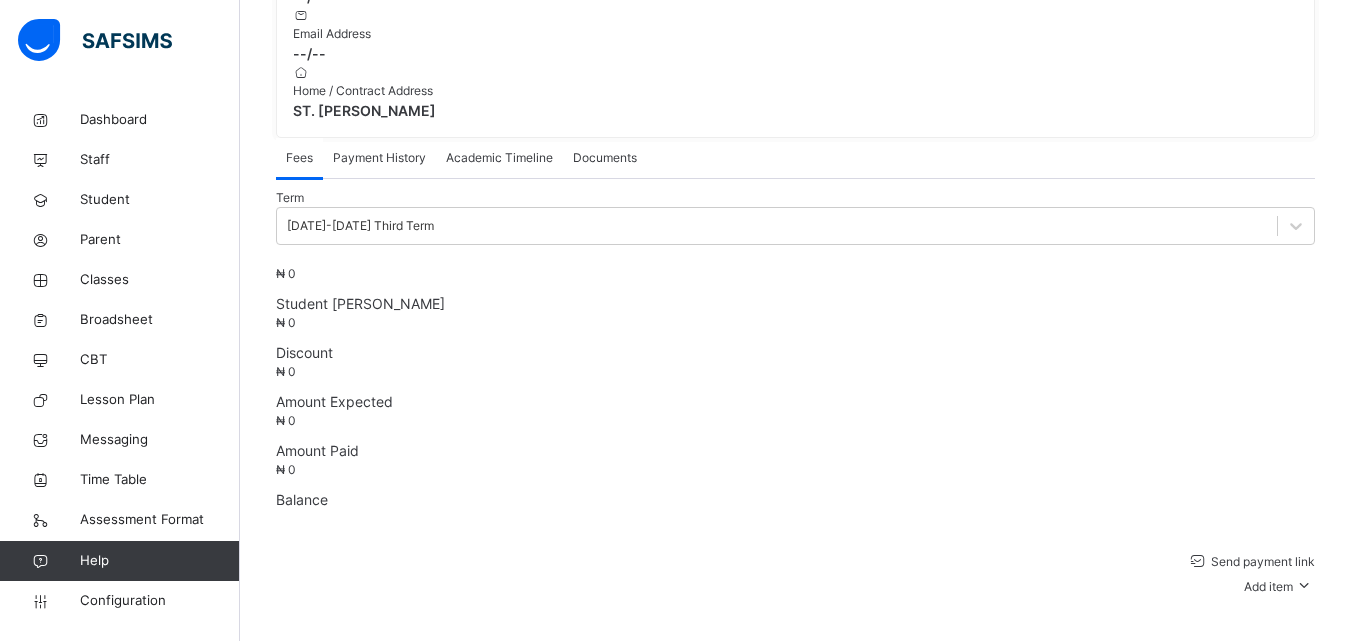 type on "******" 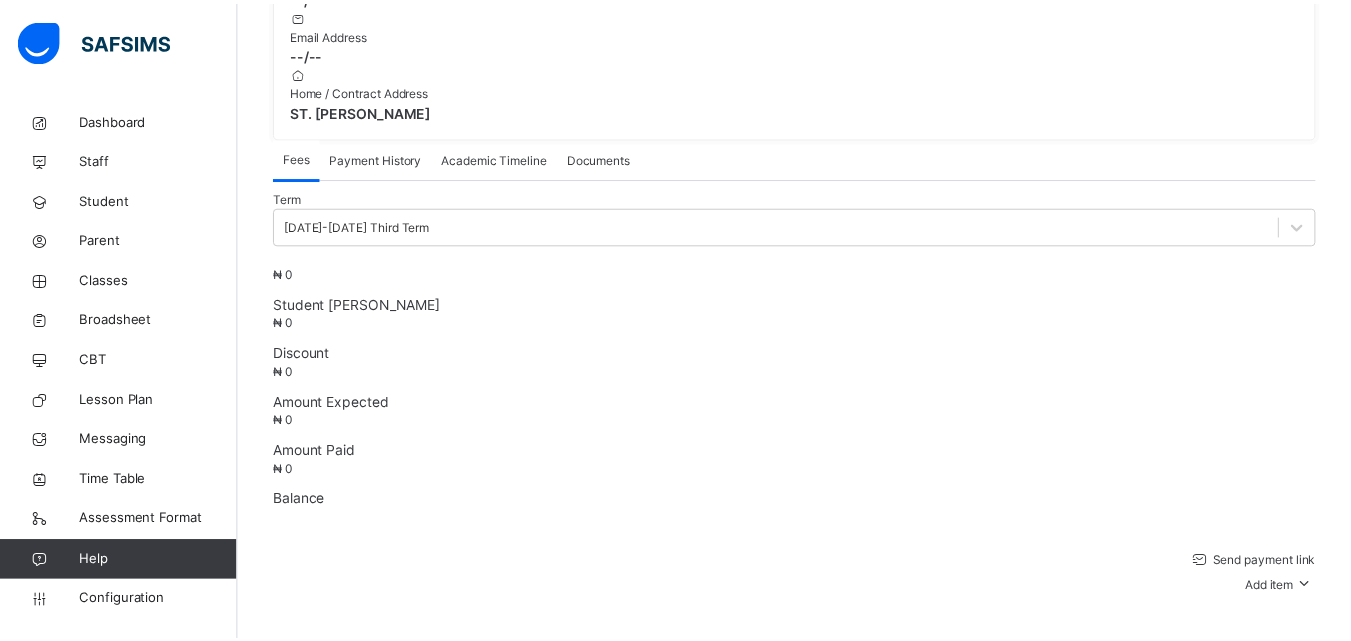 scroll, scrollTop: 459, scrollLeft: 0, axis: vertical 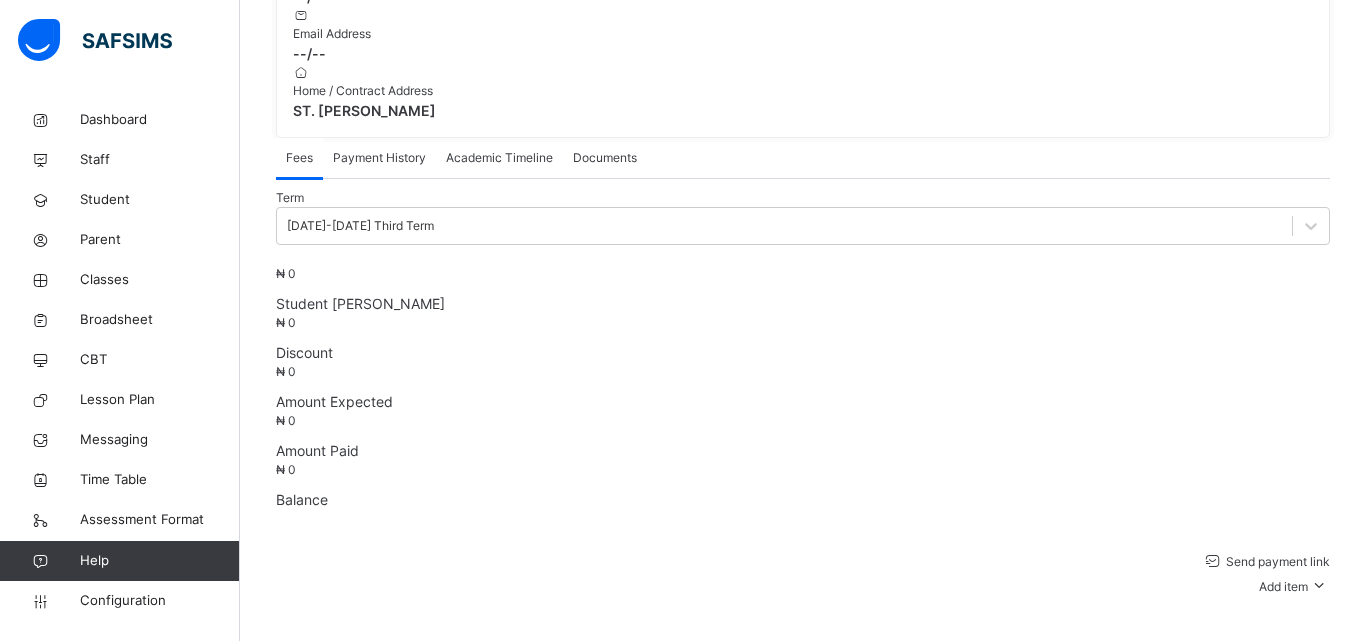 click on "Finish" at bounding box center (292, 5087) 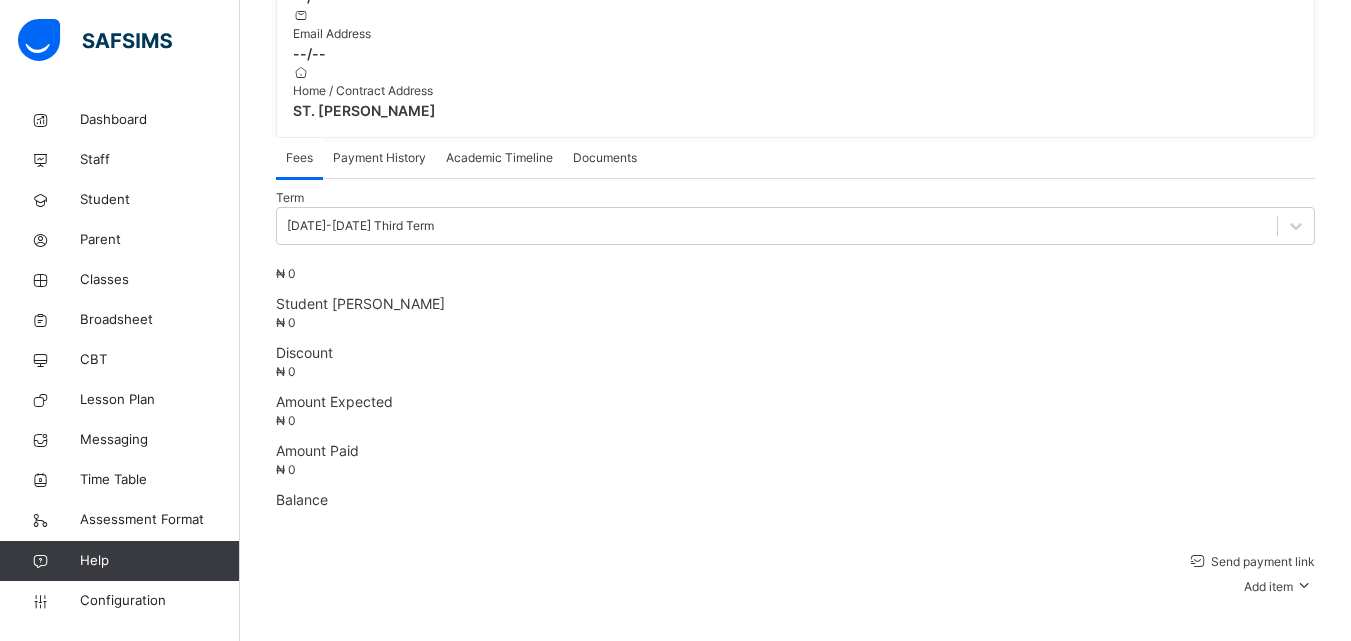 click on "Send payment link Add item Optional items Special bill No record found There is currently no payment records. × Add Item Select item Cancel Save × Special bill Add items from previous terms or outstanding payments Item Name Price [₦] Qty Select item * Add item Total ₦ 0 Comments Cancel Add to invoice × Edit Discount   Fee Item       Fee Amount     Discount Options Fixed Percentage Discount Amount * Discount Comment Cancel Delete Discount Save Changes × Delete Item This action would delete   undefined  from the invoice. Are you sure you want to carry on? Cancel Yes, Delete Item × Send payment link This action would send payment link to  FELIX WOGABI ELIJAH 's parent. Are you sure you want to carry on? Email Cancel Send link Ready for collecting Are you sure your want to issue out the item for collection? Cancel Yes, issue out Undo collected item Are you sure you want to undo this issued out item? Cancel Yes, undo × Delete undefined Discount This action will delete discount for undefined. Cancel" at bounding box center [795, 771] 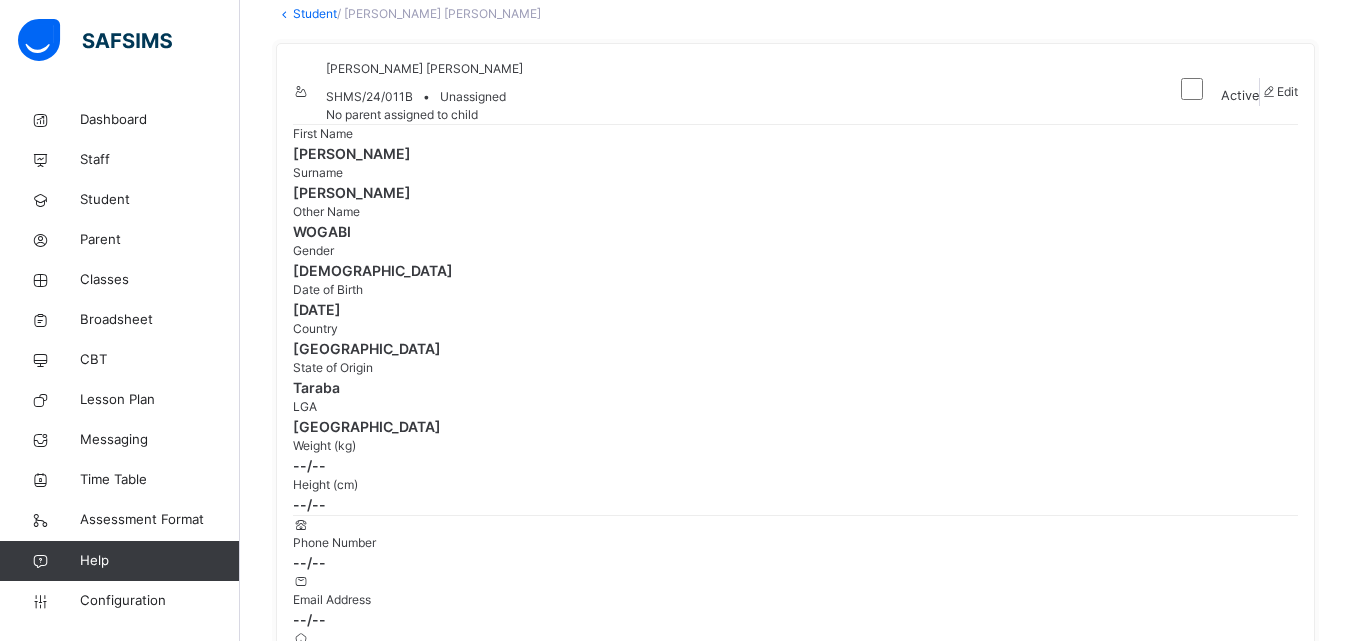 scroll, scrollTop: 691, scrollLeft: 0, axis: vertical 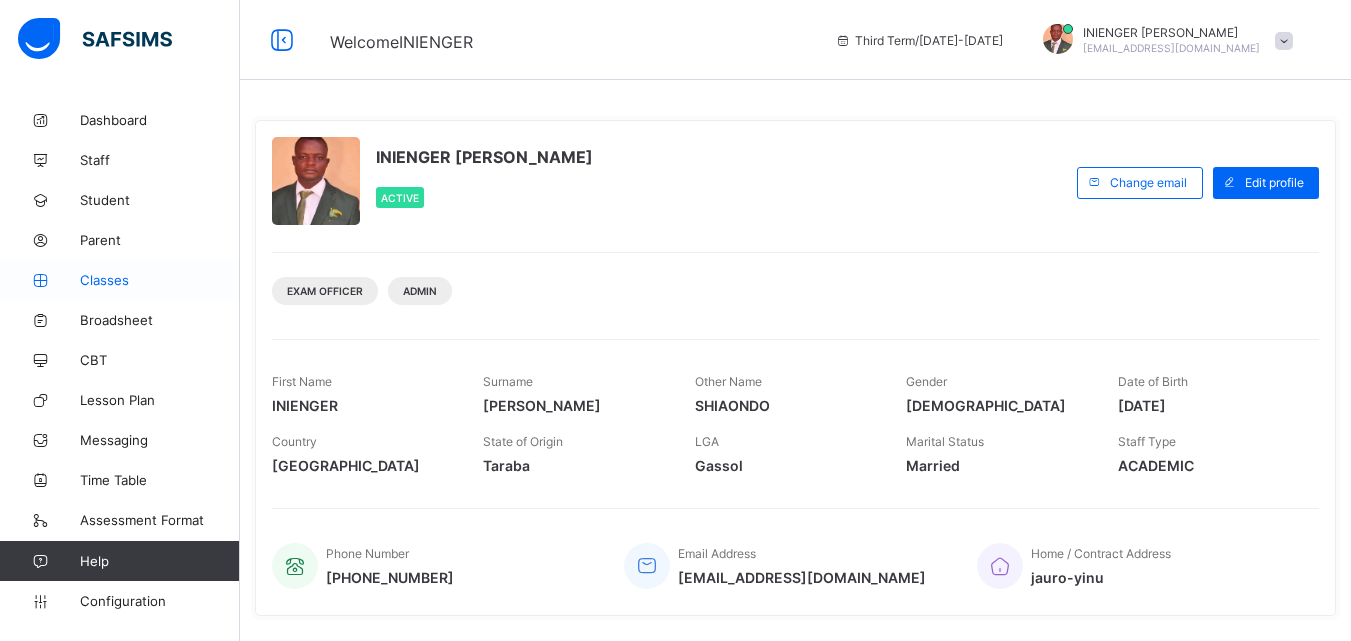click on "Classes" at bounding box center [160, 280] 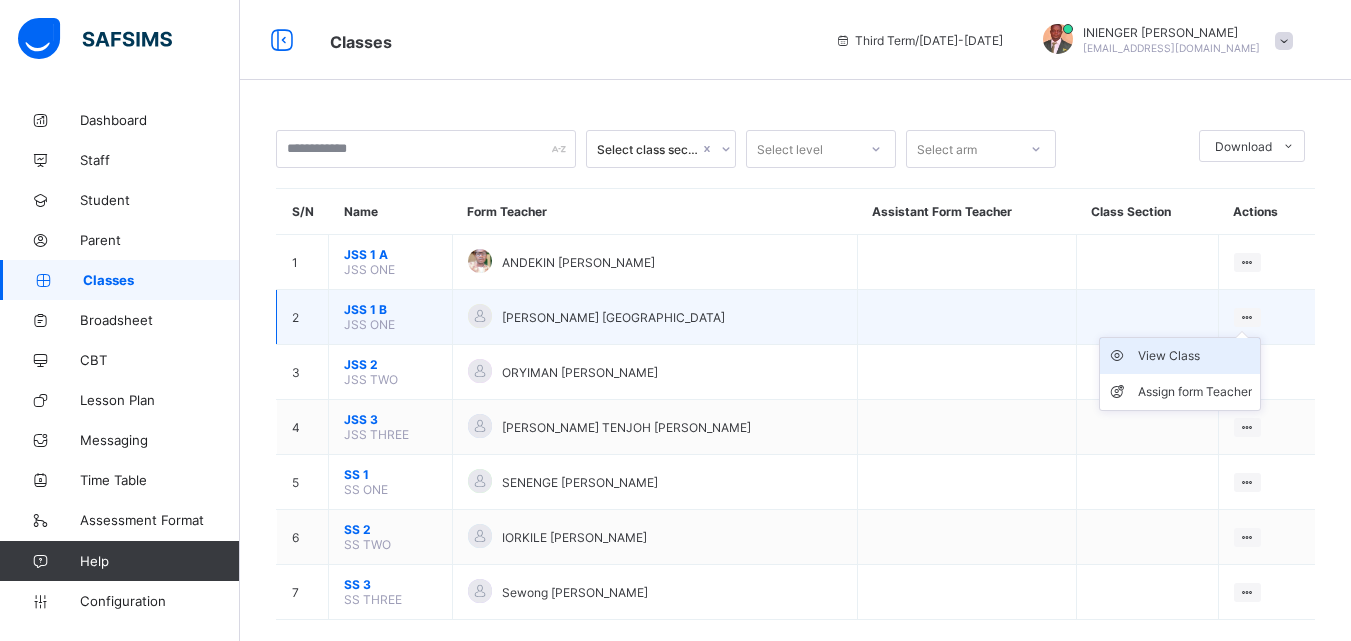 click on "View Class" at bounding box center (1195, 356) 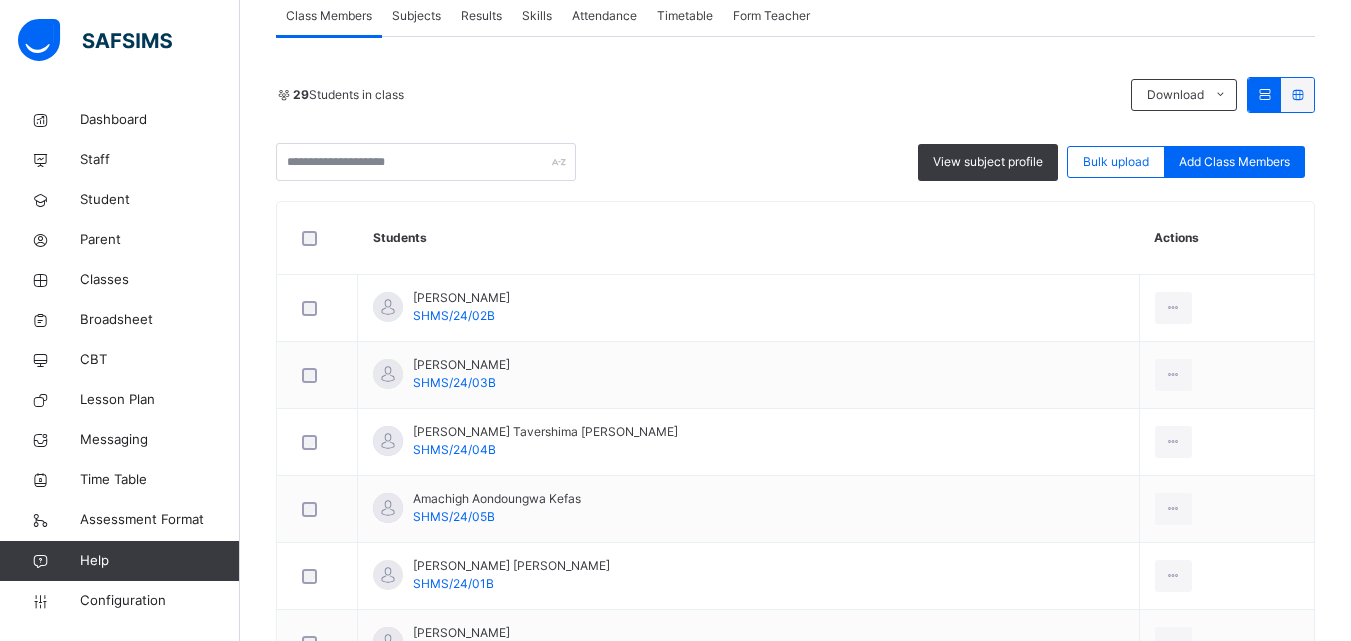 scroll, scrollTop: 474, scrollLeft: 0, axis: vertical 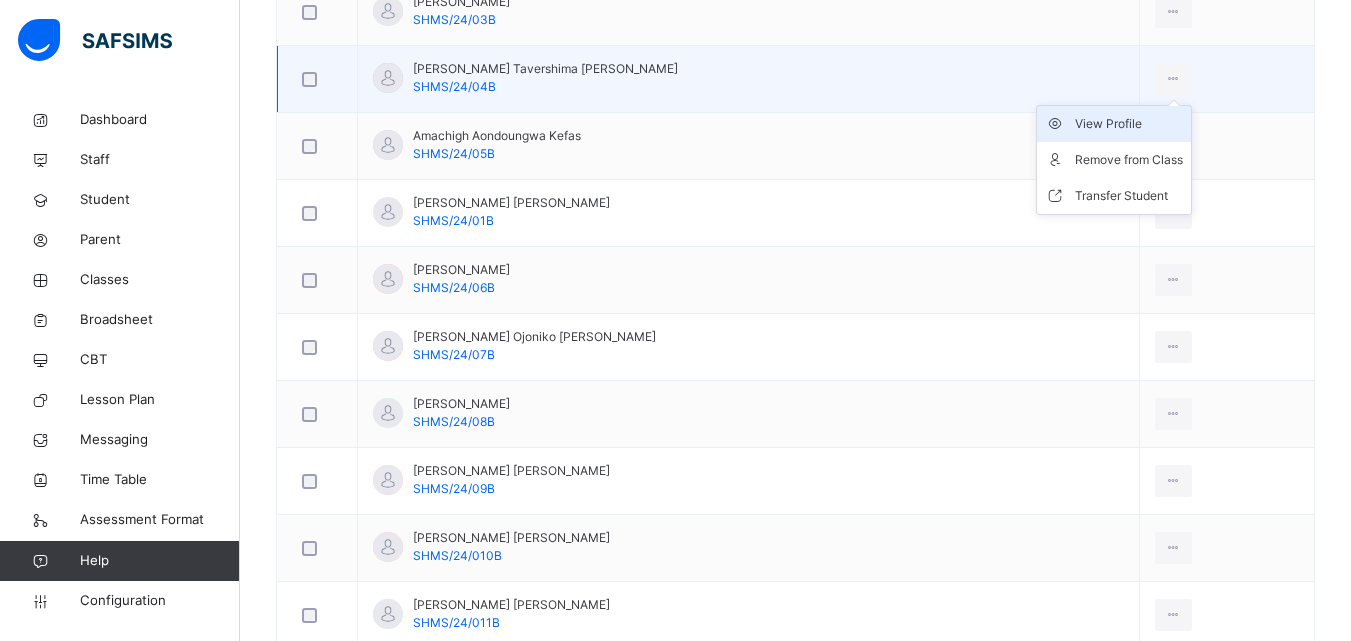 click on "View Profile" at bounding box center [1114, 124] 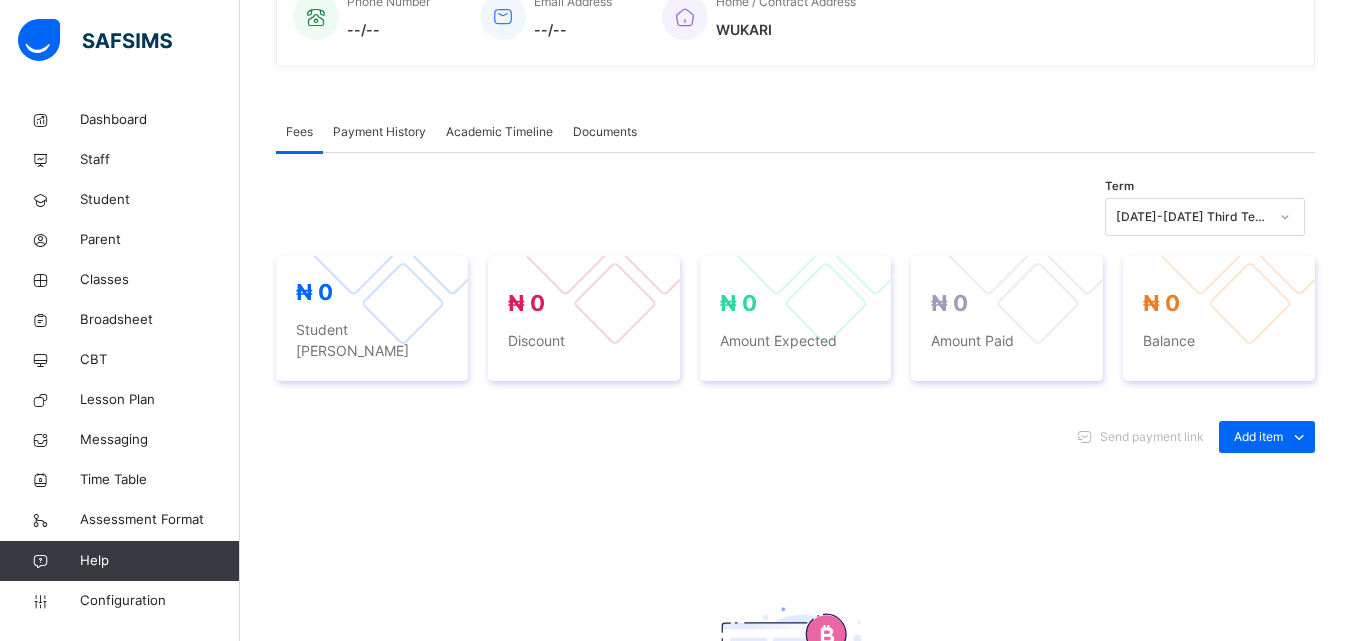 scroll, scrollTop: 743, scrollLeft: 0, axis: vertical 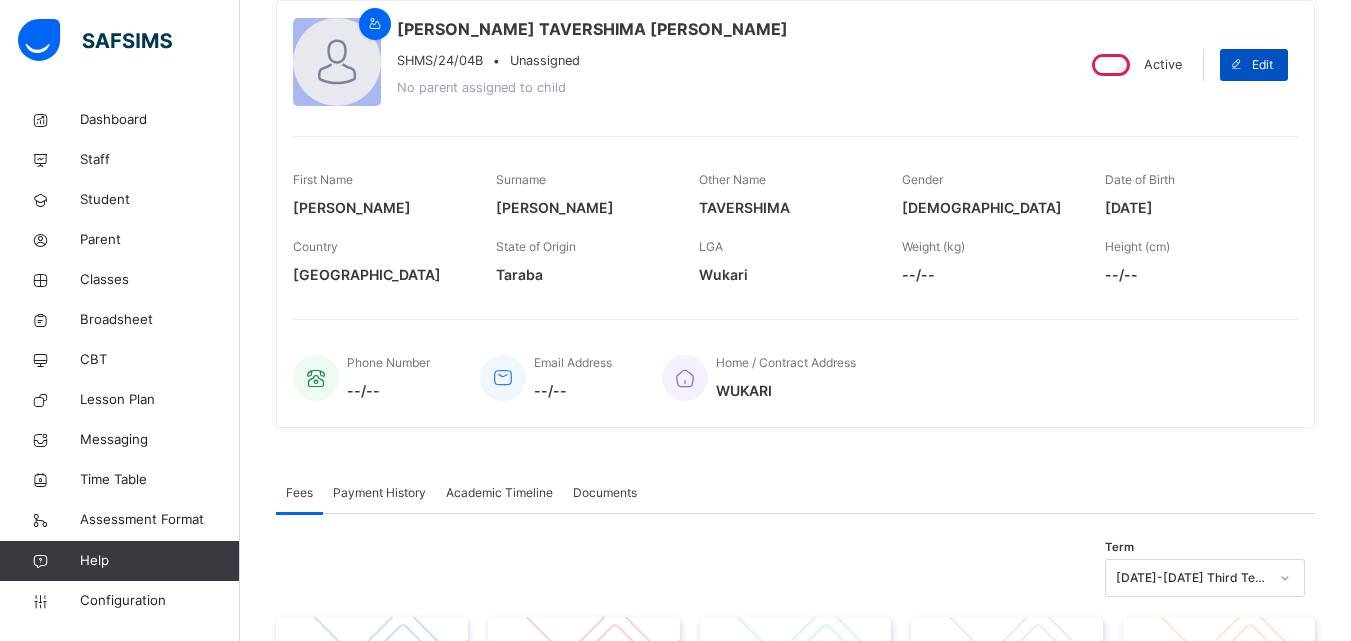 click at bounding box center [1236, 65] 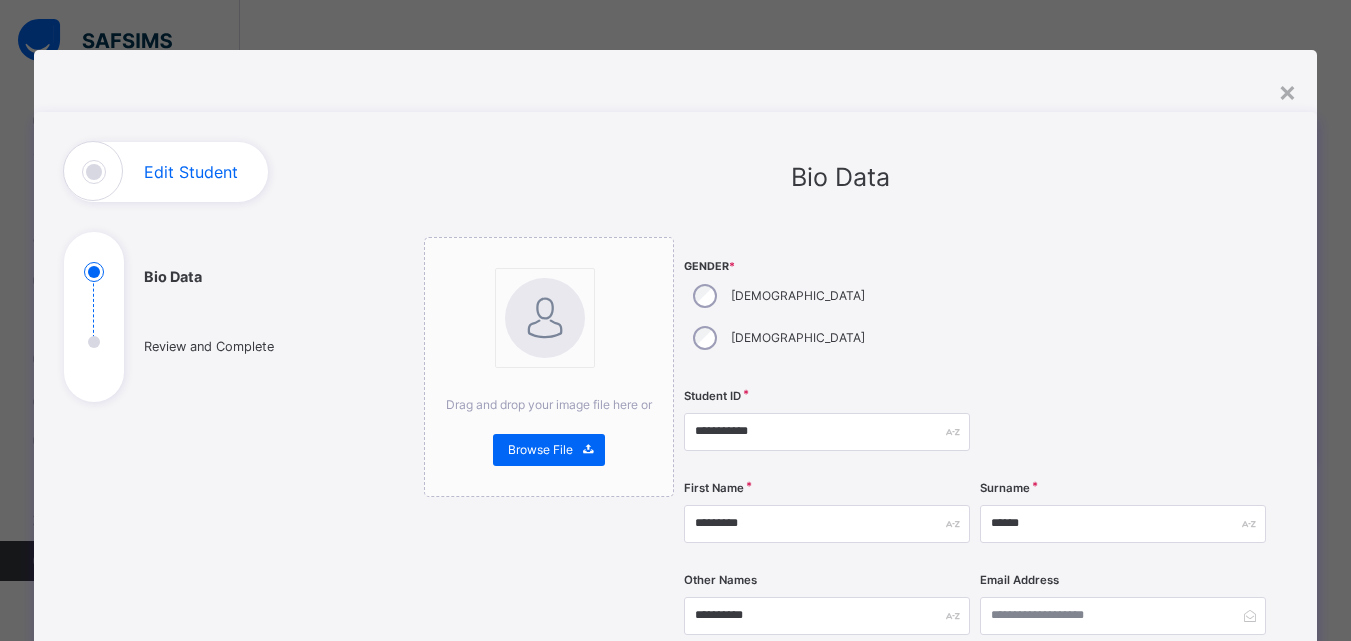 click on "**********" at bounding box center [675, 787] 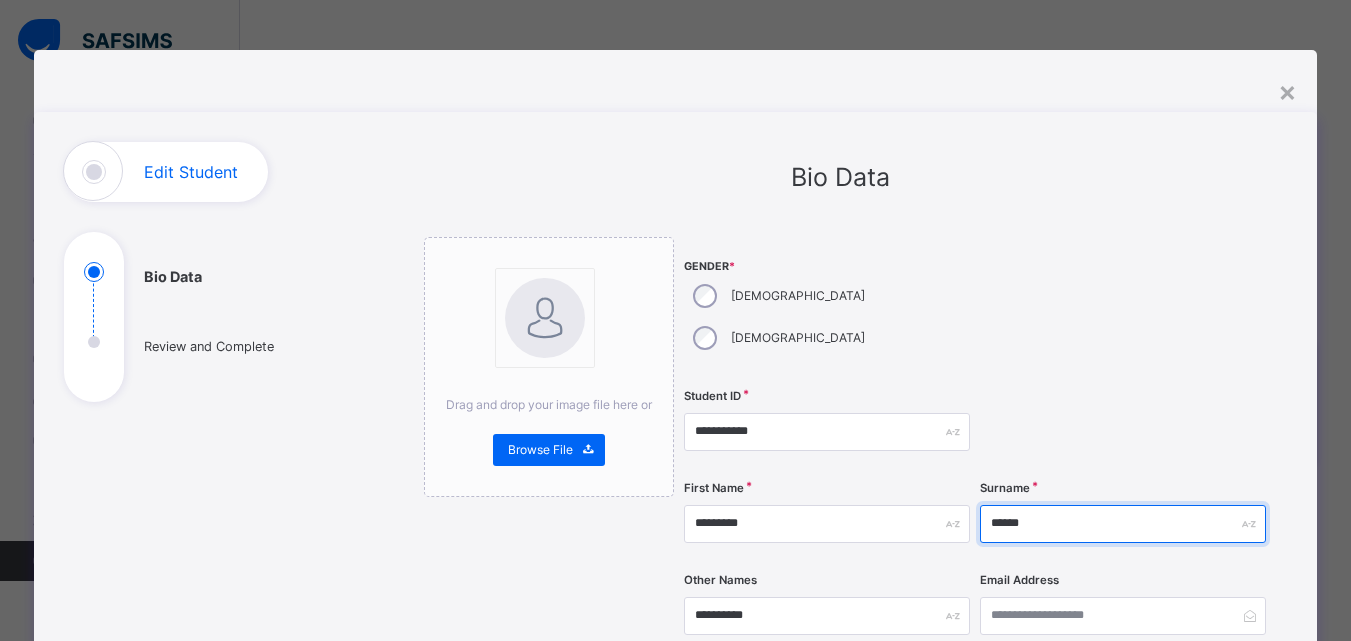 click on "******" at bounding box center (1123, 524) 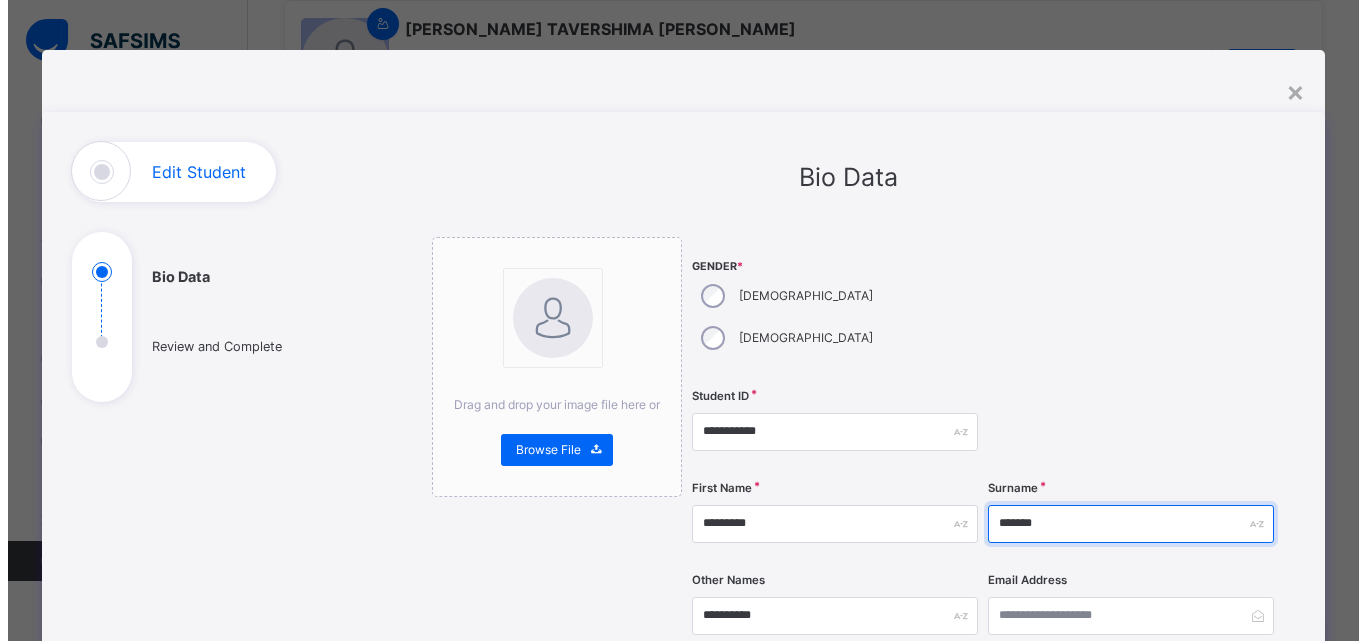 scroll, scrollTop: 892, scrollLeft: 0, axis: vertical 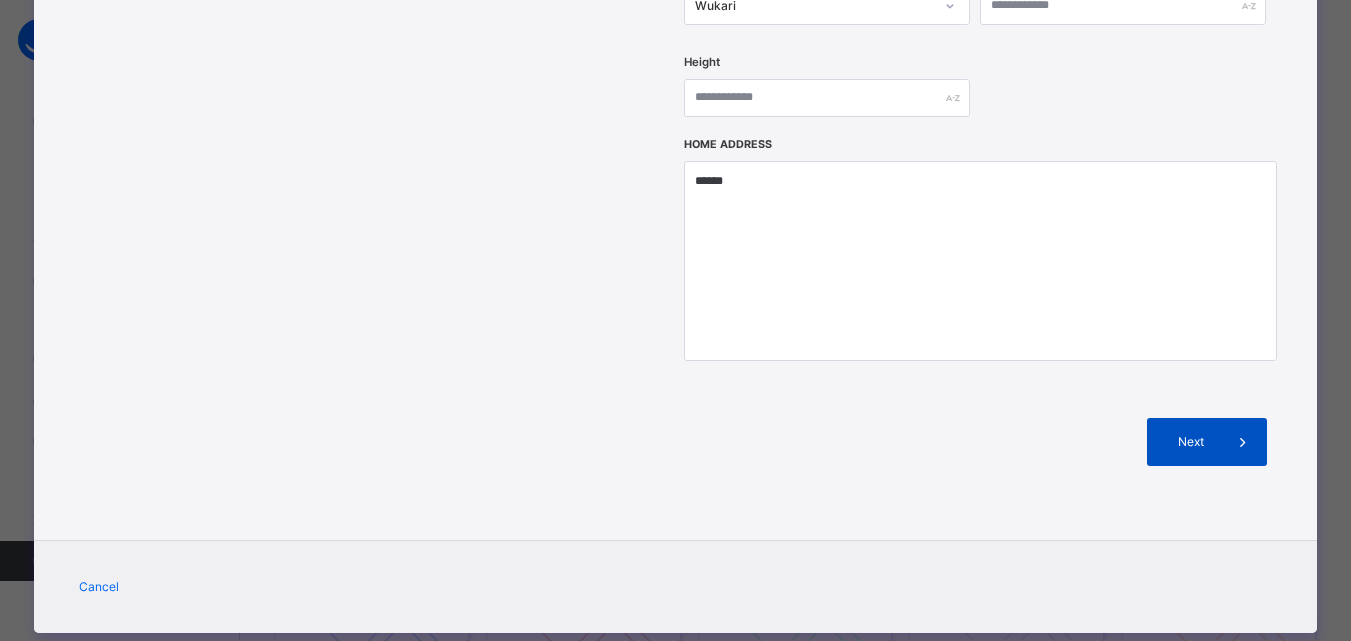 type on "*******" 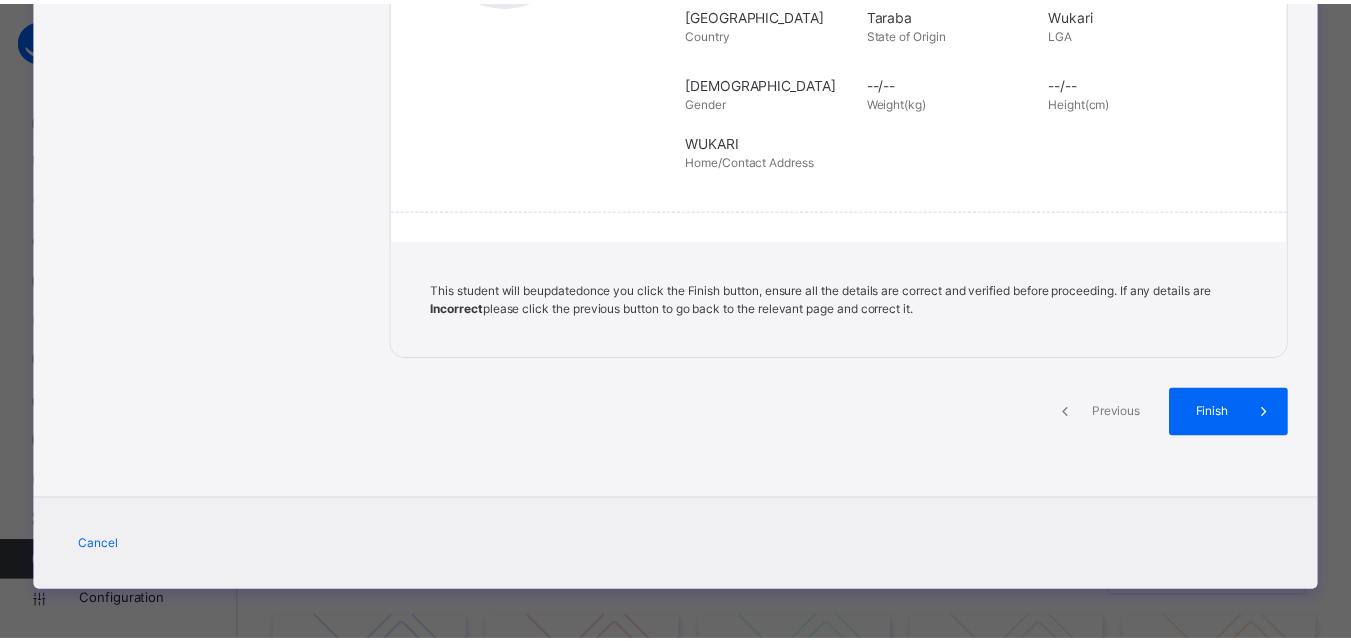 scroll, scrollTop: 459, scrollLeft: 0, axis: vertical 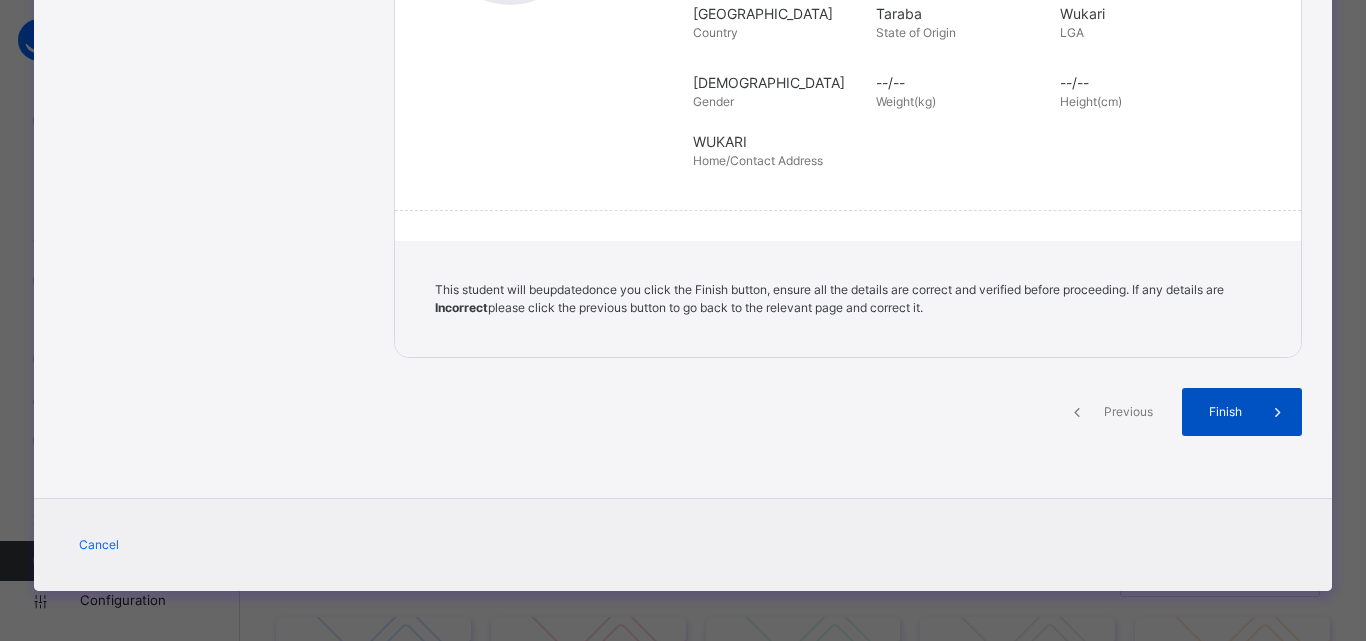 click on "Finish" at bounding box center [1225, 412] 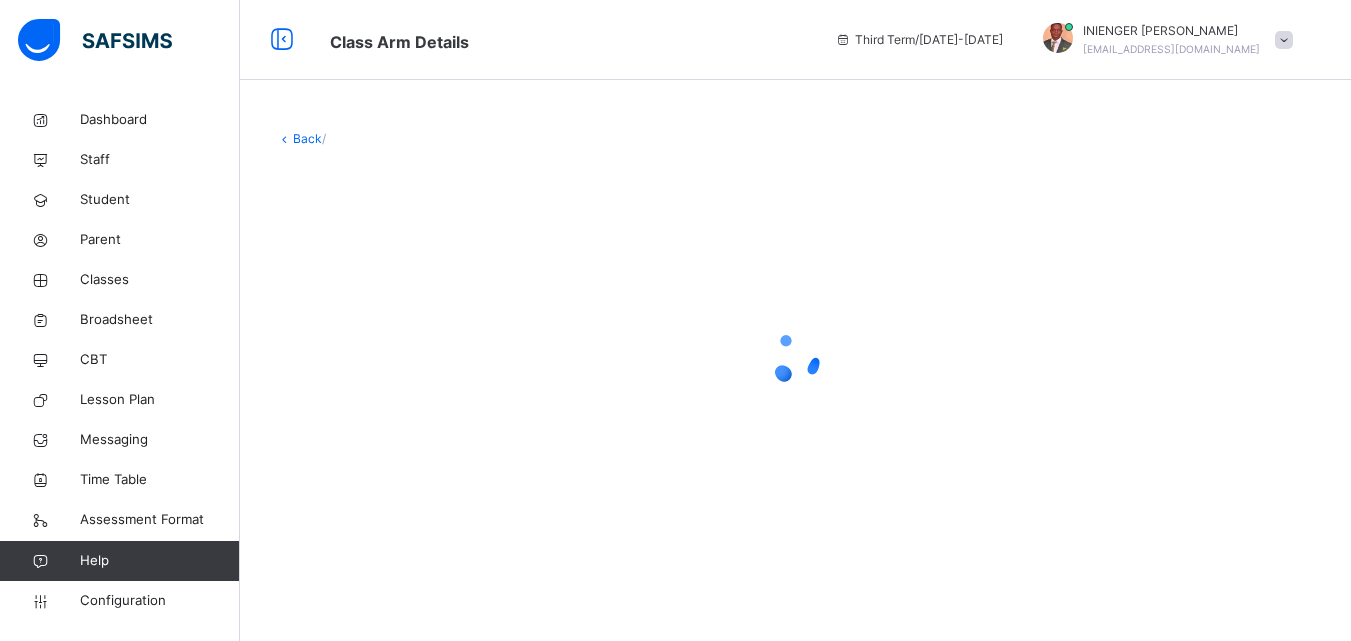 scroll, scrollTop: 0, scrollLeft: 0, axis: both 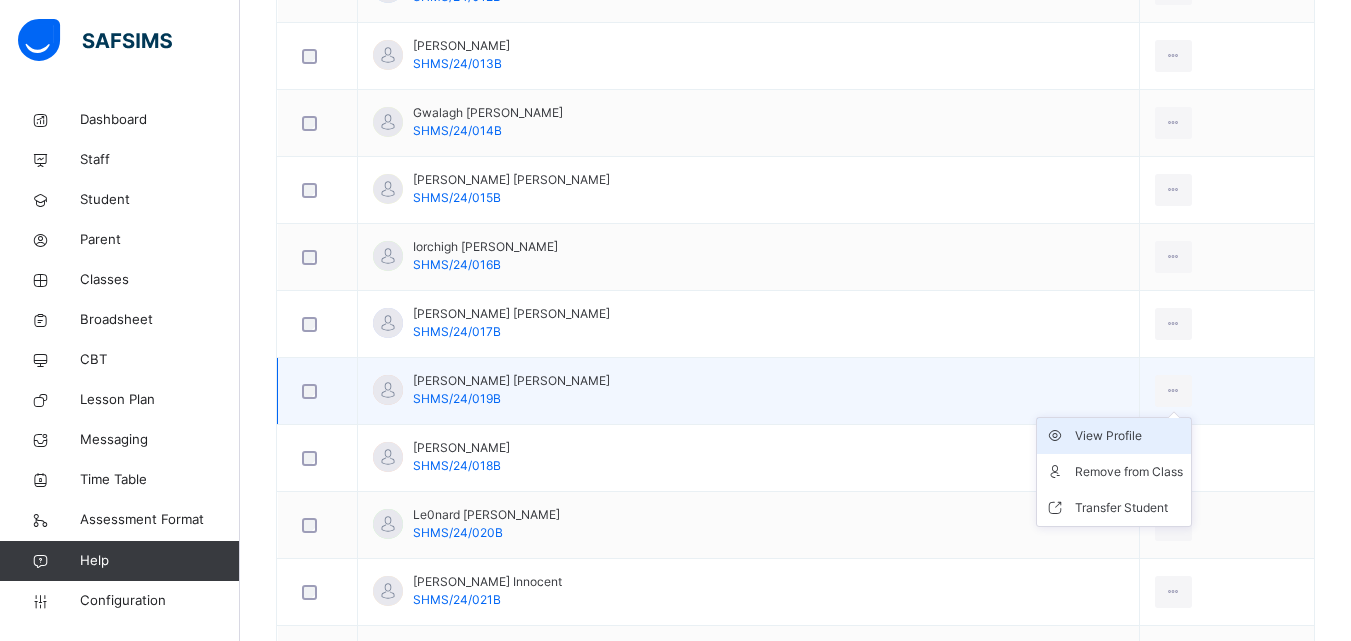 click on "View Profile" at bounding box center (1129, 436) 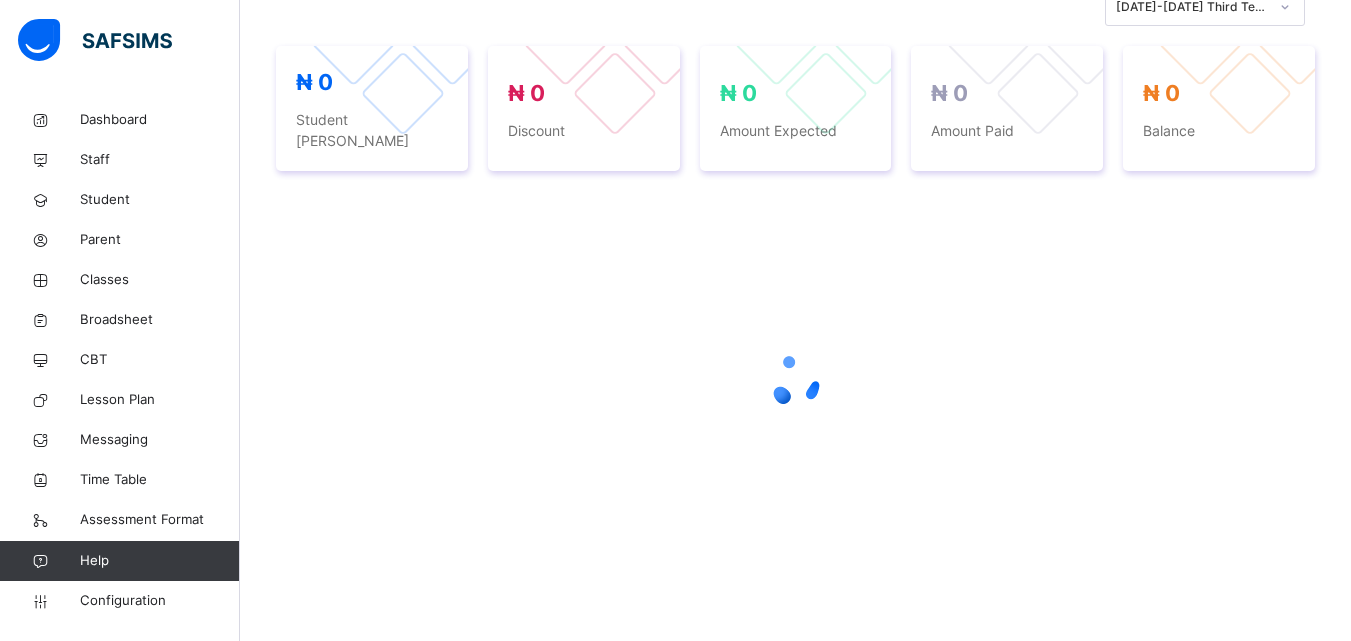 scroll, scrollTop: 455, scrollLeft: 0, axis: vertical 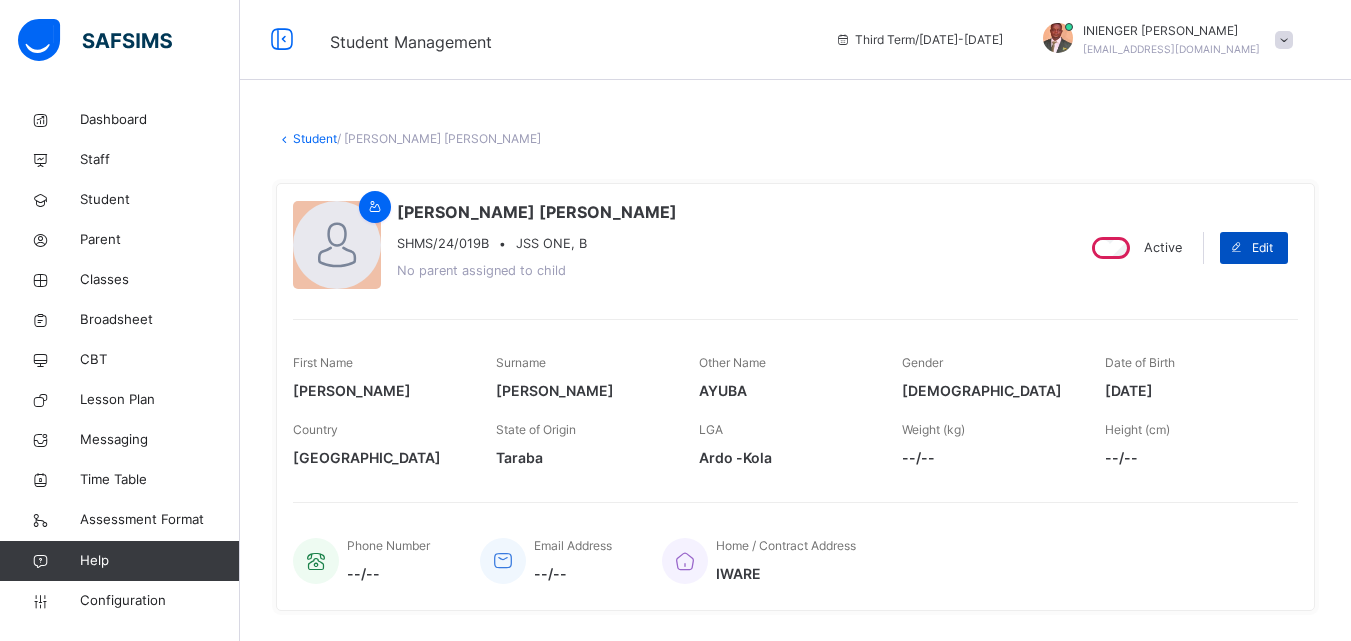 click on "Edit" at bounding box center [1262, 248] 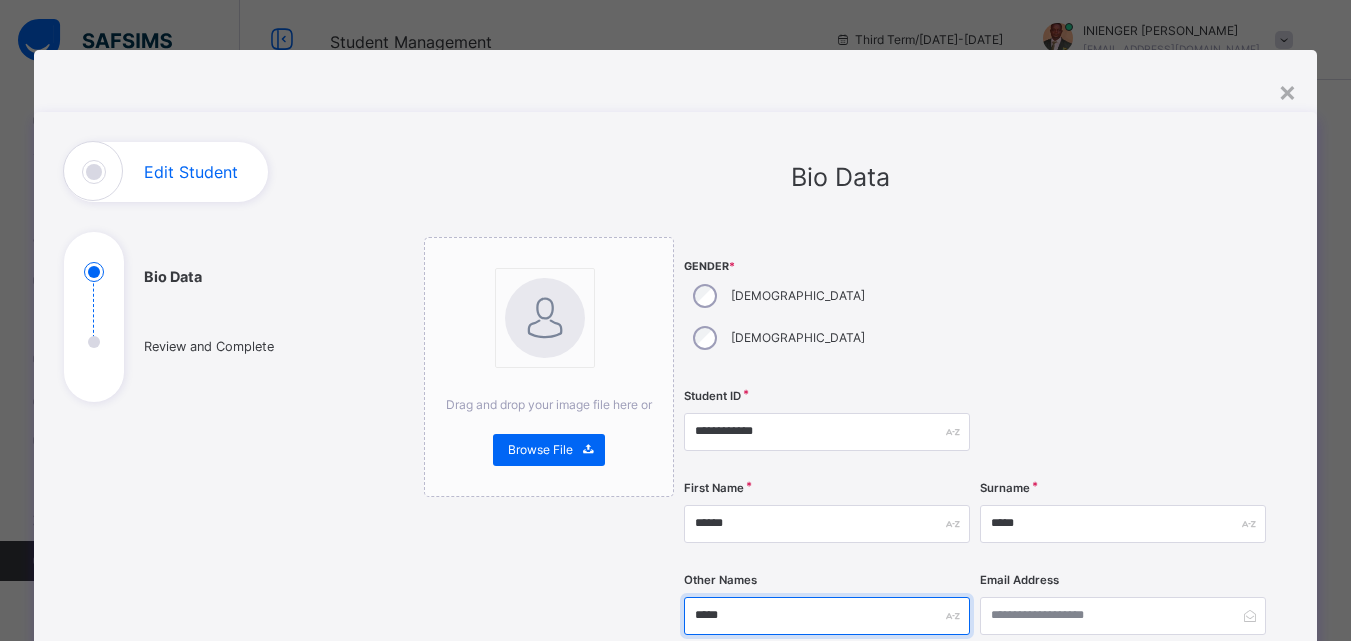 click on "*****" at bounding box center (827, 616) 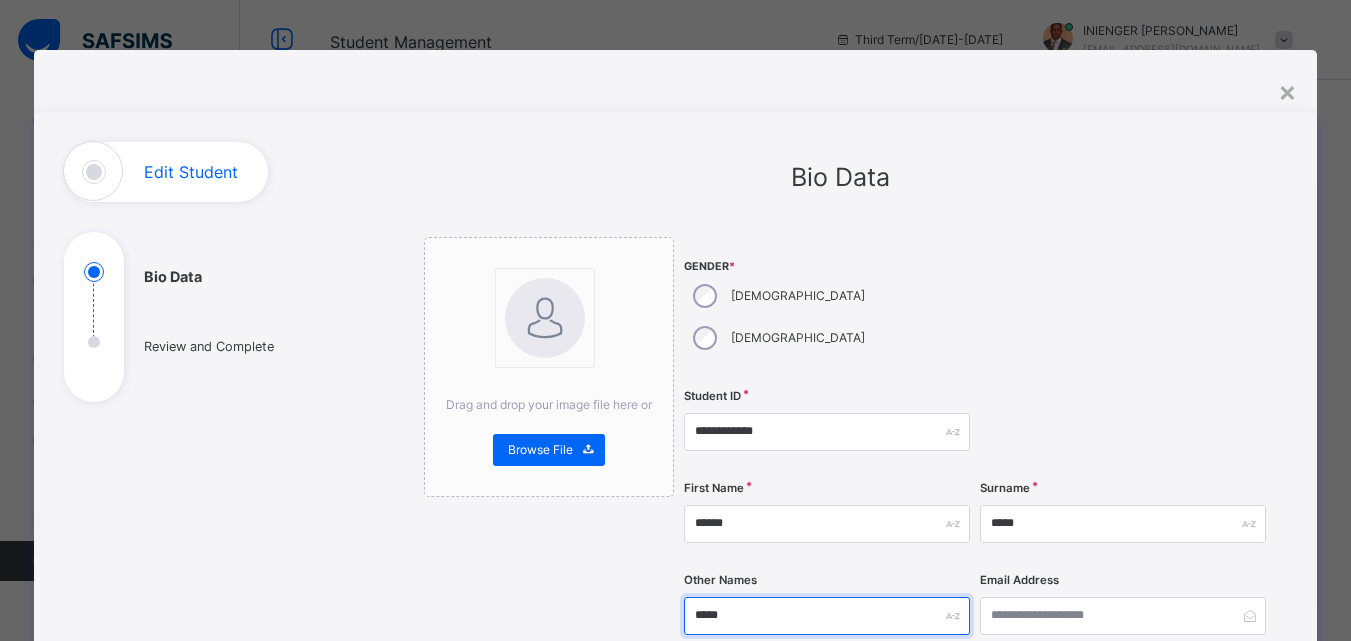 type on "*****" 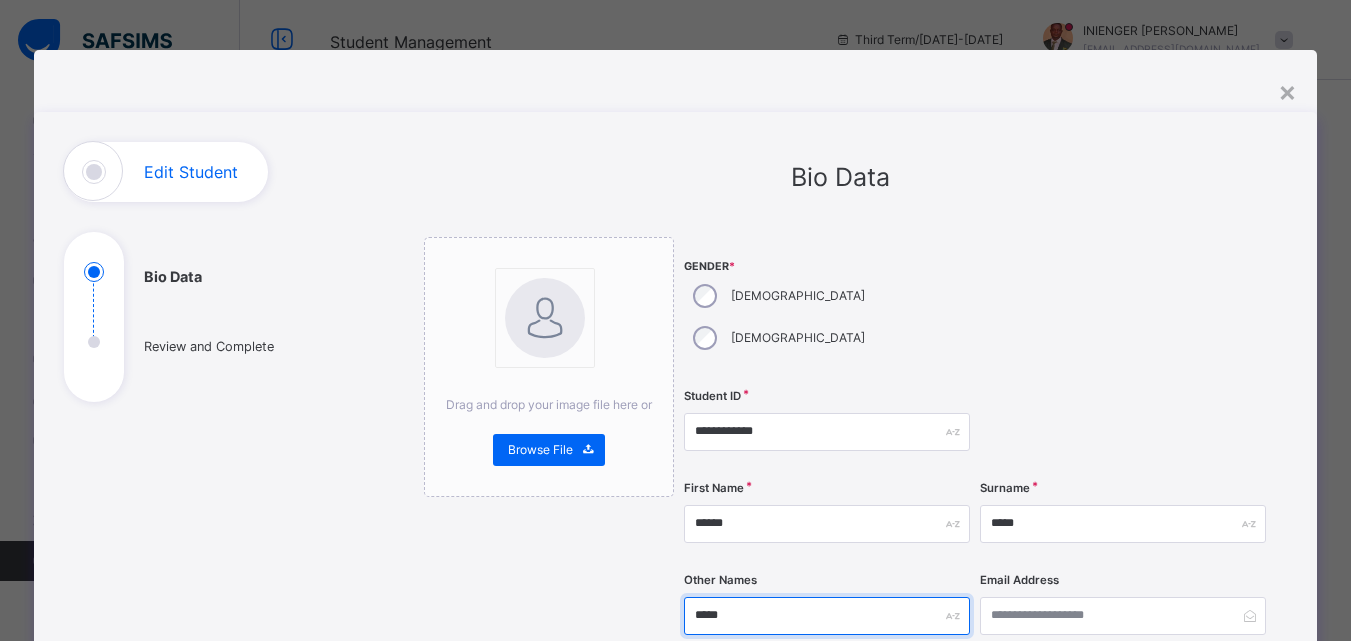 scroll, scrollTop: 213, scrollLeft: 0, axis: vertical 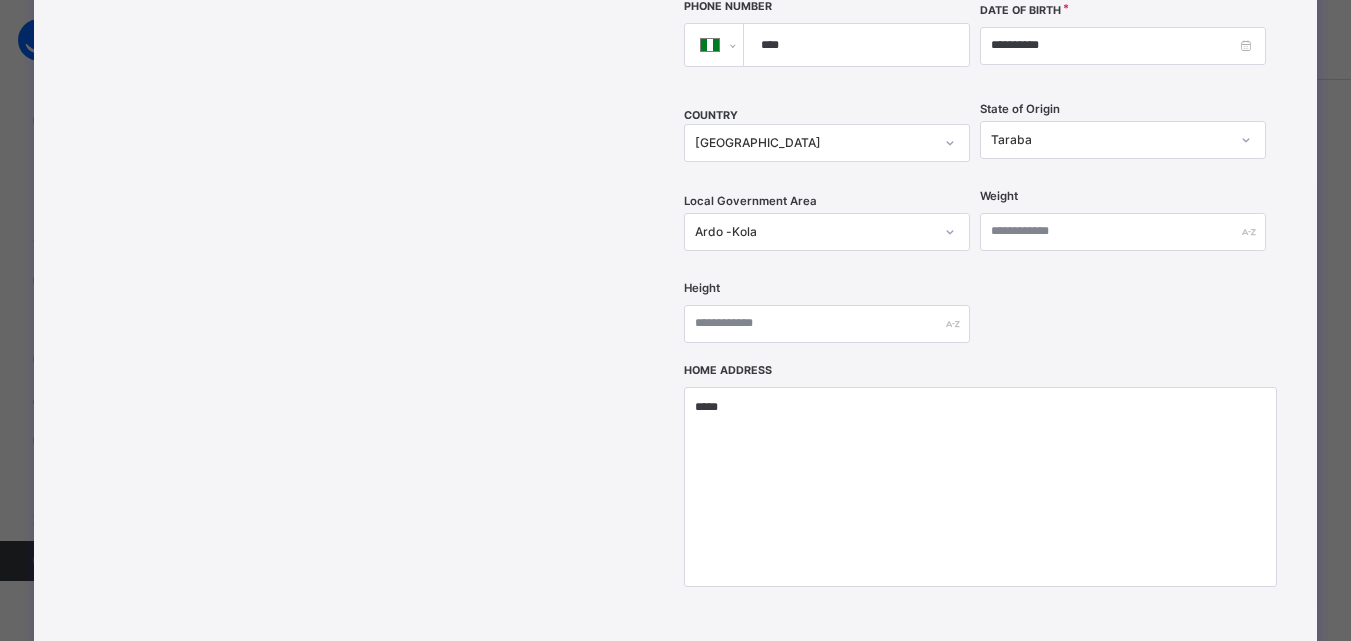 click on "Next" at bounding box center (1207, 668) 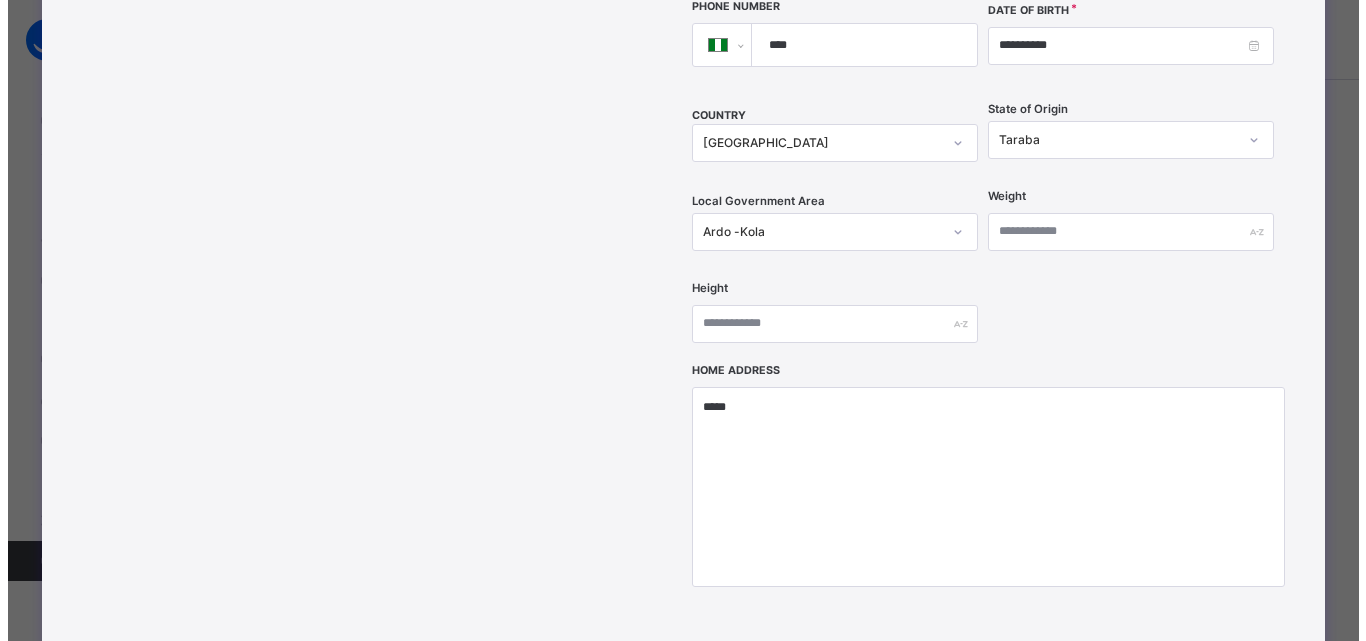 scroll, scrollTop: 459, scrollLeft: 0, axis: vertical 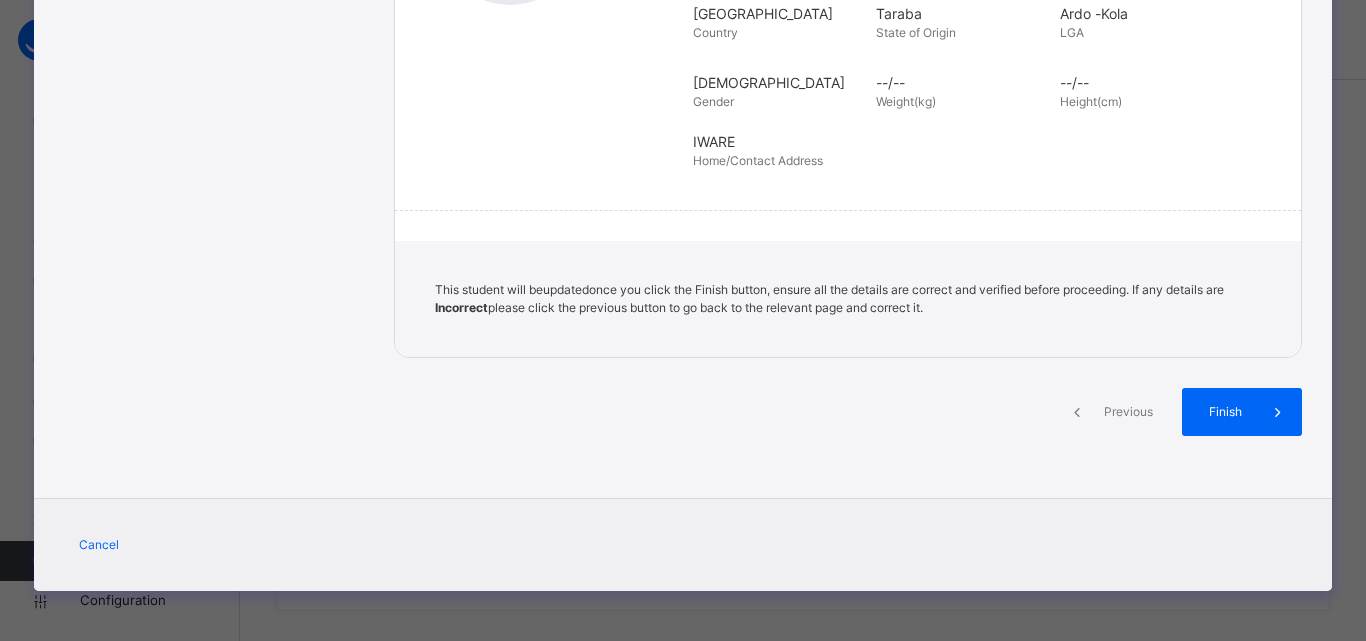 click on "**********" at bounding box center (683, 320) 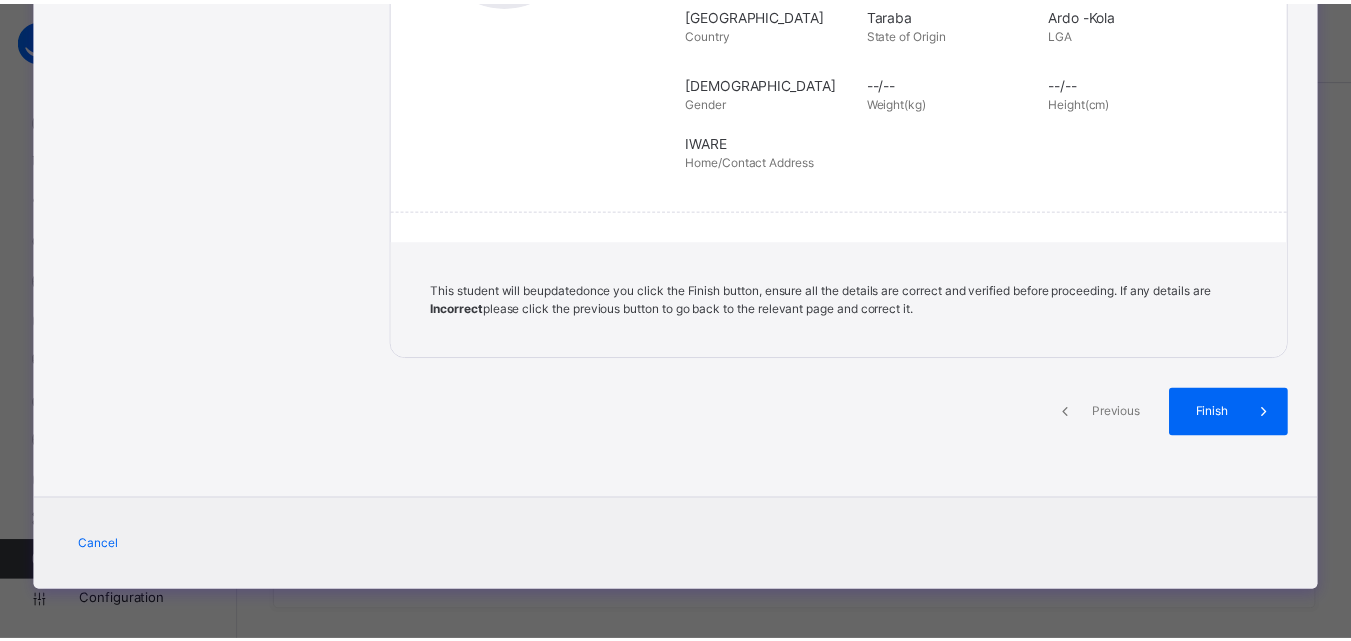 scroll, scrollTop: 459, scrollLeft: 0, axis: vertical 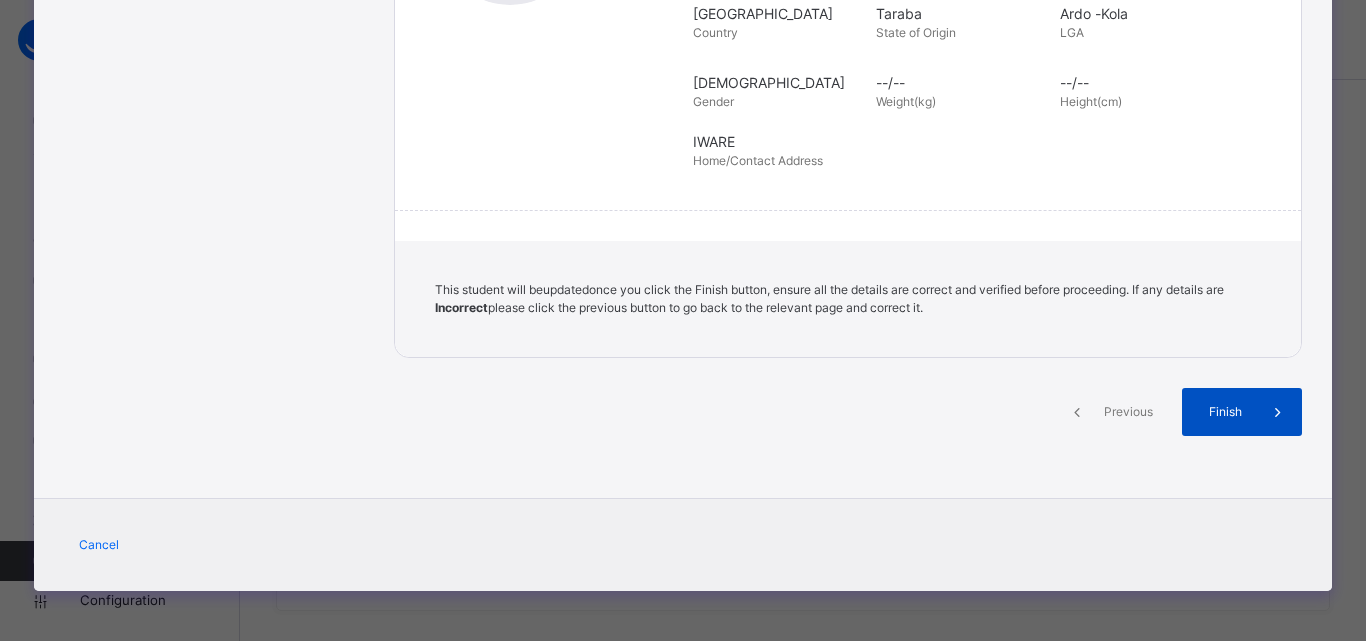 click on "Finish" at bounding box center [1242, 412] 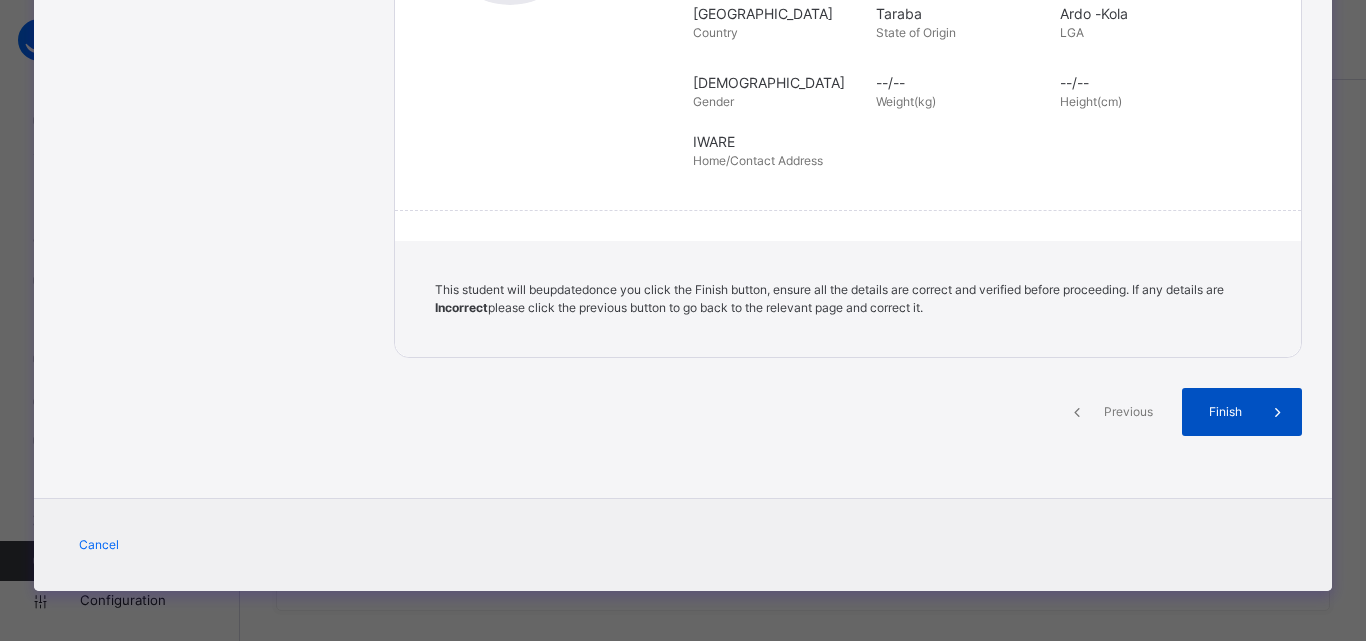 click on "Finish" at bounding box center [1225, 412] 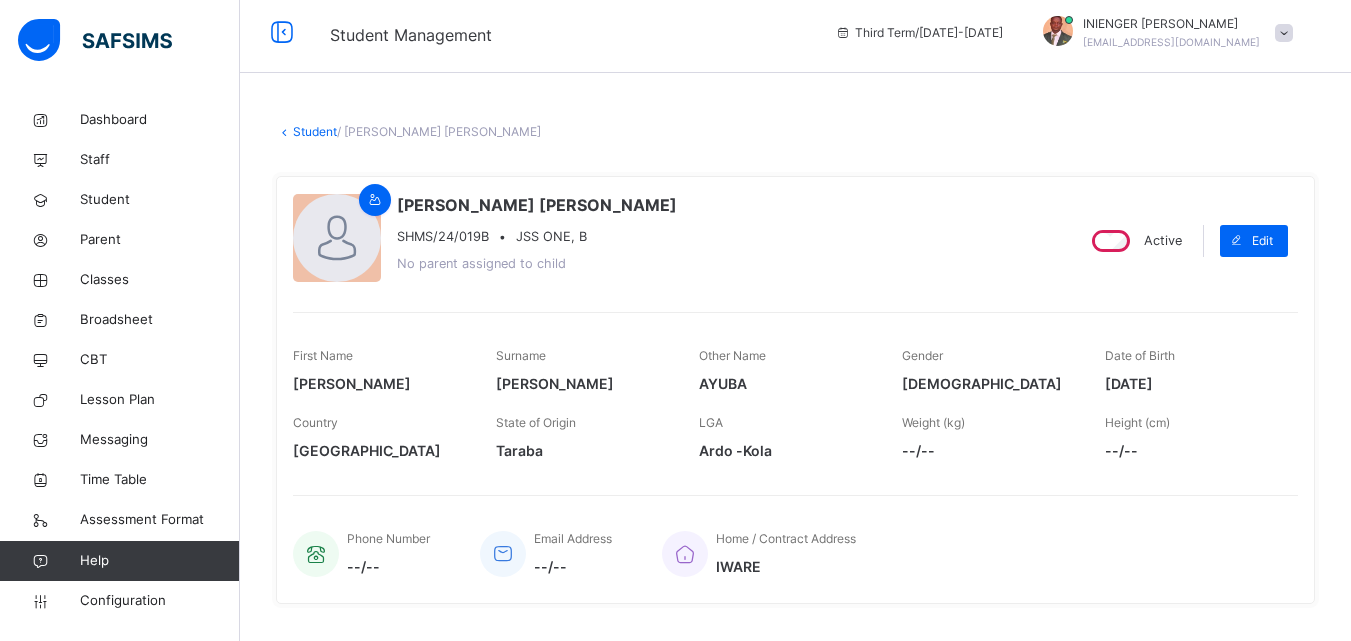 scroll, scrollTop: 10, scrollLeft: 0, axis: vertical 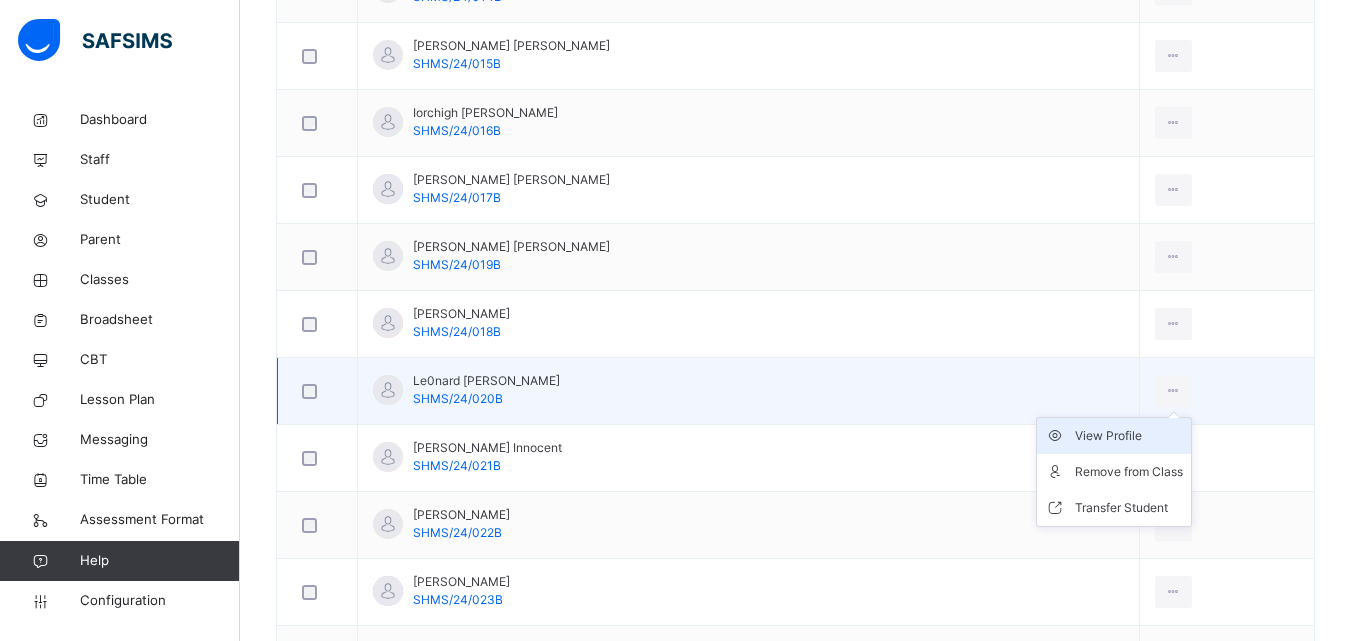 click on "View Profile" at bounding box center [1129, 436] 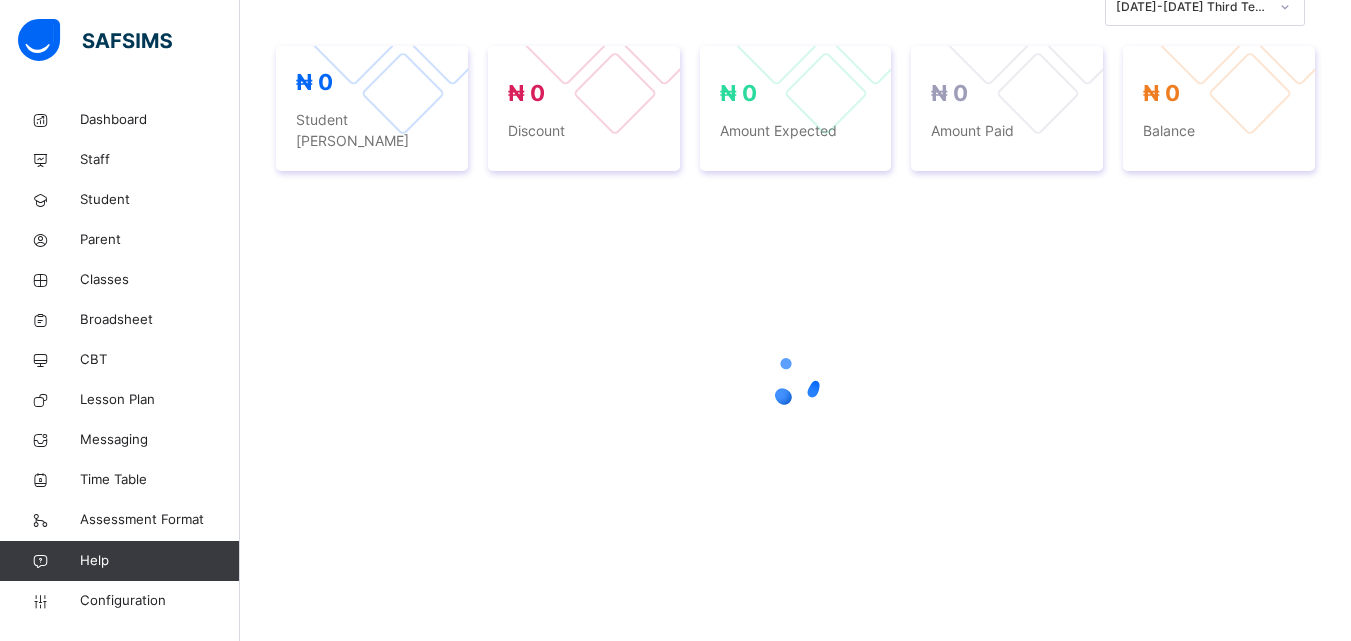 scroll, scrollTop: 455, scrollLeft: 0, axis: vertical 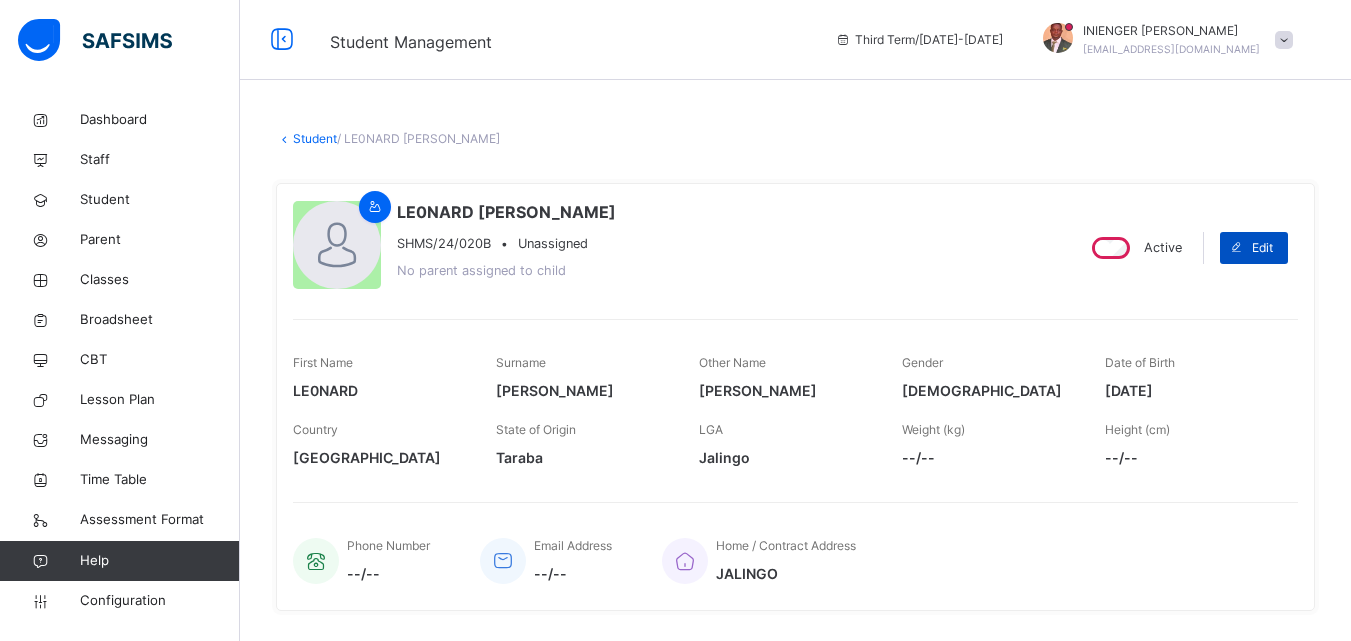 click on "Edit" at bounding box center (1262, 248) 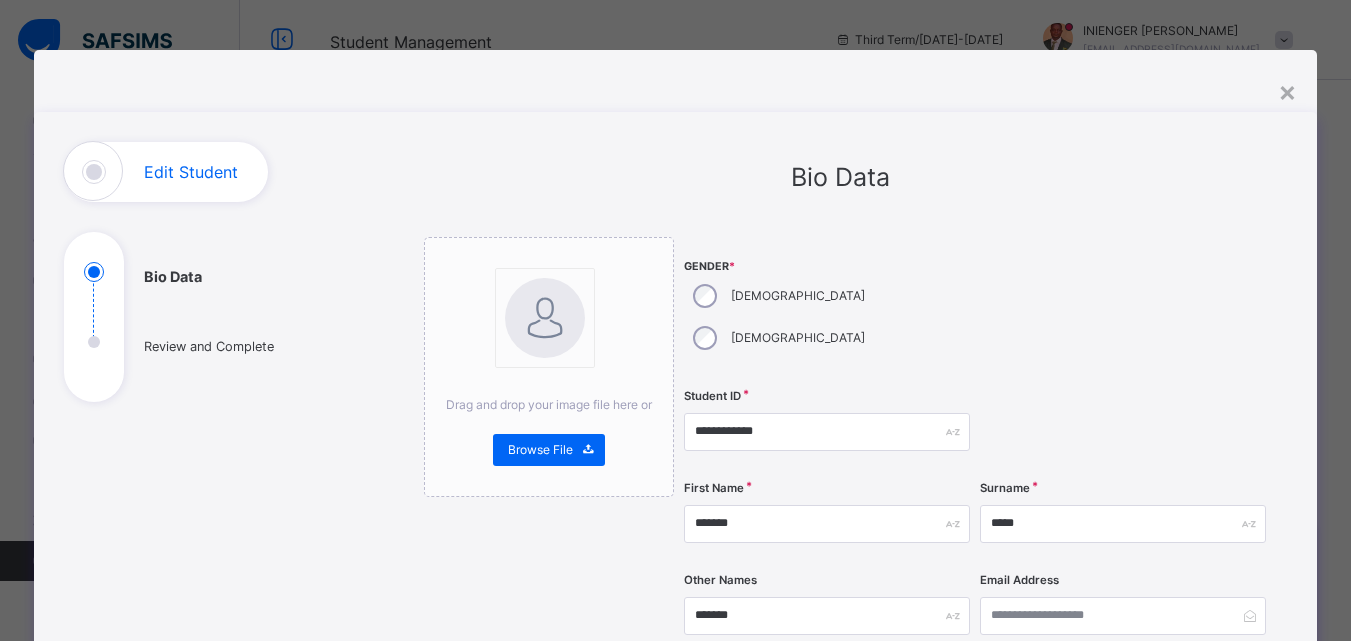 click on "**********" at bounding box center [840, 773] 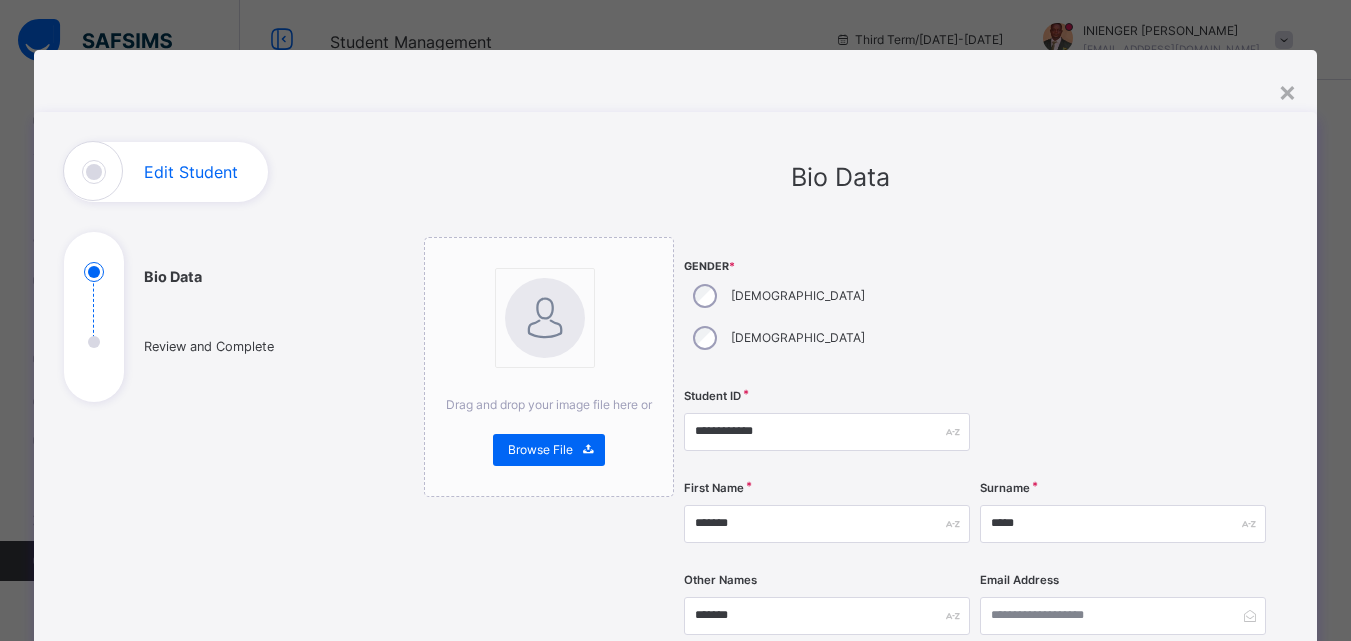 scroll, scrollTop: 65, scrollLeft: 0, axis: vertical 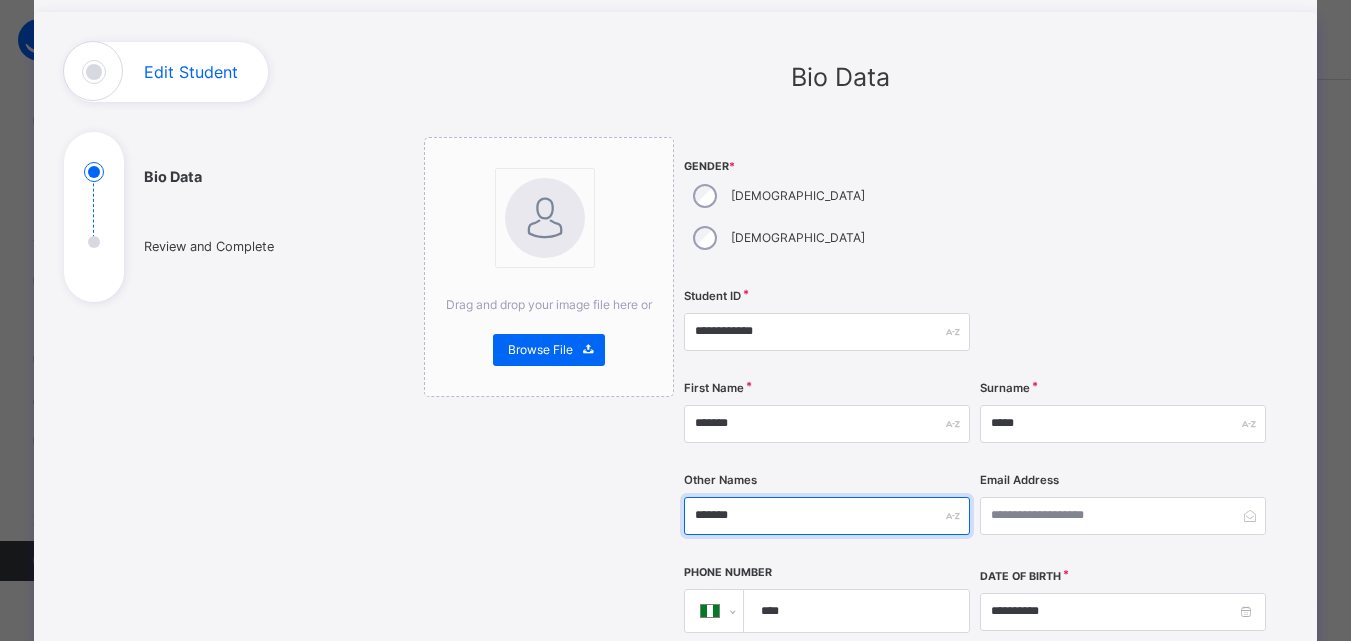 click on "*******" at bounding box center (827, 516) 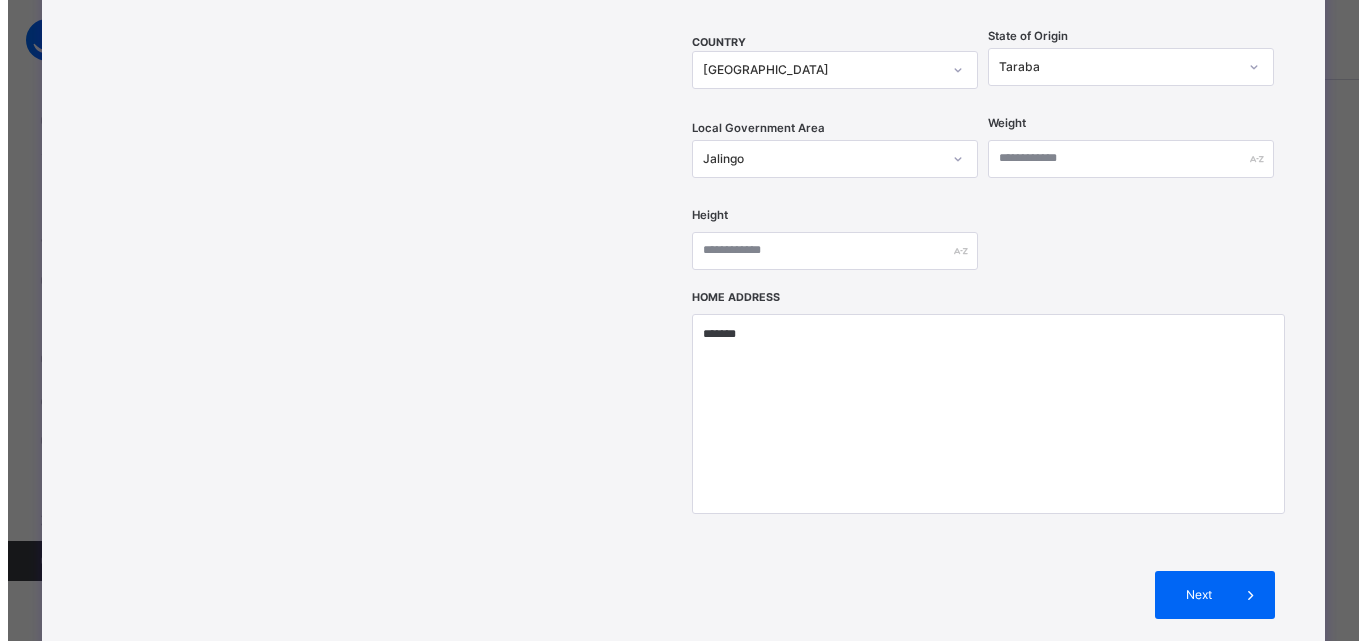 scroll, scrollTop: 813, scrollLeft: 0, axis: vertical 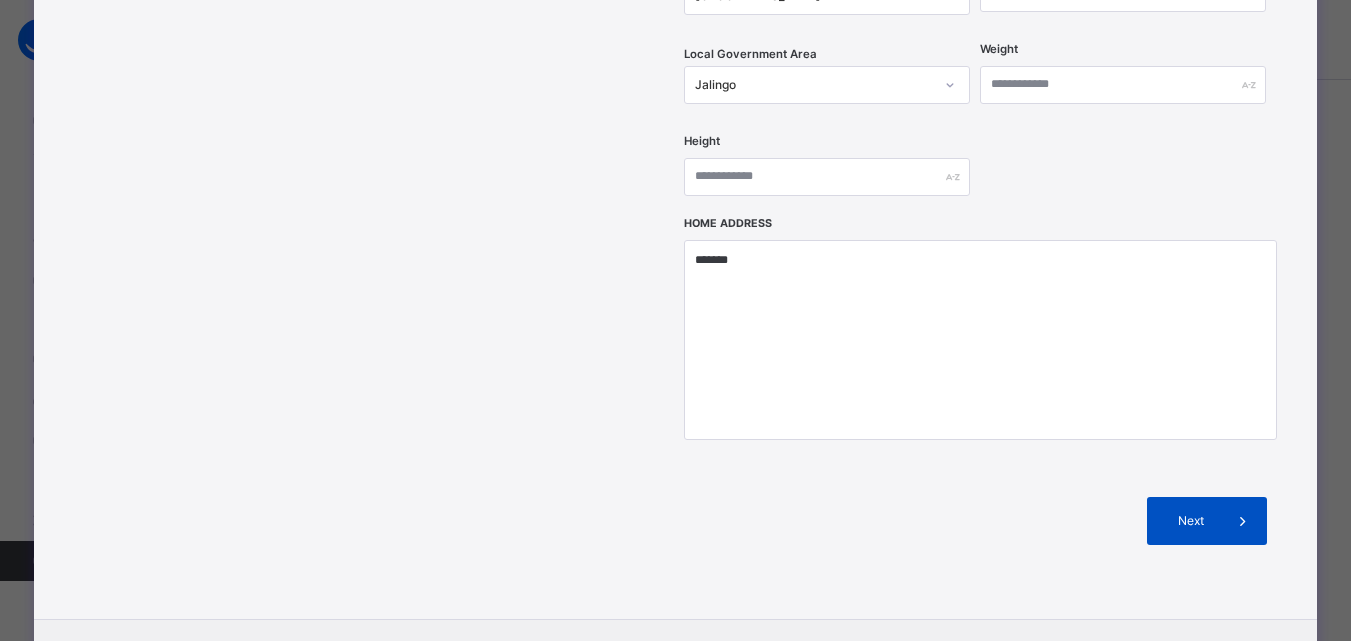 type on "*********" 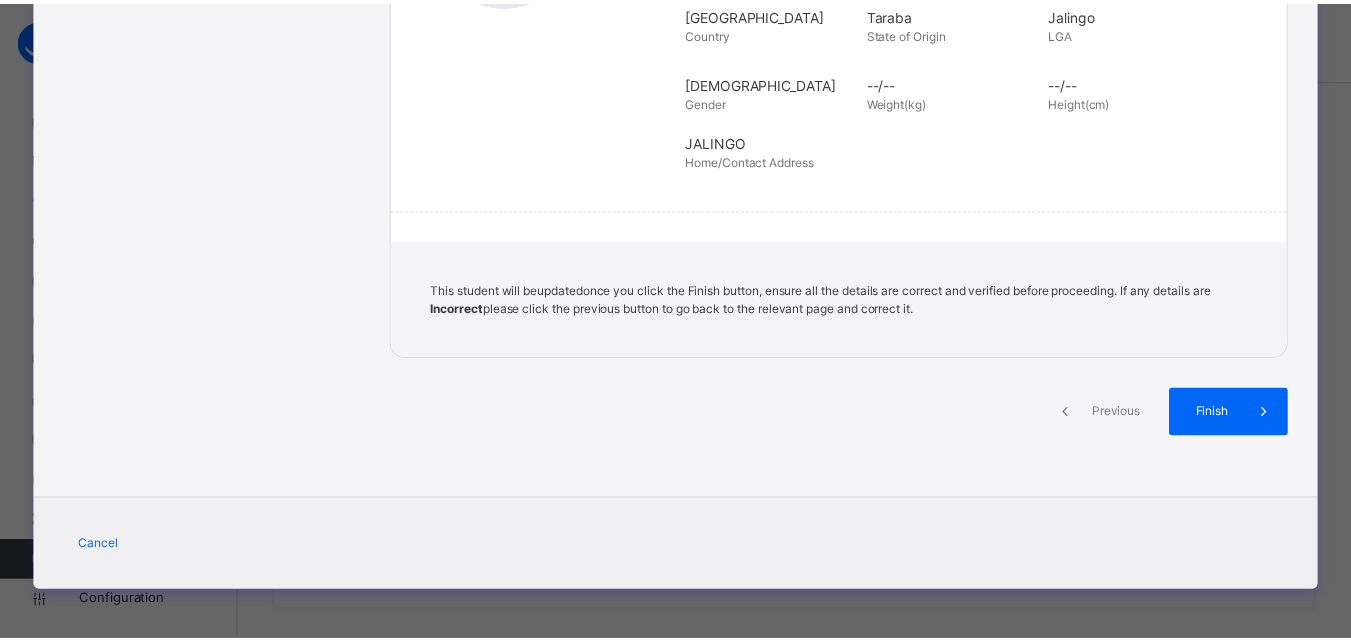scroll, scrollTop: 459, scrollLeft: 0, axis: vertical 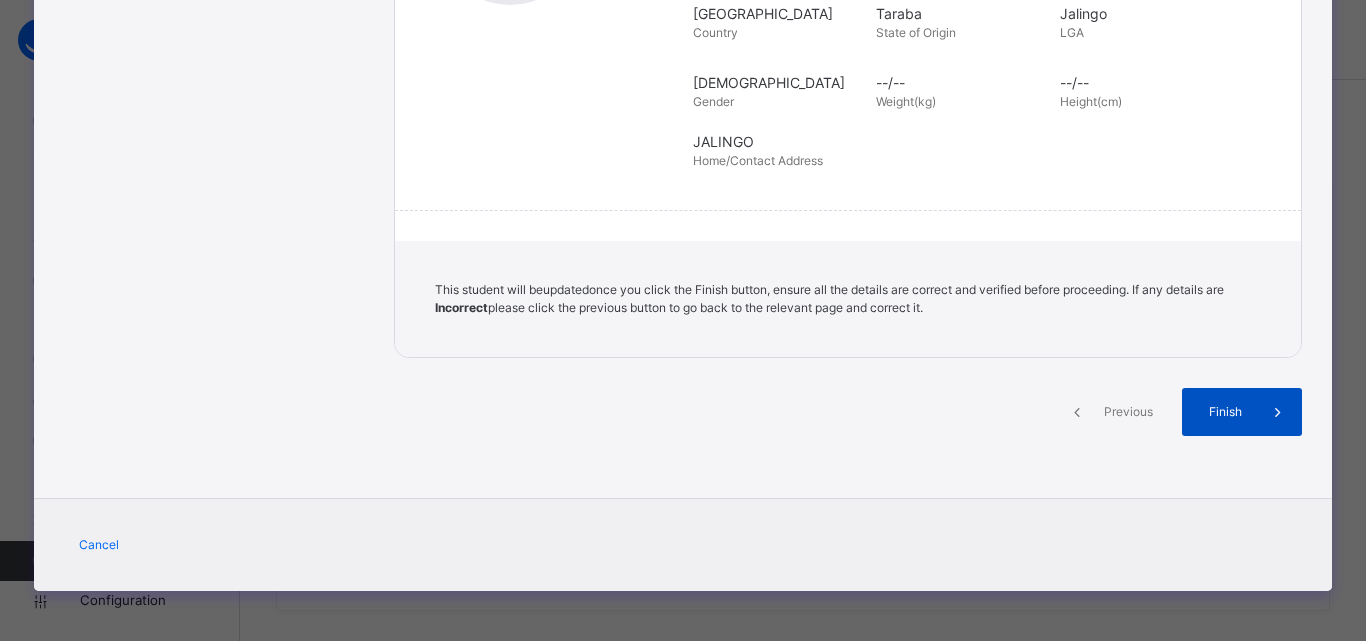 click on "Finish" at bounding box center [1242, 412] 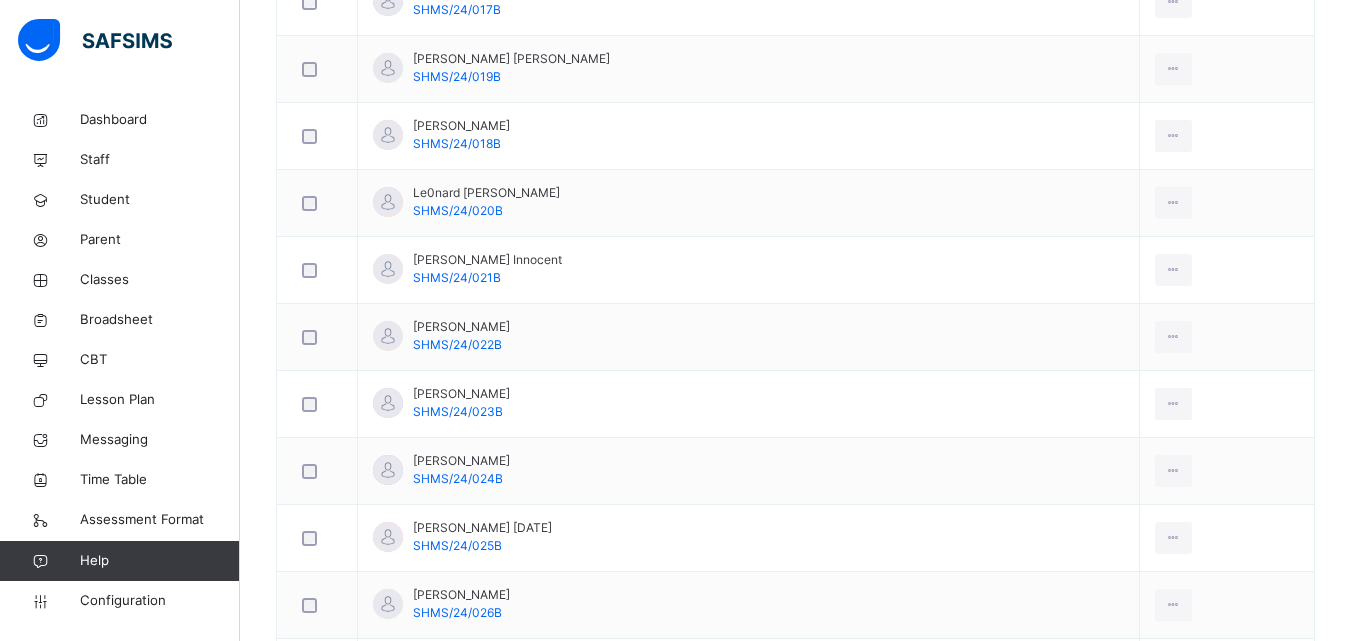 scroll, scrollTop: 1763, scrollLeft: 0, axis: vertical 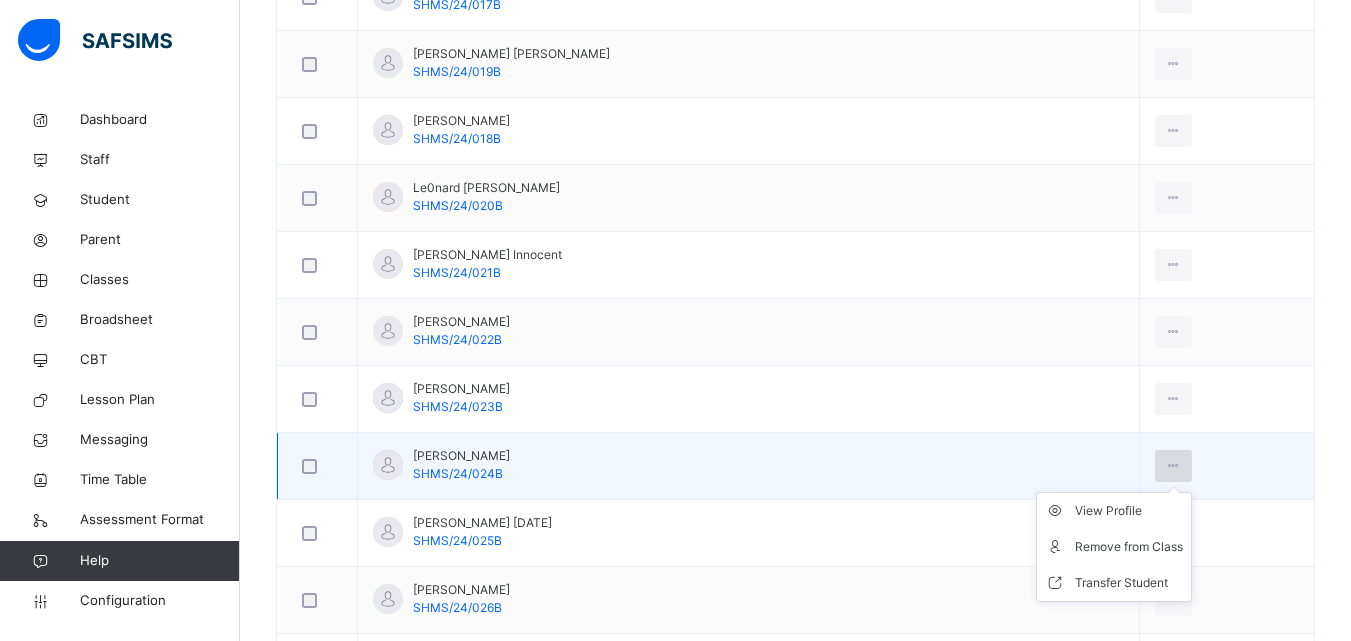 click at bounding box center (1173, 466) 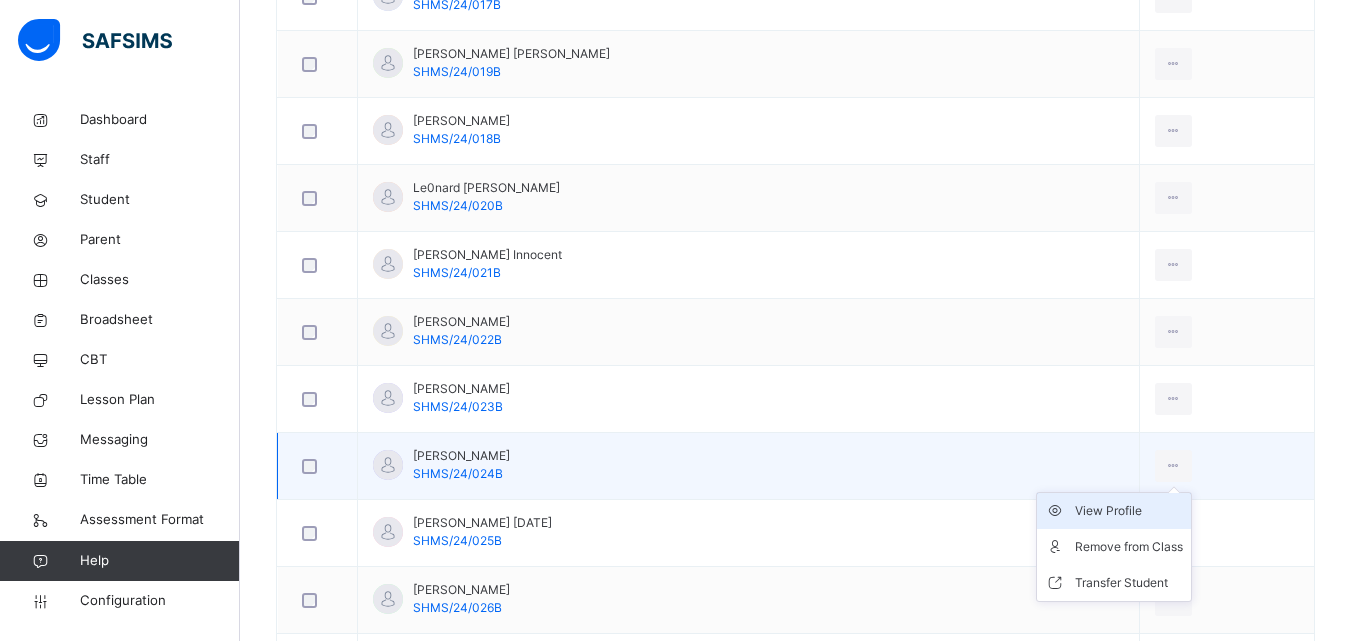 click on "View Profile" at bounding box center (1129, 511) 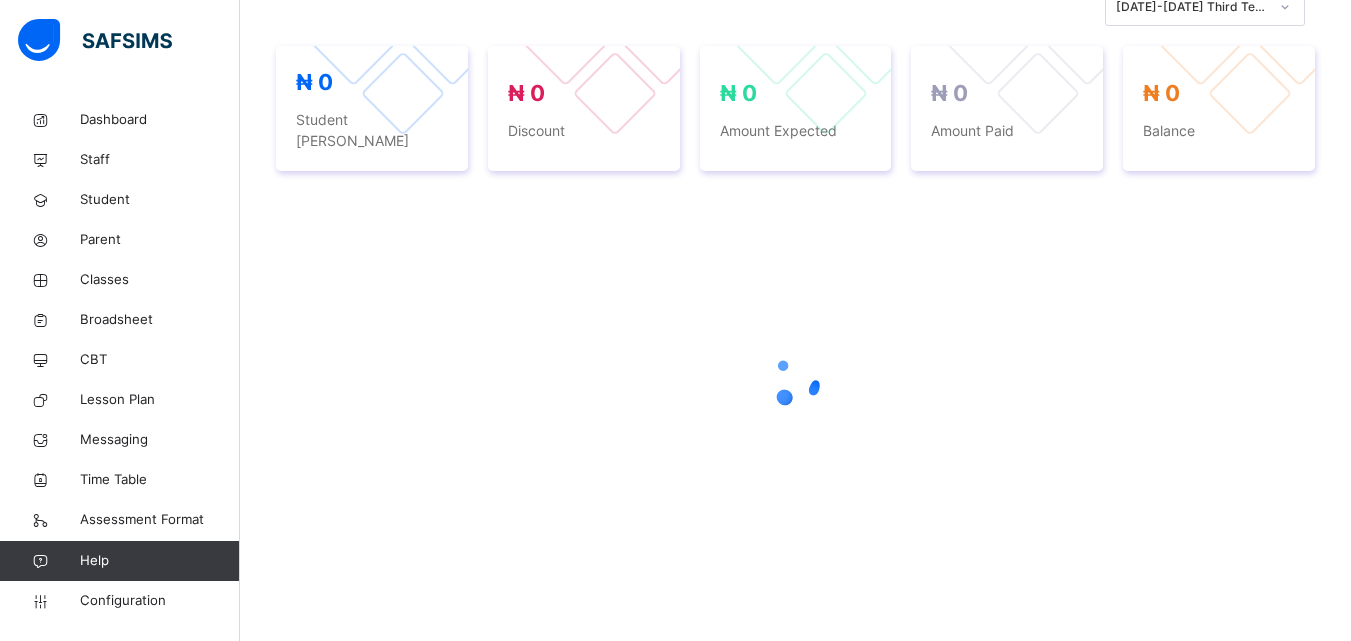 scroll, scrollTop: 455, scrollLeft: 0, axis: vertical 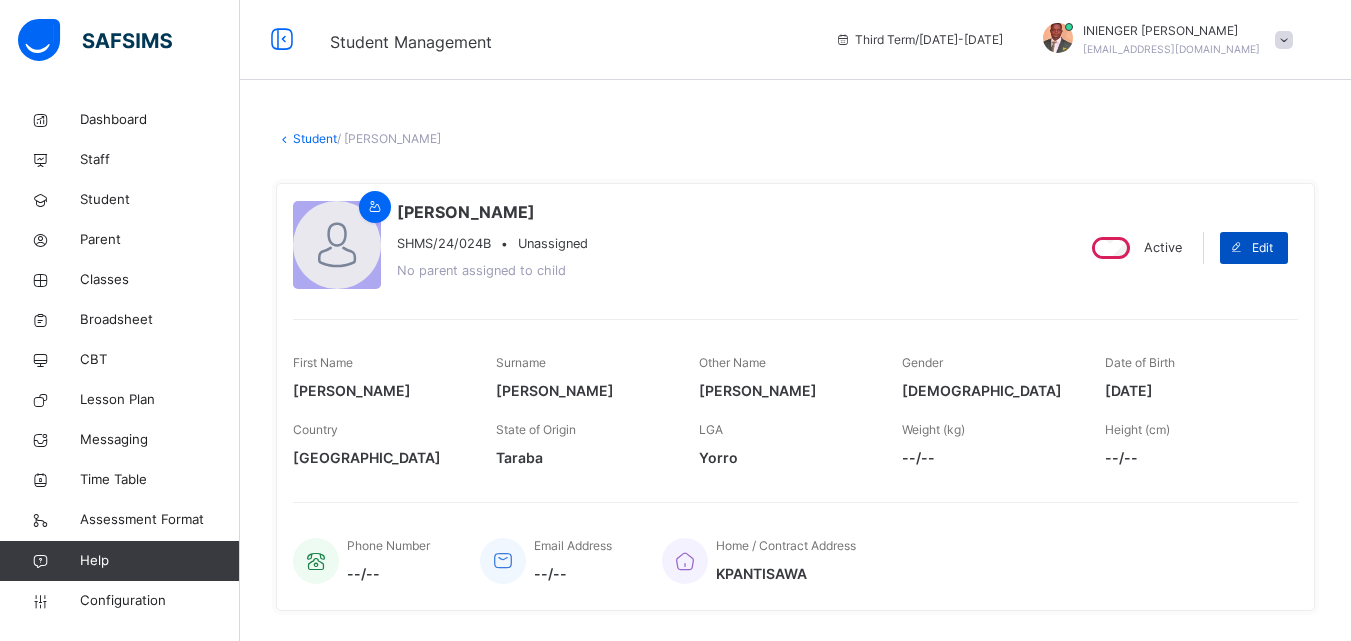 click at bounding box center (1236, 248) 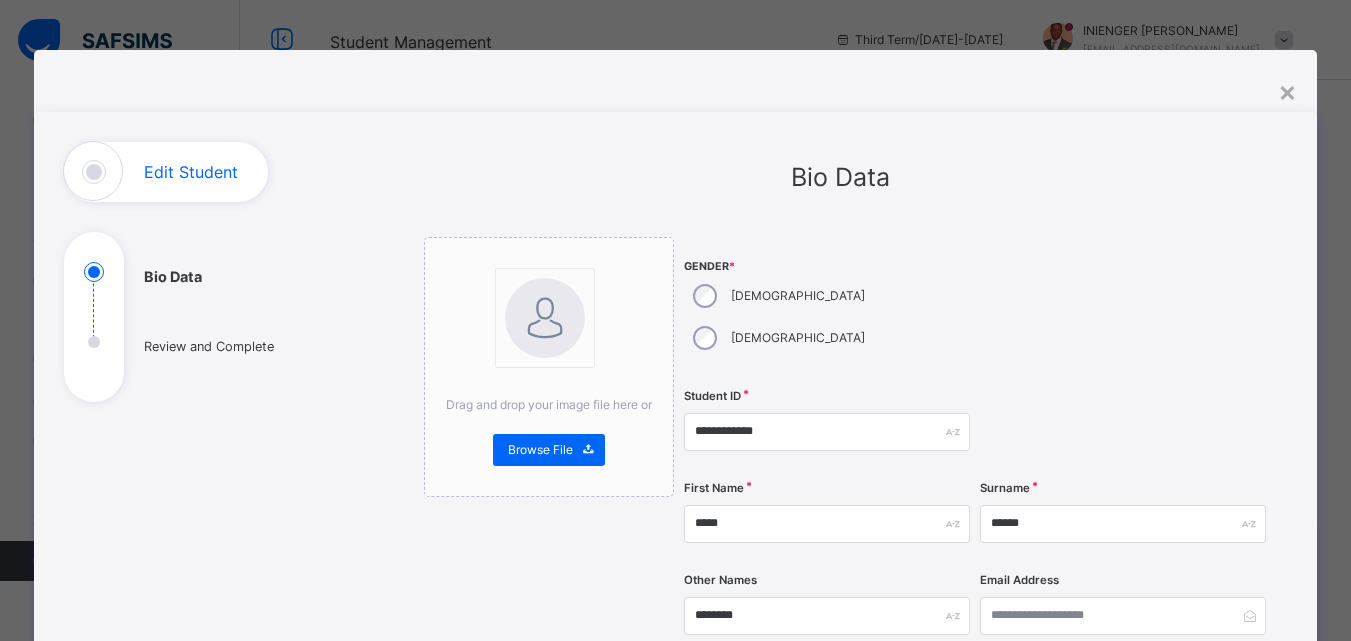 click on "**********" at bounding box center (840, 773) 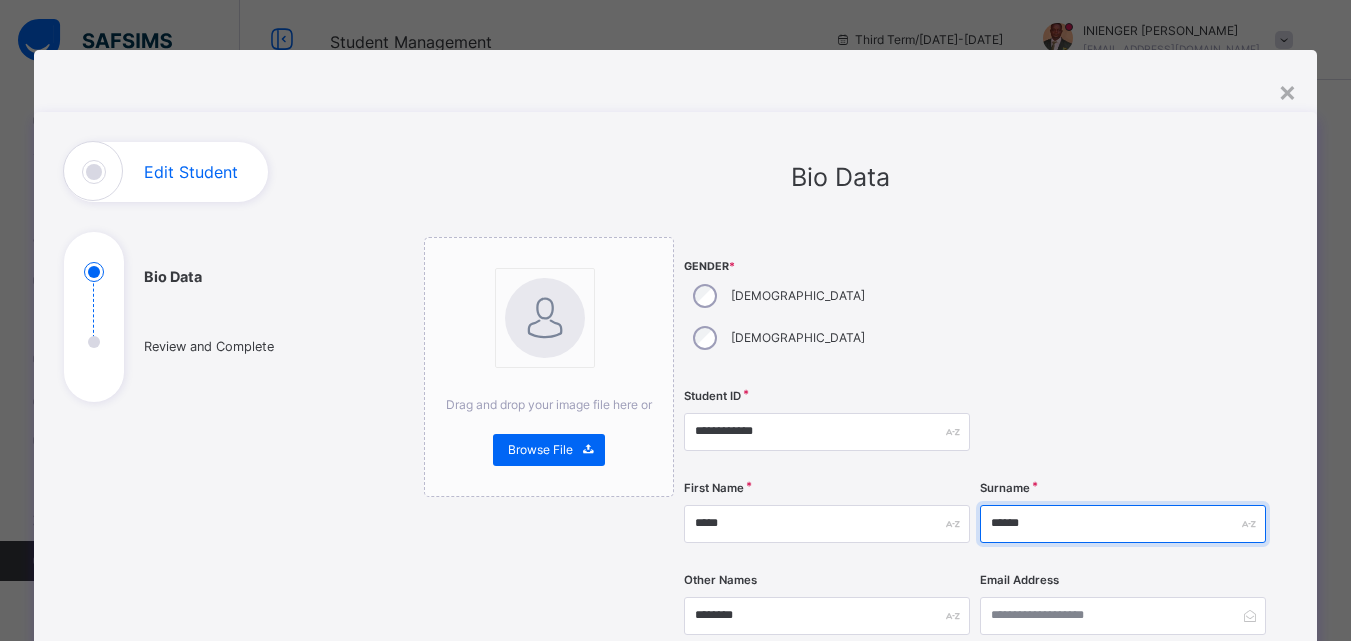 drag, startPoint x: 1031, startPoint y: 479, endPoint x: 1052, endPoint y: 480, distance: 21.023796 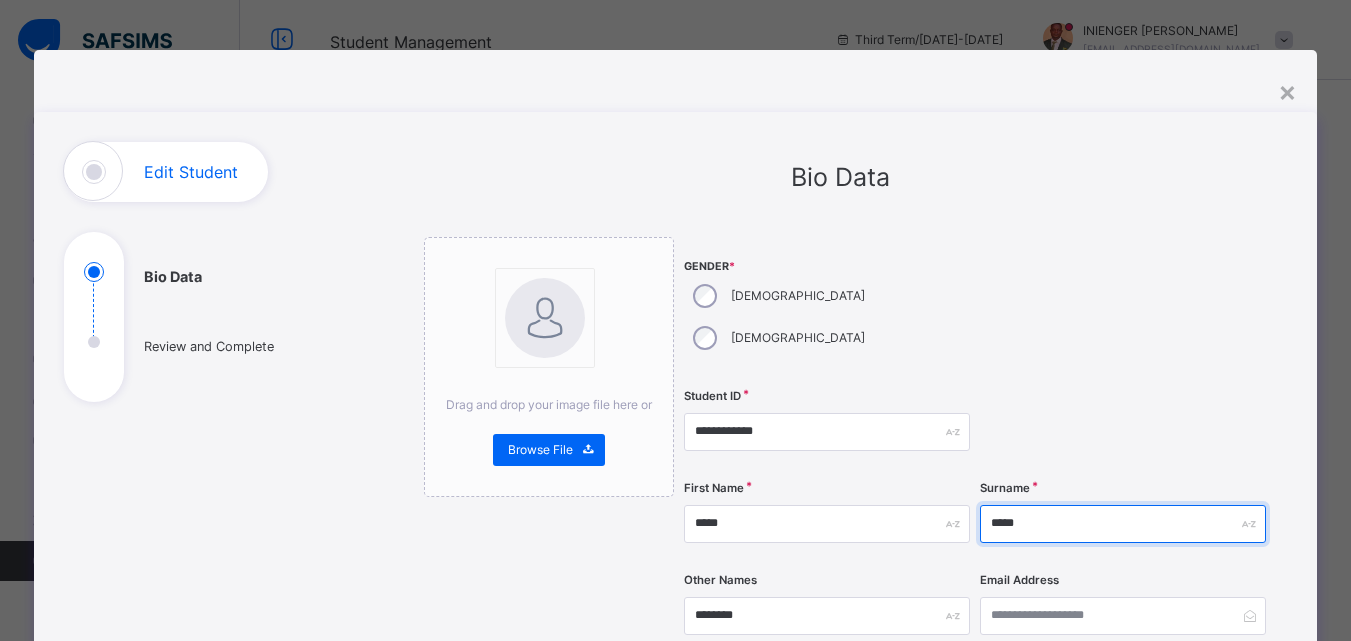 scroll, scrollTop: 203, scrollLeft: 0, axis: vertical 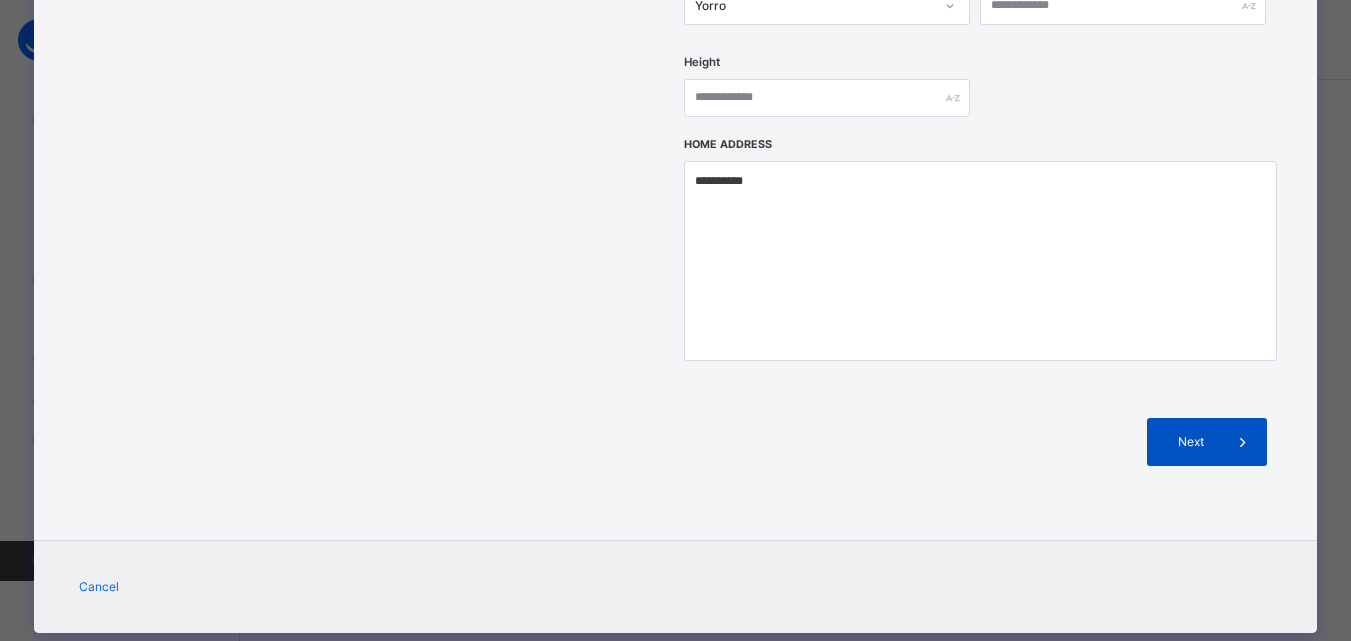 type on "*****" 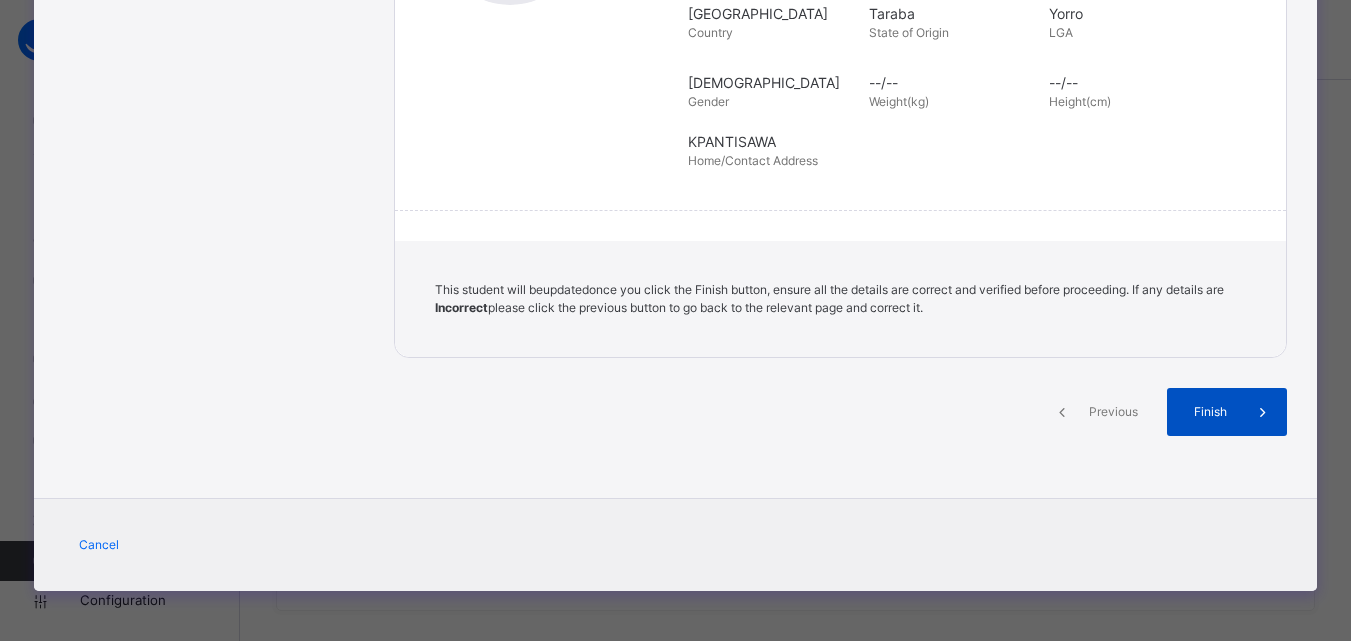 click at bounding box center (1263, 412) 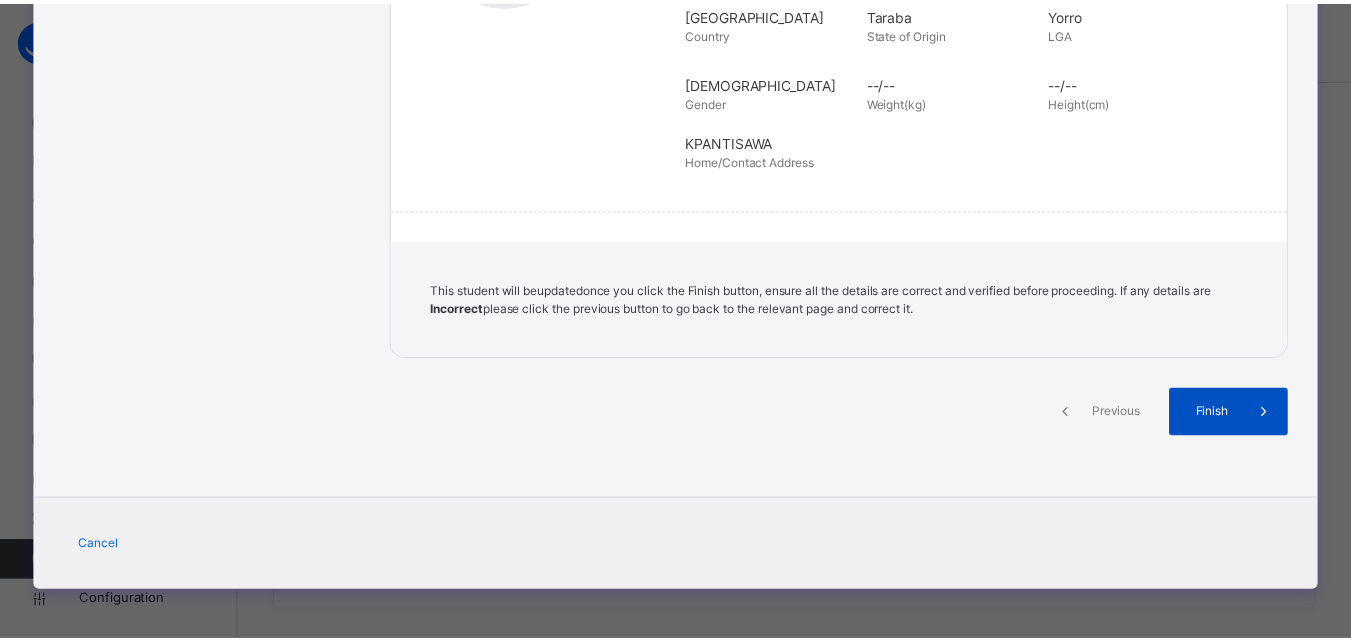 scroll, scrollTop: 459, scrollLeft: 0, axis: vertical 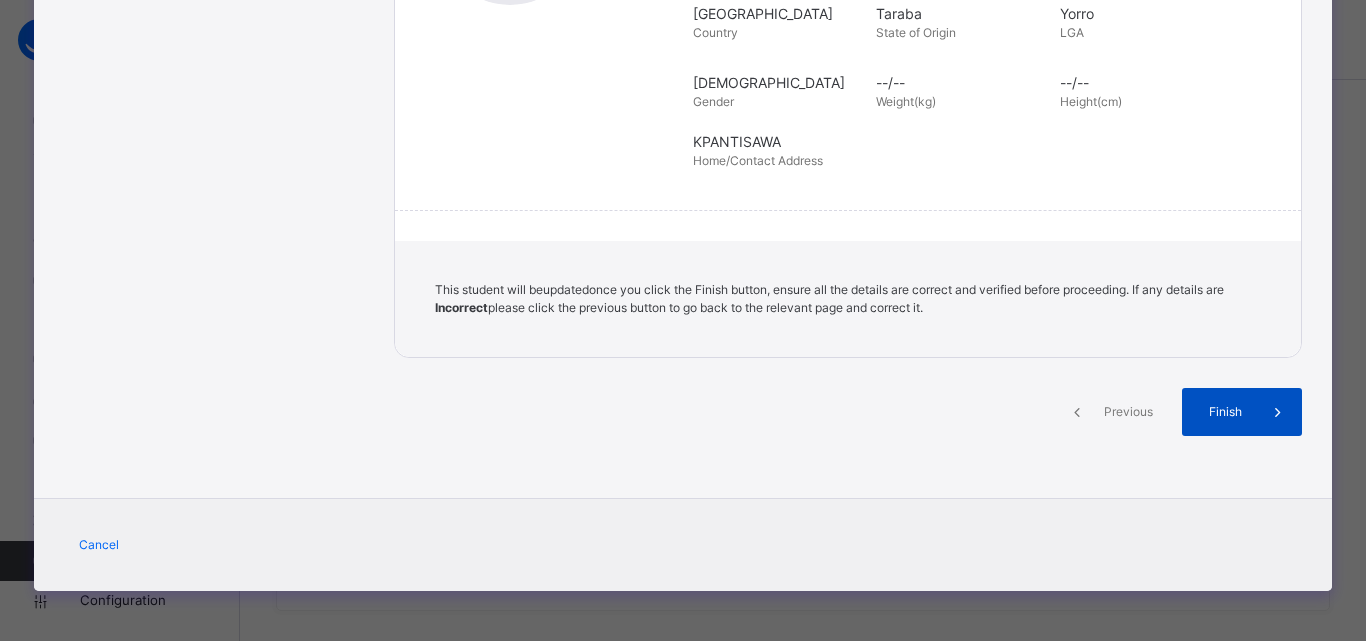 click on "Finish" at bounding box center (1225, 412) 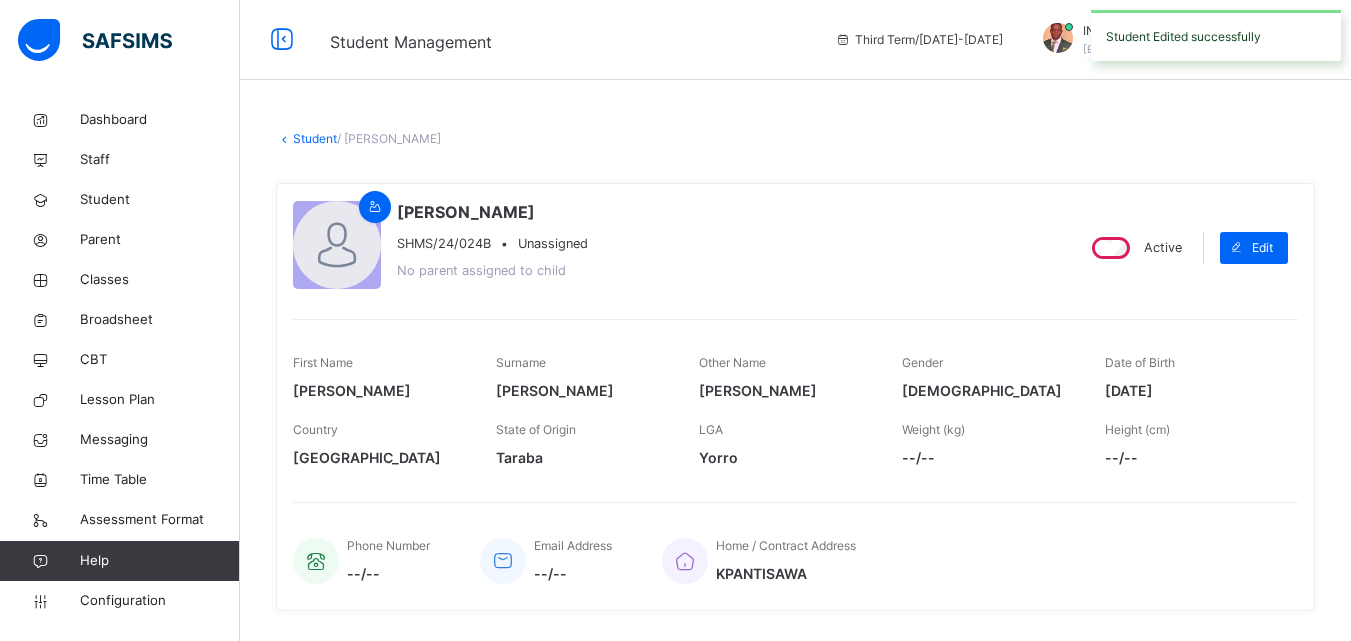 click on "Date of Birth [DEMOGRAPHIC_DATA]" at bounding box center [1191, 377] 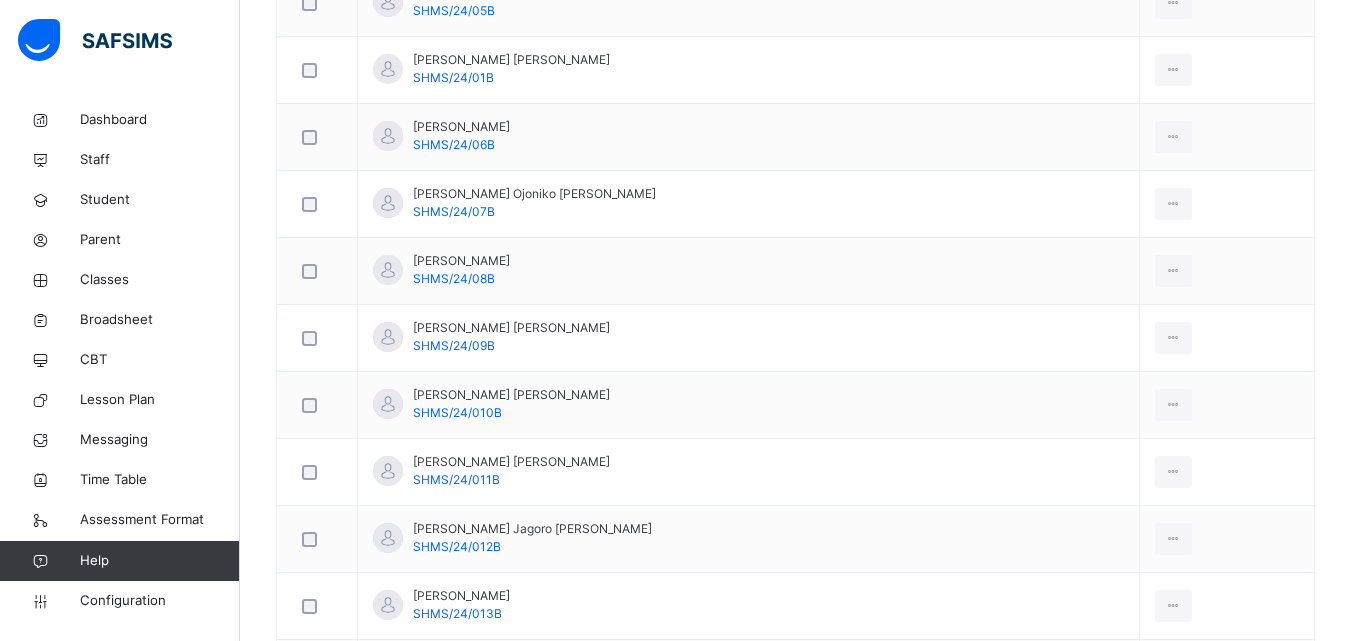 scroll, scrollTop: 895, scrollLeft: 0, axis: vertical 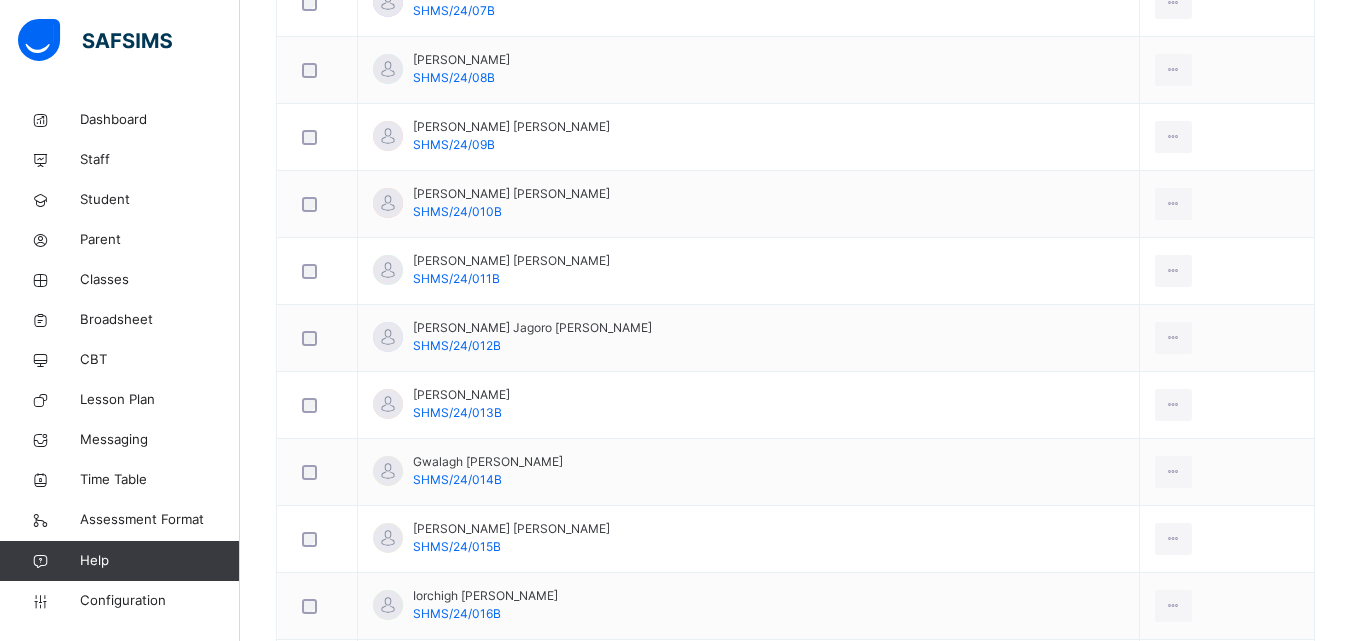 click on "Back  / JSS 1 B JSS 1 B JSS ONE Third Term [DATE]-[DATE] Class Members Subjects Results Skills Attendance Timetable Form Teacher Class Members More Options   29  Students in class Download Pdf Report Excel Report View subject profile Bulk upload Add Class Members SACRED HEART MINOR SEMINARY JAURO-YINU Date: [DATE] 1:03:05 pm Class Members Class:  JSS 1 B Total no. of Students:  29 Term:  Third Term Session:  [DATE]-[DATE] S/NO Admission No. Last Name First Name Other Name 1 SHMS/24/02B [PERSON_NAME] [PERSON_NAME] 2 SHMS/24/03B [PERSON_NAME] CHIEMERIE 3 SHMS/24/04B [PERSON_NAME] 4 SHMS/24/05B KEFAS AMACHIGH AONDOUNGWA 5 SHMS/24/01B [PERSON_NAME] 6 SHMS/24/06B [PERSON_NAME] 7 SHMS/24/07B [PERSON_NAME] 8 SHMS/24/08B [PERSON_NAME] KUMAOR 9 SHMS/24/09B [PERSON_NAME]  [PERSON_NAME] 10 SHMS/24/010B [PERSON_NAME] 11 SHMS/24/011B [PERSON_NAME] VOGABI 12 SHMS/24/012B [PERSON_NAME] 13 SHMS/24/013B [PERSON_NAME] [PERSON_NAME] 14 SHMS/24/014B [PERSON_NAME] SESUGH 15 SHMS/24/015B" at bounding box center [795, 317] 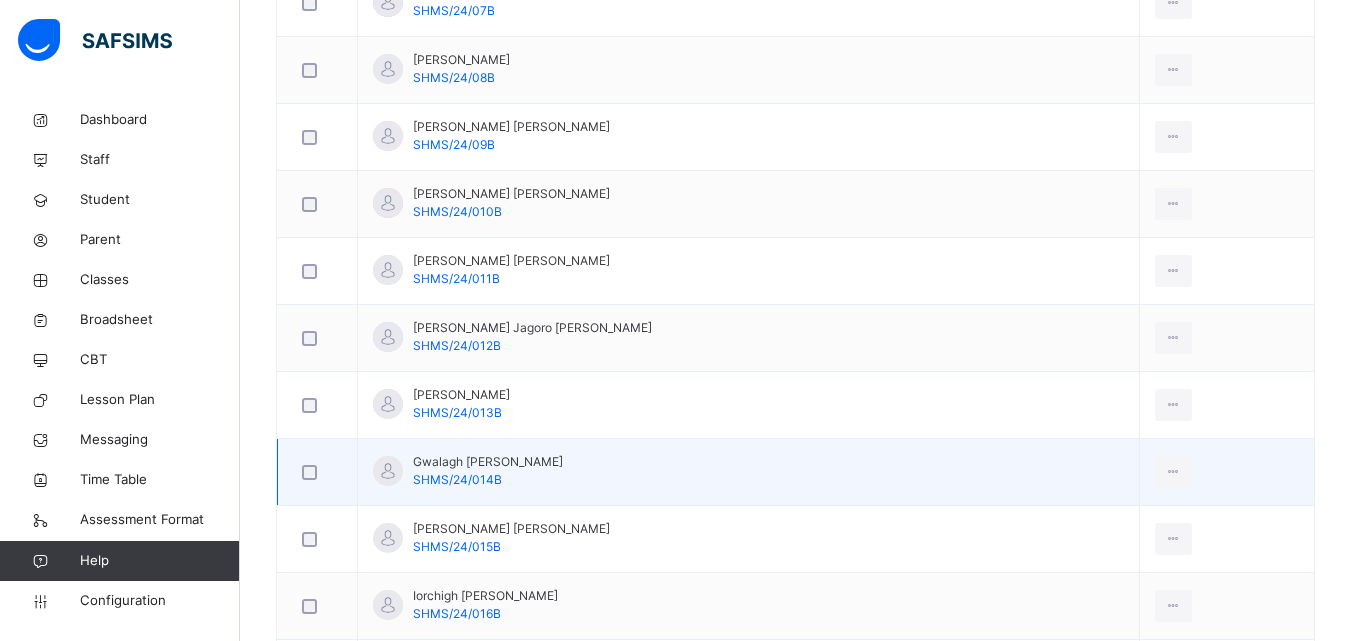 scroll, scrollTop: 1587, scrollLeft: 0, axis: vertical 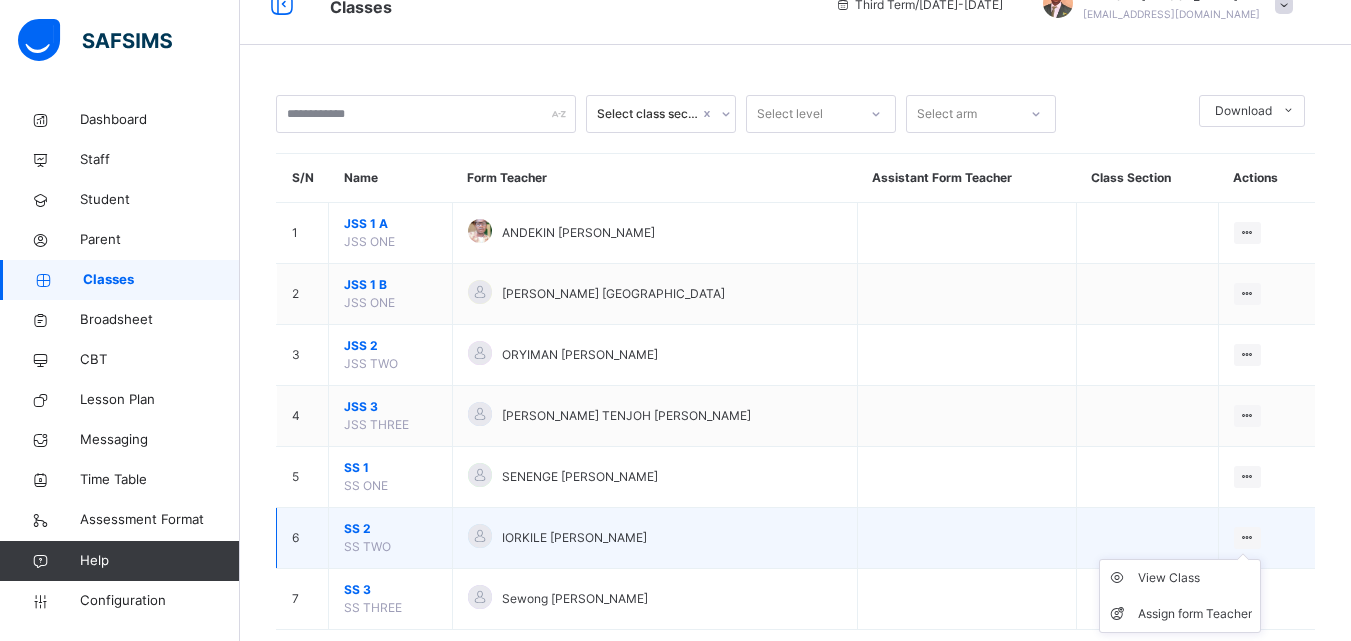 click on "View Class Assign form Teacher" at bounding box center (1247, 538) 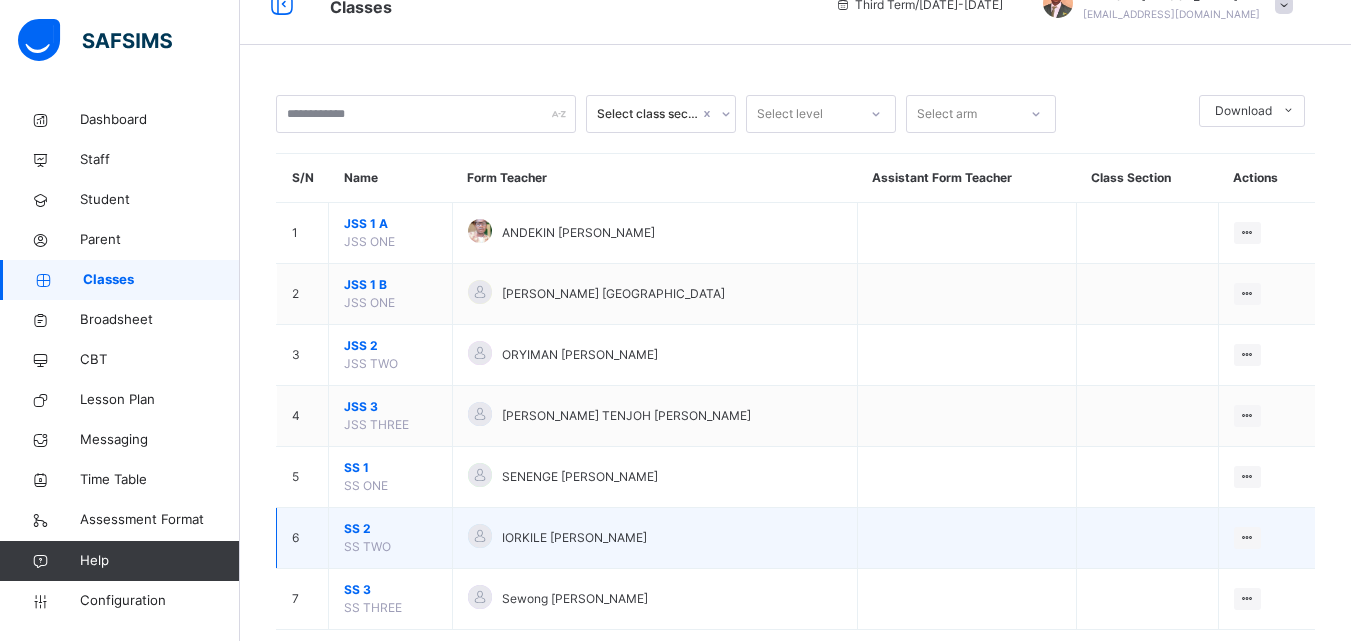 click at bounding box center [1147, 538] 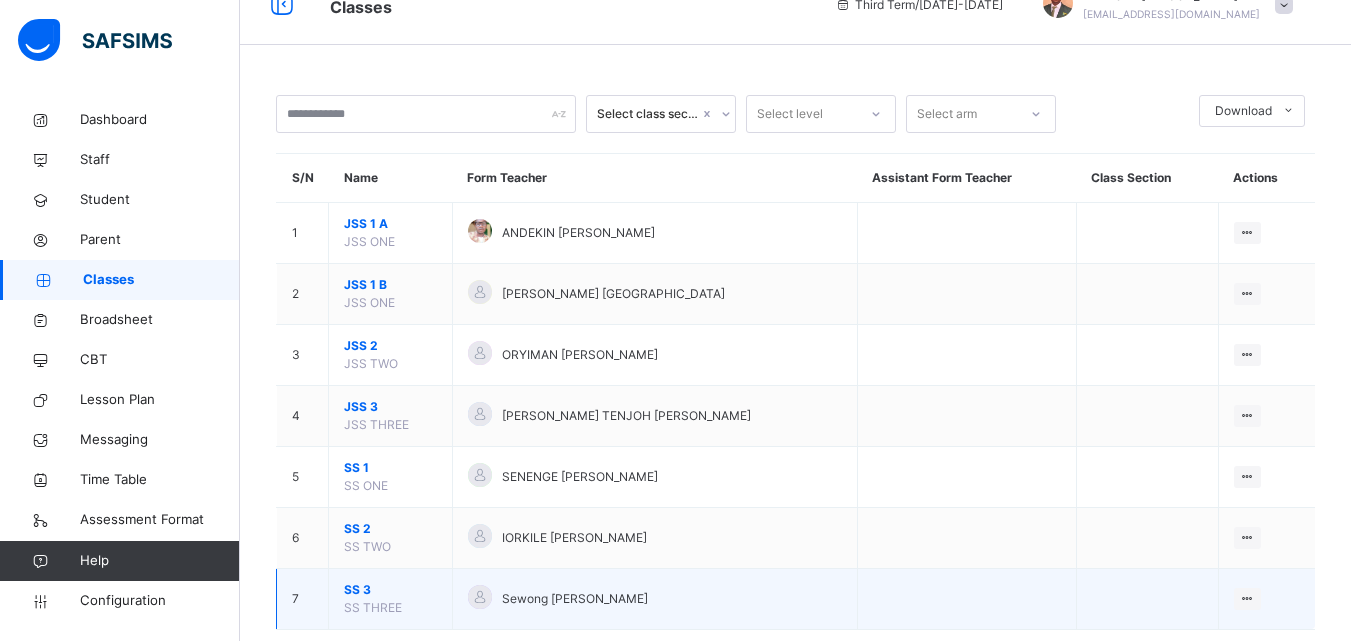 click on "View Class Assign form Teacher" at bounding box center [1266, 599] 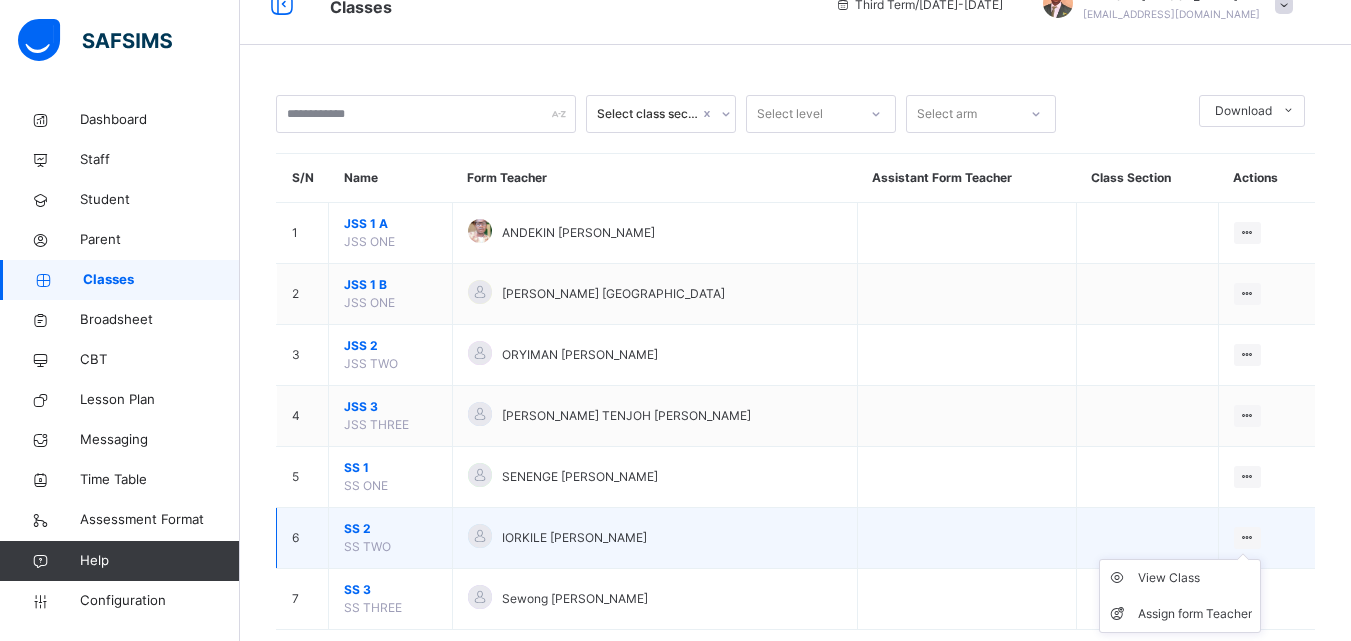 scroll, scrollTop: 74, scrollLeft: 0, axis: vertical 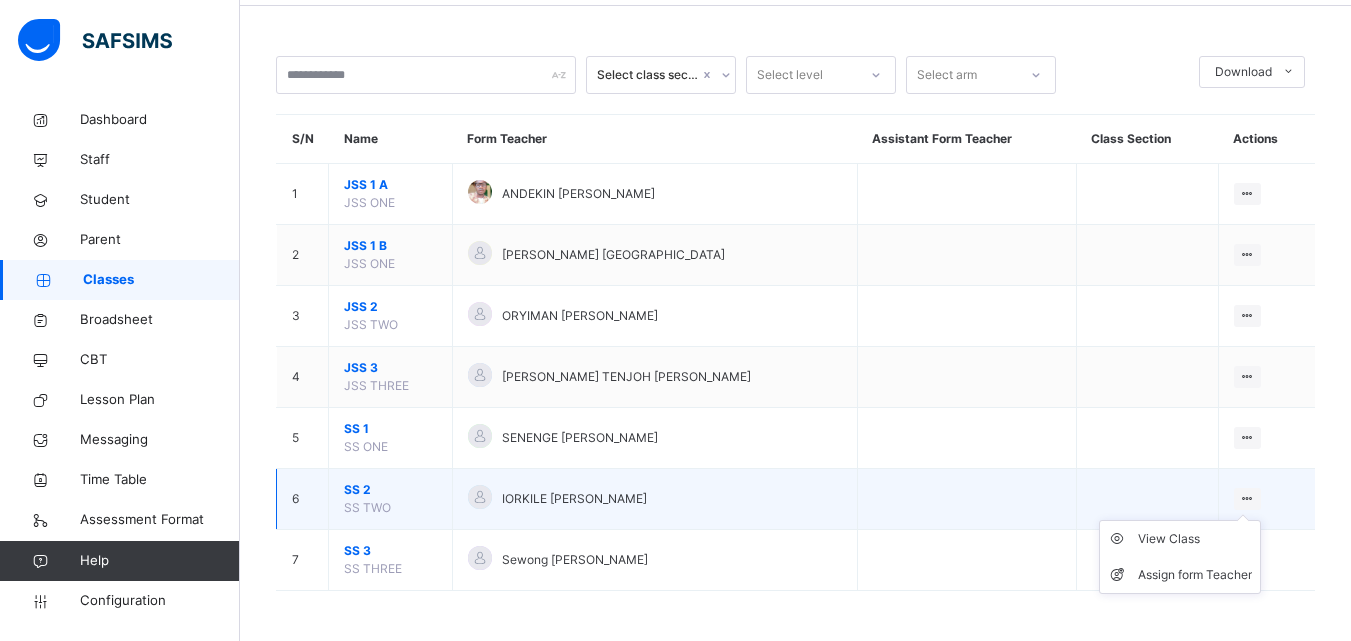 click at bounding box center [1247, 499] 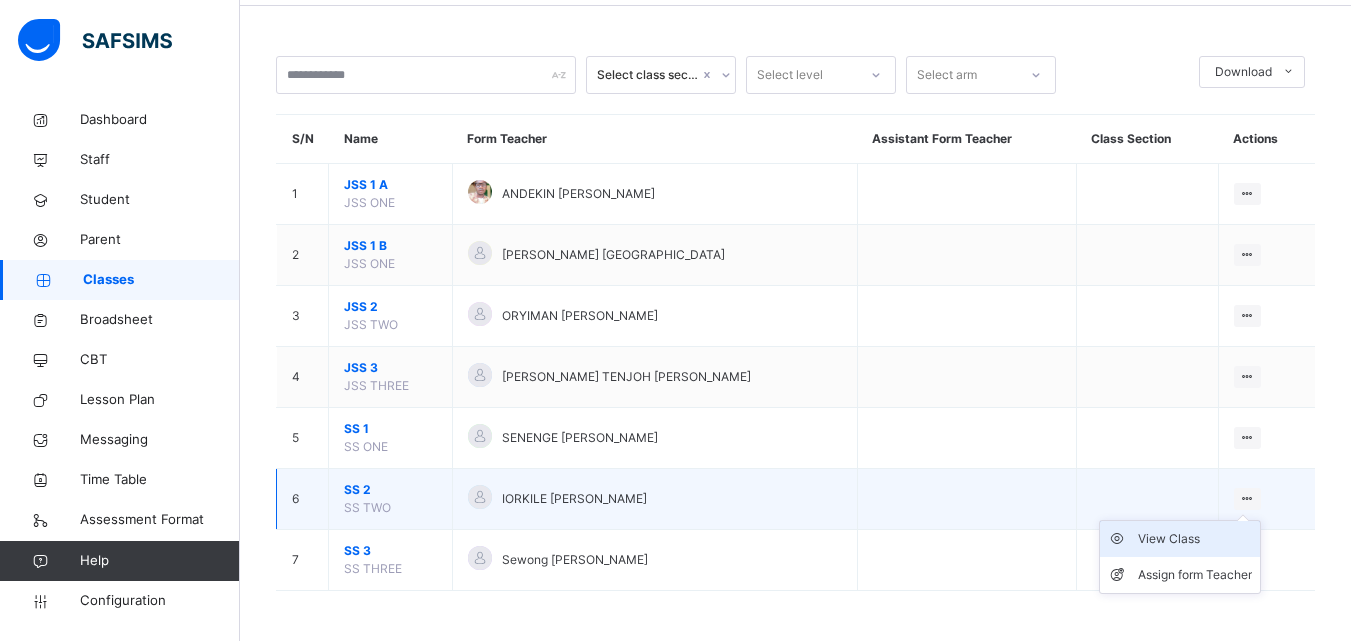 click on "View Class" at bounding box center [1195, 539] 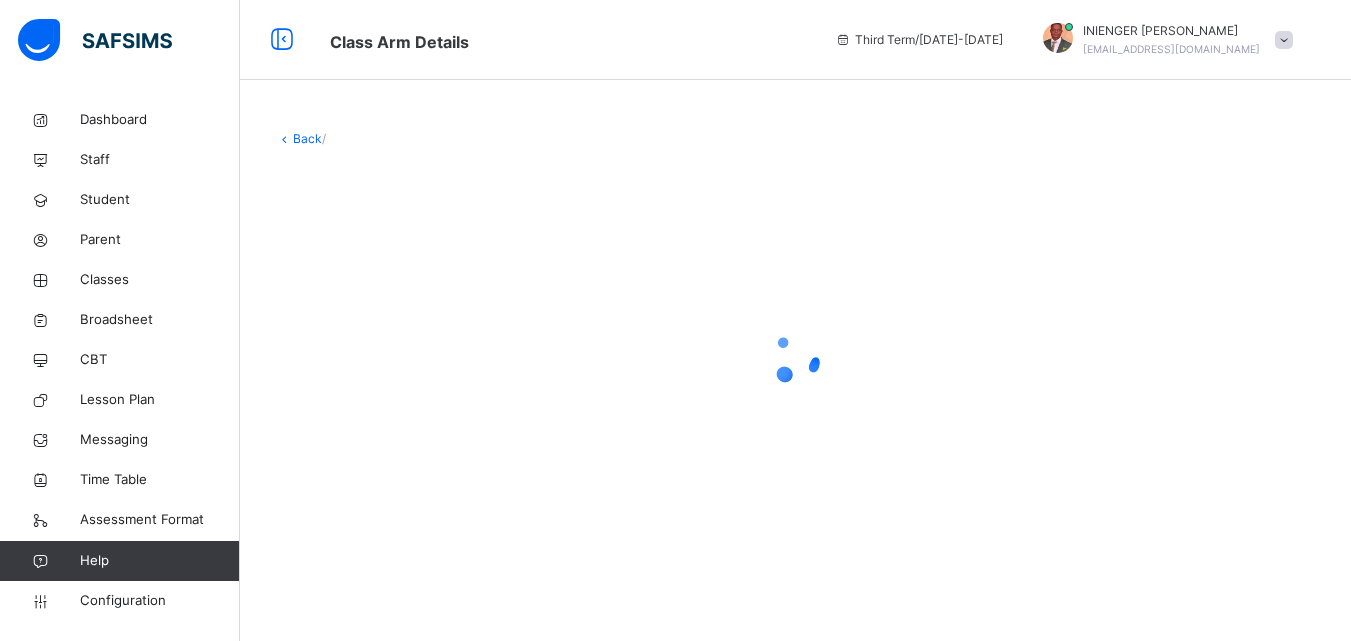 scroll, scrollTop: 0, scrollLeft: 0, axis: both 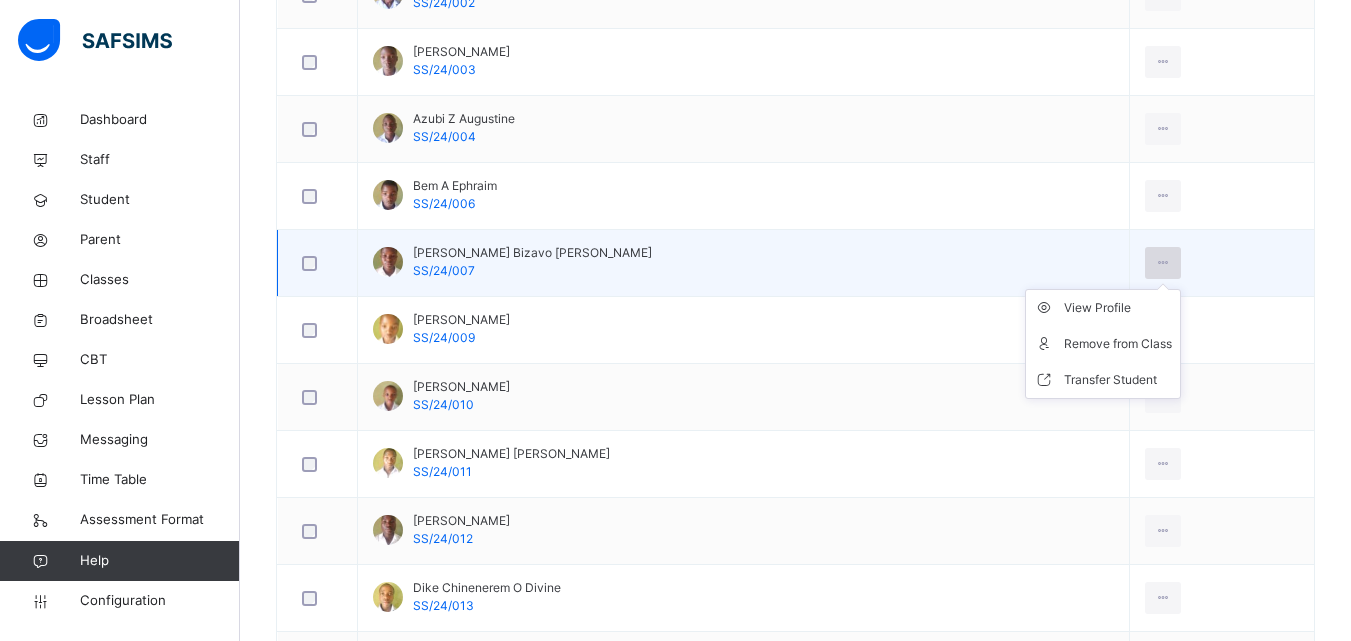 click at bounding box center (1163, 263) 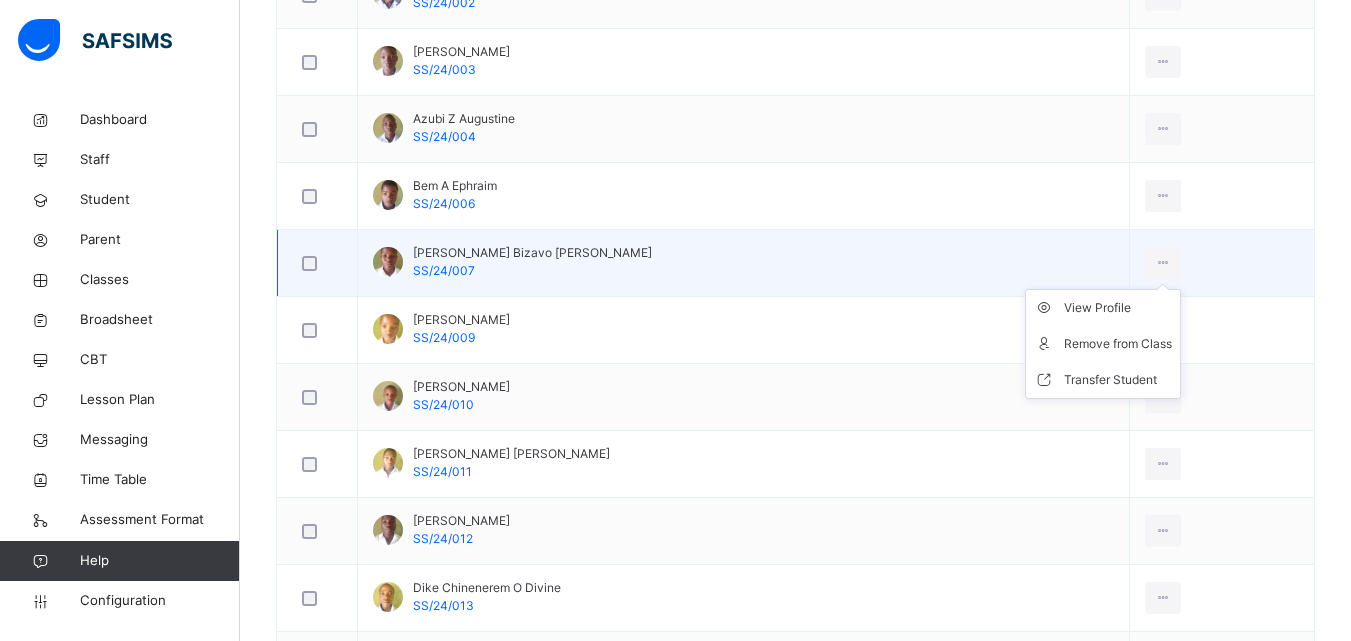 click on "View Profile Remove from Class Transfer Student" at bounding box center [1103, 344] 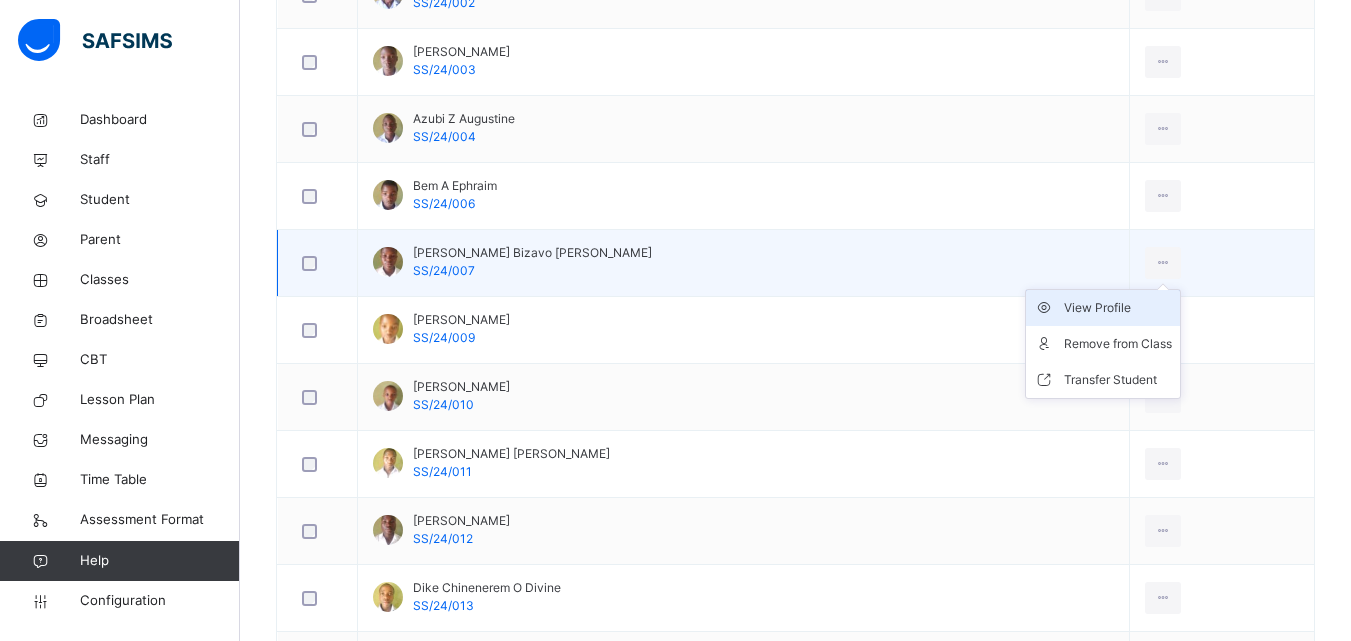 click on "View Profile" at bounding box center (1118, 308) 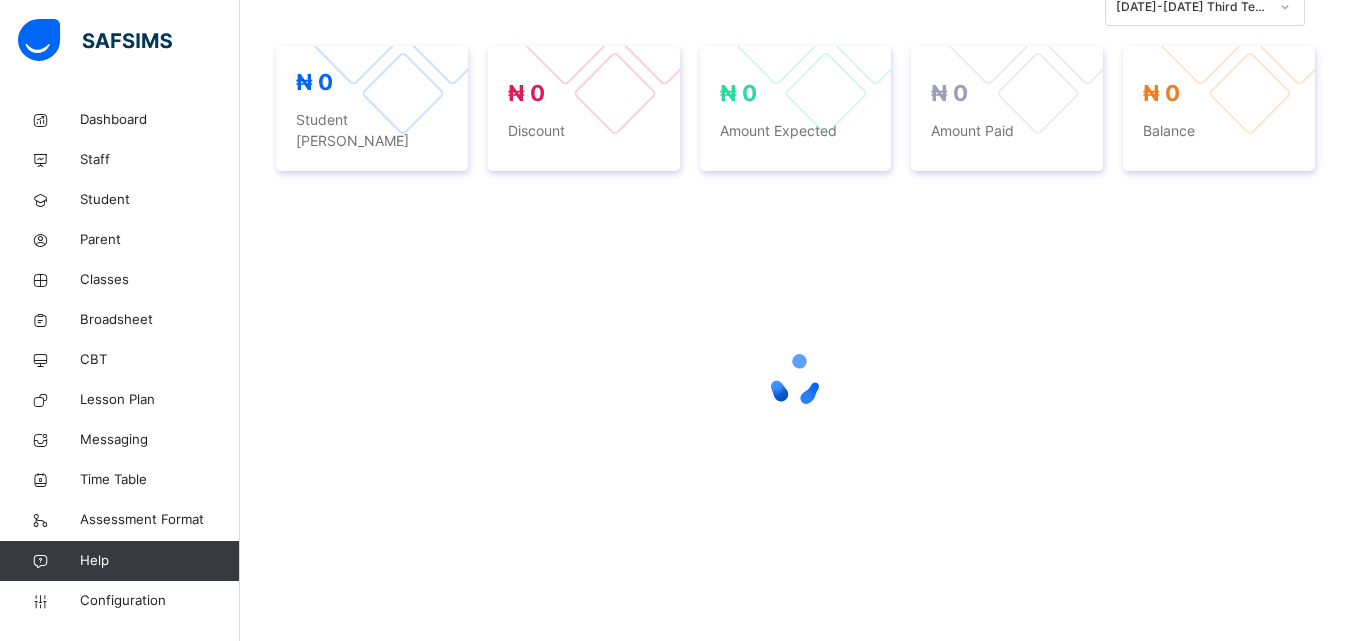 scroll, scrollTop: 455, scrollLeft: 0, axis: vertical 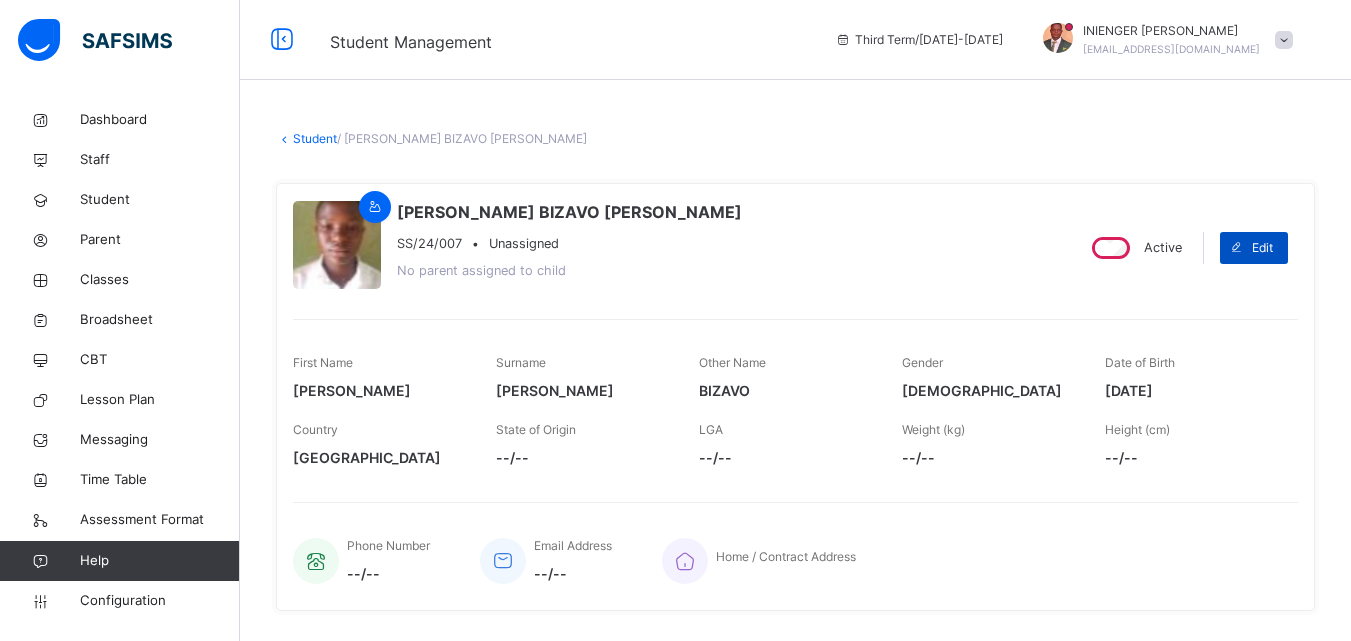 click at bounding box center (1236, 248) 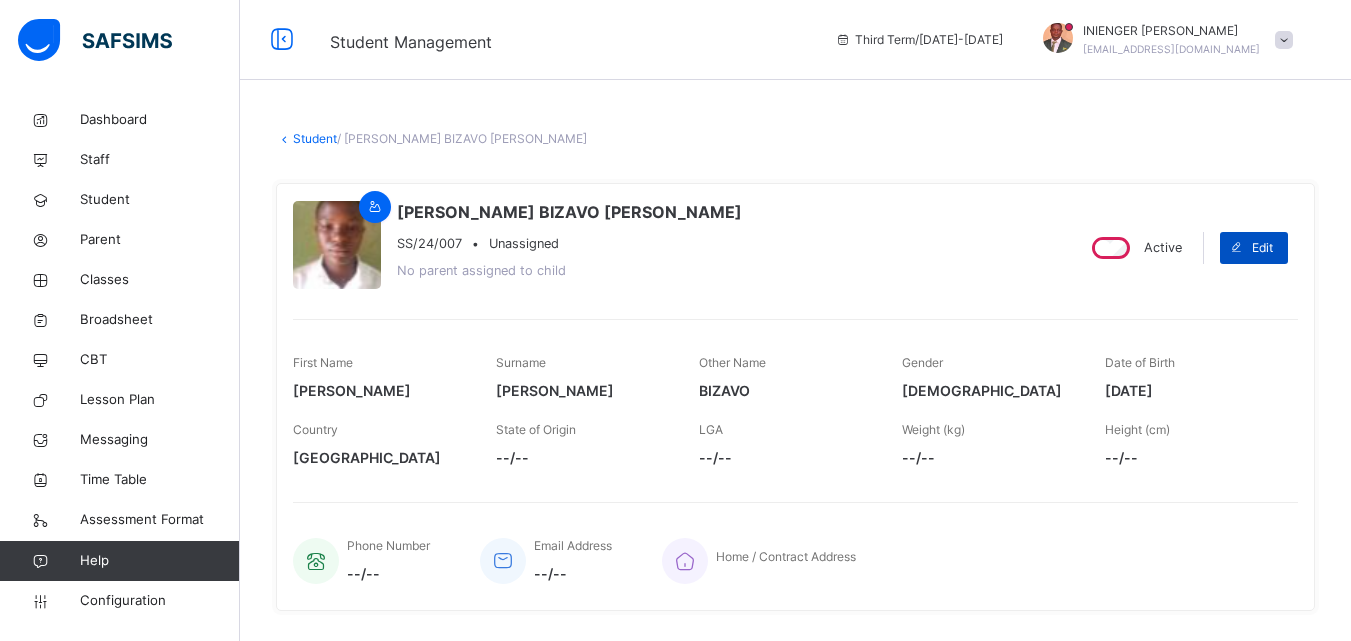 select on "**" 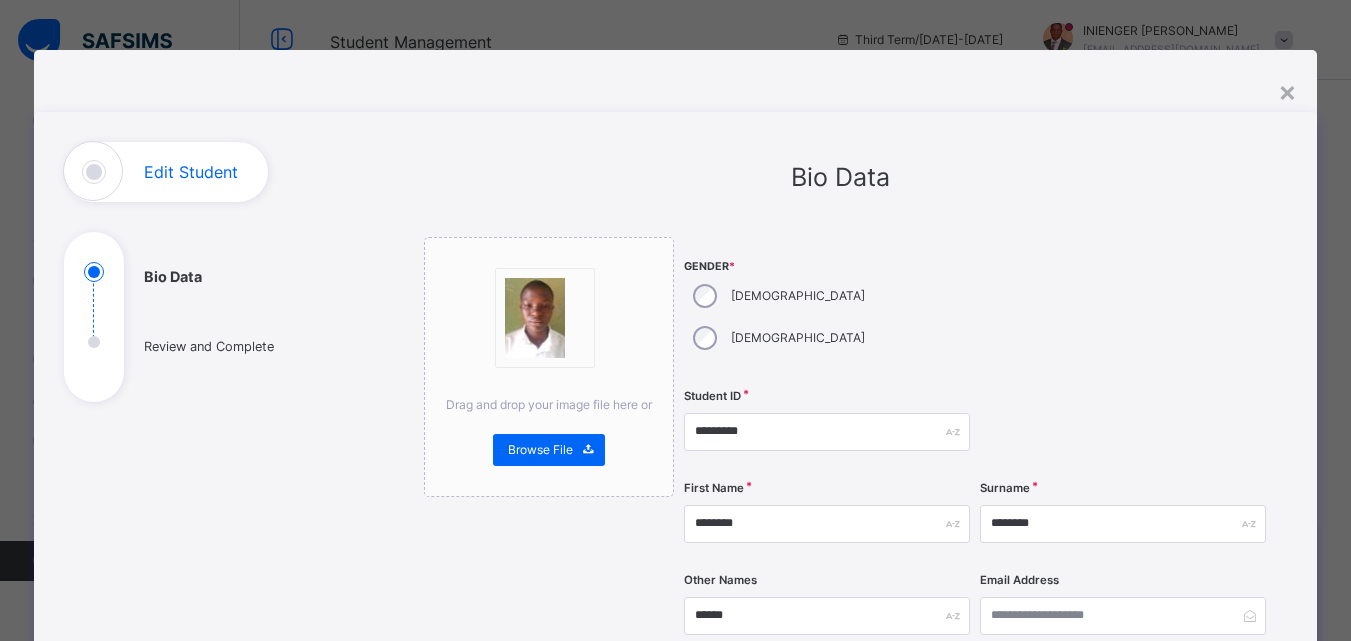 click at bounding box center (1123, 309) 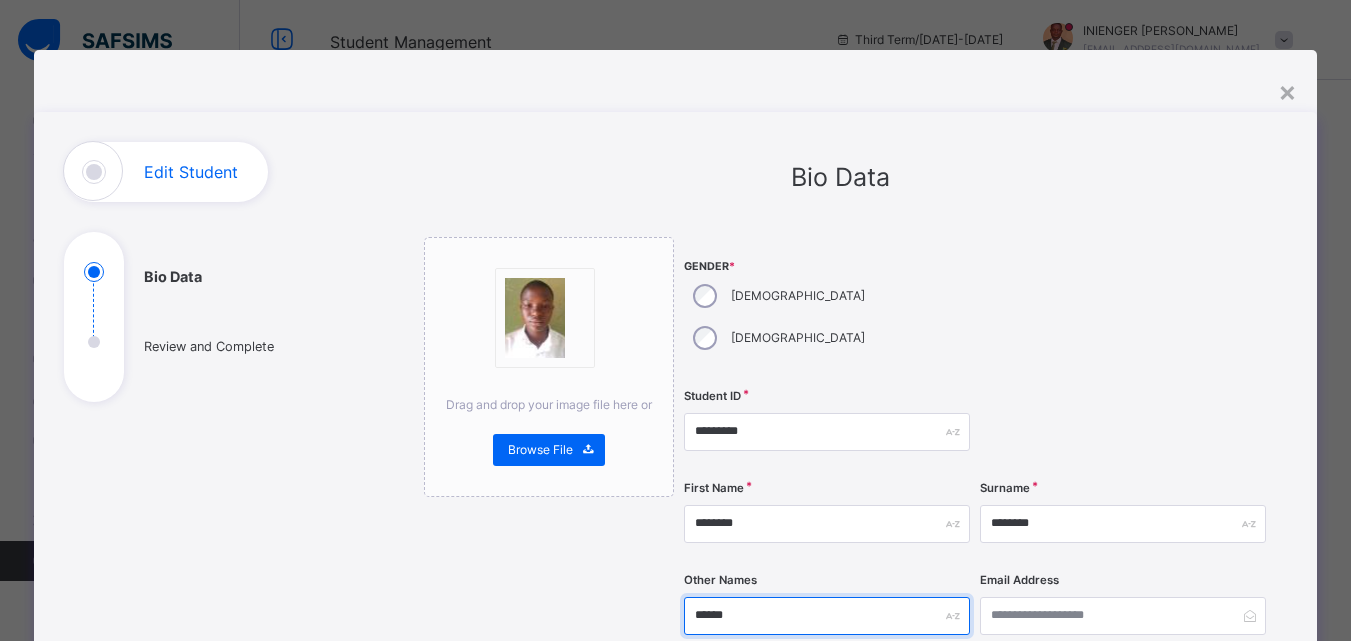 drag, startPoint x: 710, startPoint y: 567, endPoint x: 728, endPoint y: 571, distance: 18.439089 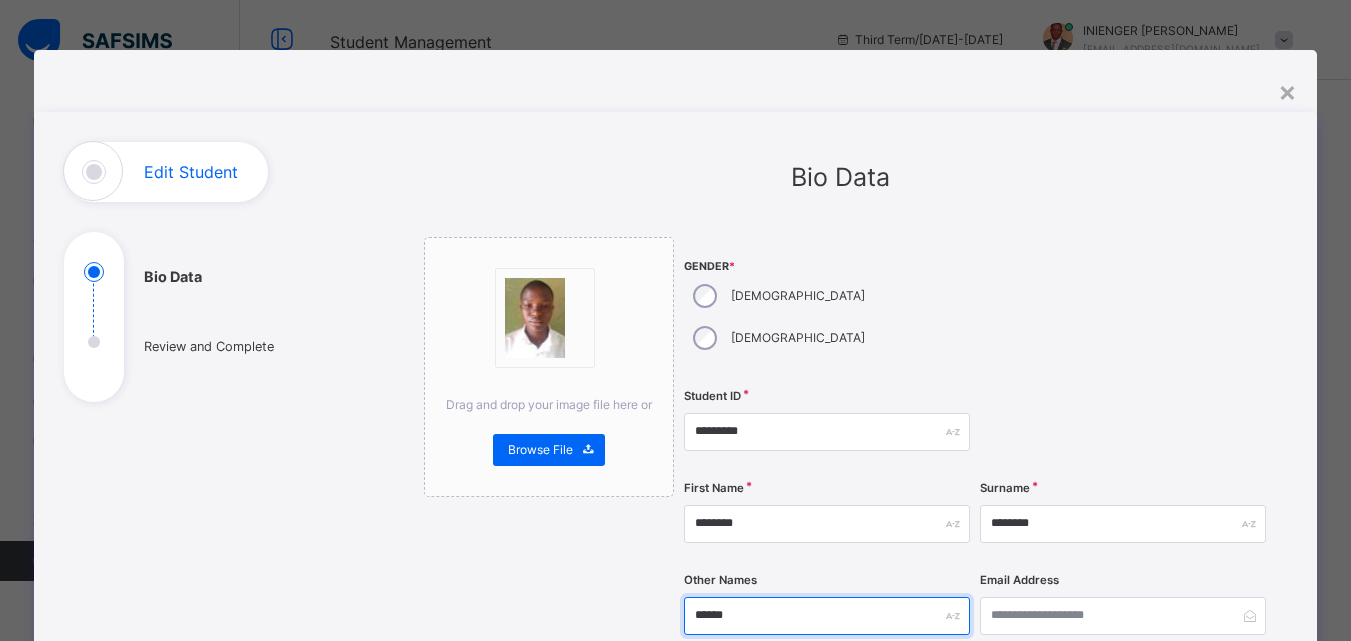 scroll, scrollTop: 560, scrollLeft: 0, axis: vertical 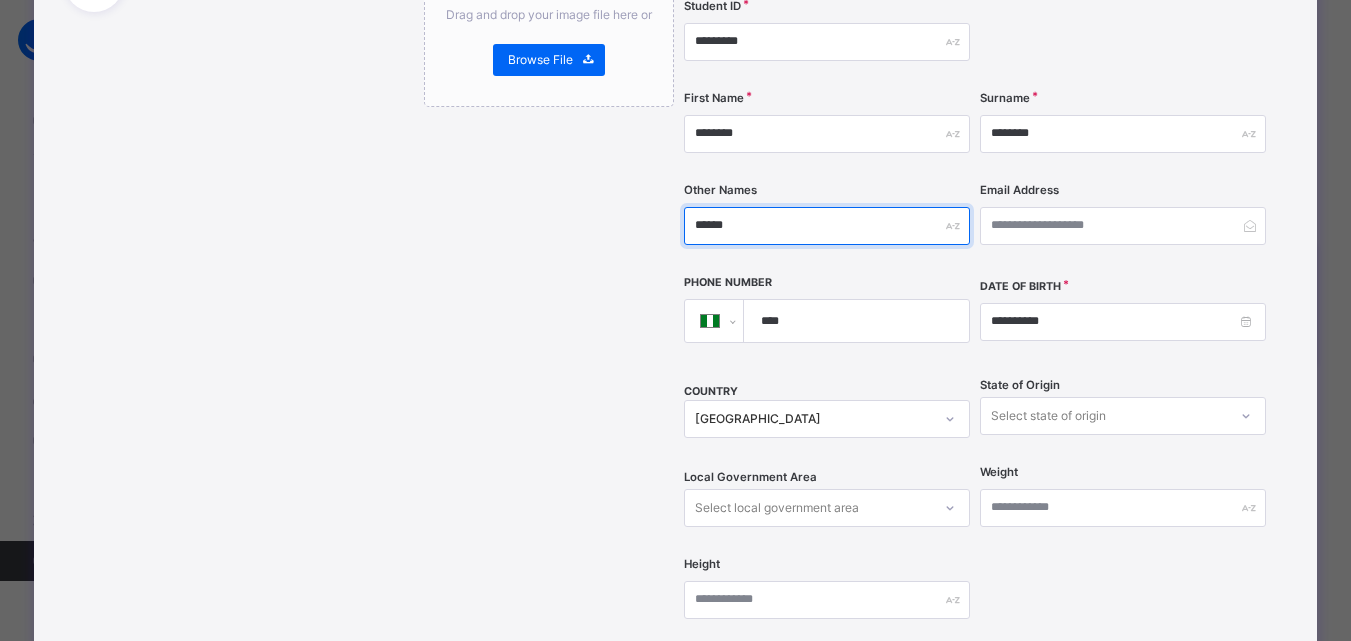 type on "******" 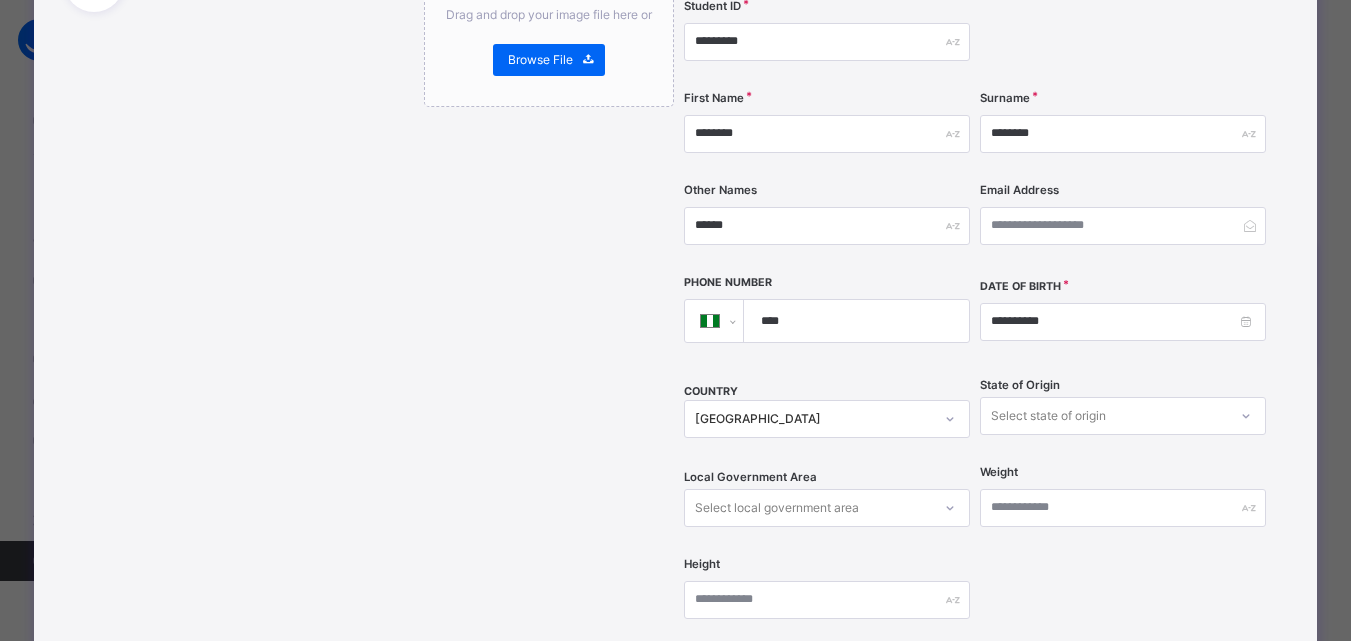 click on "**********" at bounding box center (675, 320) 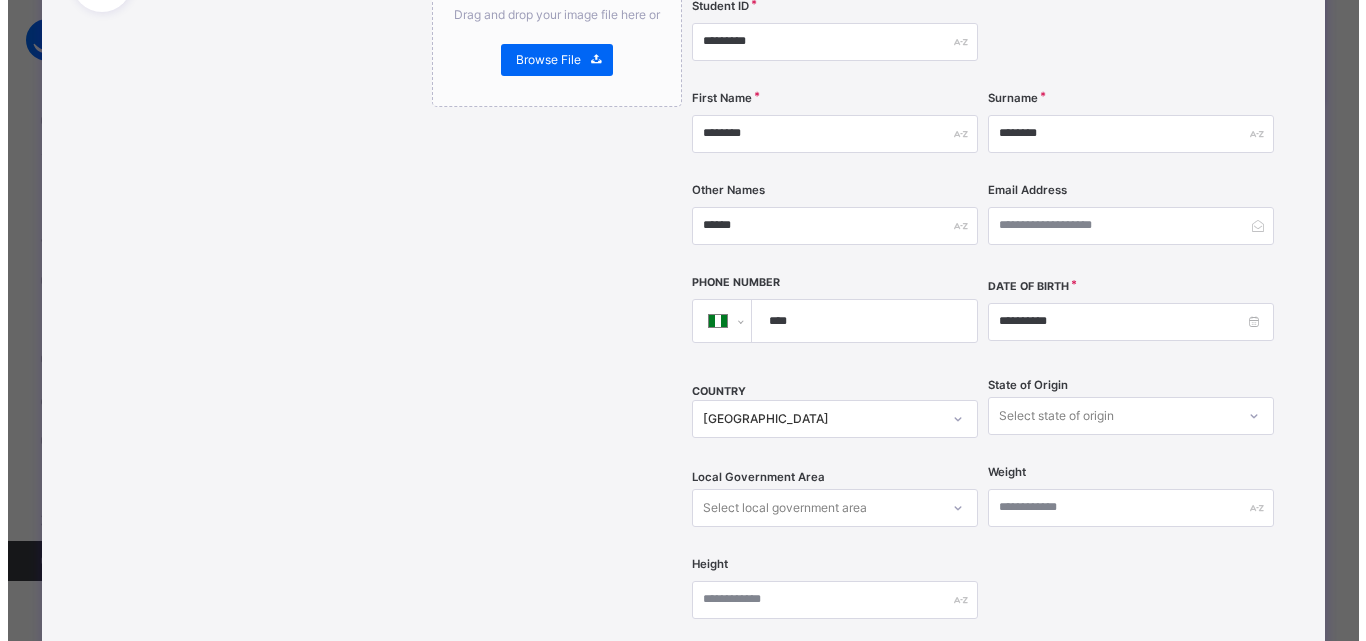 scroll, scrollTop: 892, scrollLeft: 0, axis: vertical 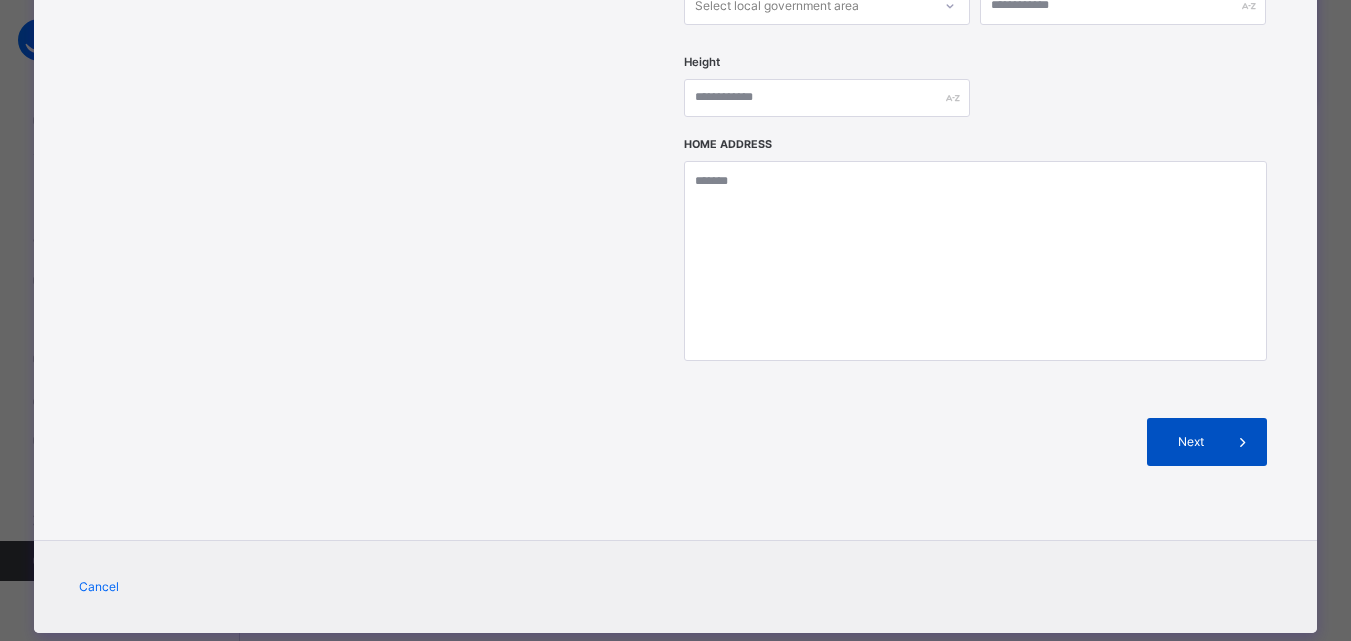 click at bounding box center [1243, 442] 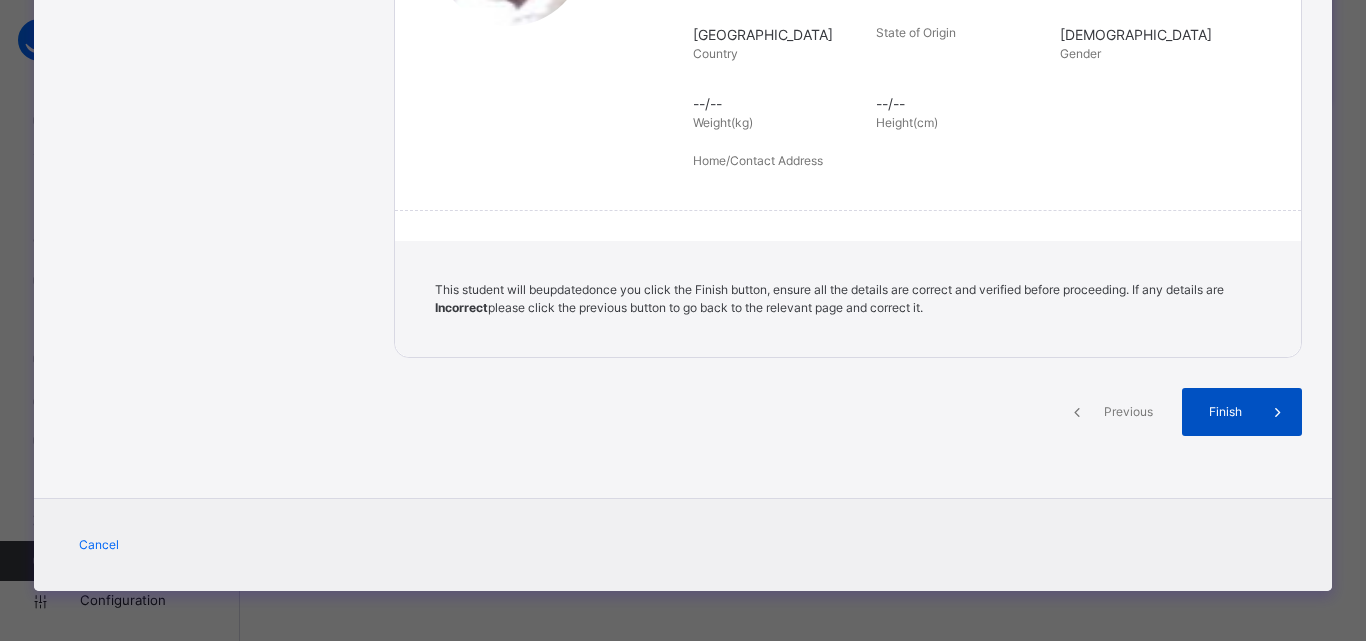 click on "Finish" at bounding box center [1242, 412] 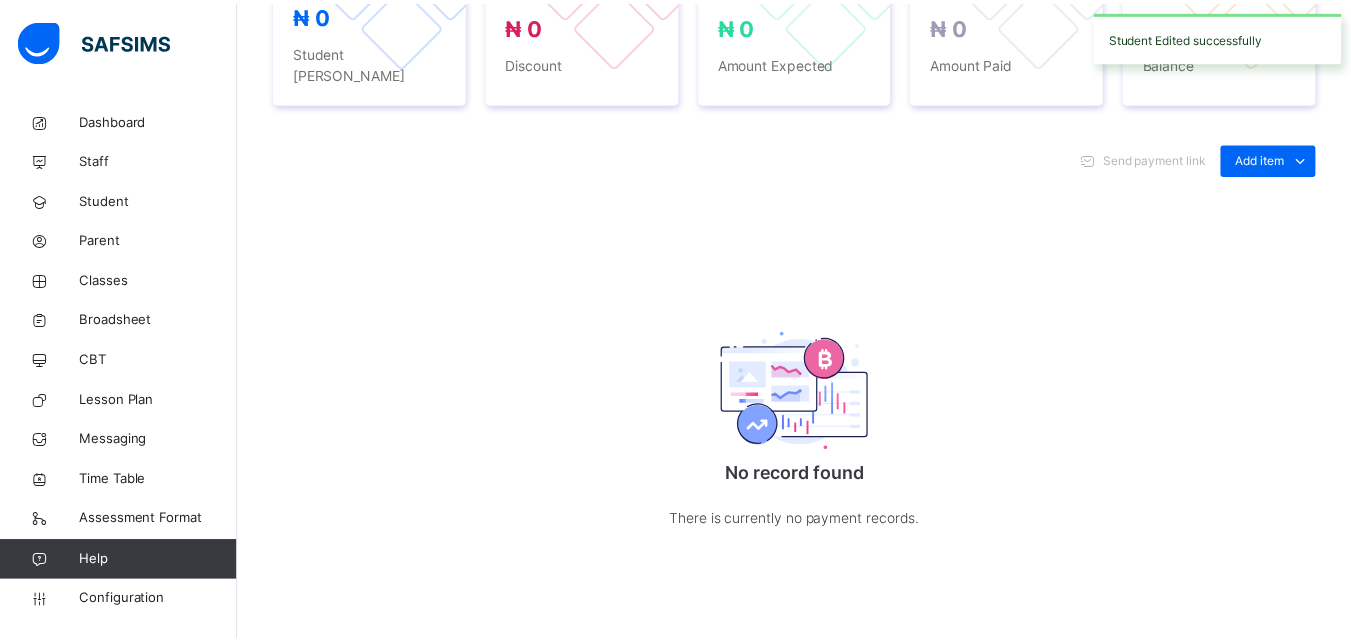 scroll, scrollTop: 660, scrollLeft: 0, axis: vertical 